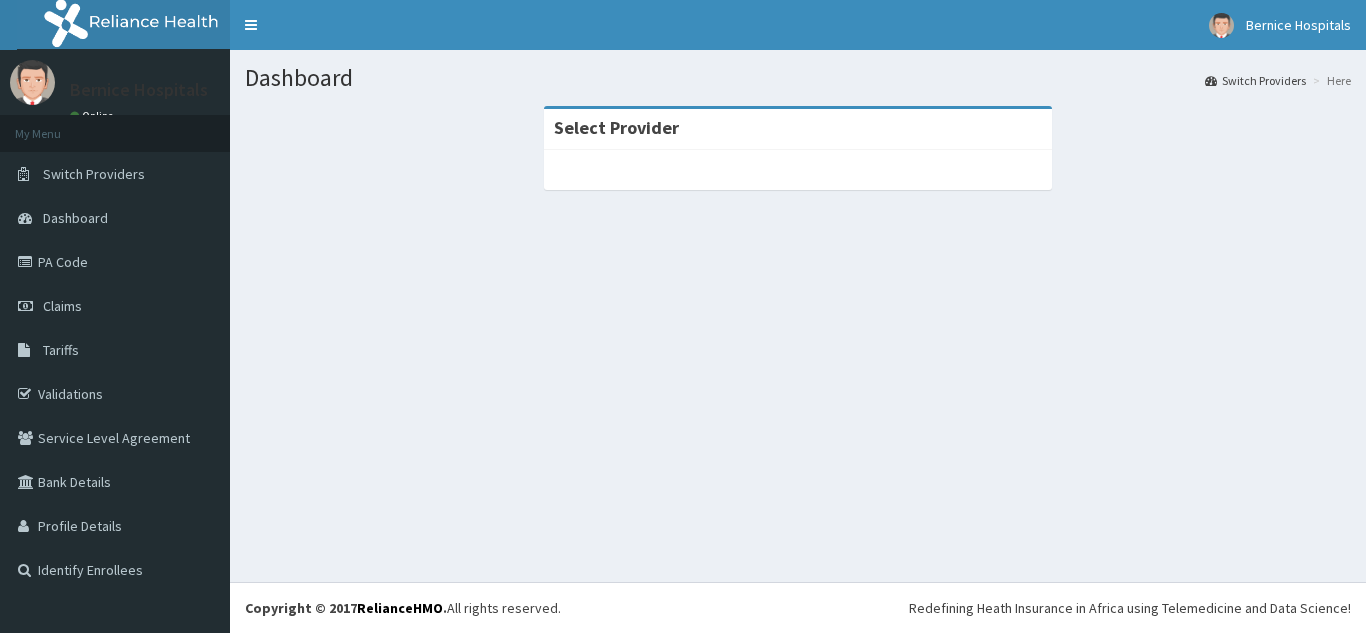 scroll, scrollTop: 0, scrollLeft: 0, axis: both 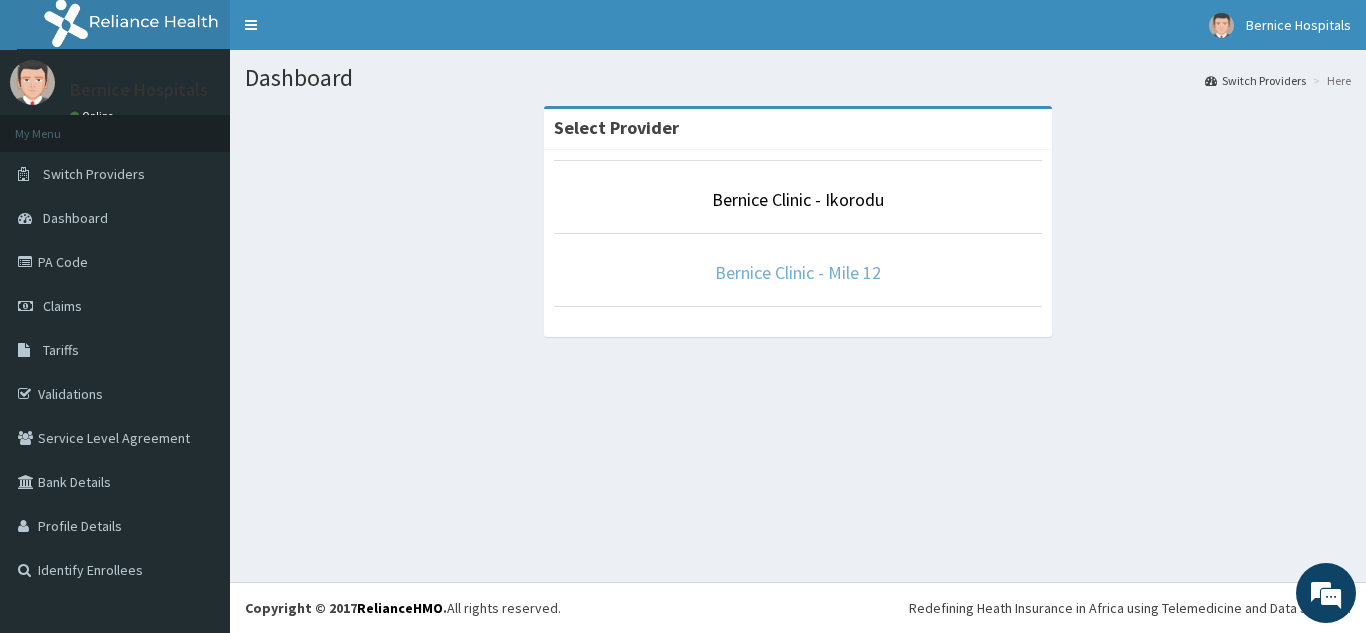 click on "Bernice Clinic - Mile 12" at bounding box center [798, 272] 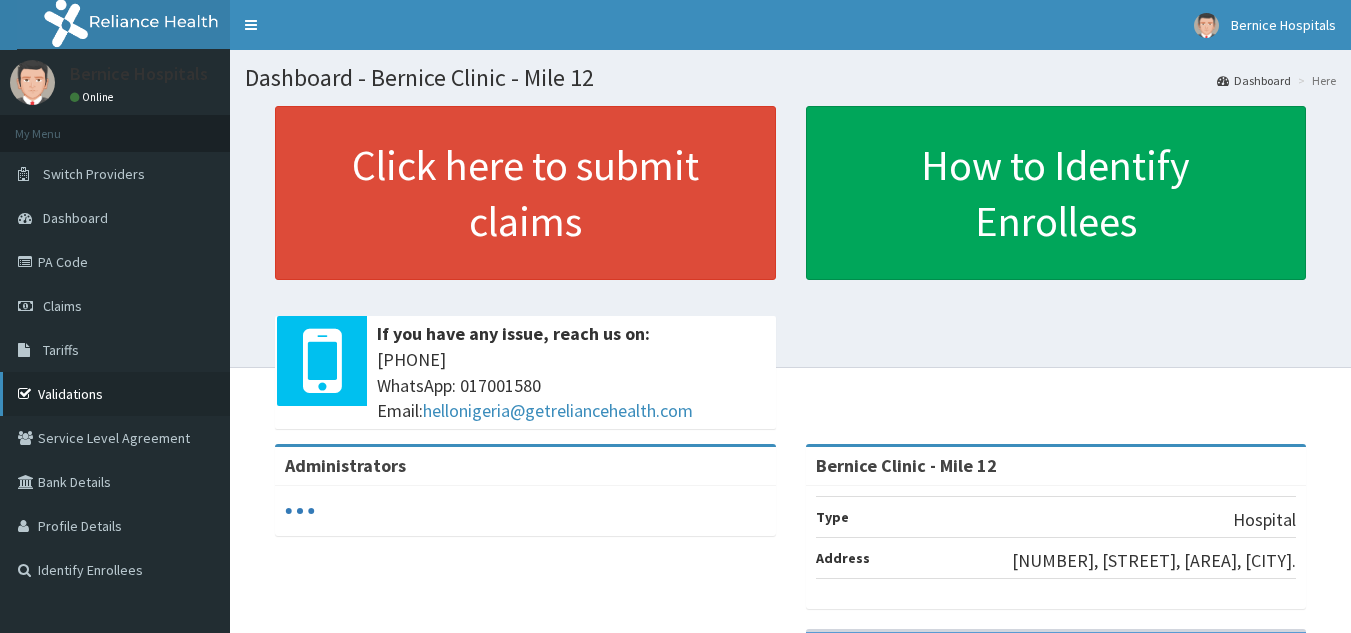 scroll, scrollTop: 0, scrollLeft: 0, axis: both 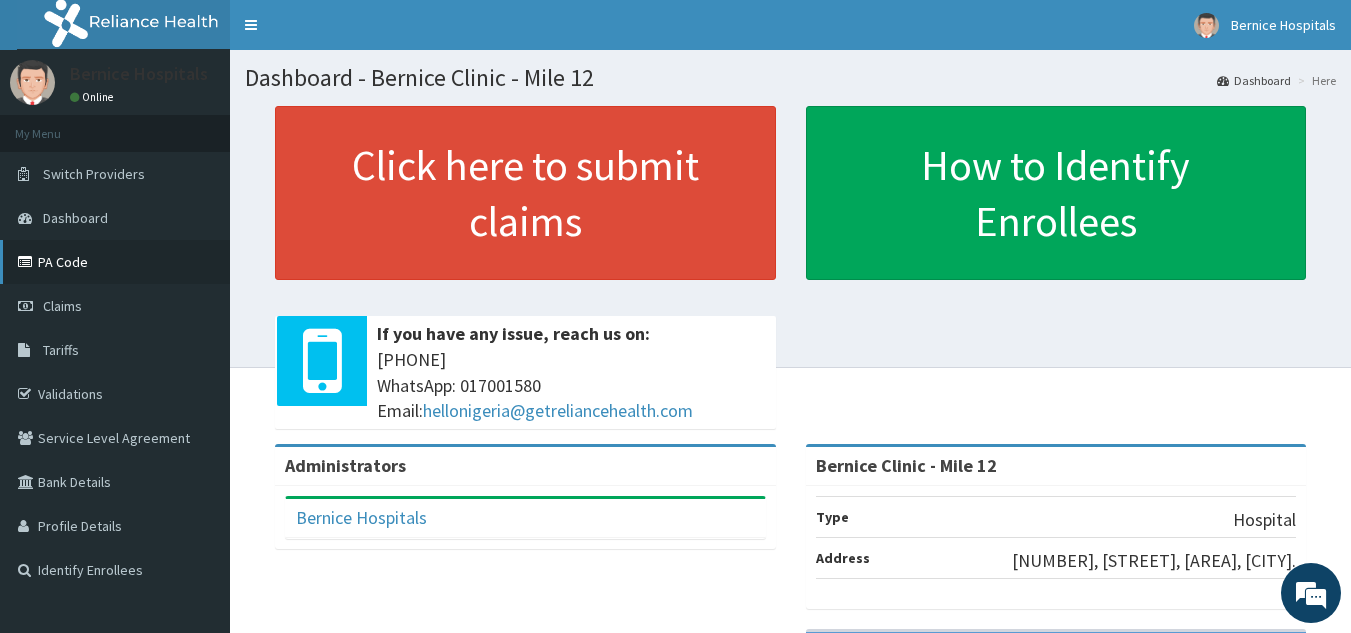 click on "PA Code" at bounding box center [115, 262] 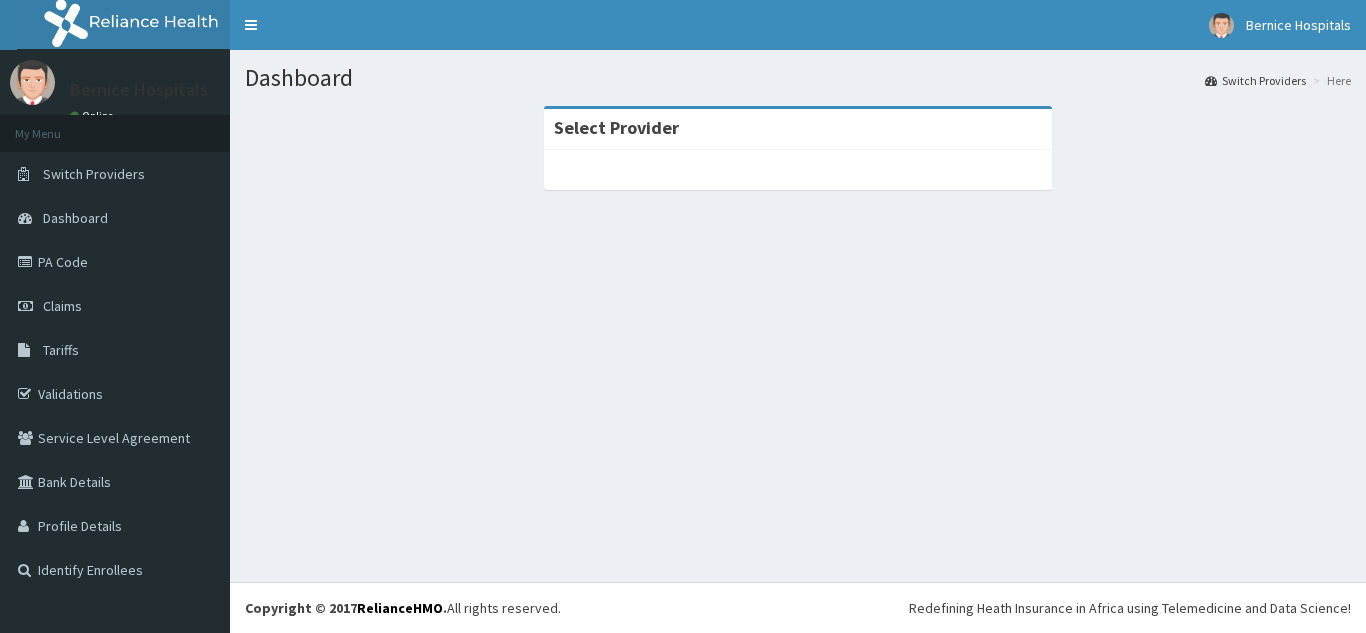 scroll, scrollTop: 0, scrollLeft: 0, axis: both 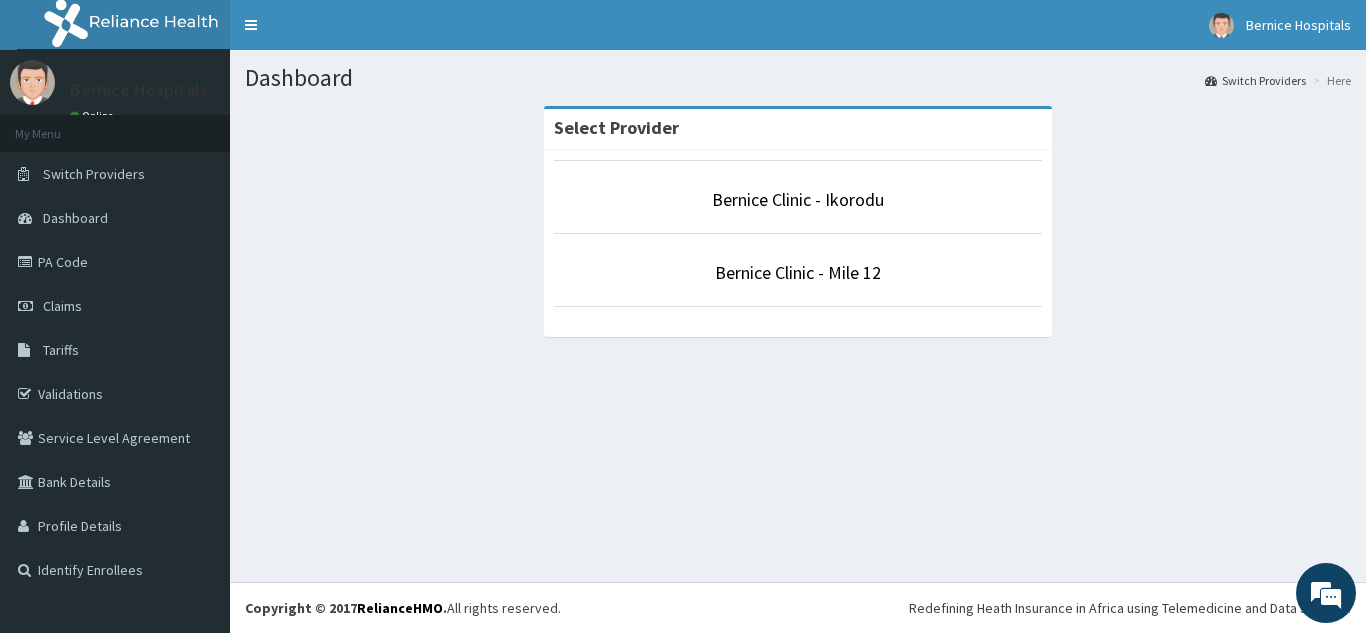 click on "Bernice Clinic - Mile 12" at bounding box center (798, 270) 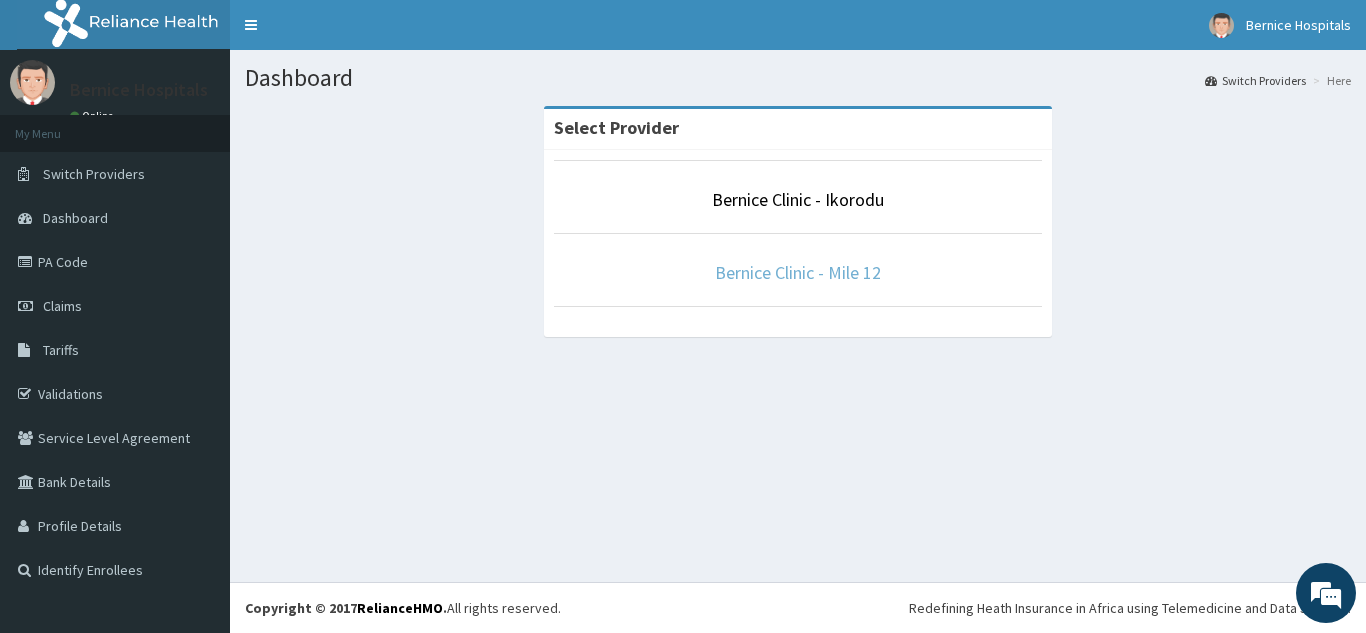 click on "Bernice Clinic - Mile 12" at bounding box center (798, 272) 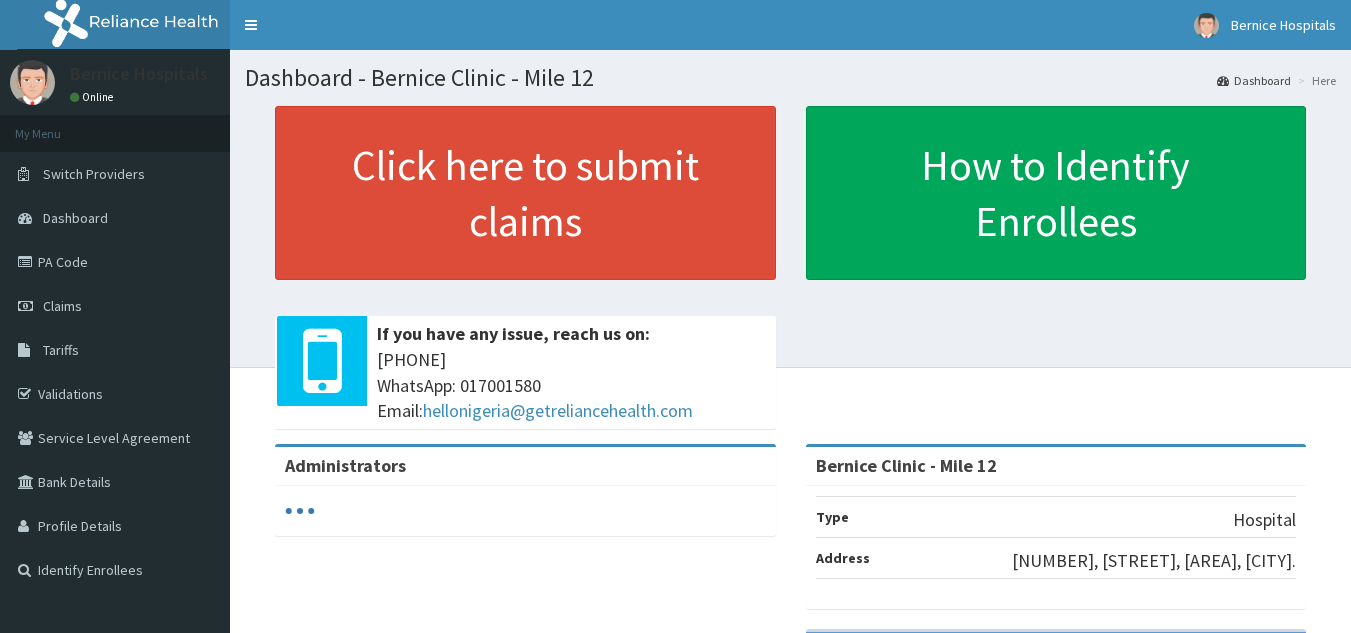 scroll, scrollTop: 0, scrollLeft: 0, axis: both 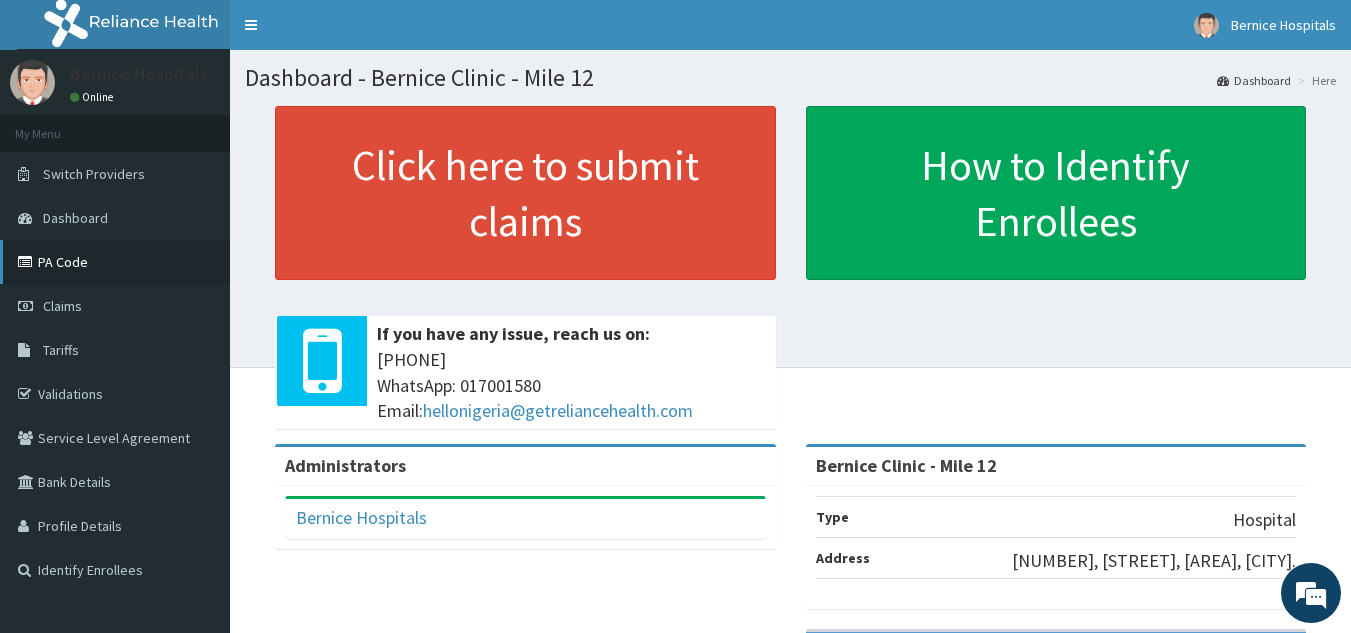 click on "PA Code" at bounding box center [115, 262] 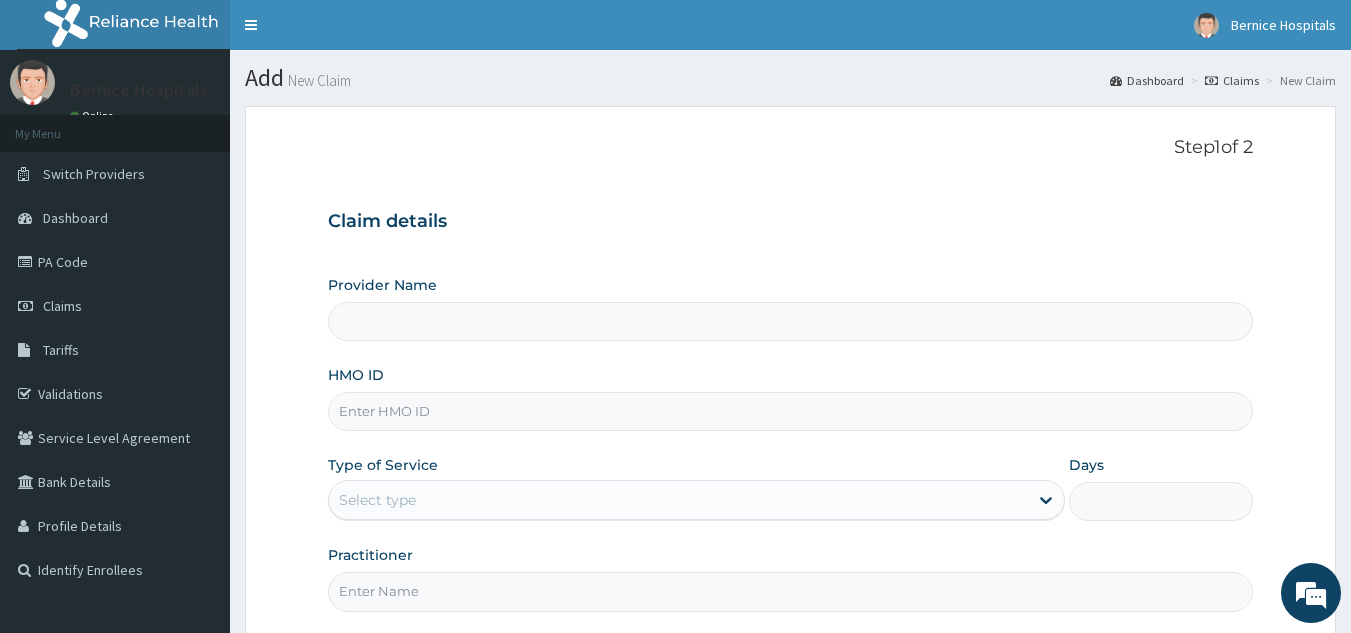 scroll, scrollTop: 0, scrollLeft: 0, axis: both 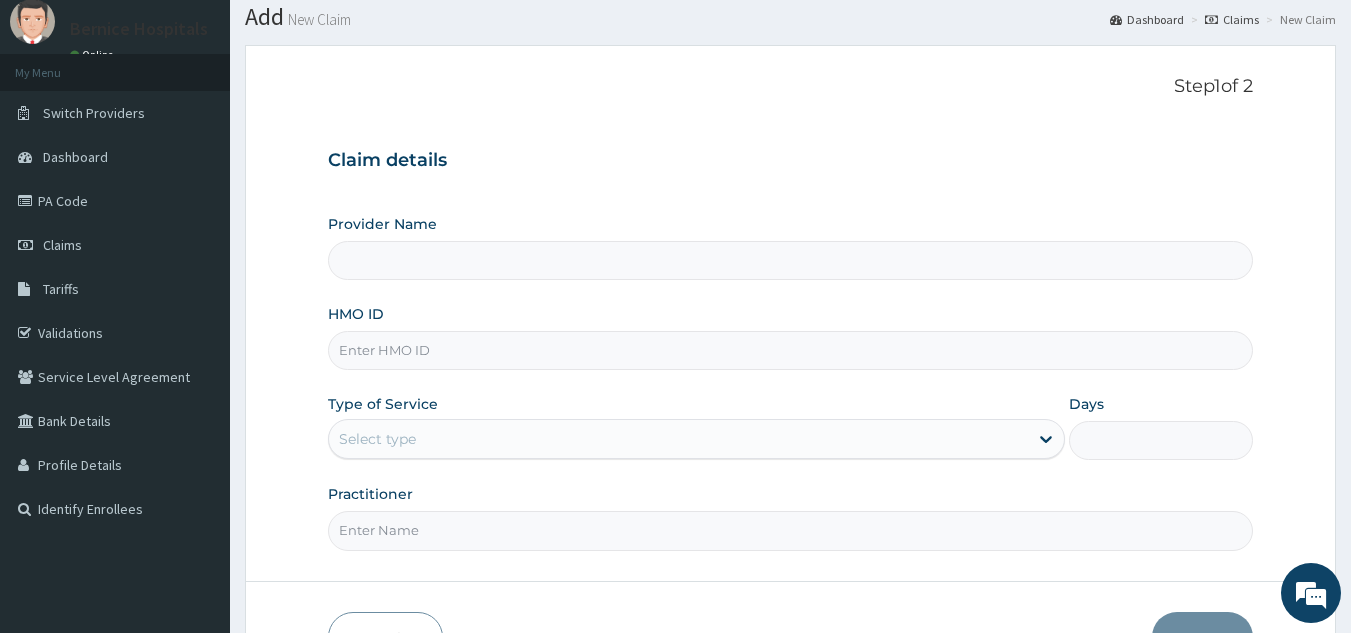type on "Bernice Clinic - Mile 12" 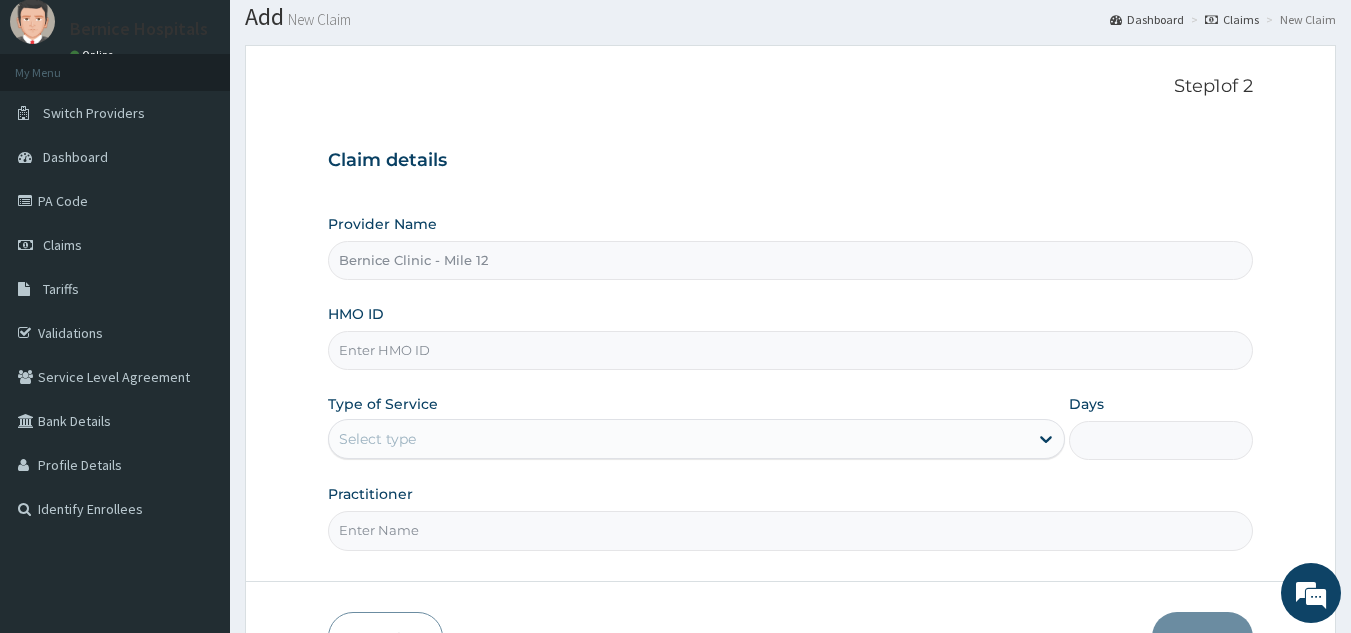 click on "HMO ID" at bounding box center [791, 350] 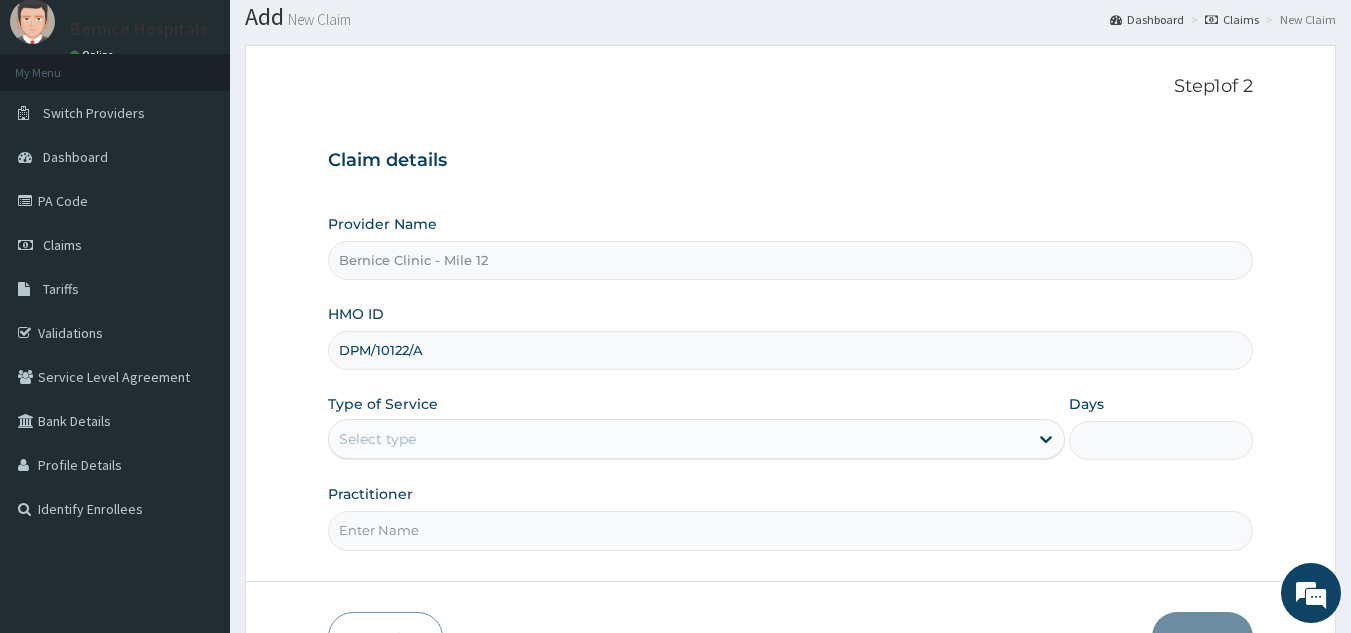 type on "DPM/10122/A" 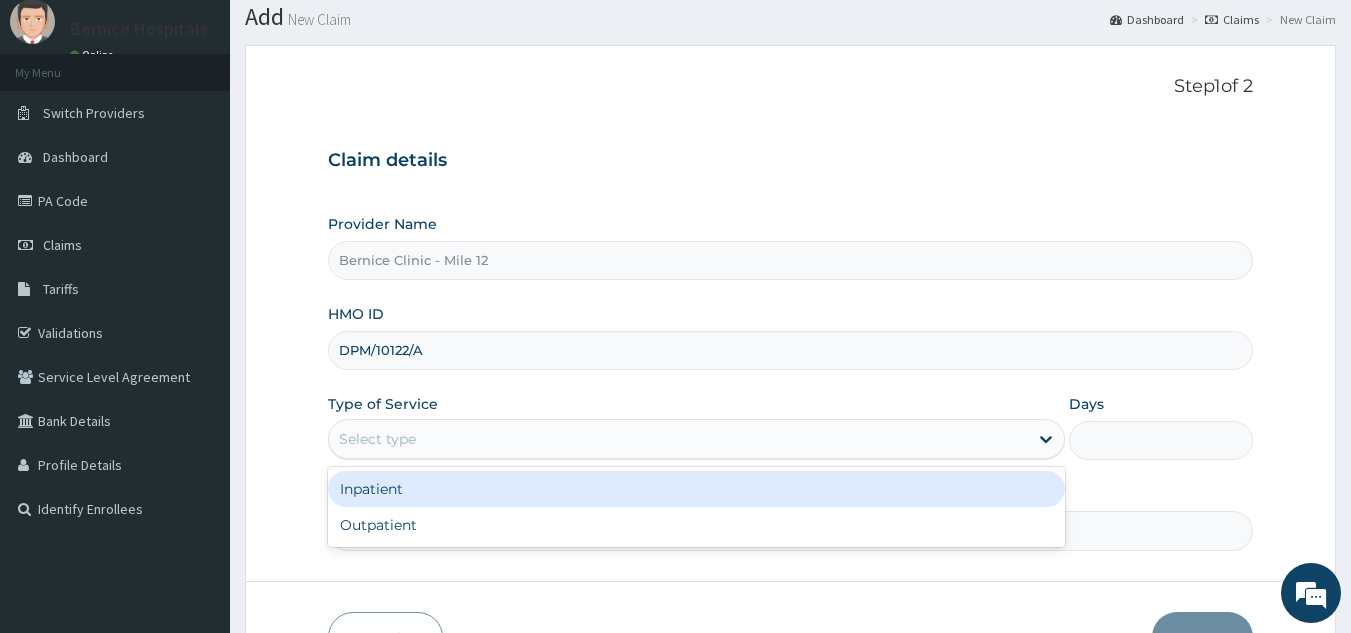click on "Select type" at bounding box center (678, 439) 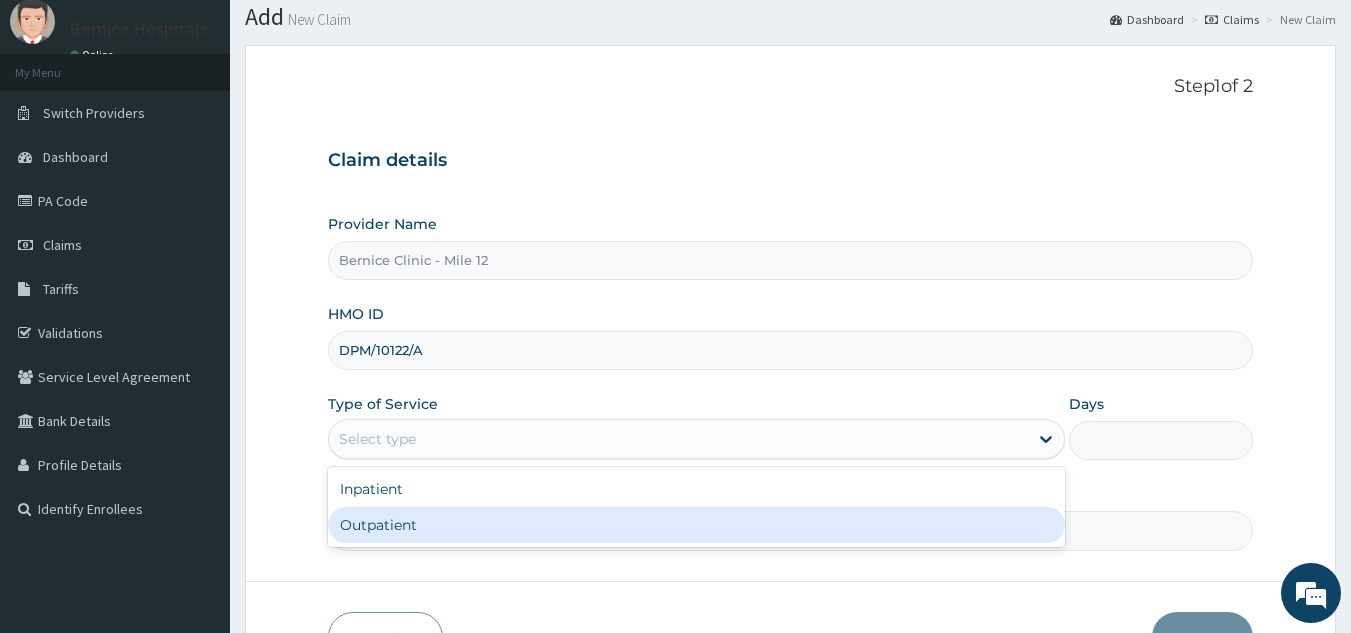 click on "Outpatient" at bounding box center [696, 525] 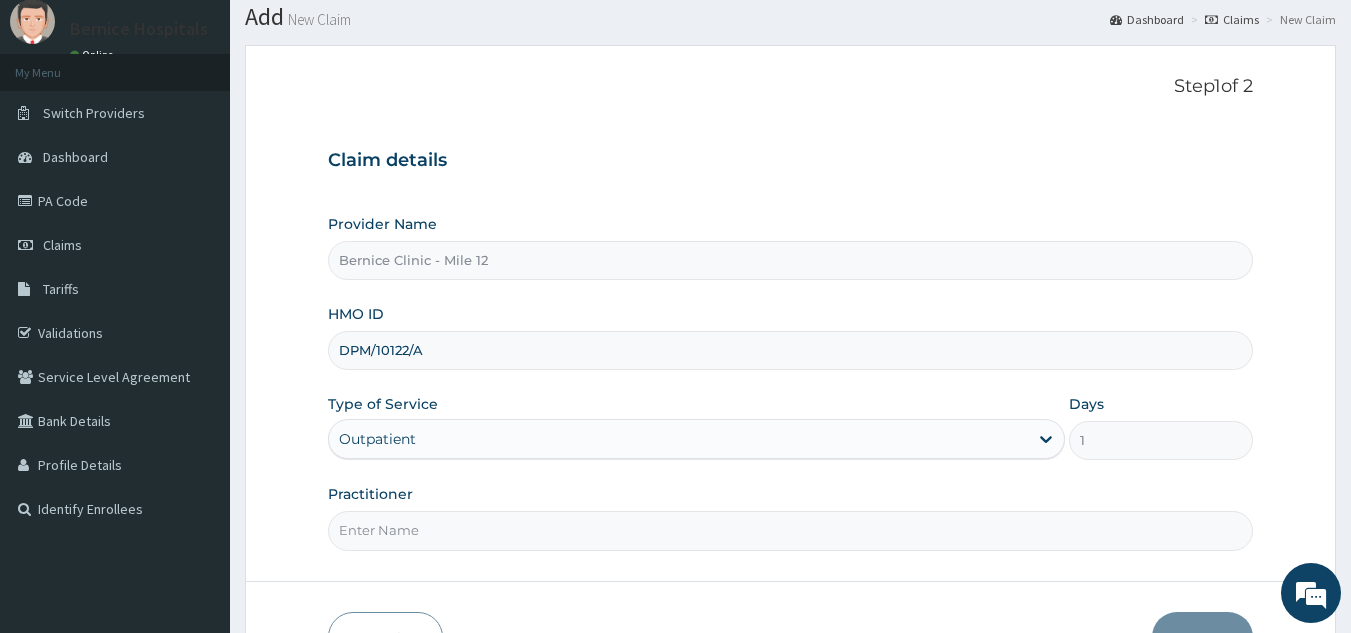 click on "Practitioner" at bounding box center [791, 530] 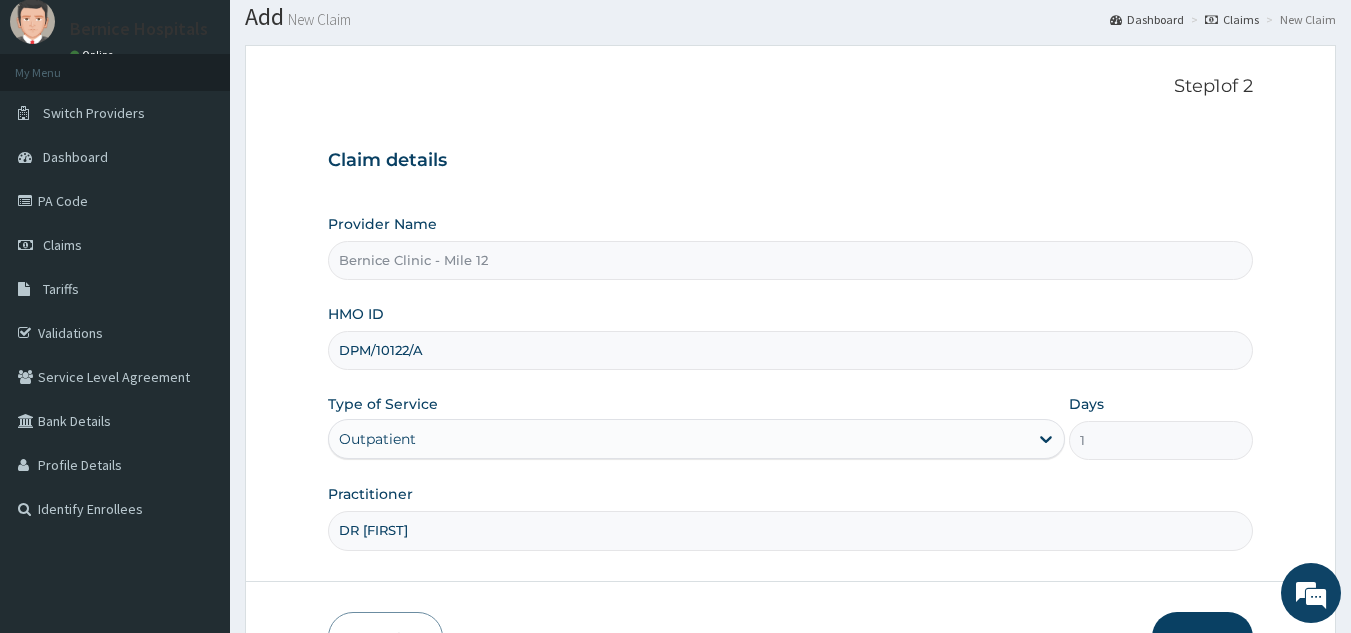 scroll, scrollTop: 189, scrollLeft: 0, axis: vertical 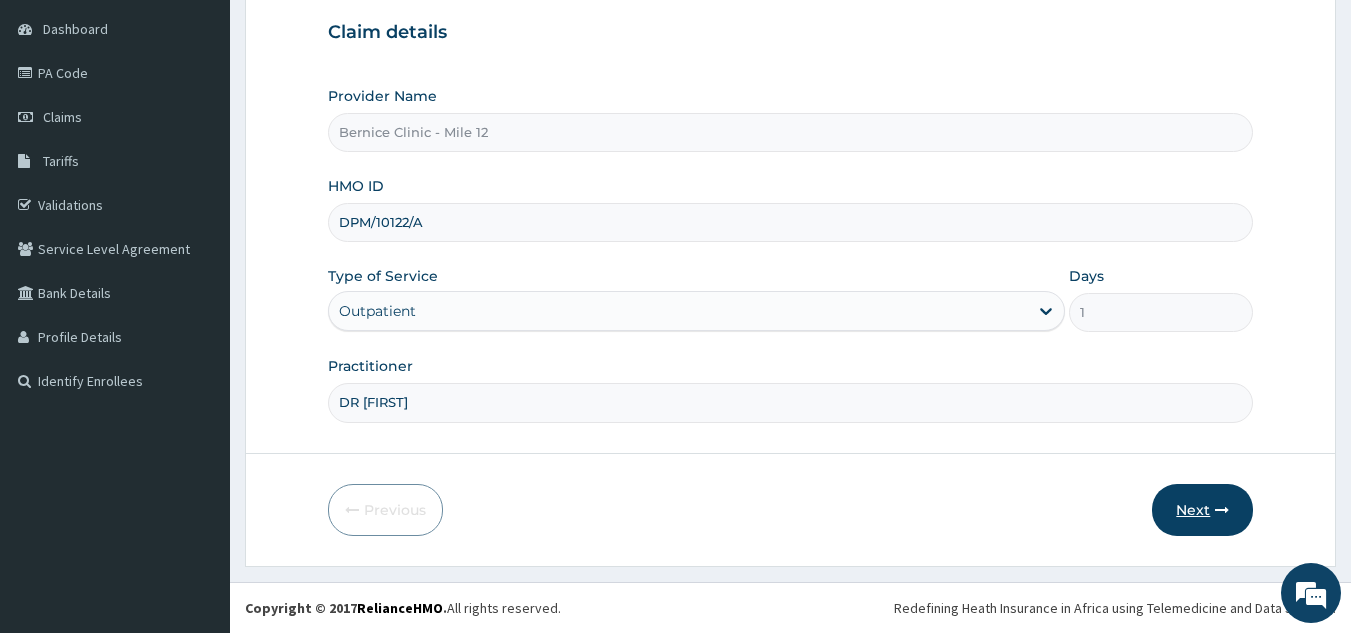 type on "DR PETER" 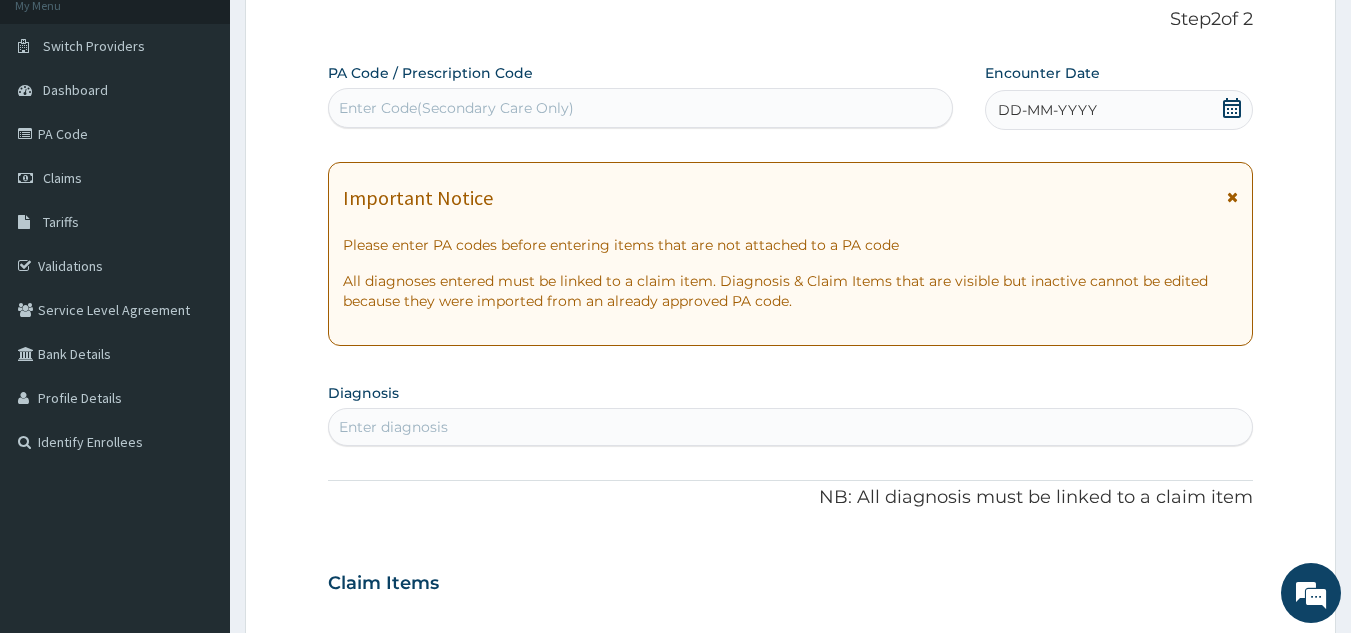 scroll, scrollTop: 127, scrollLeft: 0, axis: vertical 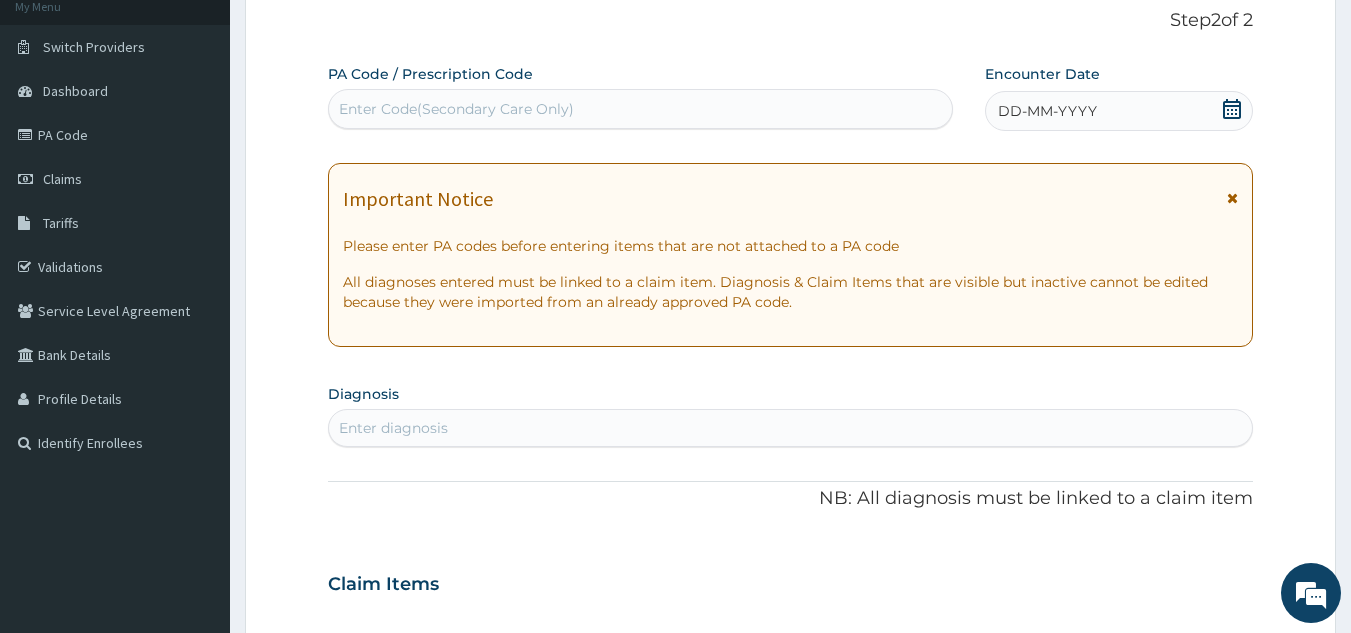 click on "Enter Code(Secondary Care Only)" at bounding box center [641, 109] 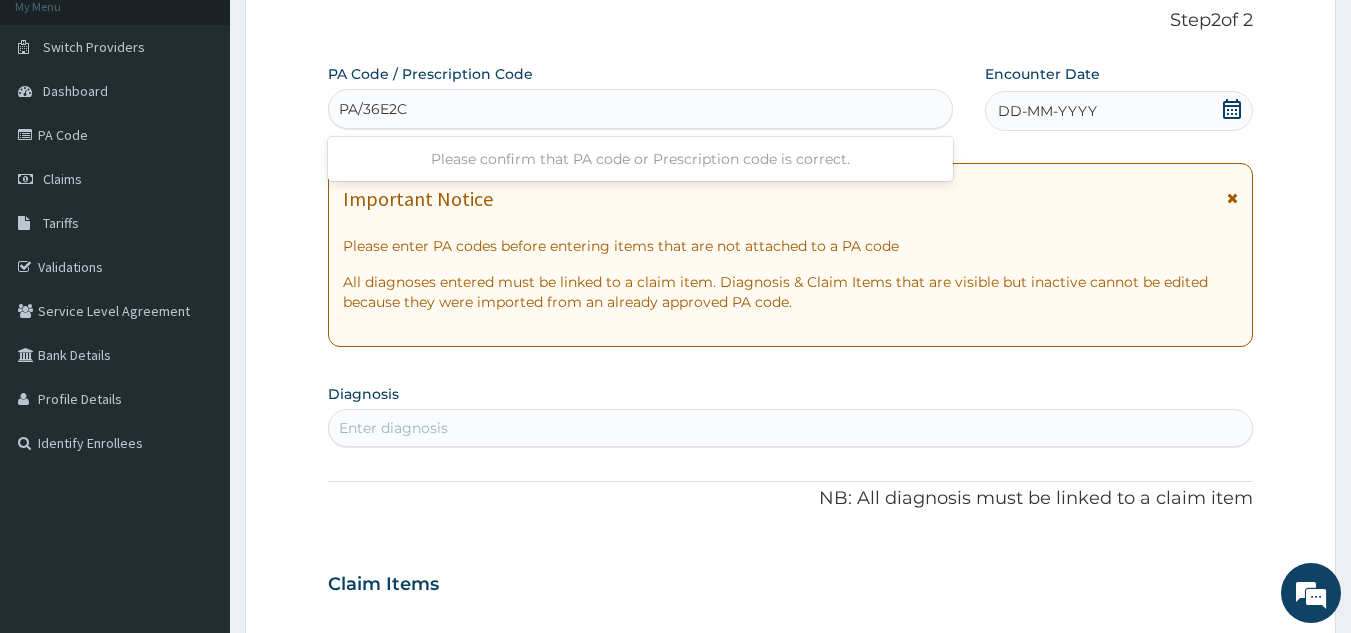 type on "PA/36E2C1" 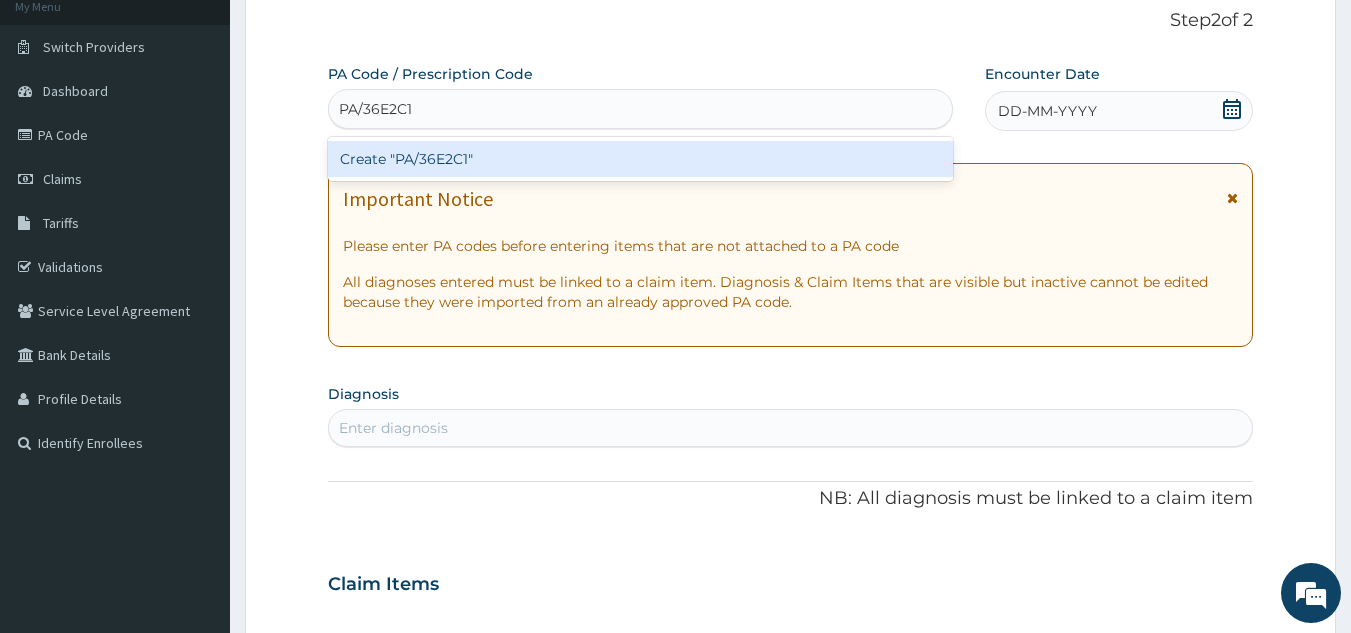 click on "Create "PA/36E2C1"" at bounding box center [641, 159] 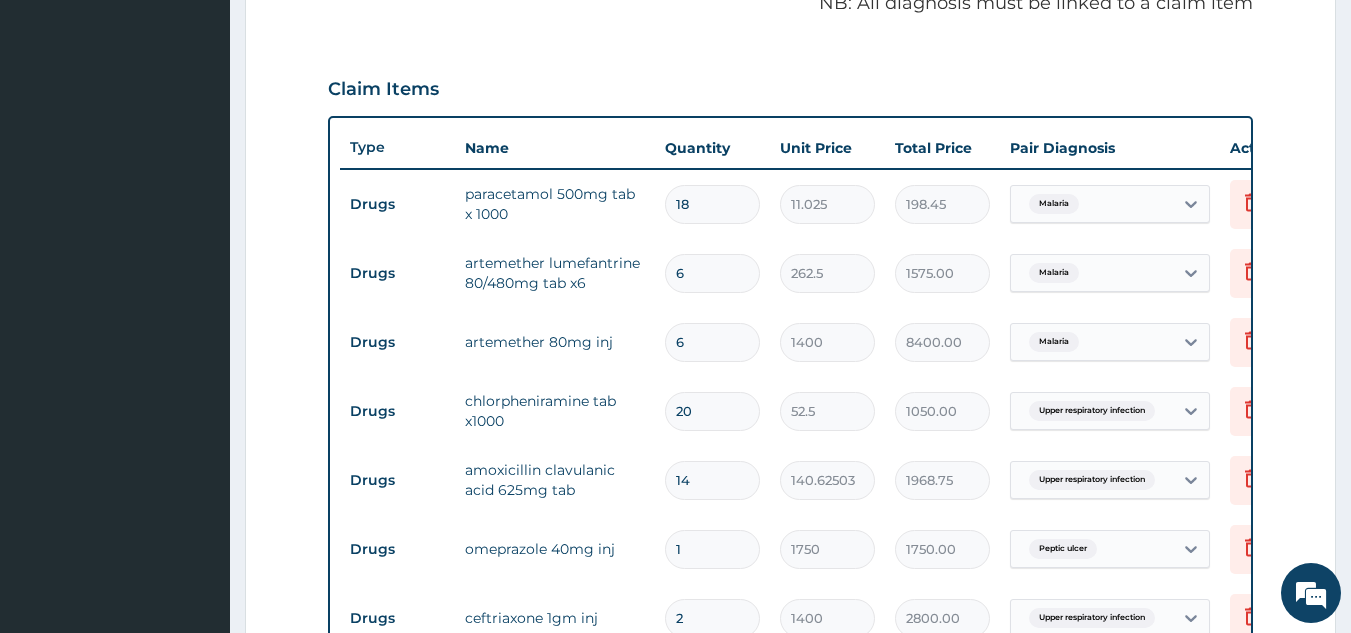 scroll, scrollTop: 629, scrollLeft: 0, axis: vertical 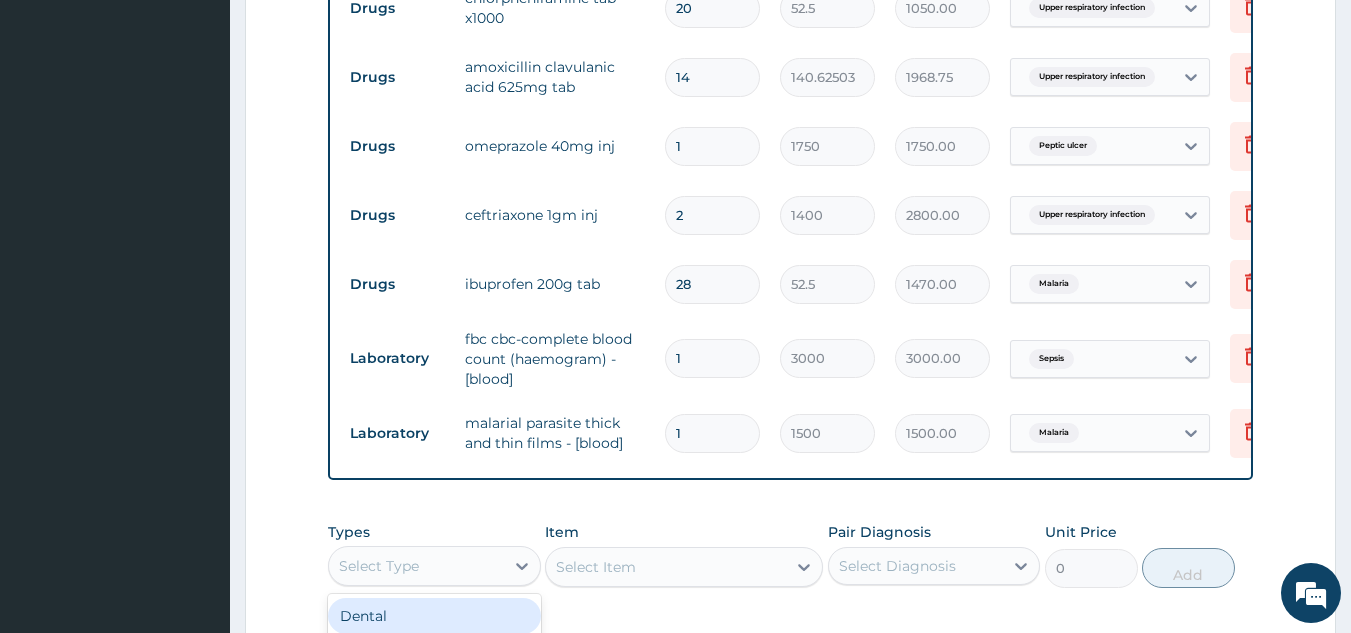 click on "Select Type" at bounding box center [416, 566] 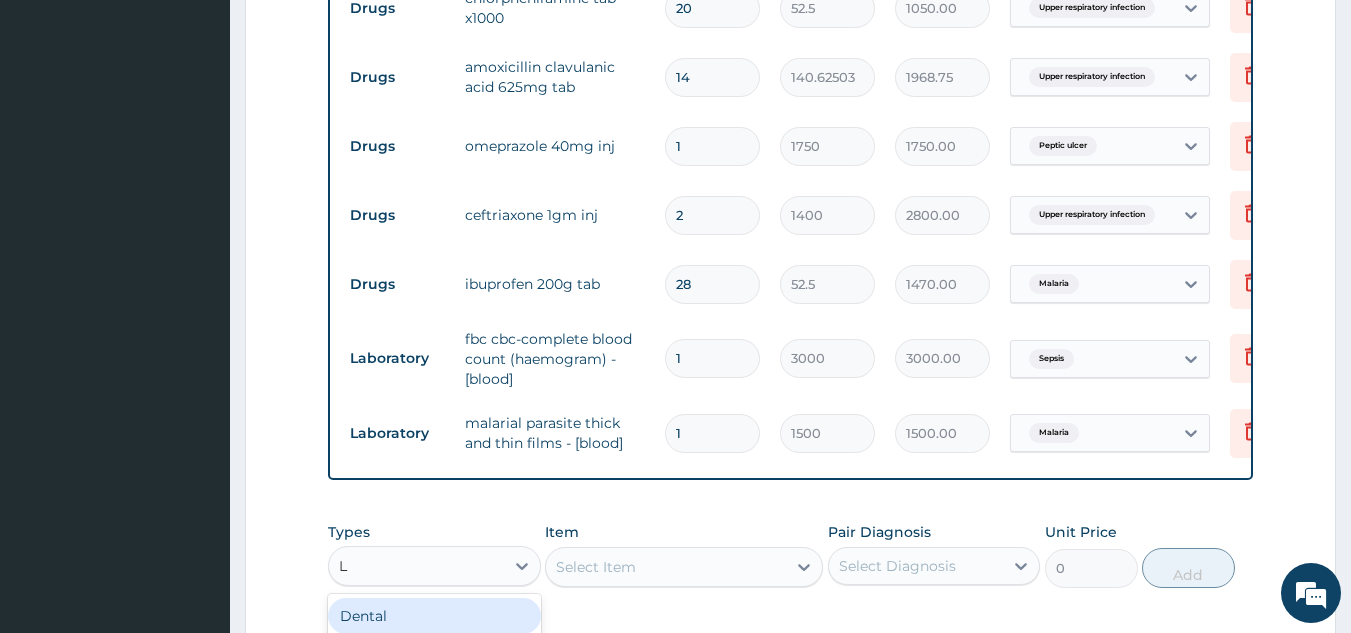 type on "LA" 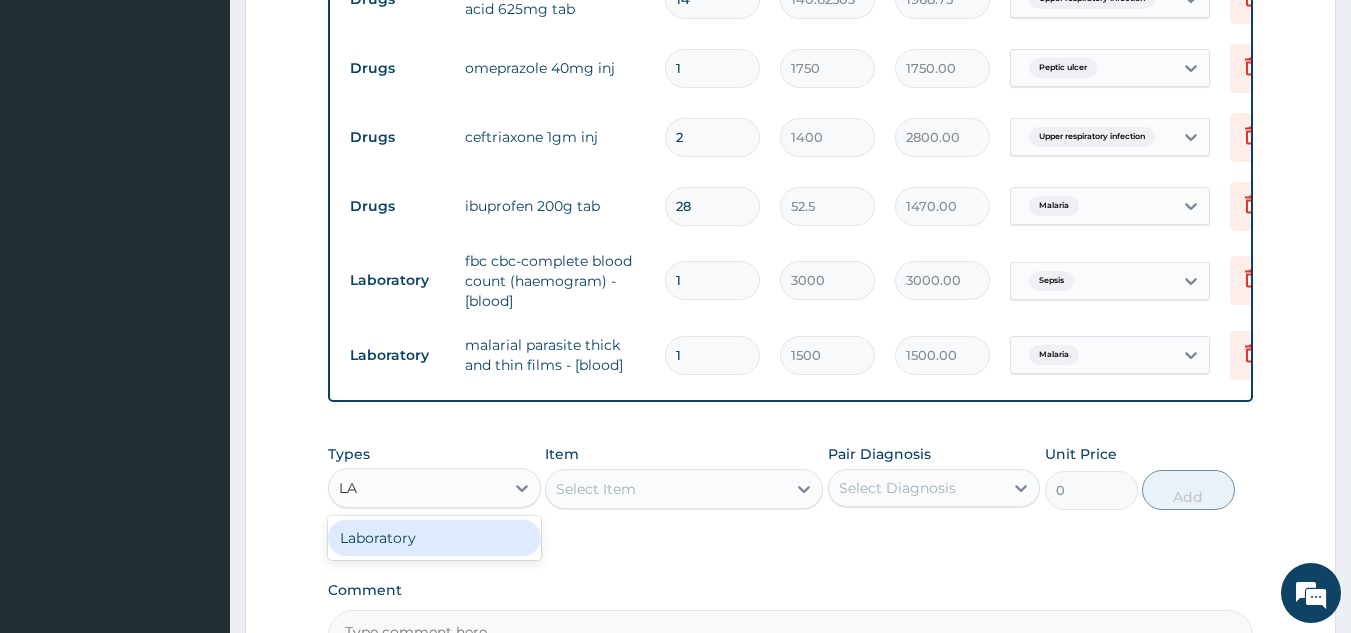 scroll, scrollTop: 1110, scrollLeft: 0, axis: vertical 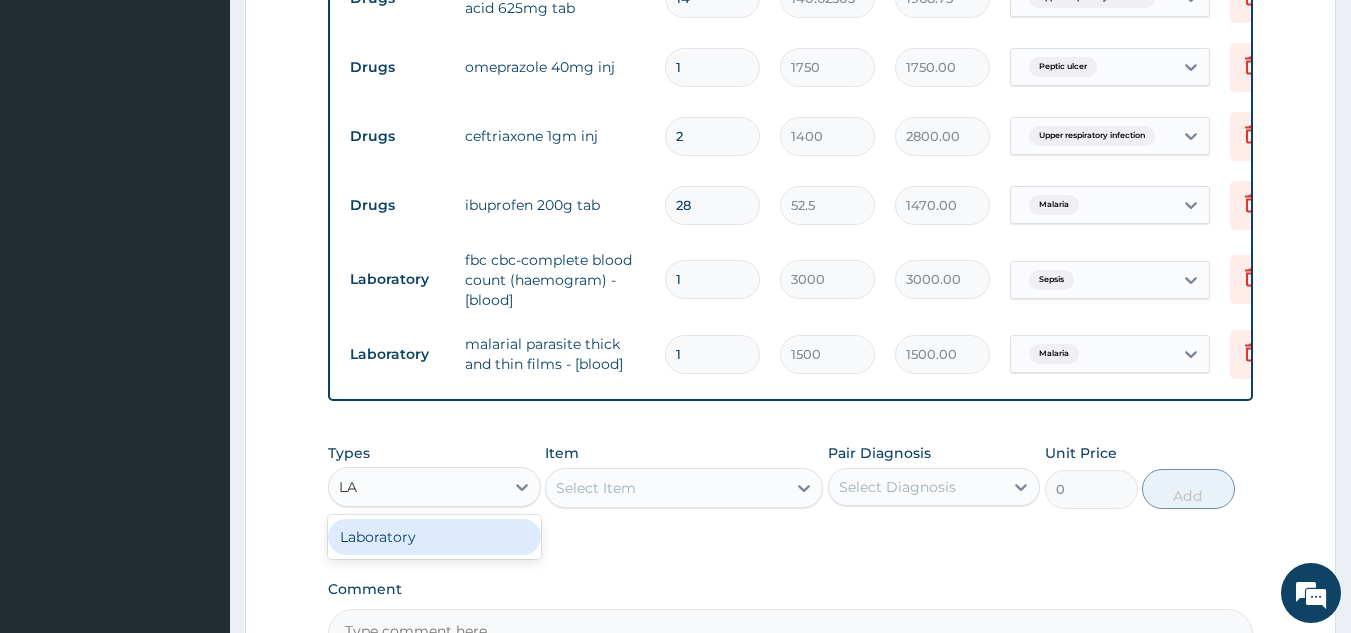 click on "Laboratory" at bounding box center [434, 537] 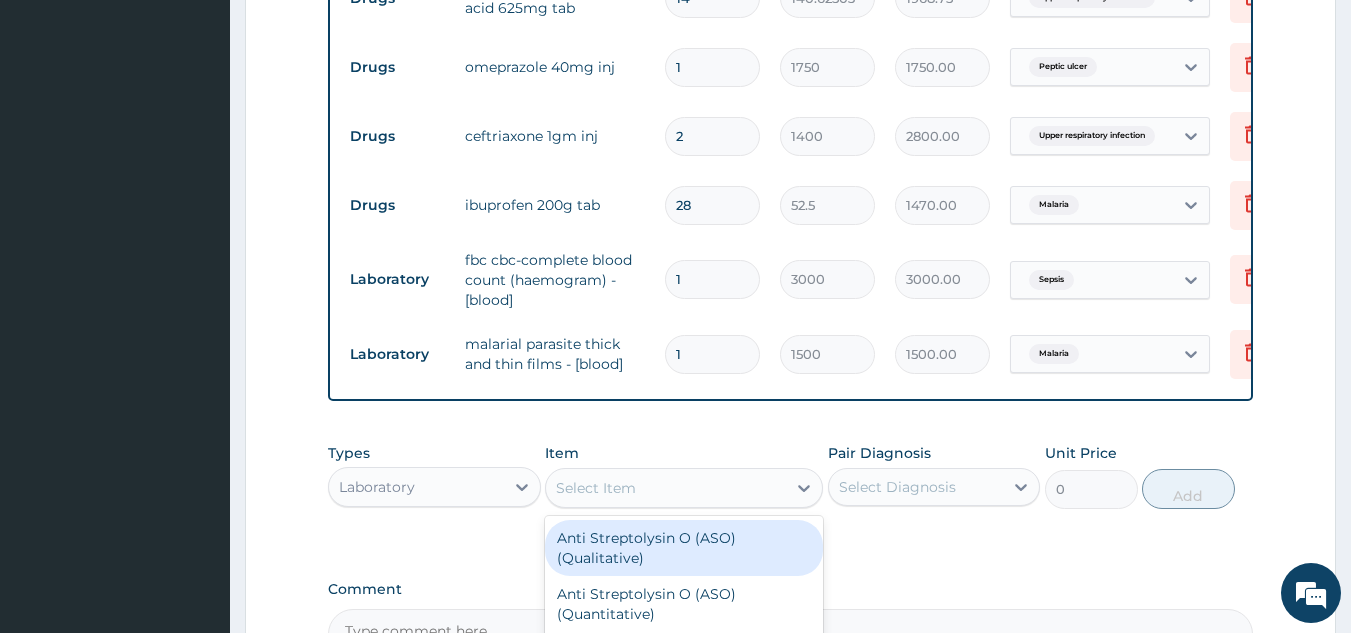 click on "Select Item" at bounding box center (666, 488) 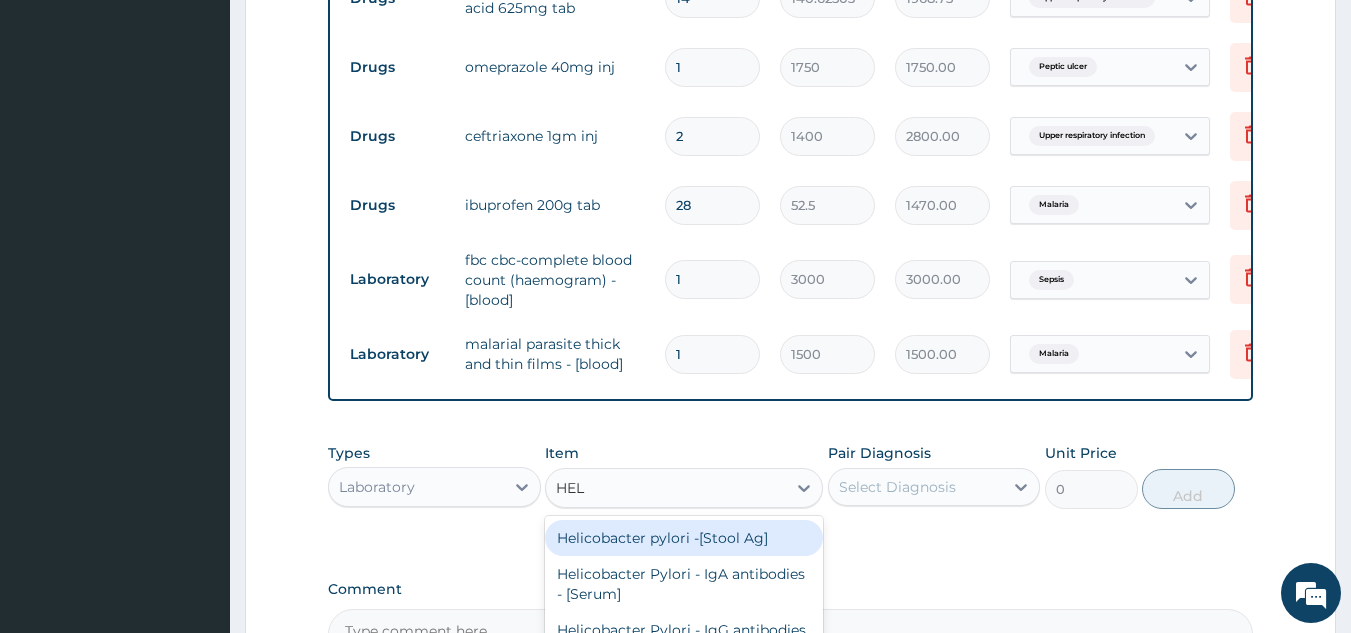 type on "HELI" 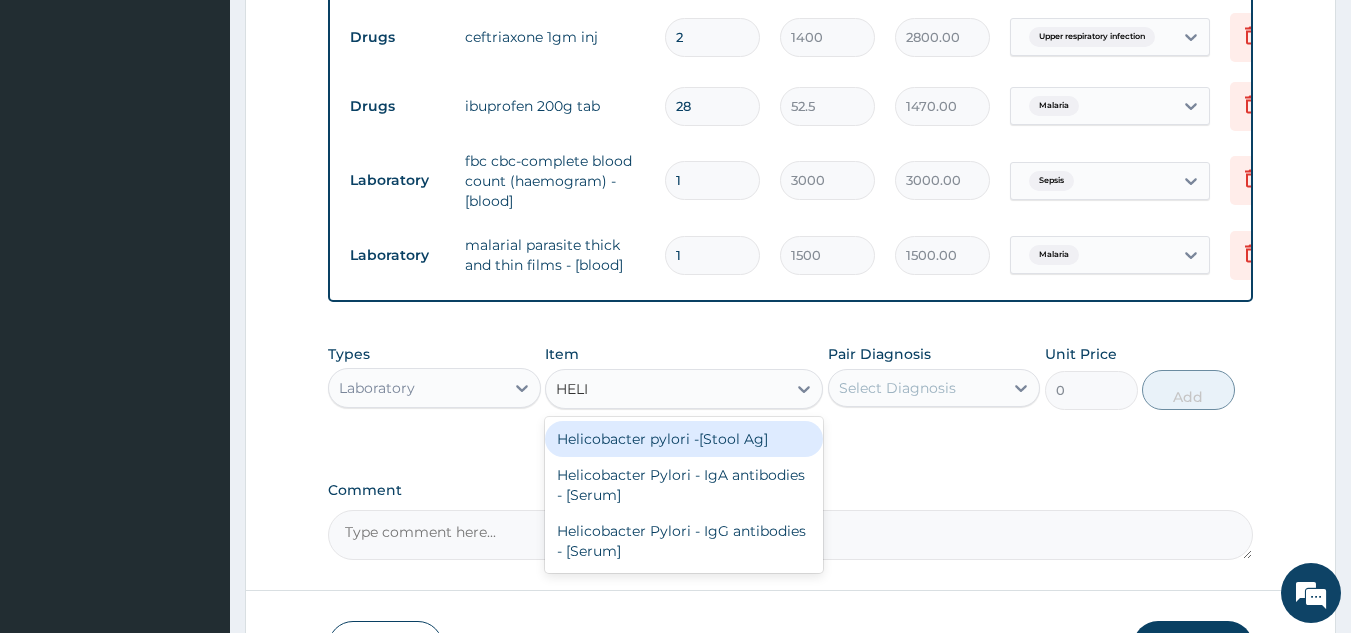 scroll, scrollTop: 1210, scrollLeft: 0, axis: vertical 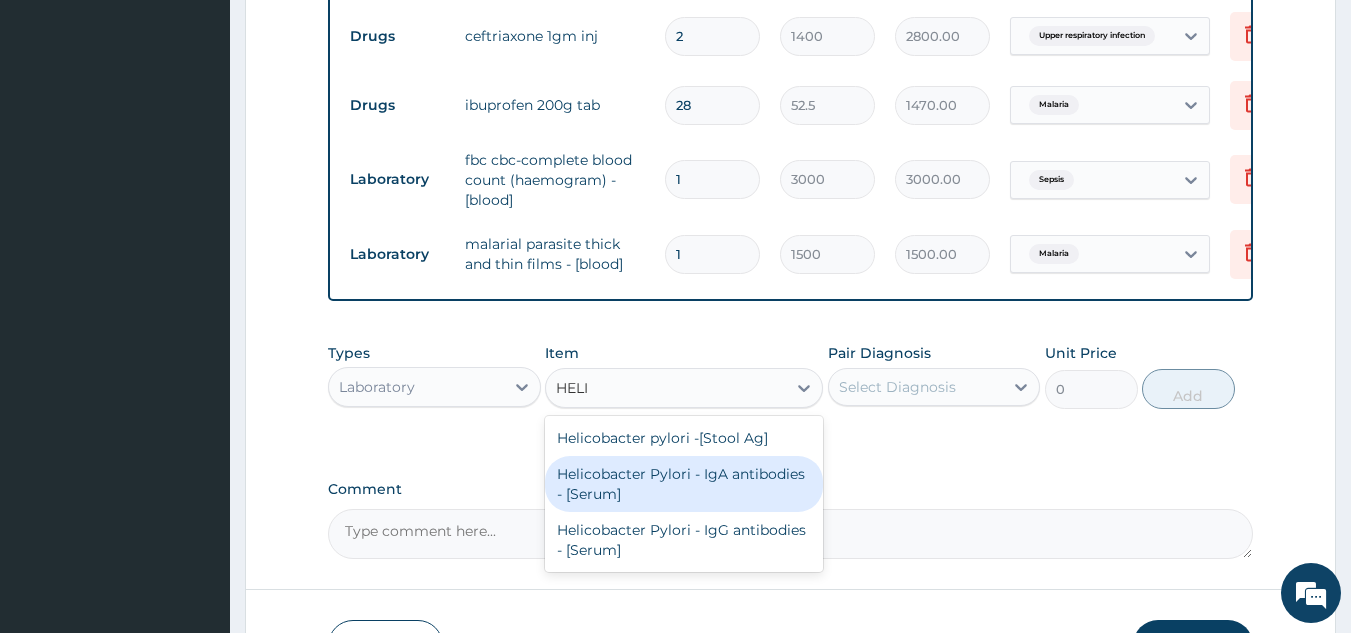 click on "Helicobacter Pylori - IgA antibodies - [Serum]" at bounding box center (684, 484) 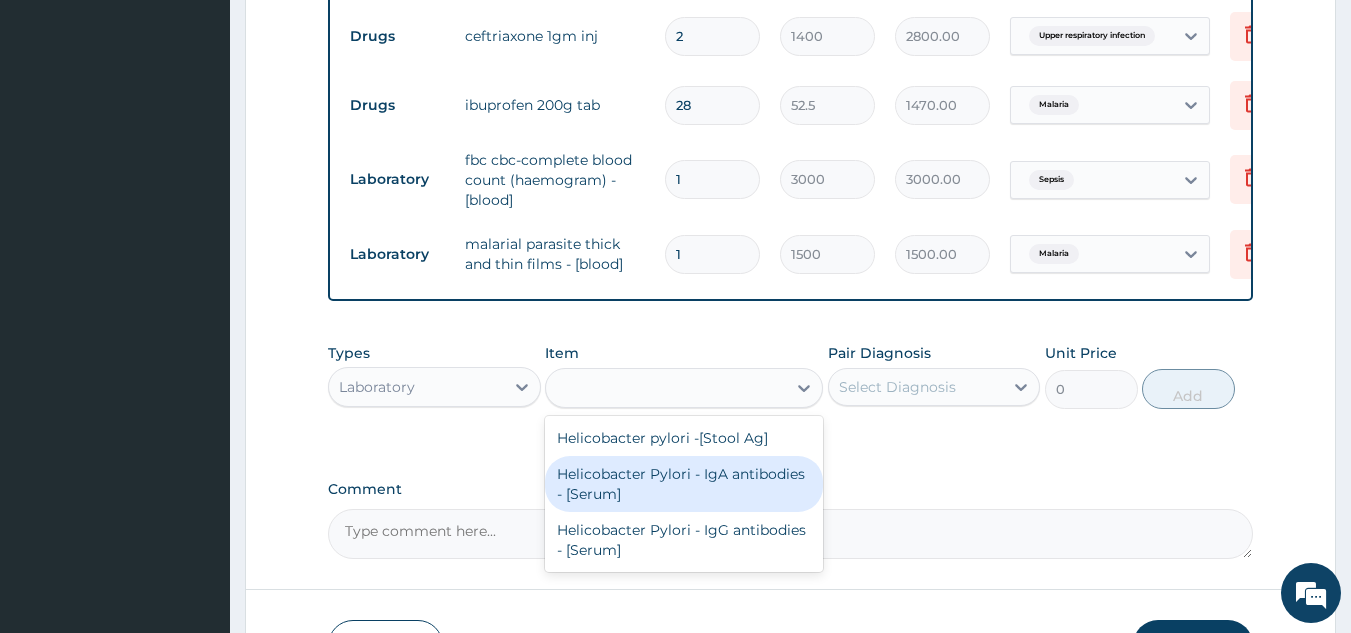 type on "5500" 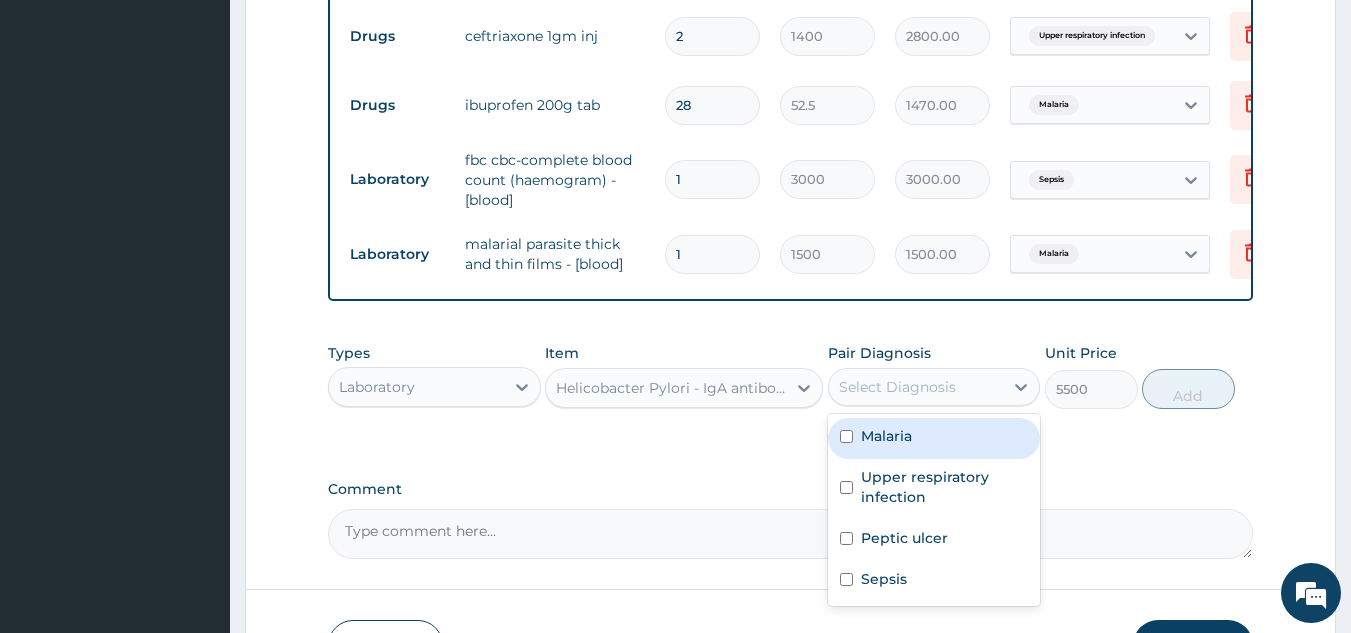 click on "Select Diagnosis" at bounding box center [916, 387] 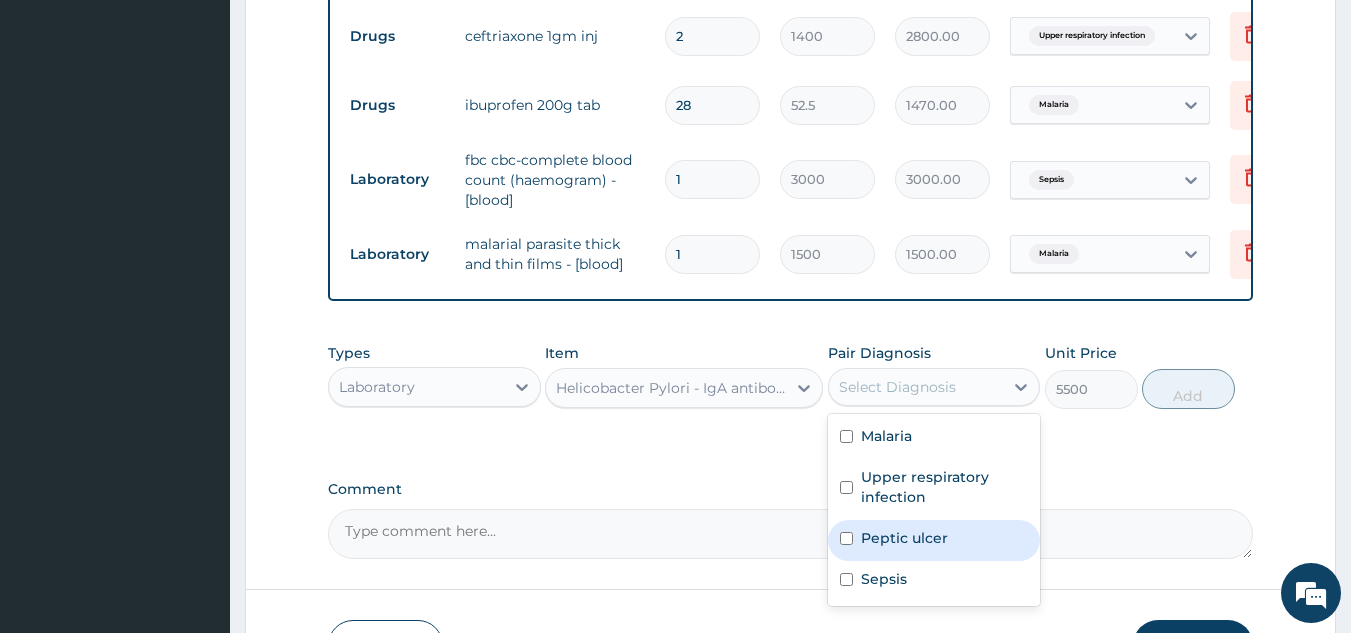 click on "Peptic ulcer" at bounding box center [904, 538] 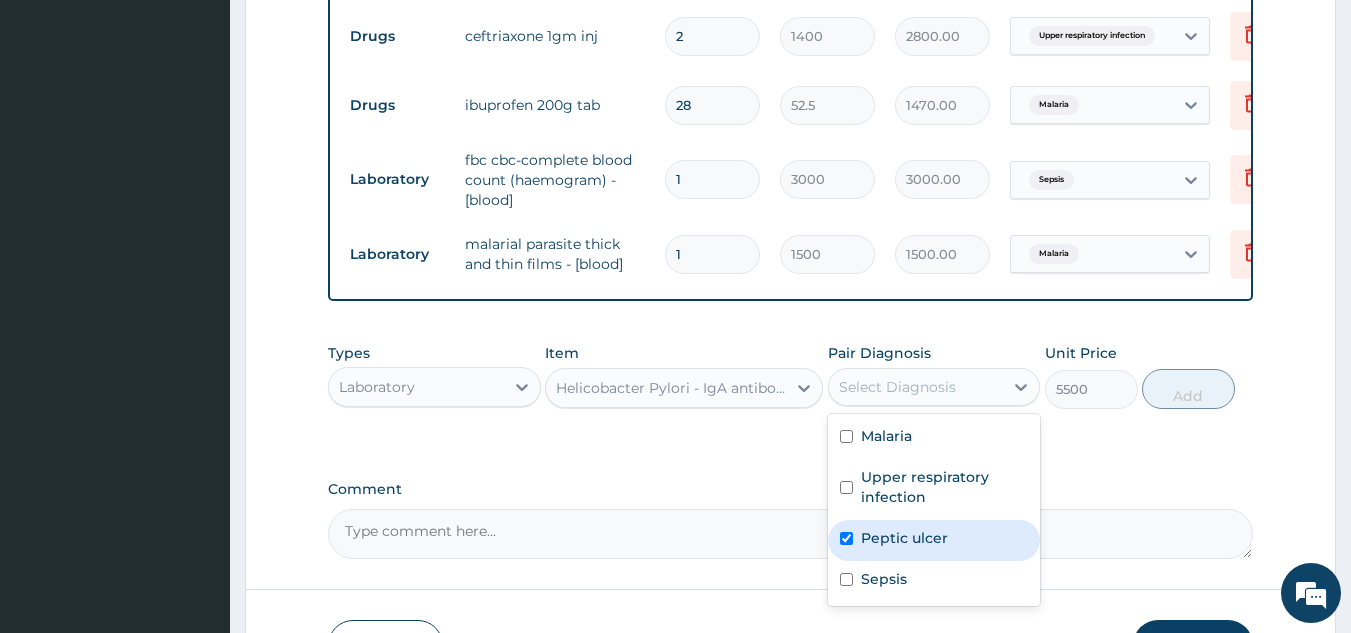 checkbox on "true" 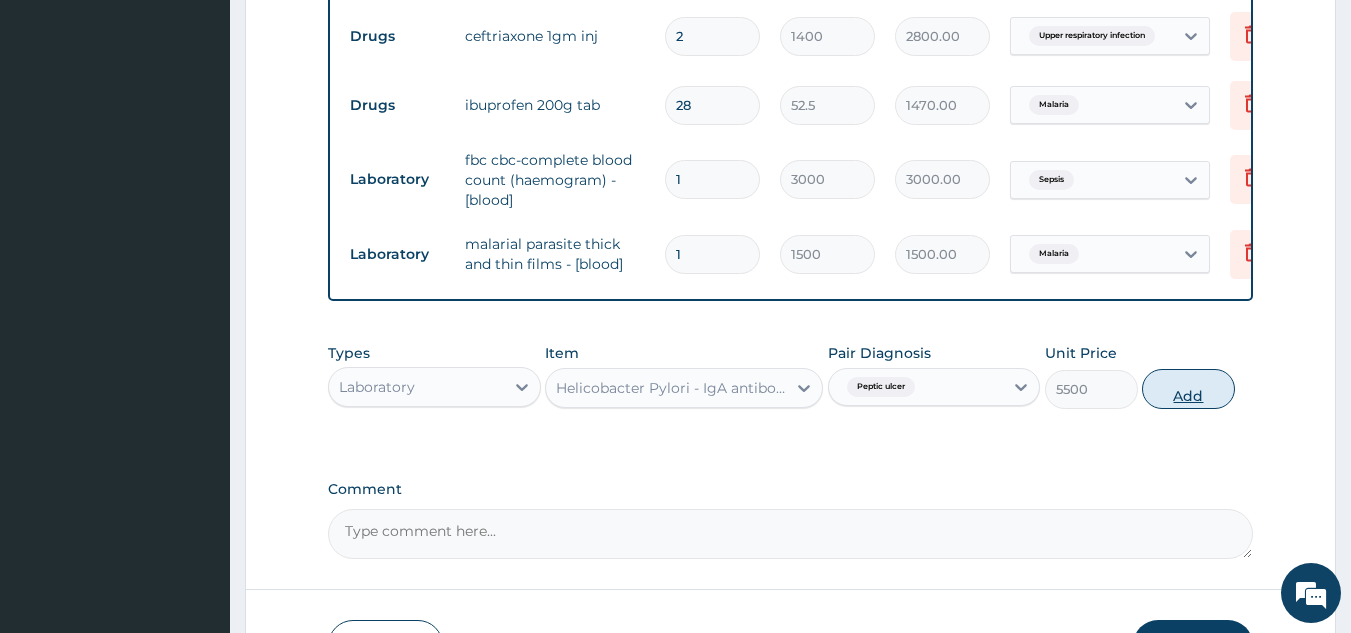 click on "Add" at bounding box center [1188, 389] 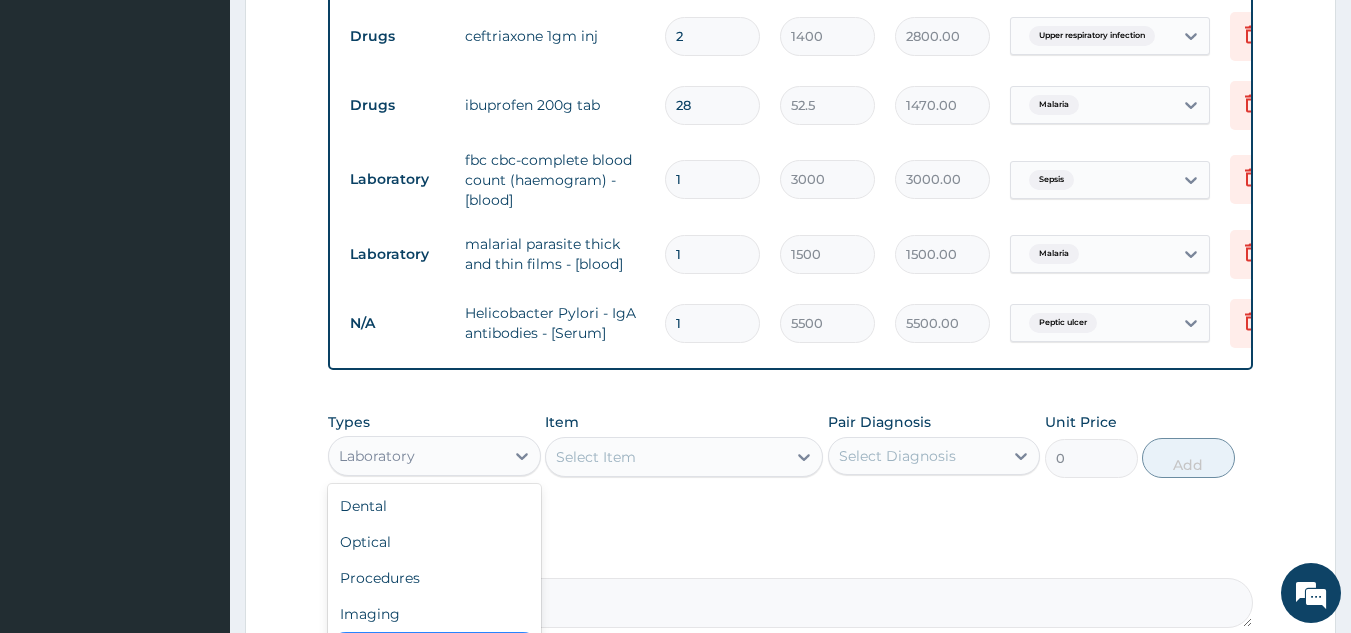 click on "Laboratory" at bounding box center (416, 456) 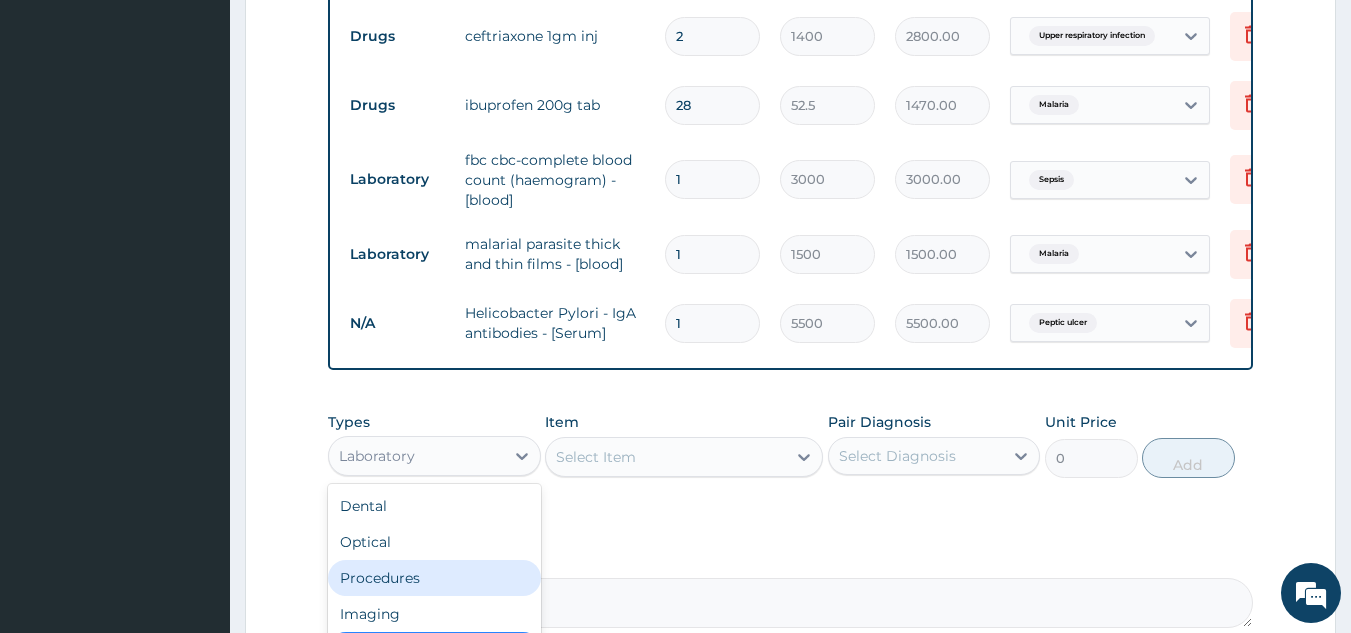 click on "Procedures" at bounding box center (434, 578) 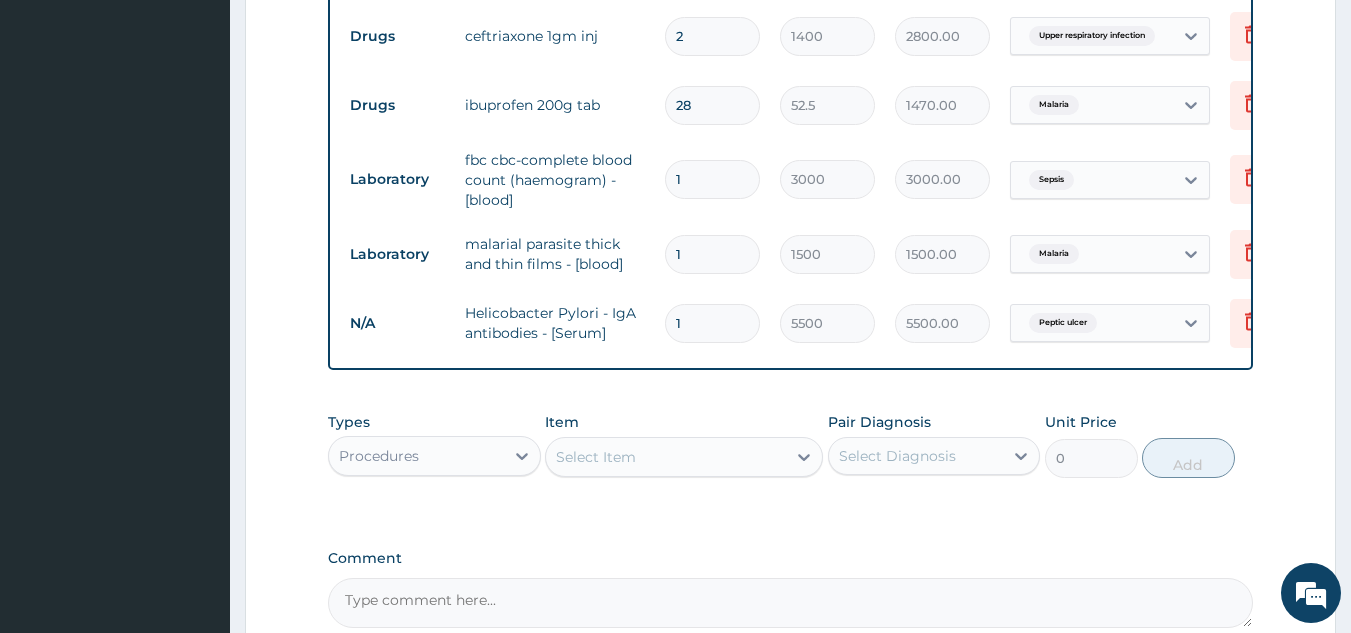click on "Select Item" at bounding box center (666, 457) 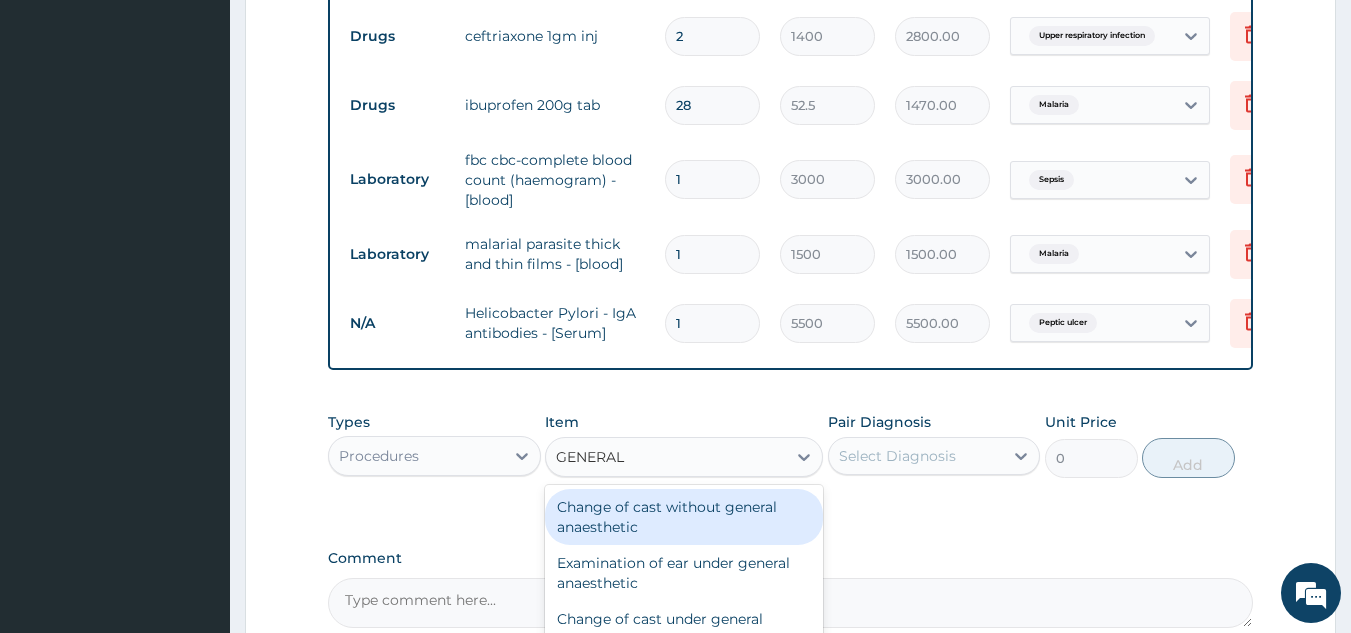 type on "GENERAL P" 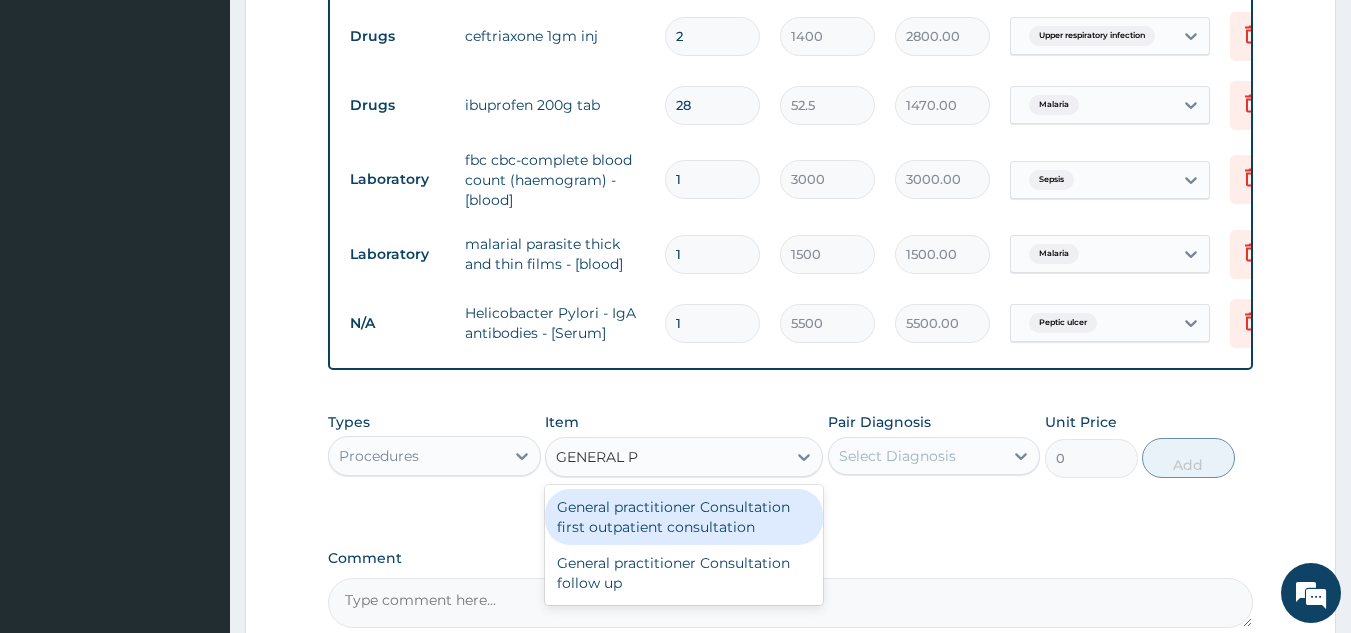 click on "General practitioner Consultation first outpatient consultation" at bounding box center [684, 517] 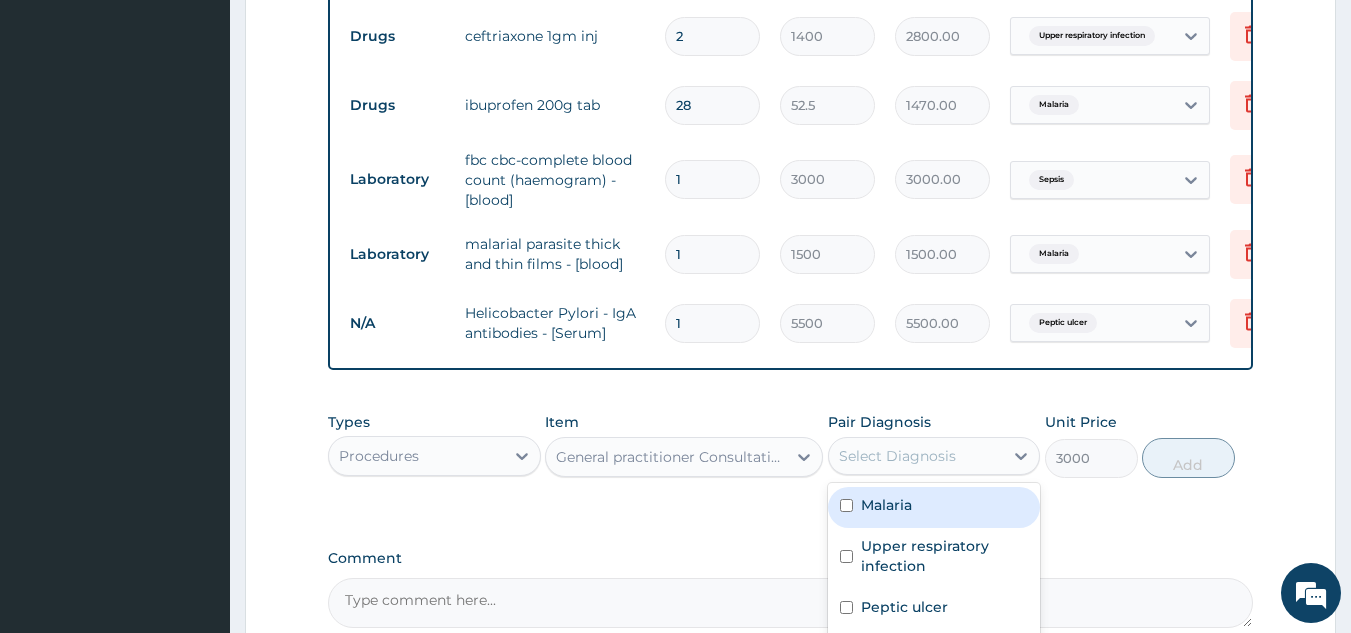 click on "Select Diagnosis" at bounding box center (897, 456) 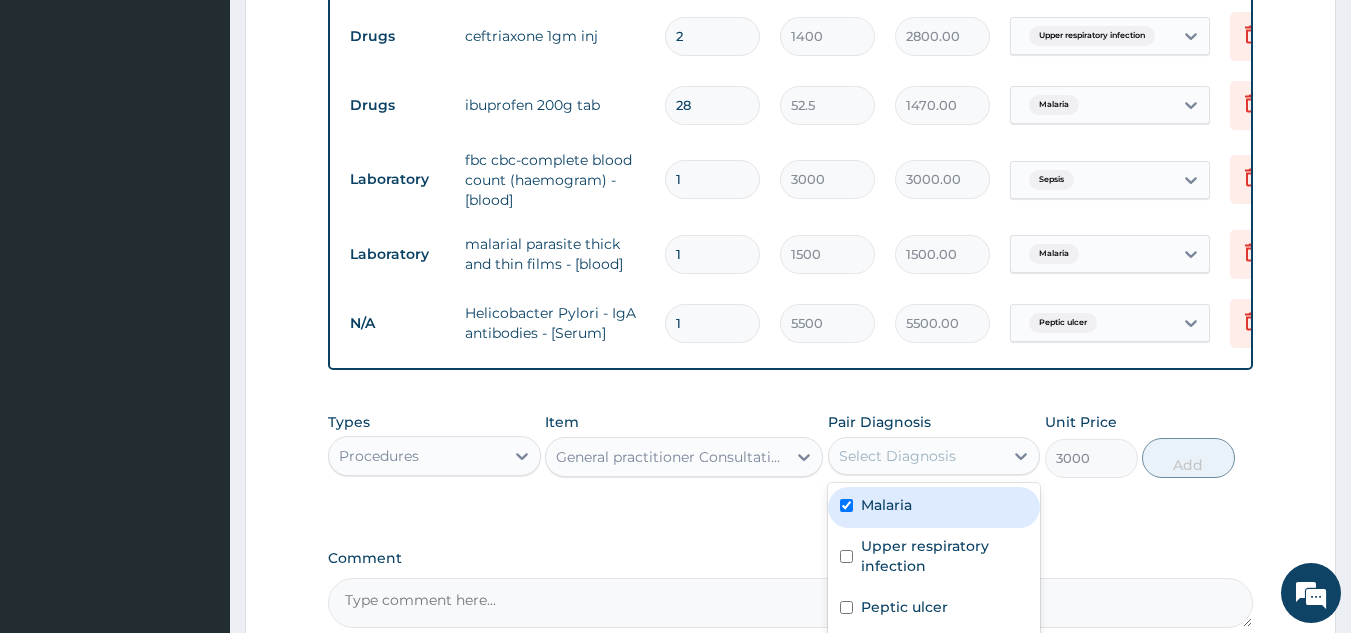 checkbox on "true" 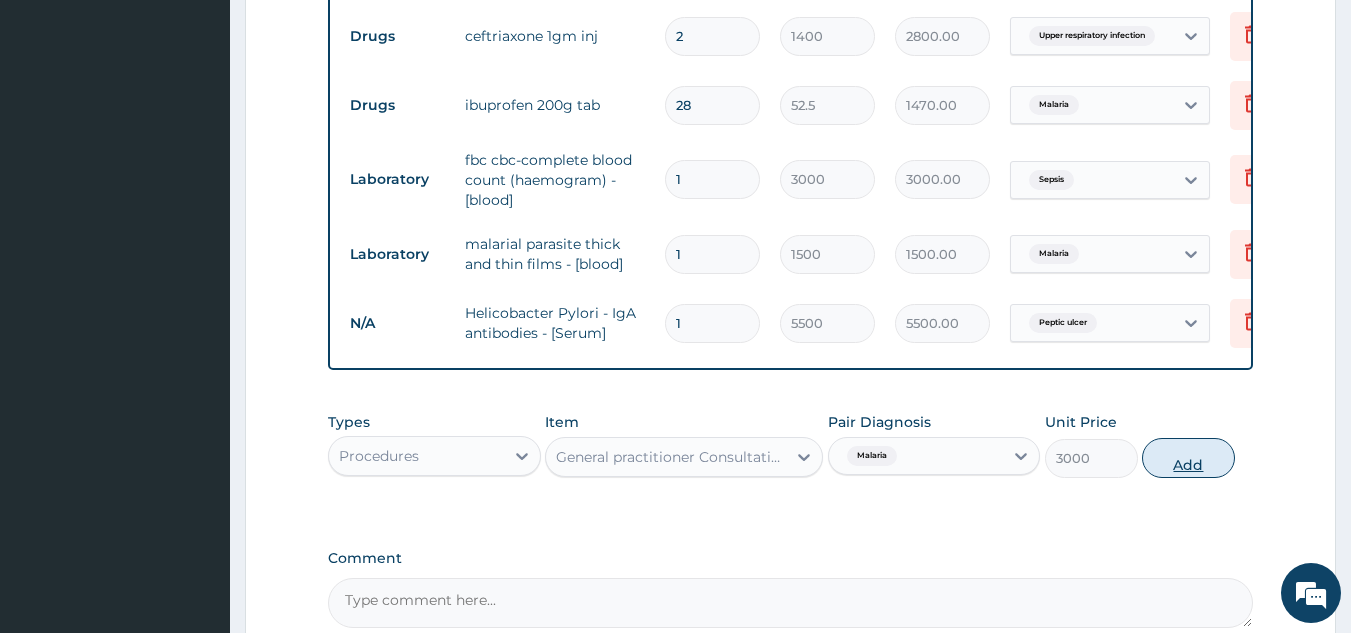 click on "Add" at bounding box center (1188, 458) 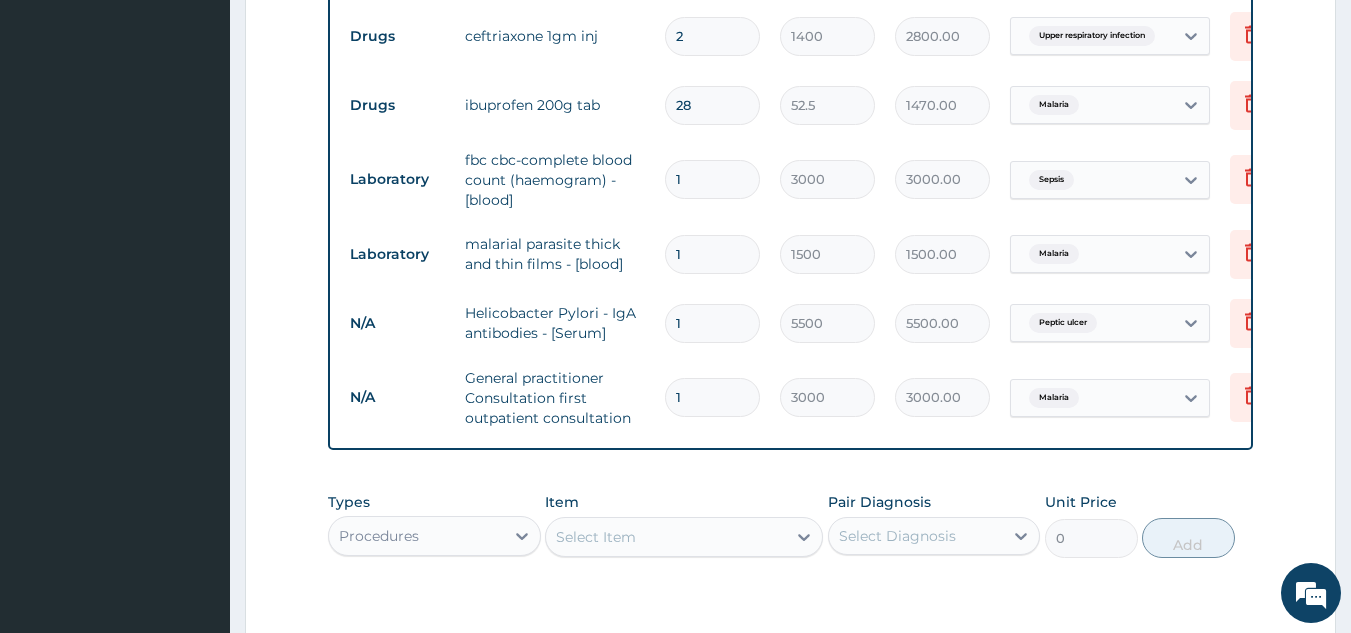 scroll, scrollTop: 1510, scrollLeft: 0, axis: vertical 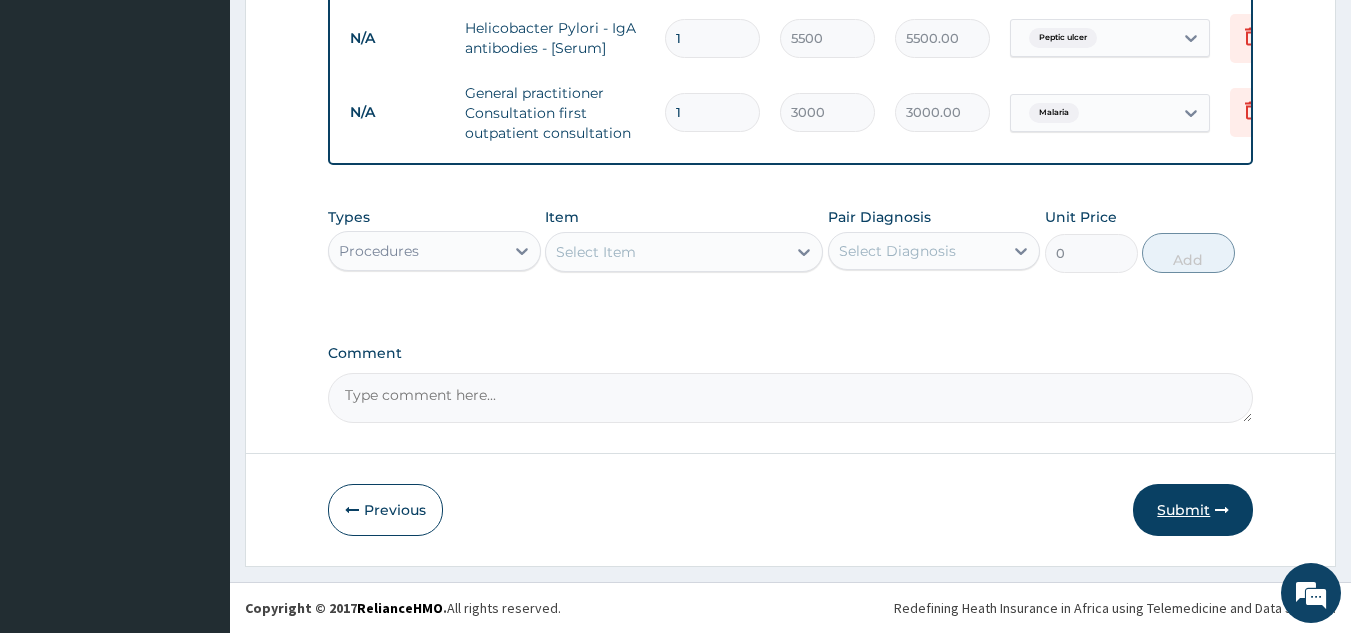 click on "Submit" at bounding box center (1193, 510) 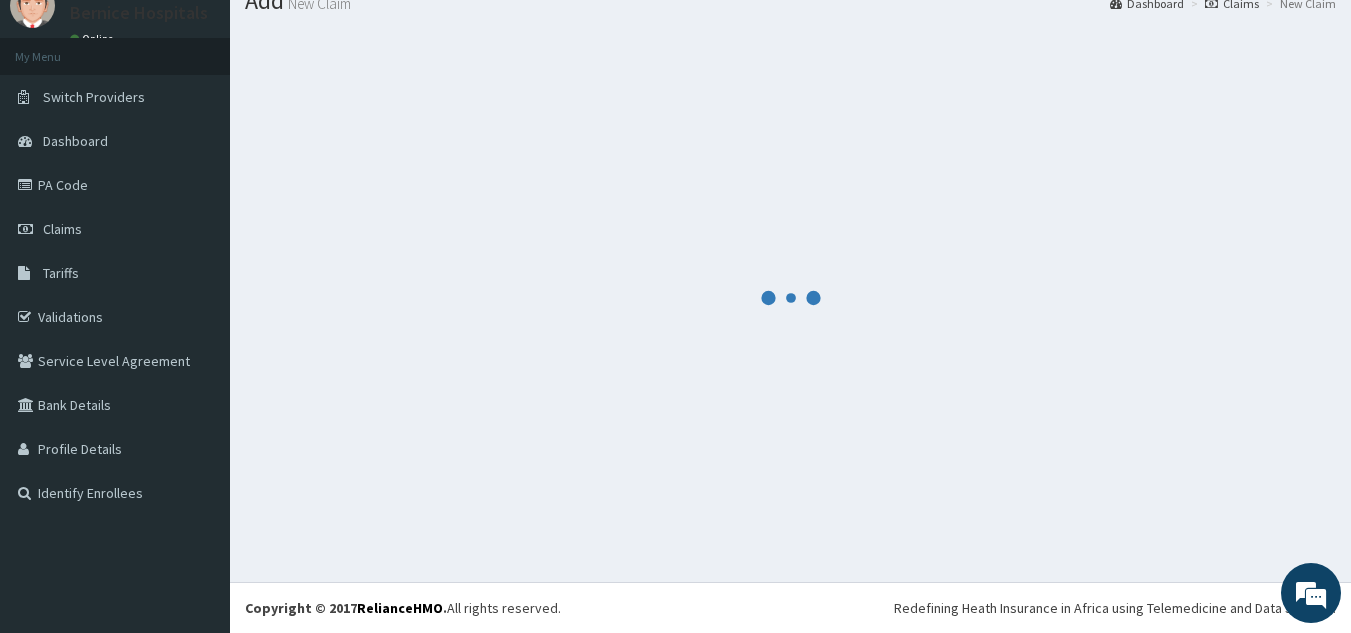 scroll, scrollTop: 1510, scrollLeft: 0, axis: vertical 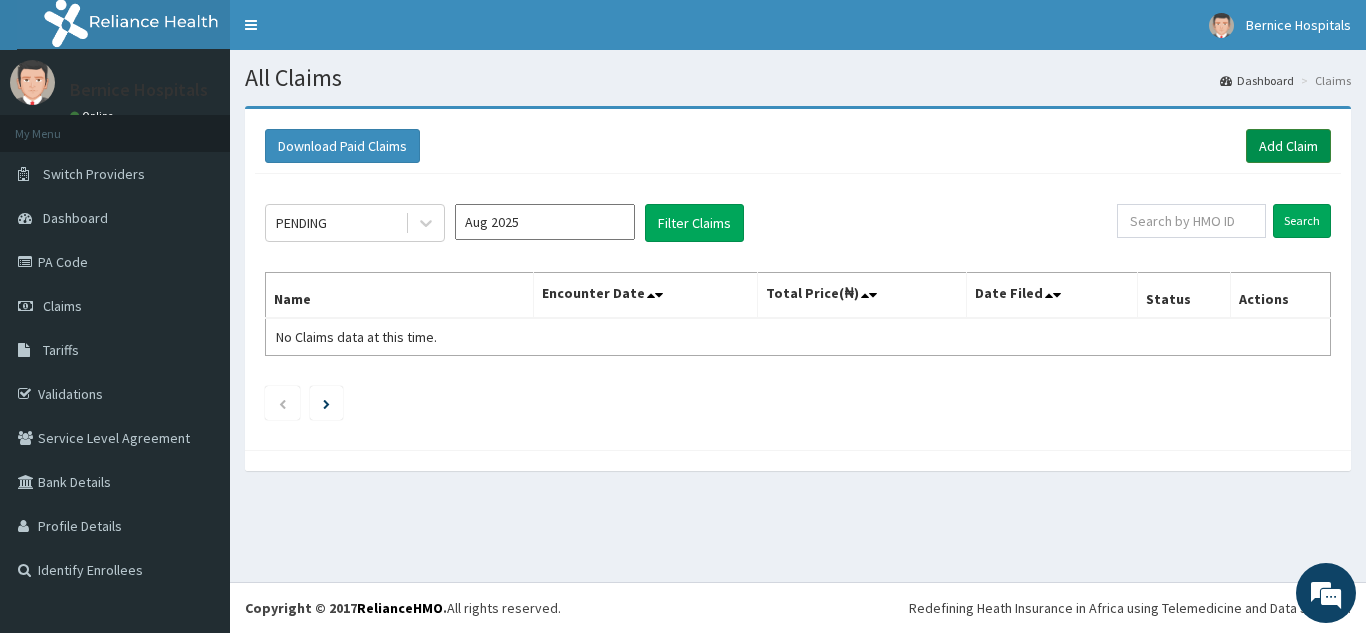 click on "Add Claim" at bounding box center [1288, 146] 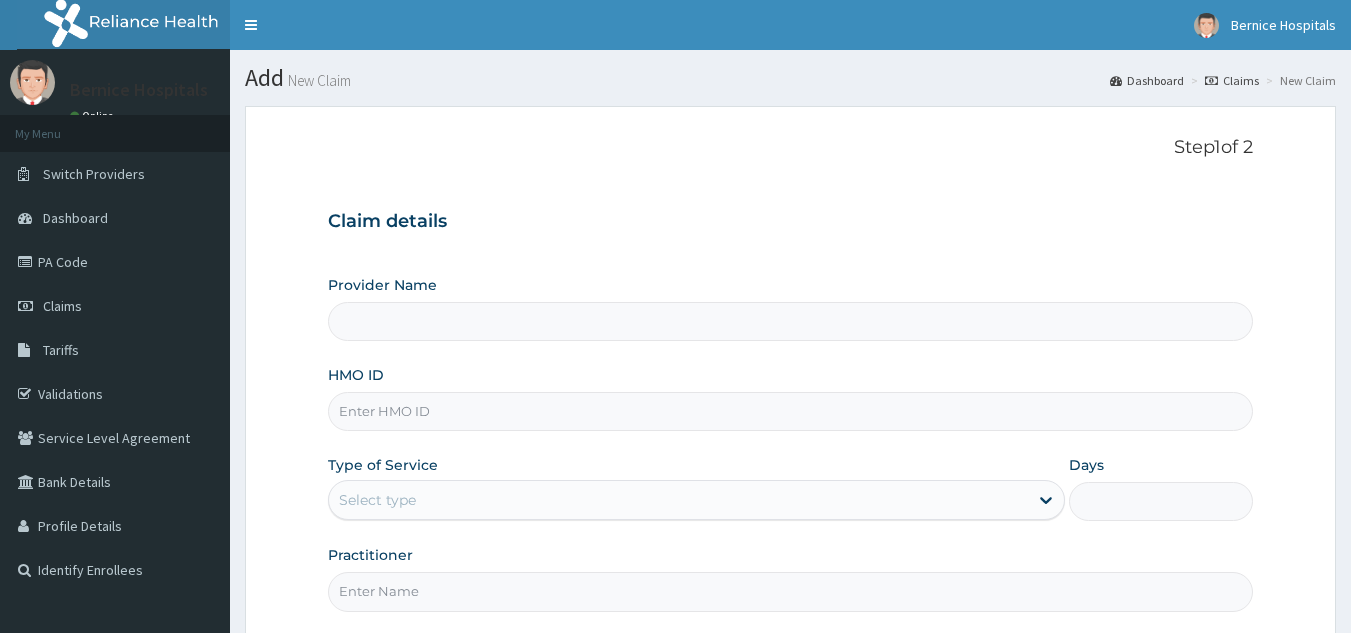 scroll, scrollTop: 0, scrollLeft: 0, axis: both 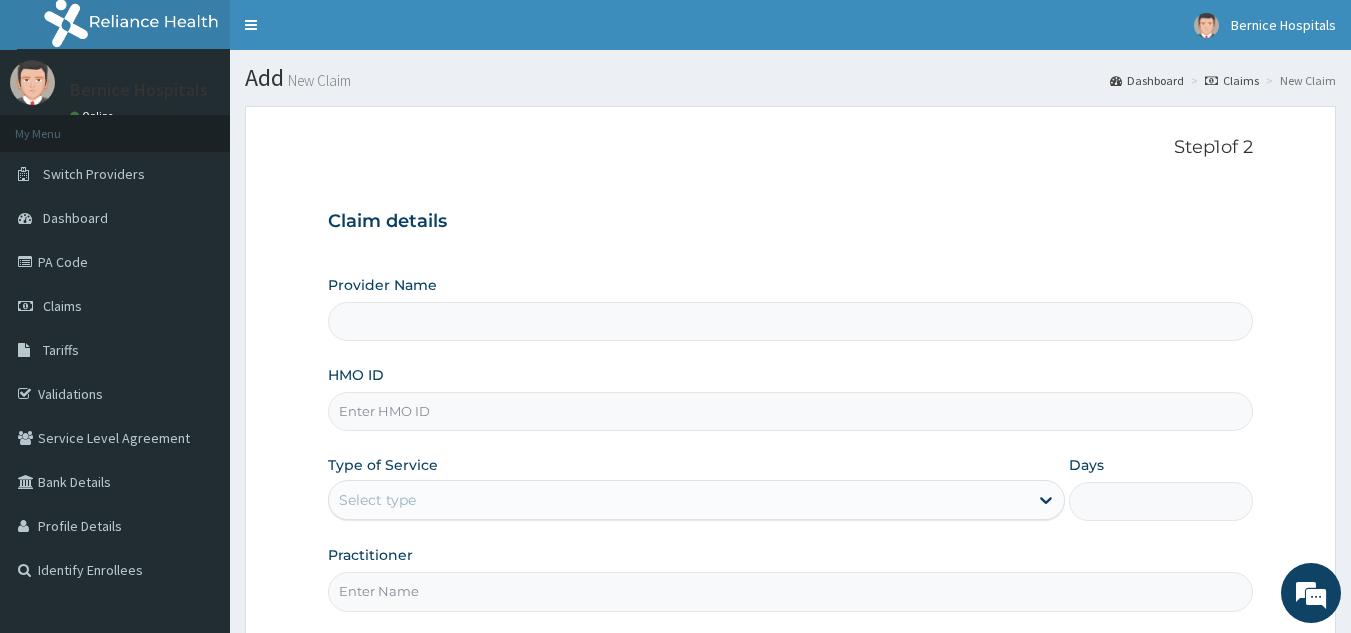 type on "Bernice Clinic - Mile 12" 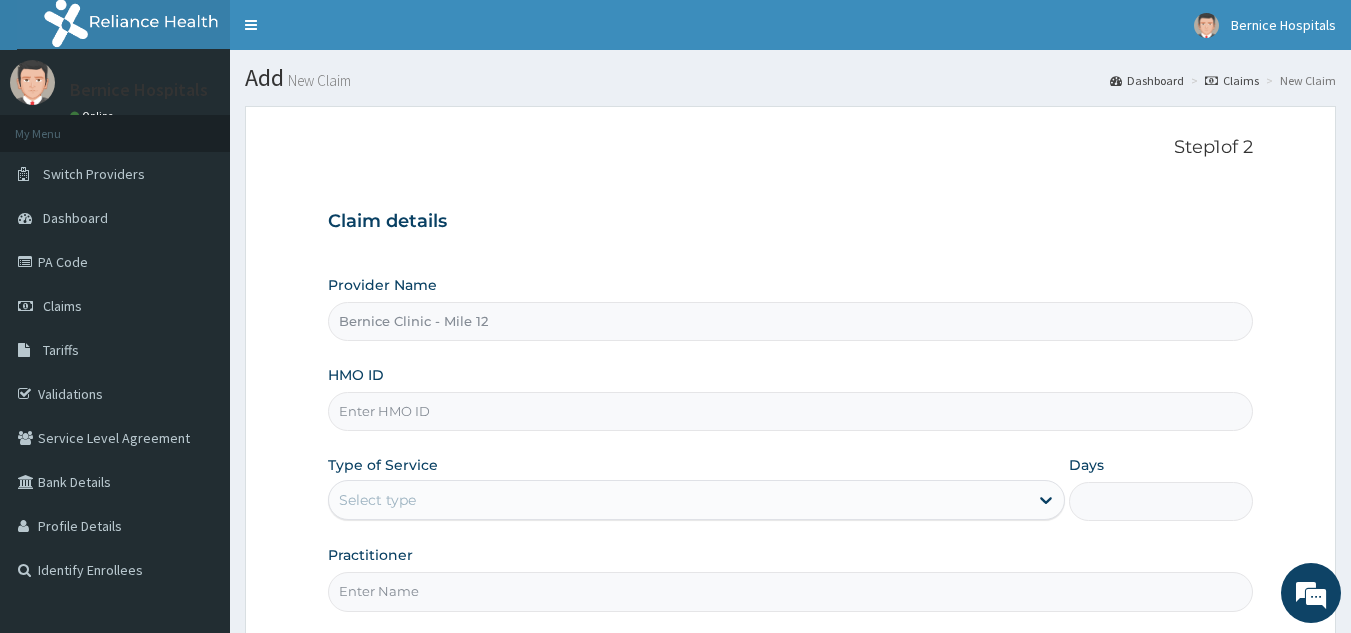 scroll, scrollTop: 0, scrollLeft: 0, axis: both 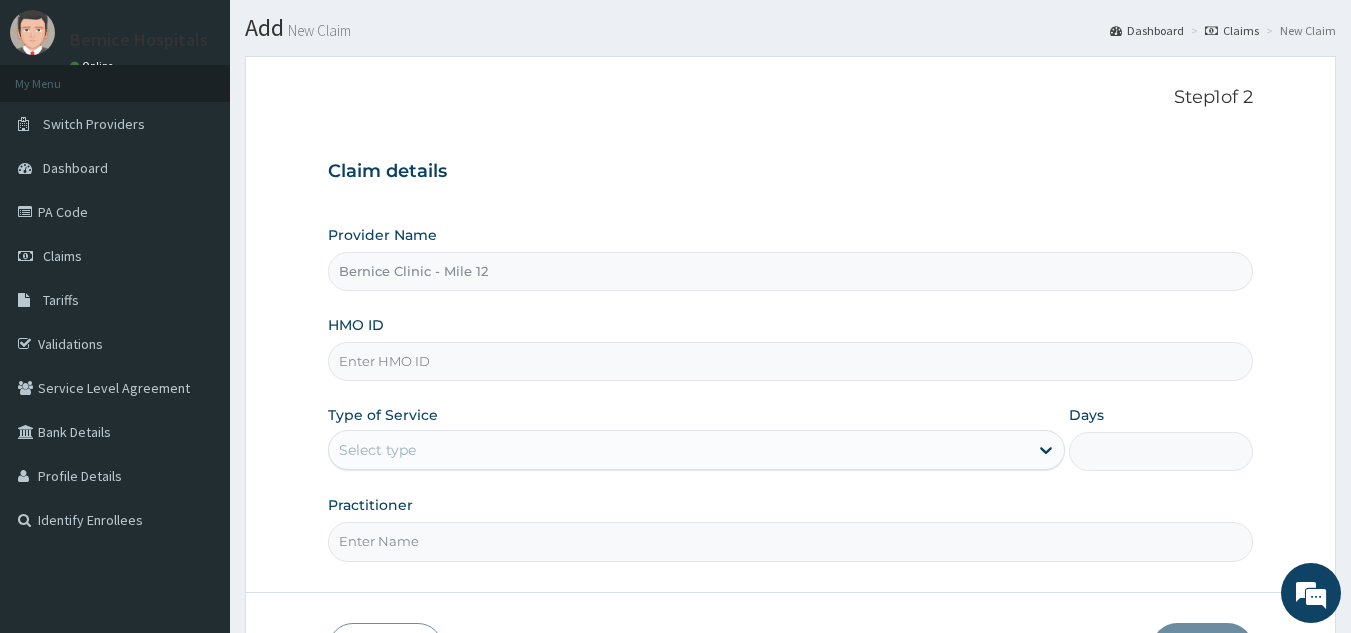 click on "HMO ID" at bounding box center (791, 361) 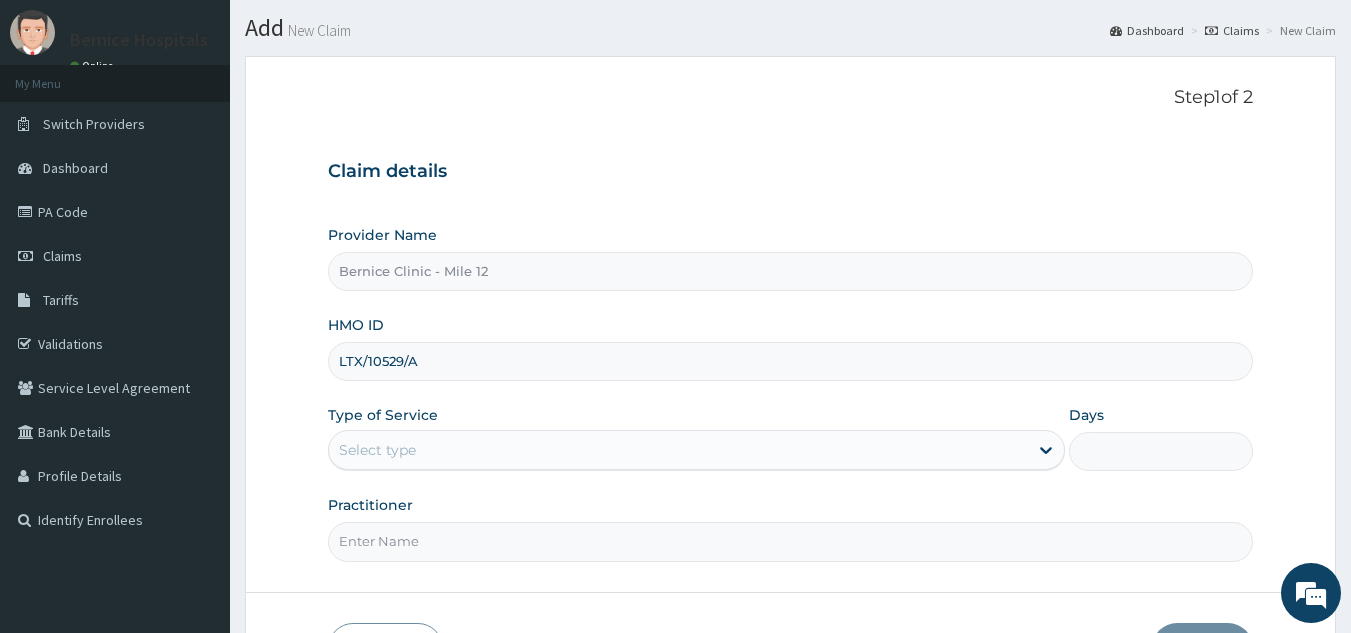 type on "LTX/10529/A" 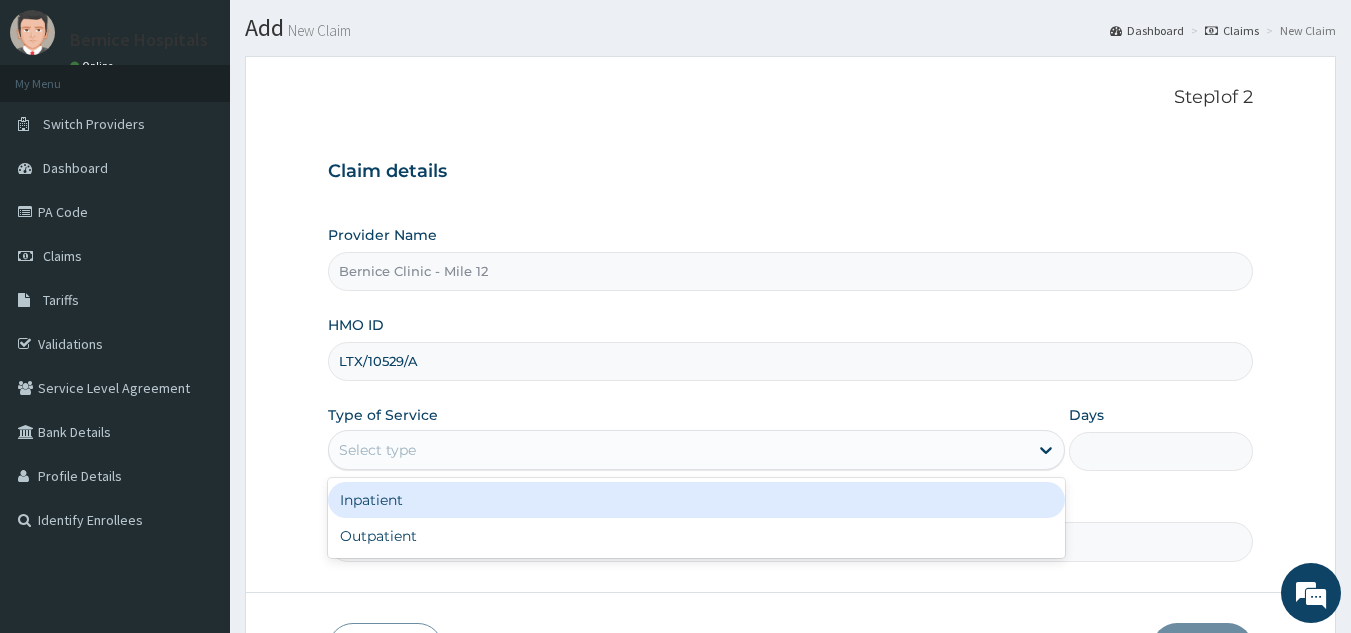 click on "Select type" at bounding box center [678, 450] 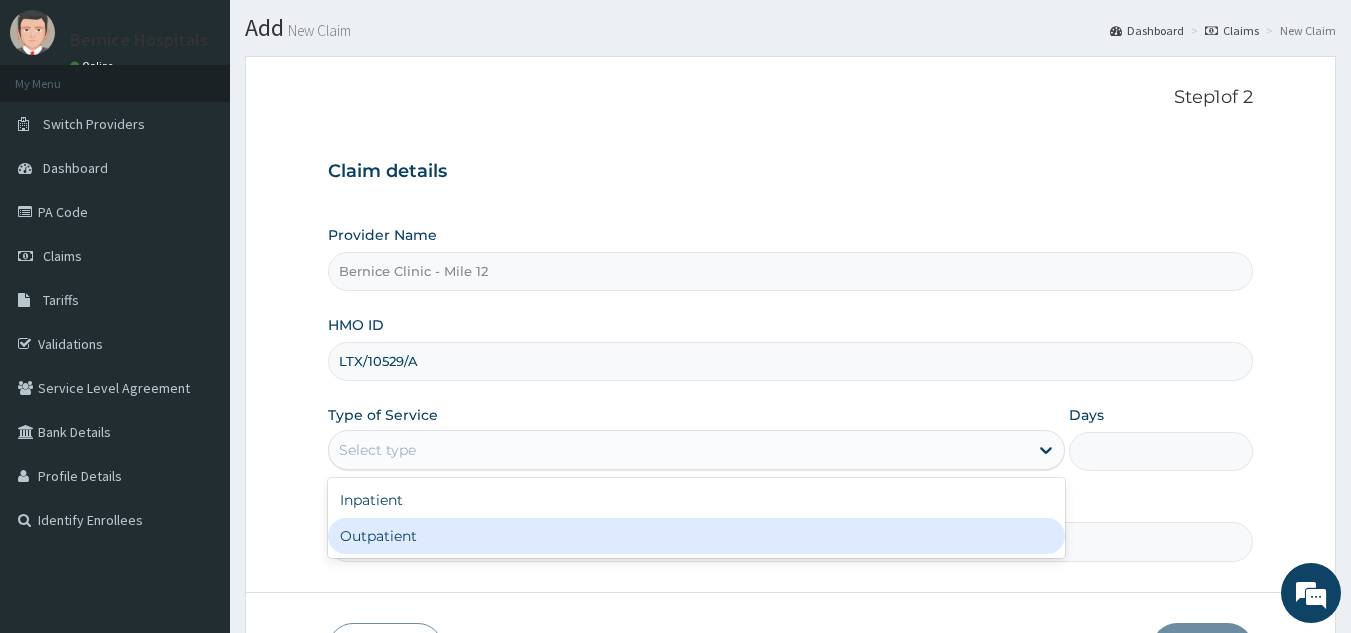 click on "Outpatient" at bounding box center (696, 536) 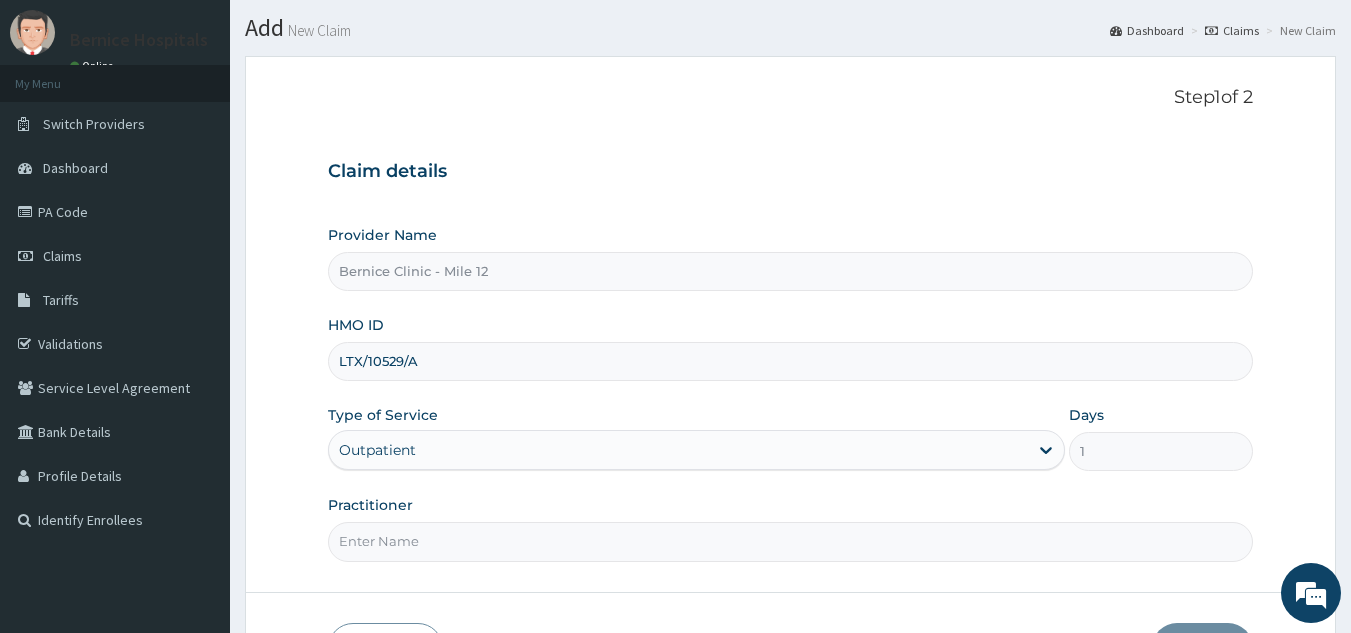 click on "Practitioner" at bounding box center (791, 541) 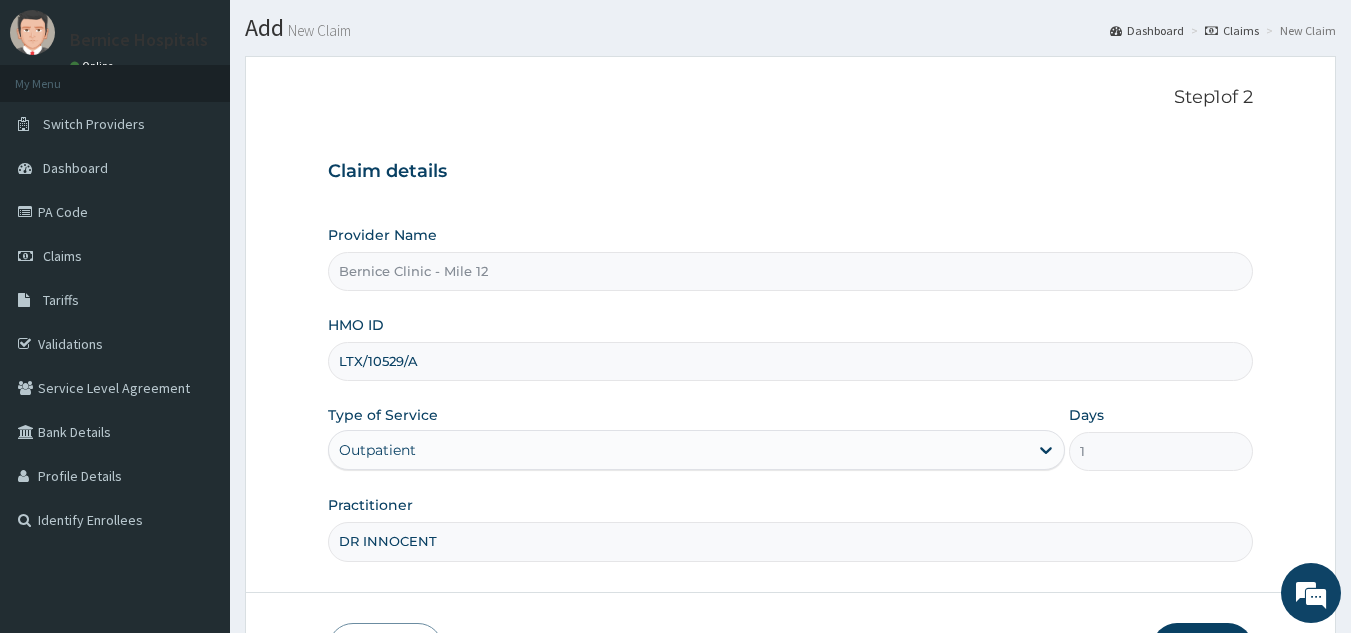 click on "DR INNOCENT" at bounding box center [791, 541] 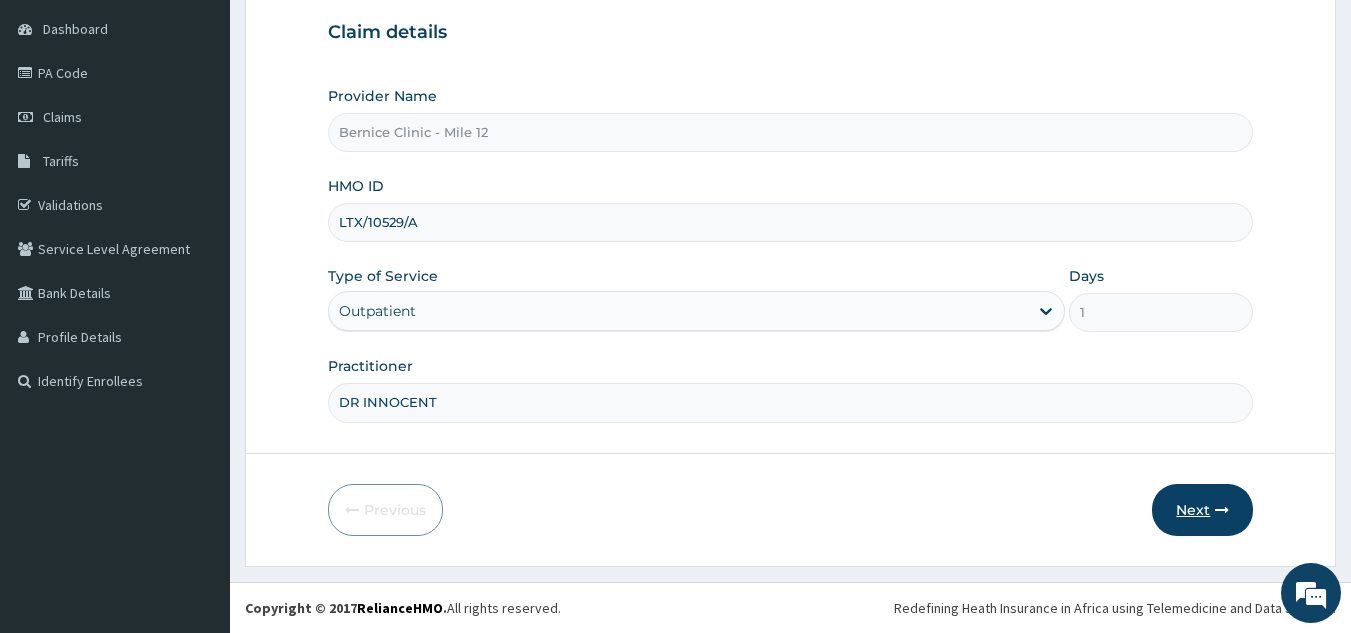 type on "DR INNOCENT" 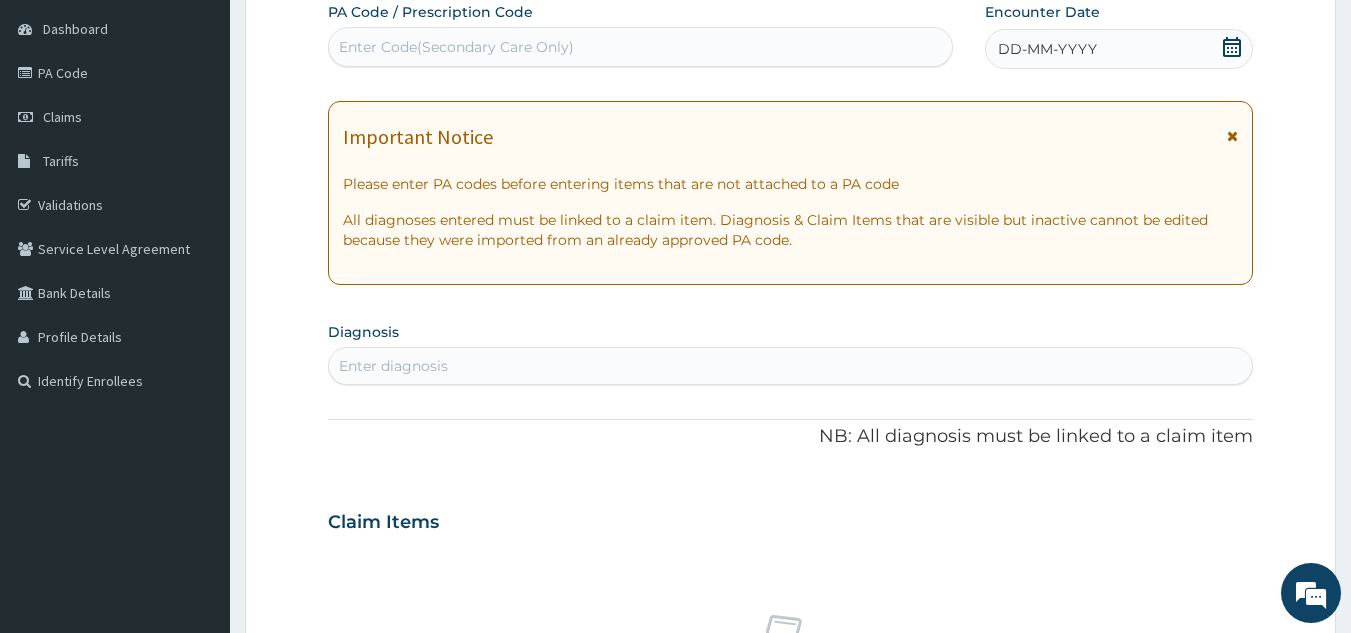 click on "Enter Code(Secondary Care Only)" at bounding box center [456, 47] 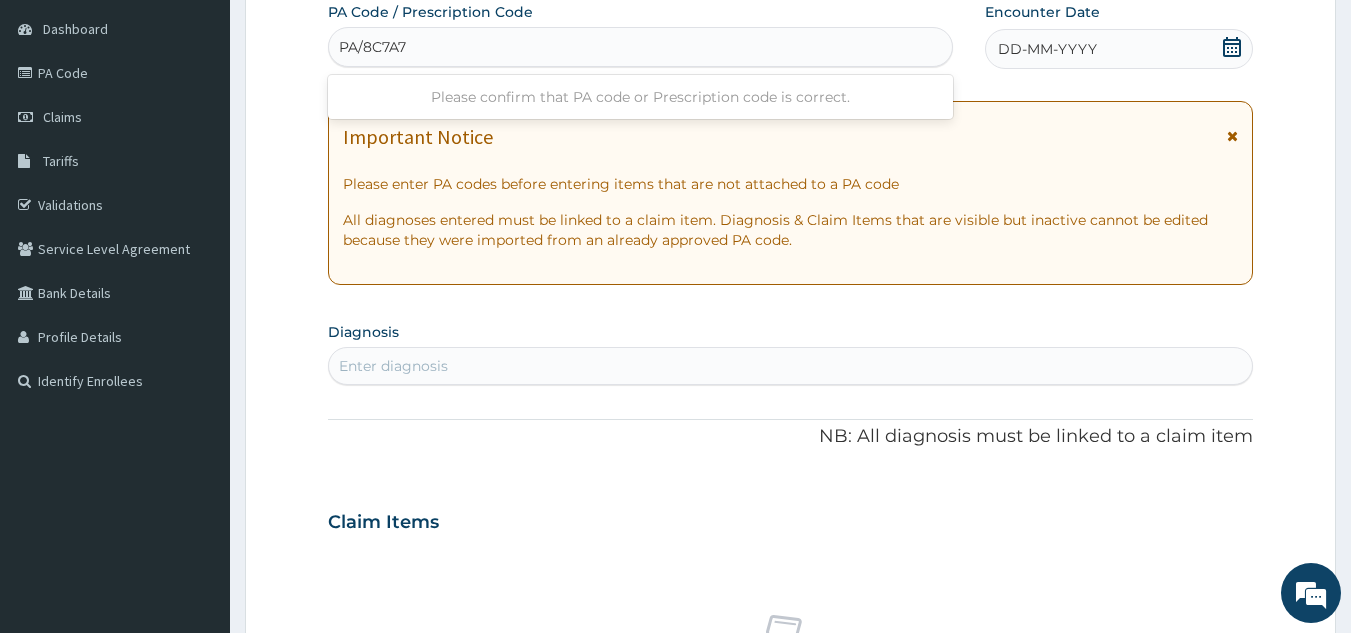 type on "PA/8C7A79" 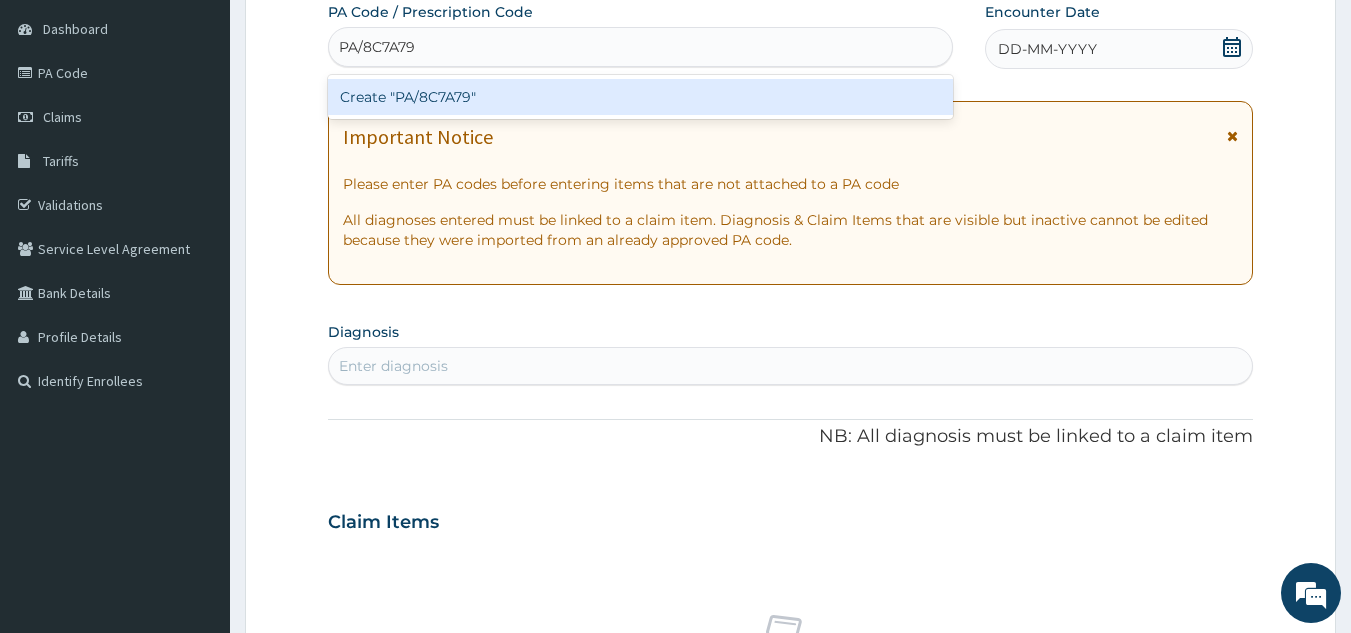 click on "Create "PA/8C7A79"" at bounding box center [641, 97] 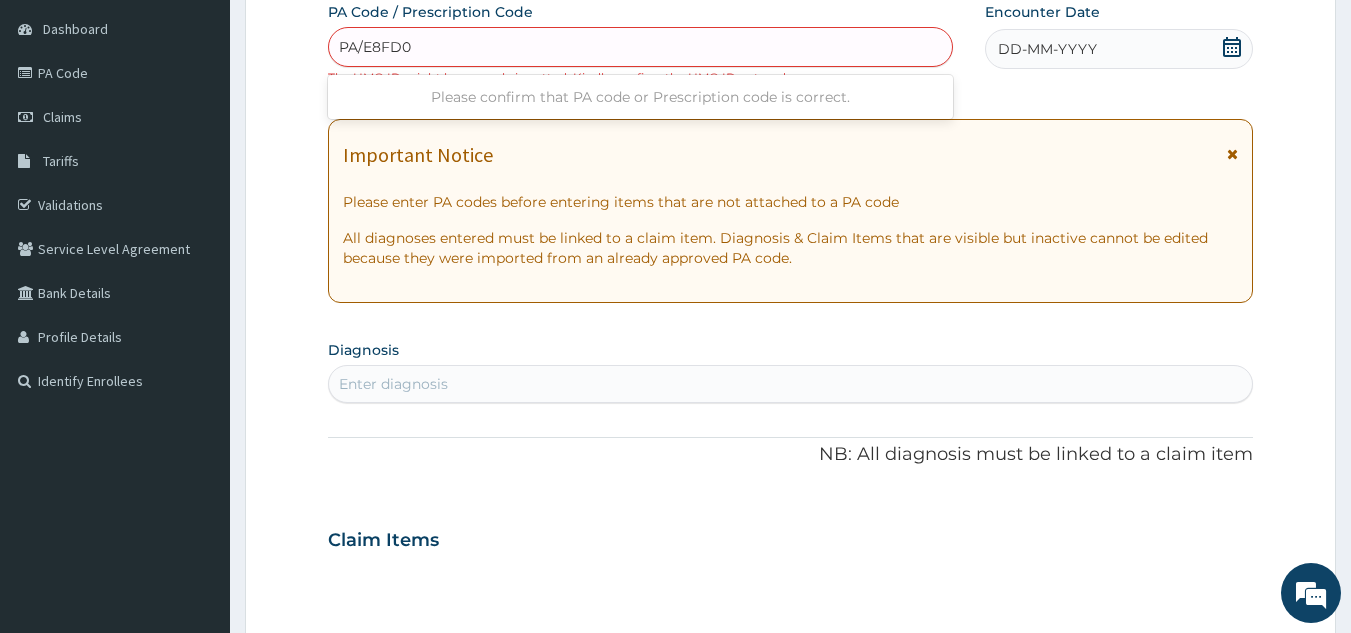 type on "PA/E8FD09" 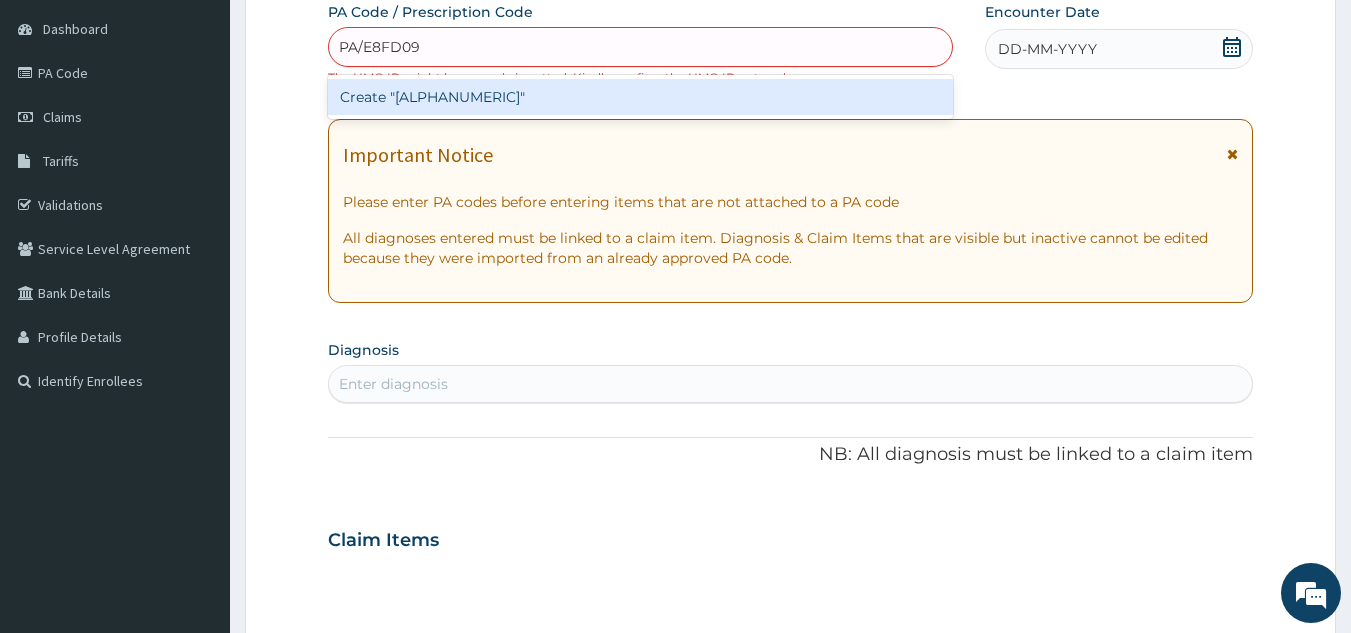 click on "Create "PA/[ALPHANUMERIC]"" at bounding box center [641, 97] 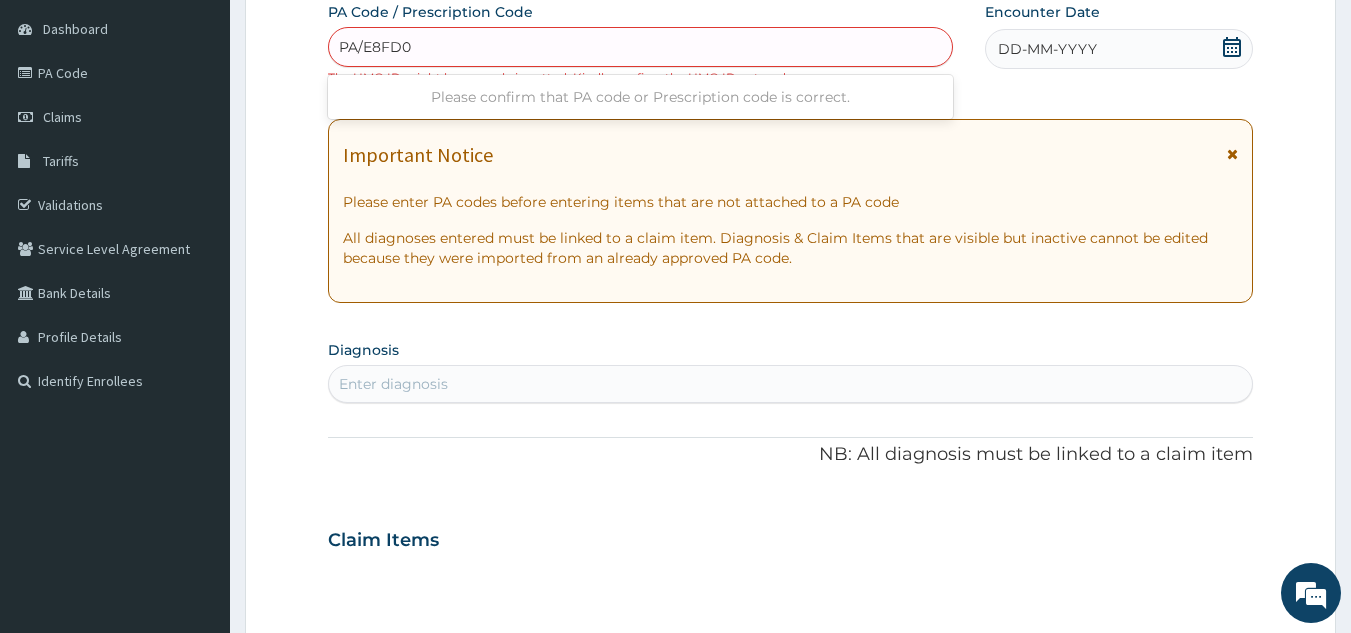type on "PA/E8FD09" 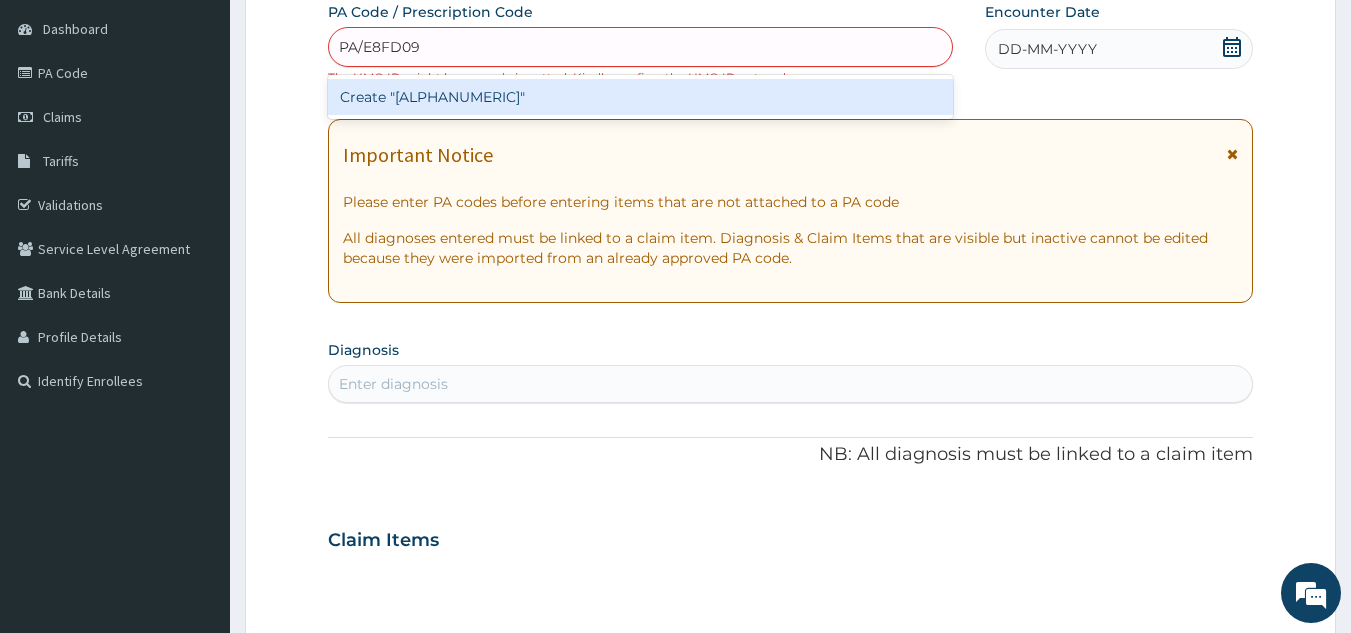 click on "Create "PA/[ALPHANUMERIC]"" at bounding box center [641, 97] 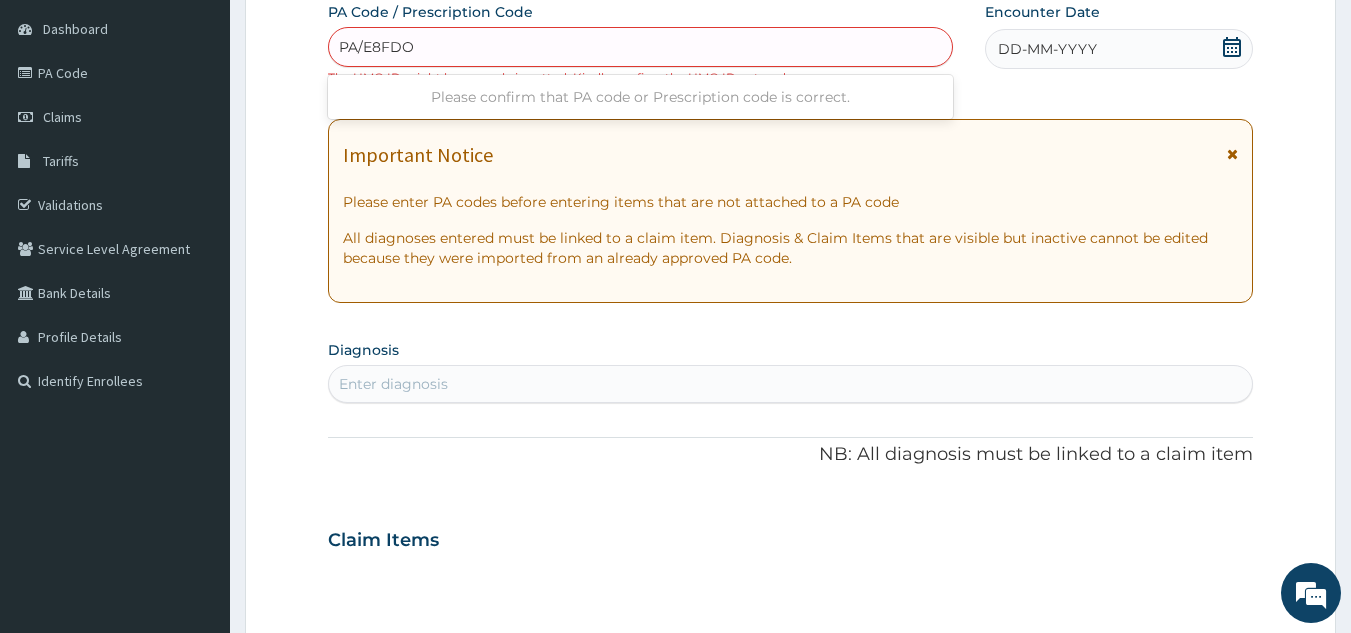 type on "PA/E8FDO9" 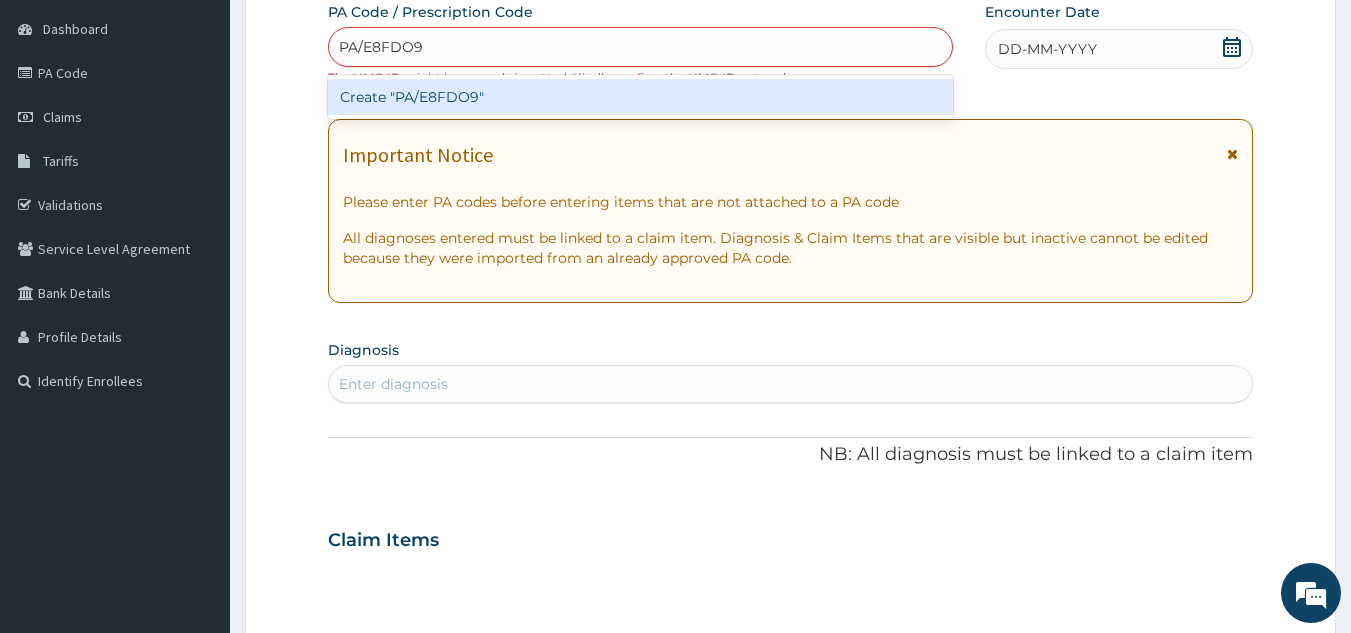 click on "Create "PA/E8FDO9"" at bounding box center [641, 97] 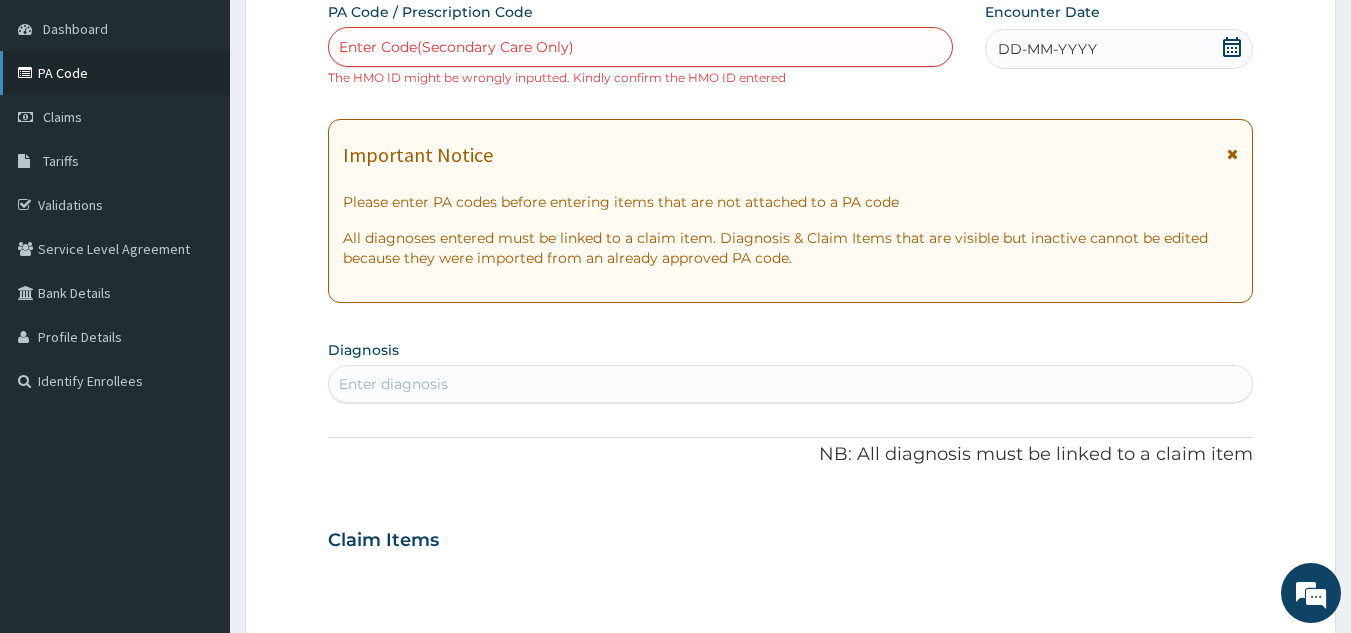 click on "PA Code" at bounding box center [115, 73] 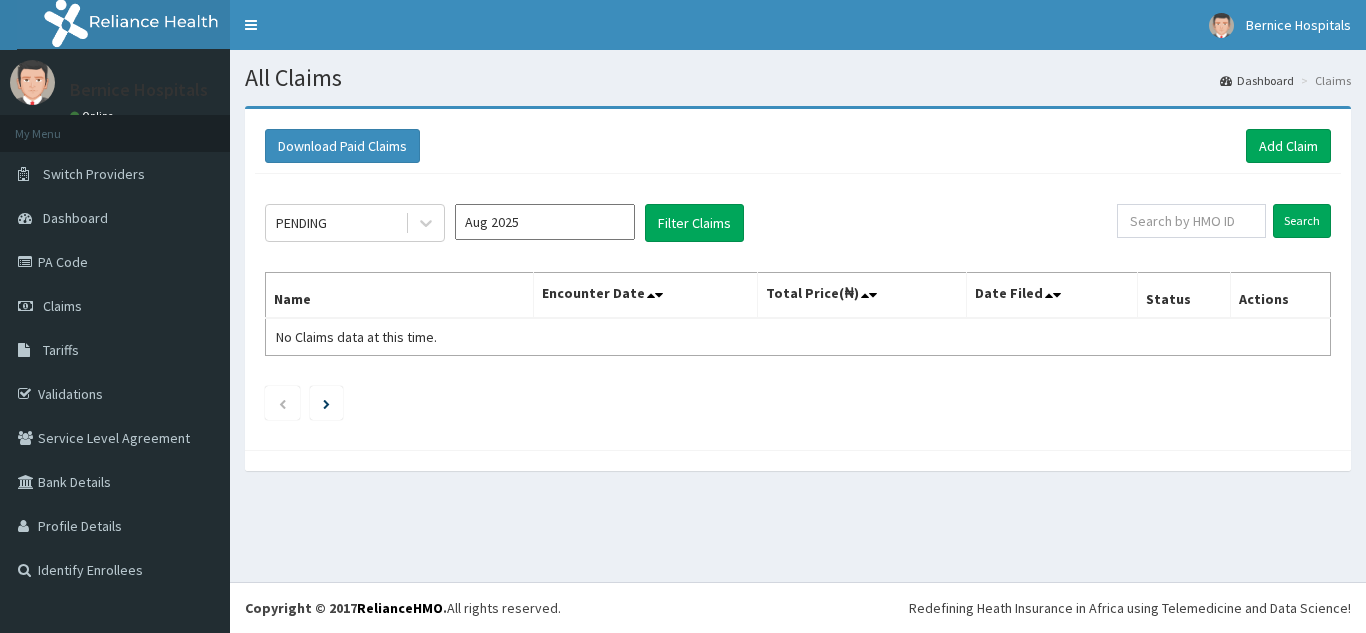 scroll, scrollTop: 0, scrollLeft: 0, axis: both 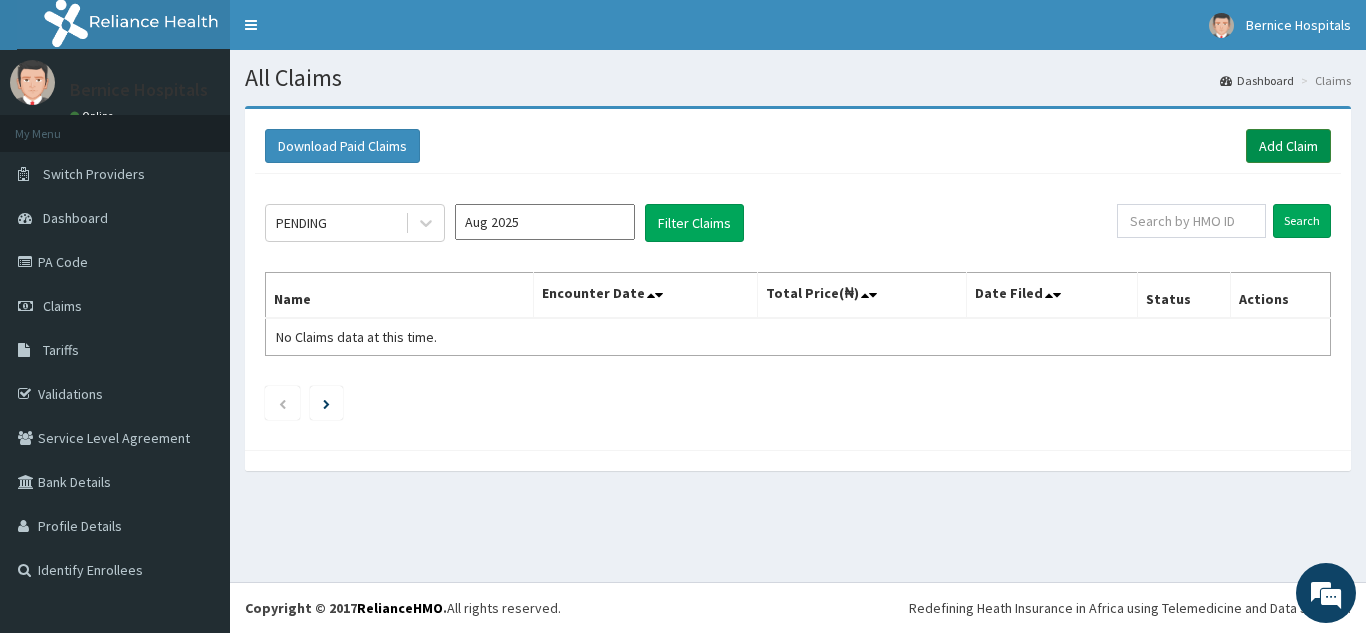 click on "Add Claim" at bounding box center [1288, 146] 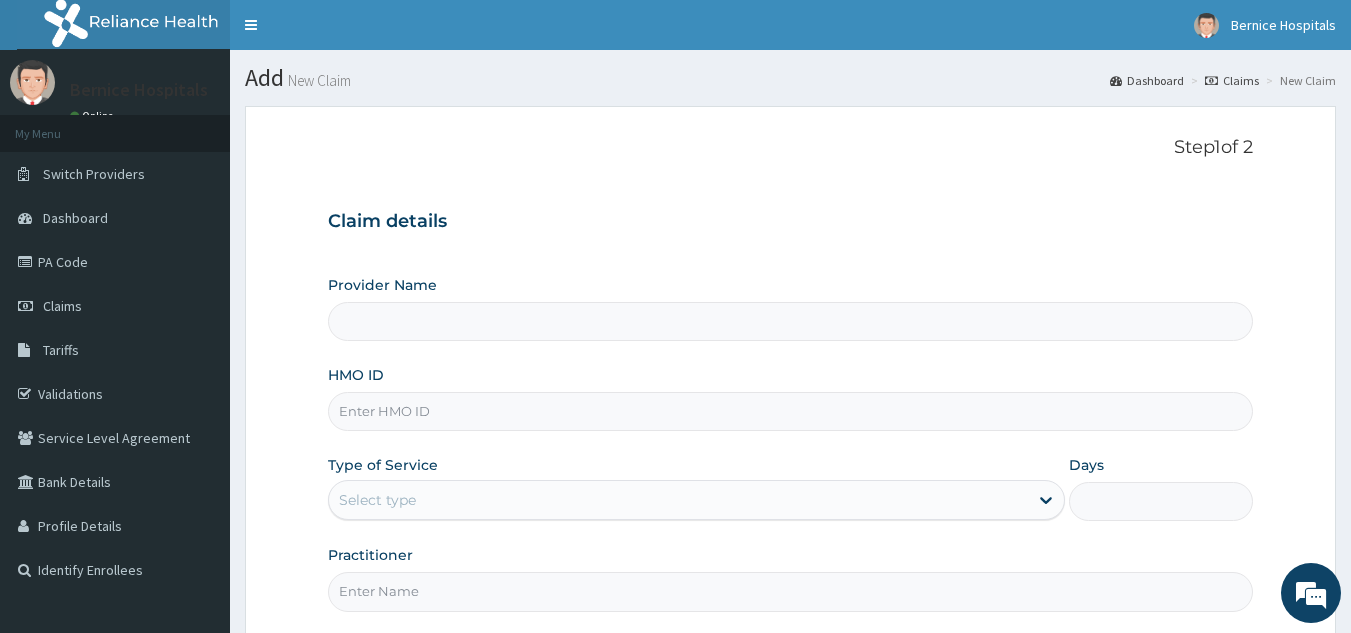 scroll, scrollTop: 0, scrollLeft: 0, axis: both 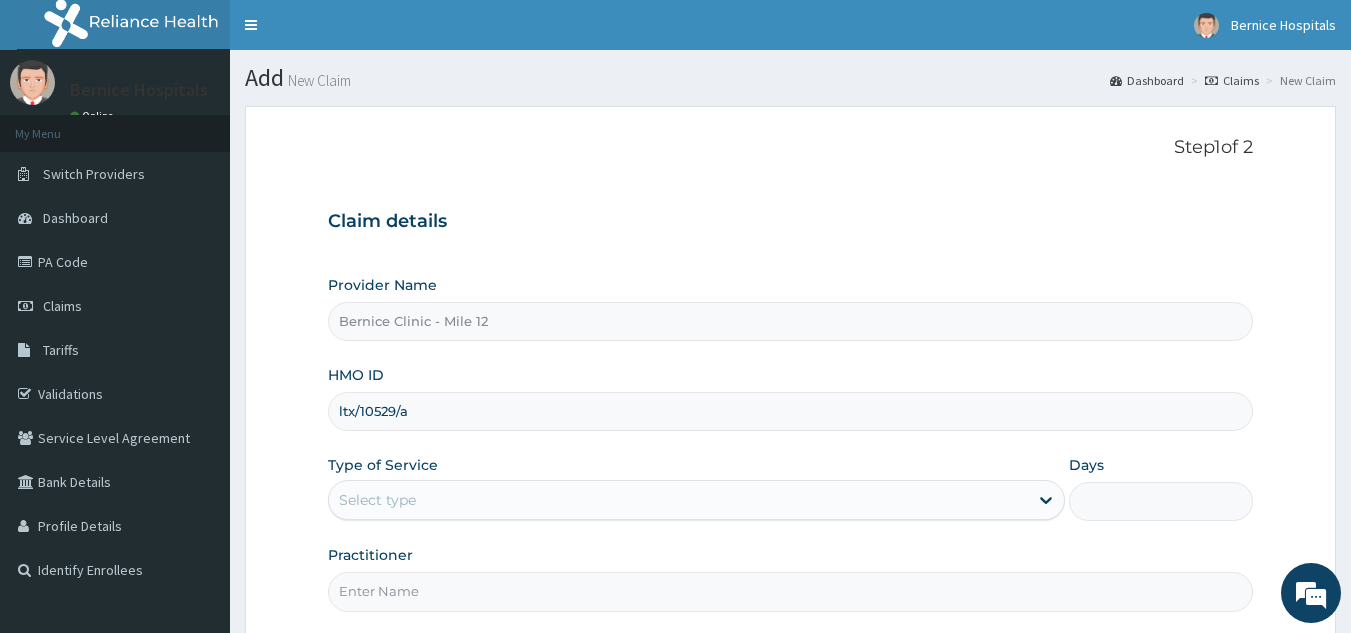 type on "ltx/10529/a" 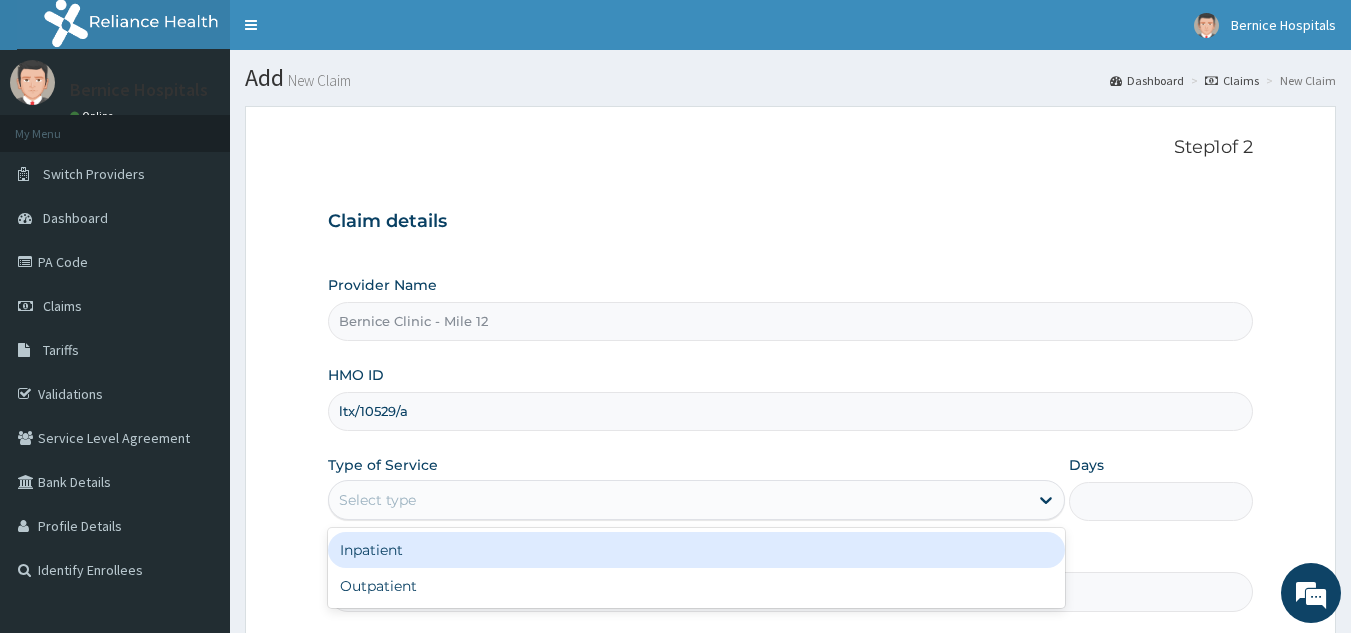 click on "Select type" at bounding box center (678, 500) 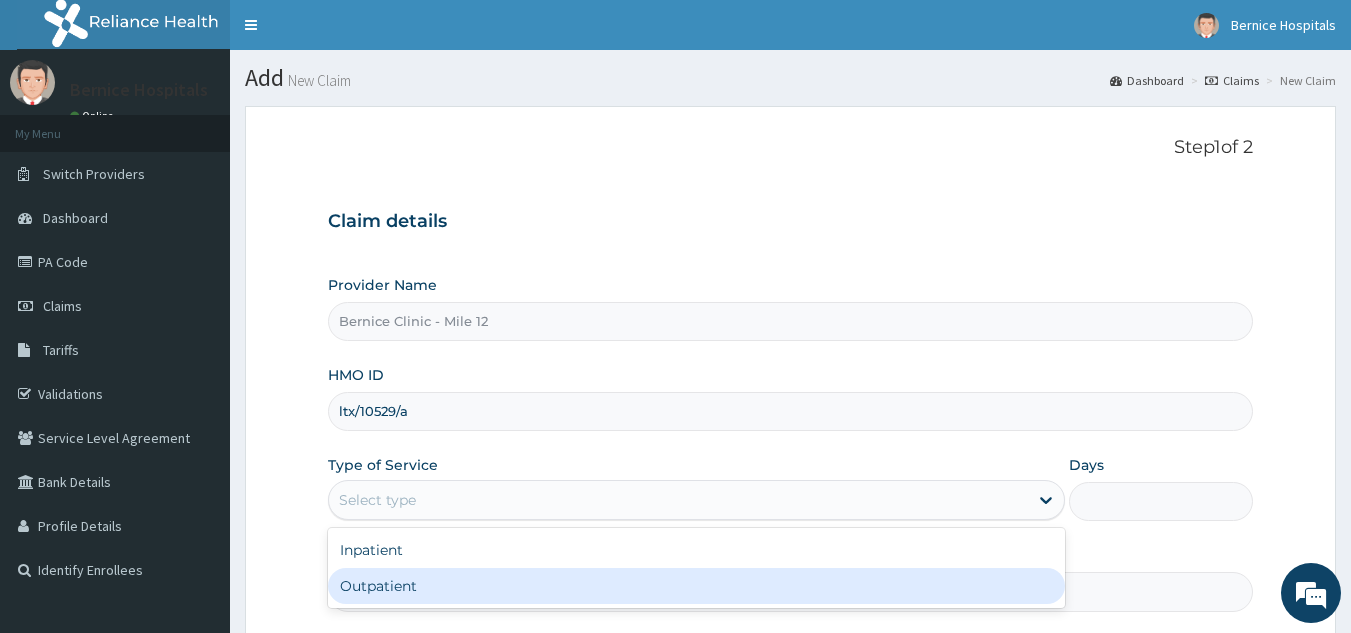 click on "Outpatient" at bounding box center (696, 586) 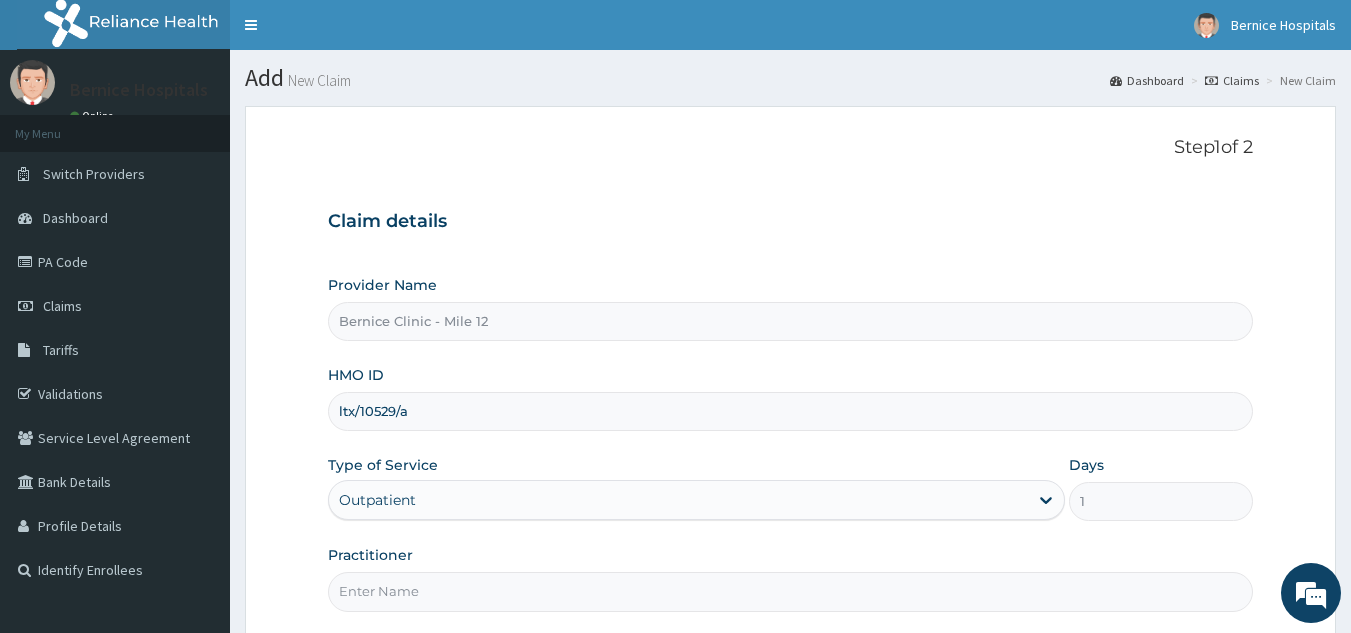 click on "Practitioner" at bounding box center [791, 591] 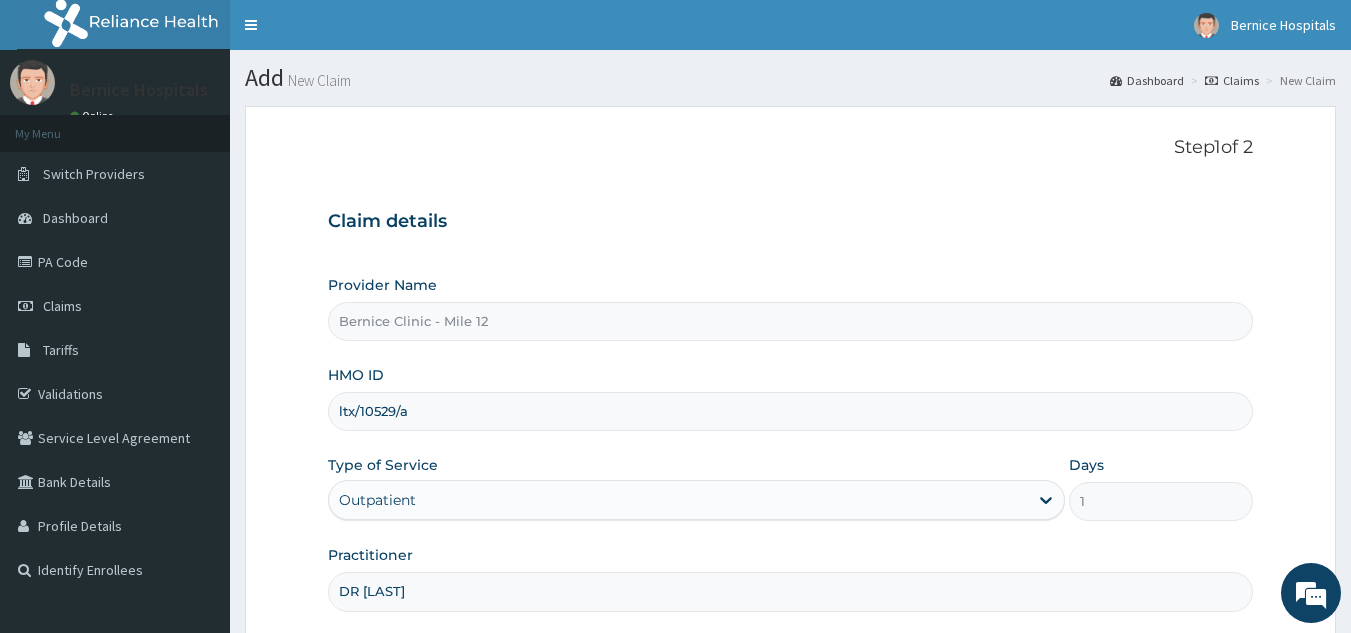 scroll, scrollTop: 189, scrollLeft: 0, axis: vertical 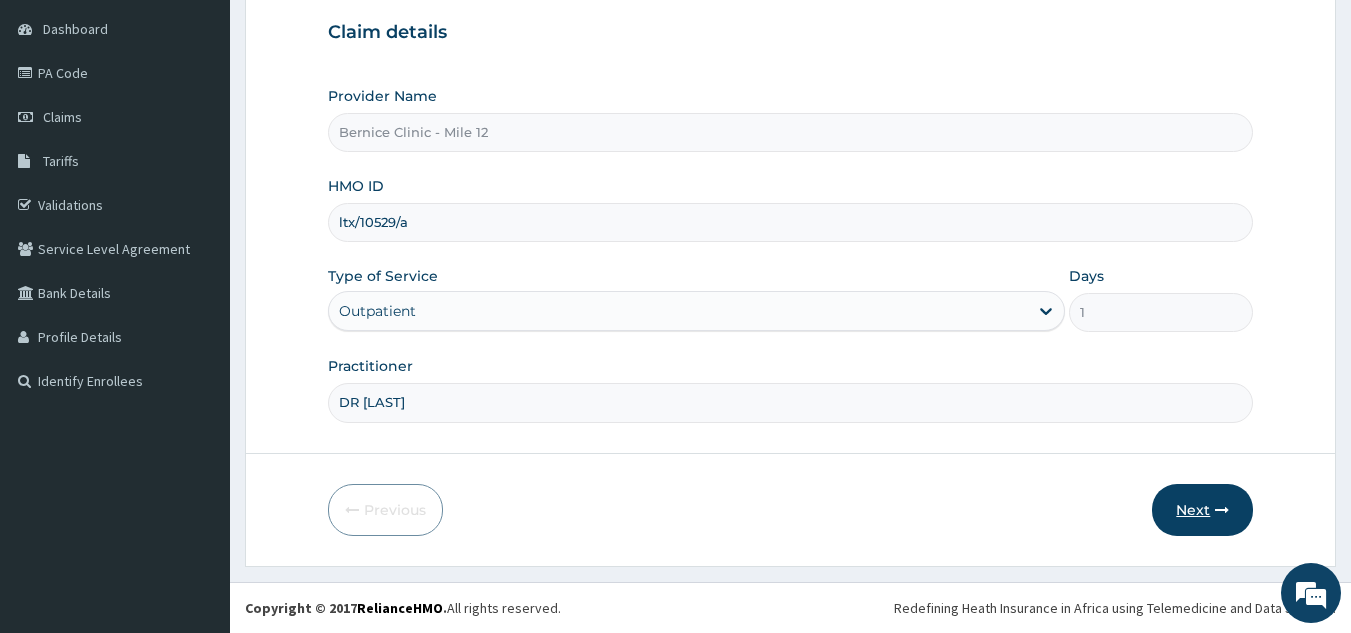 type on "DR OKESANJO" 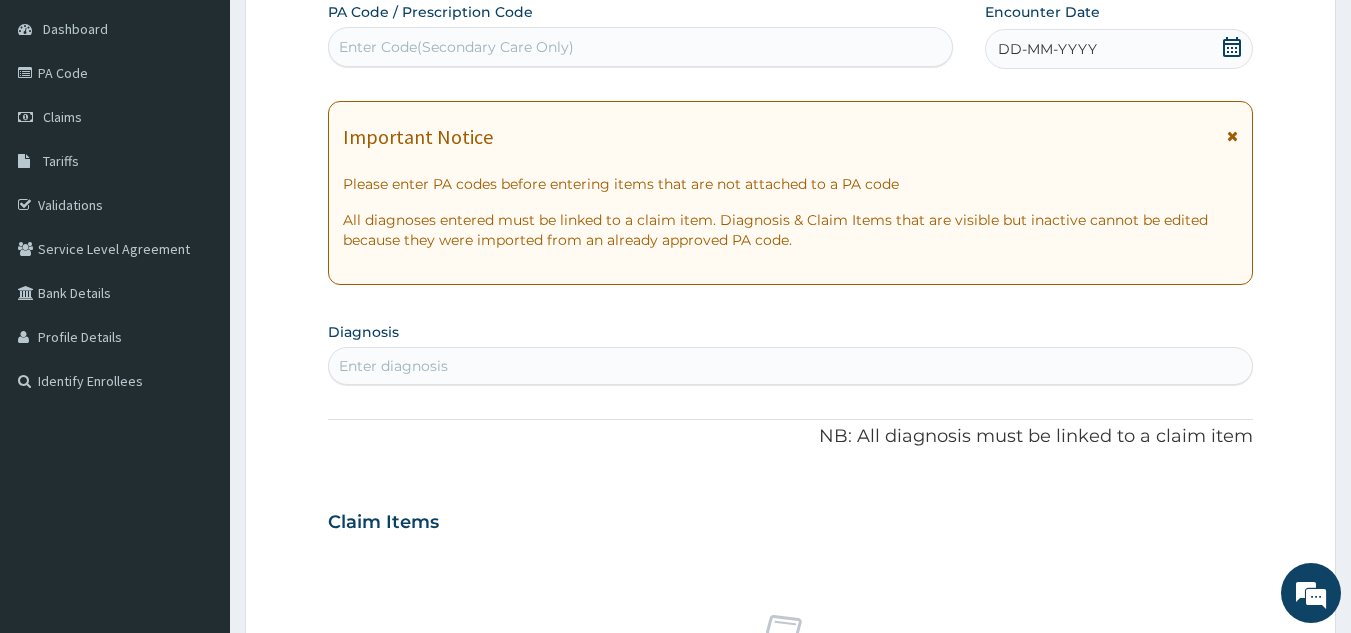 click on "Enter Code(Secondary Care Only)" at bounding box center (641, 47) 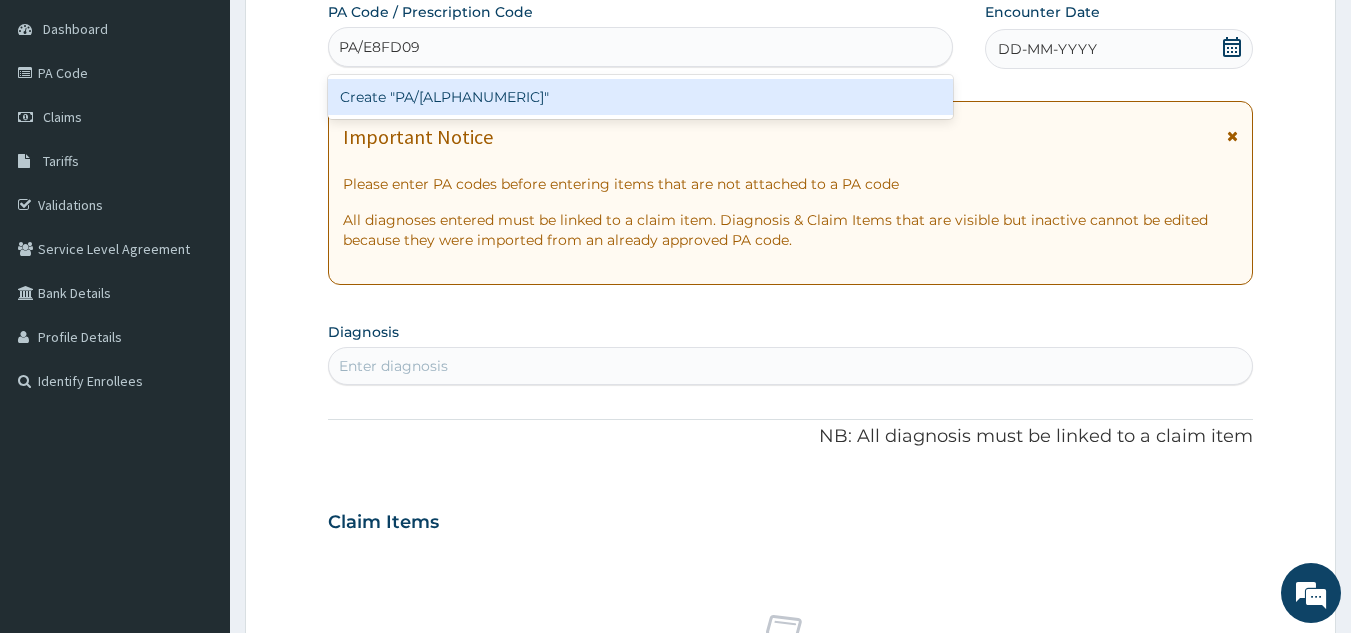 click on "Create "PA/E8FD09"" at bounding box center [641, 97] 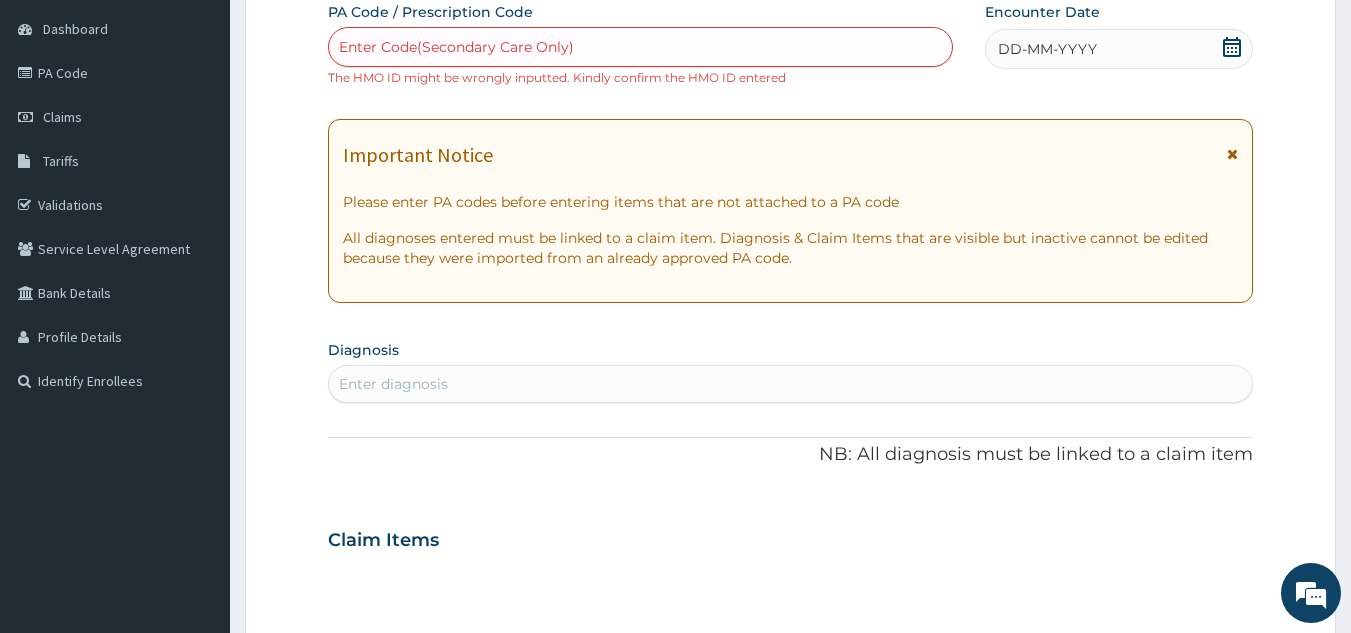 scroll, scrollTop: 0, scrollLeft: 0, axis: both 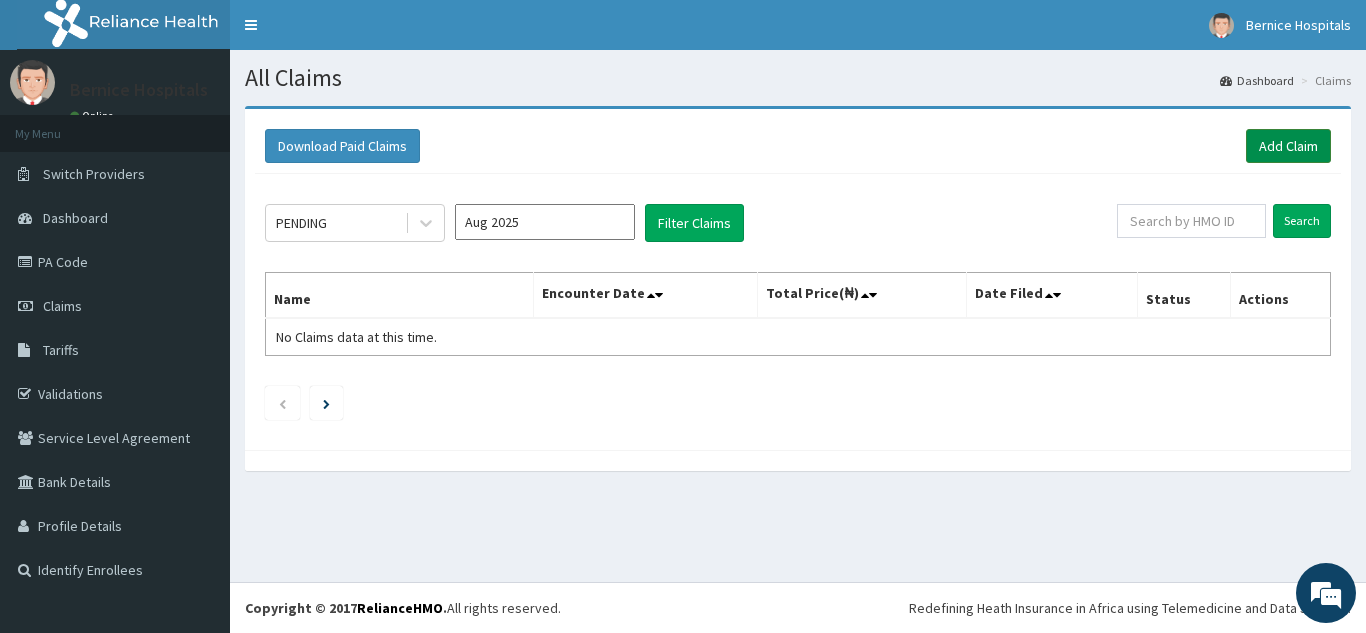 click on "Add Claim" at bounding box center [1288, 146] 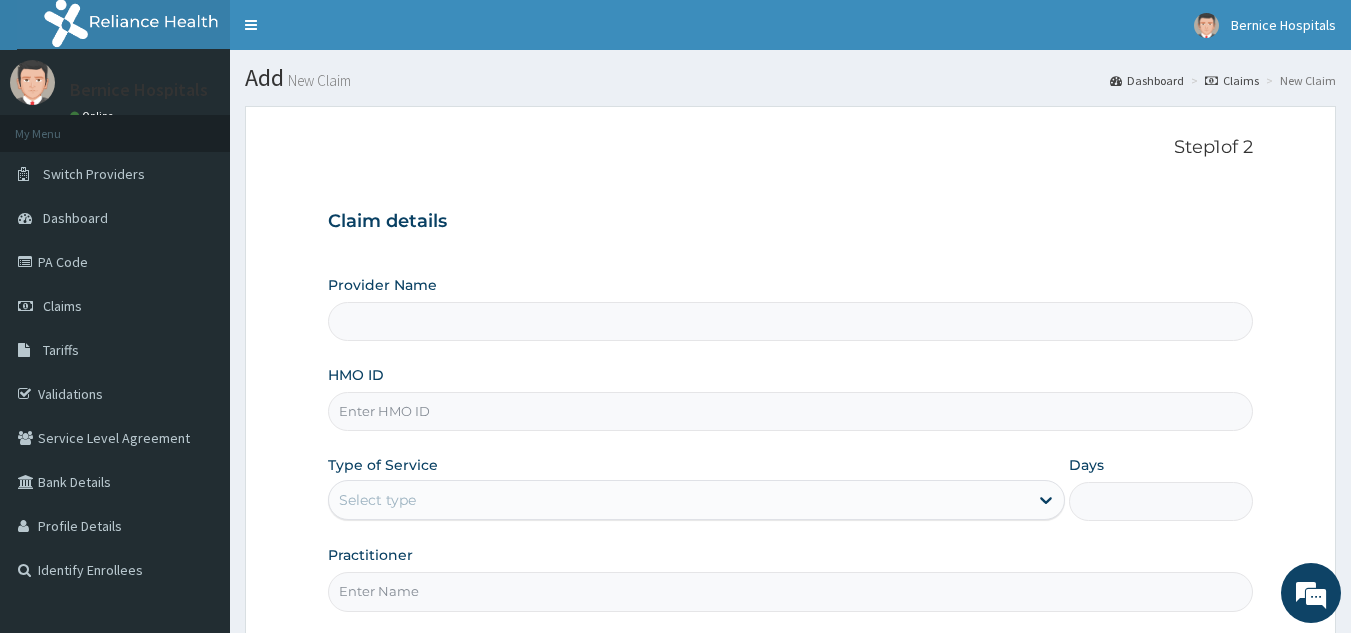 scroll, scrollTop: 0, scrollLeft: 0, axis: both 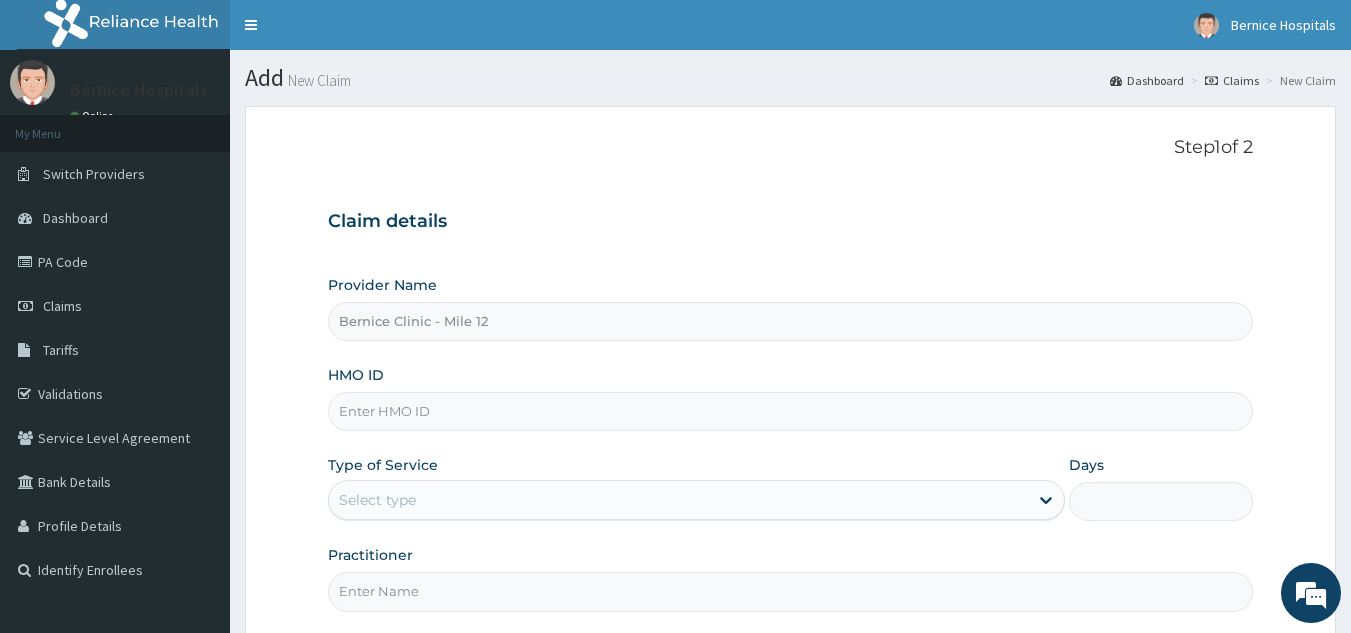 click on "HMO ID" at bounding box center [791, 411] 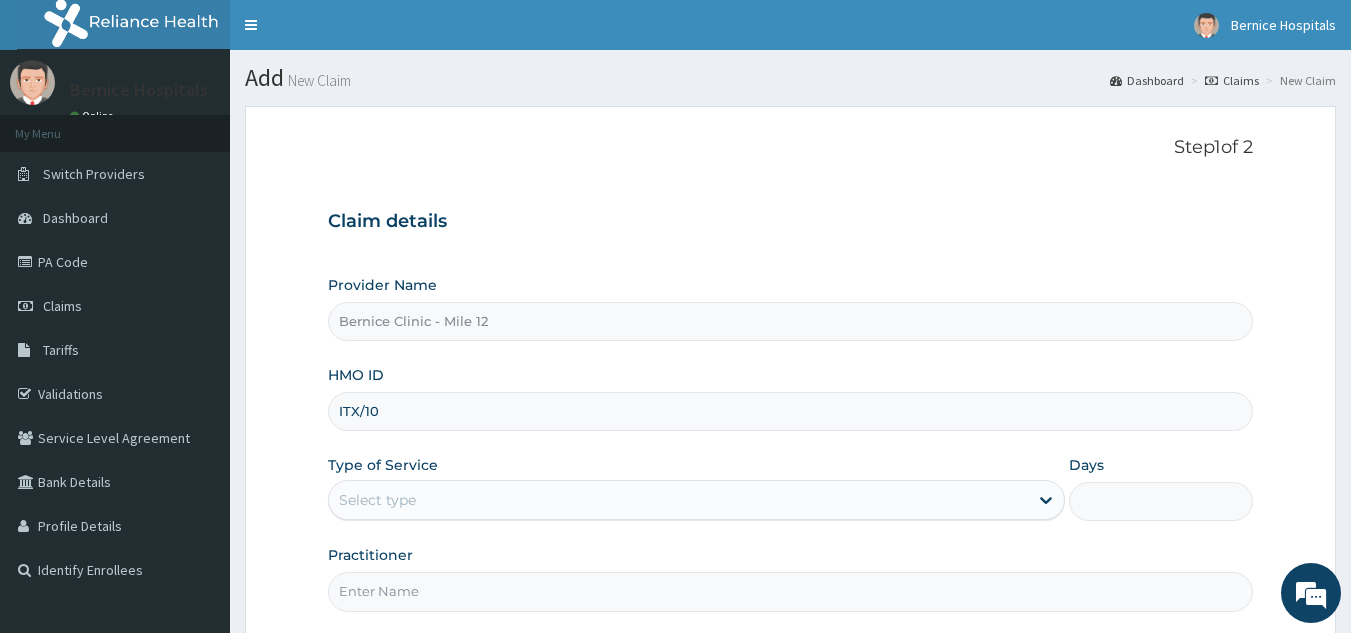 scroll, scrollTop: 0, scrollLeft: 0, axis: both 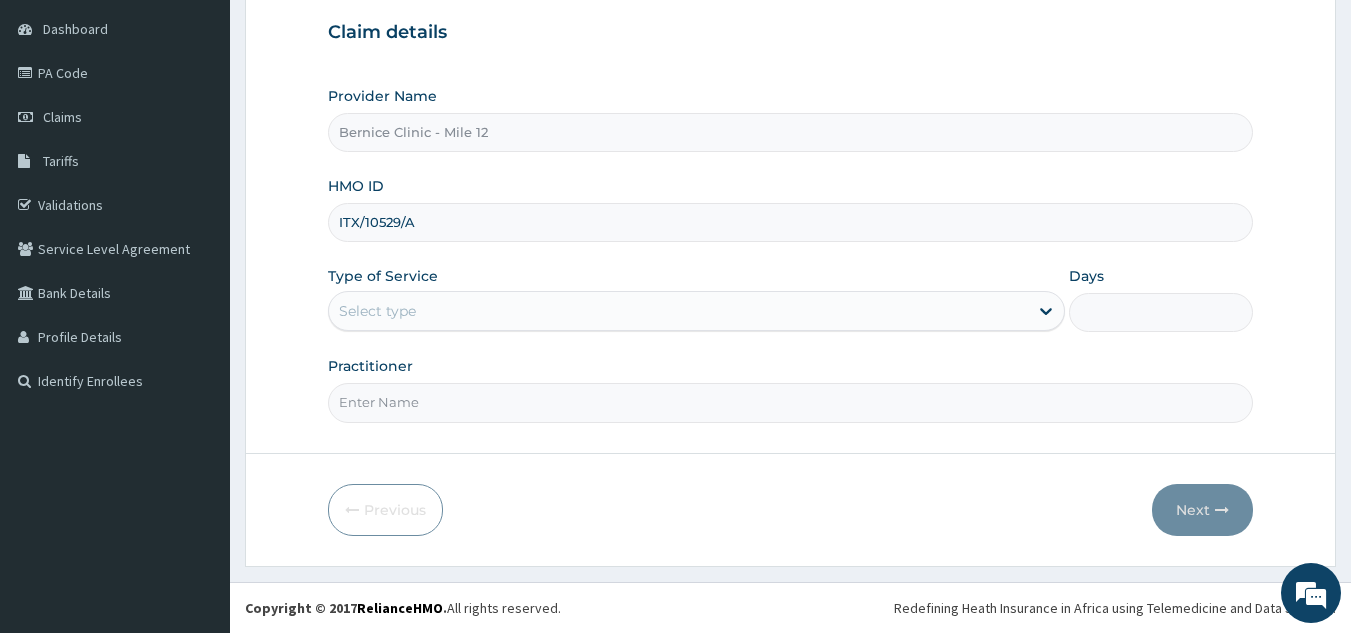 type on "ITX/10529/A" 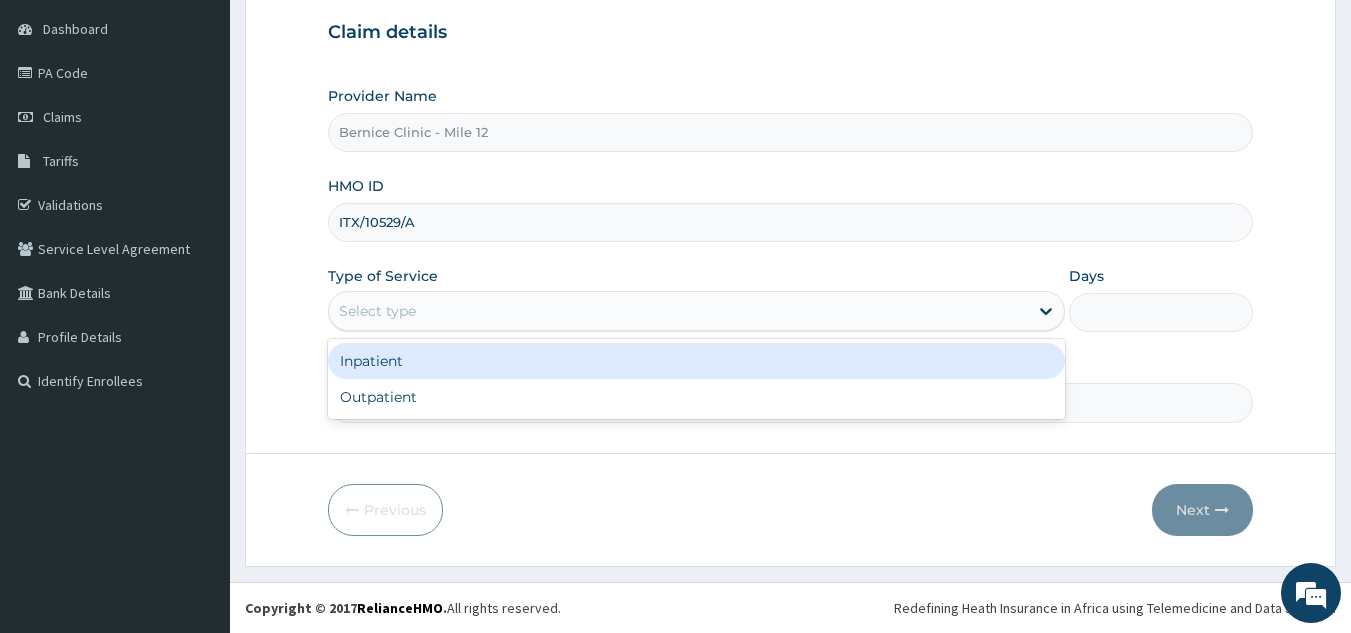 click on "Select type" at bounding box center (678, 311) 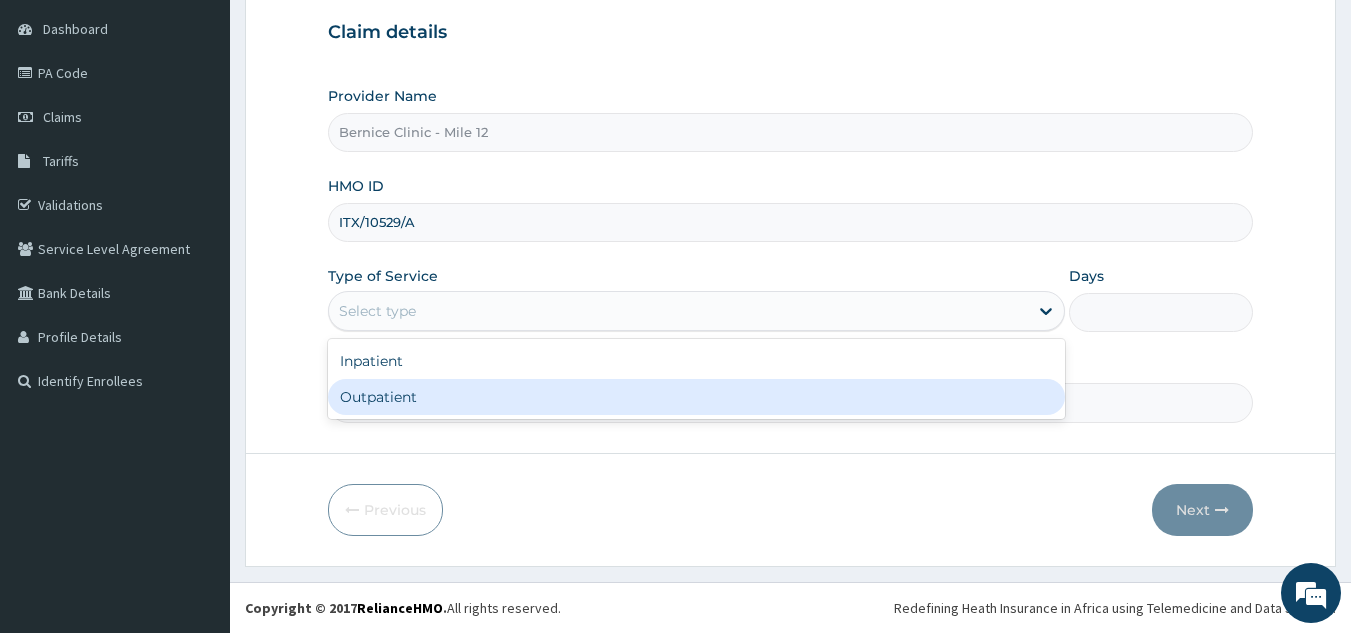 click on "Outpatient" at bounding box center (696, 397) 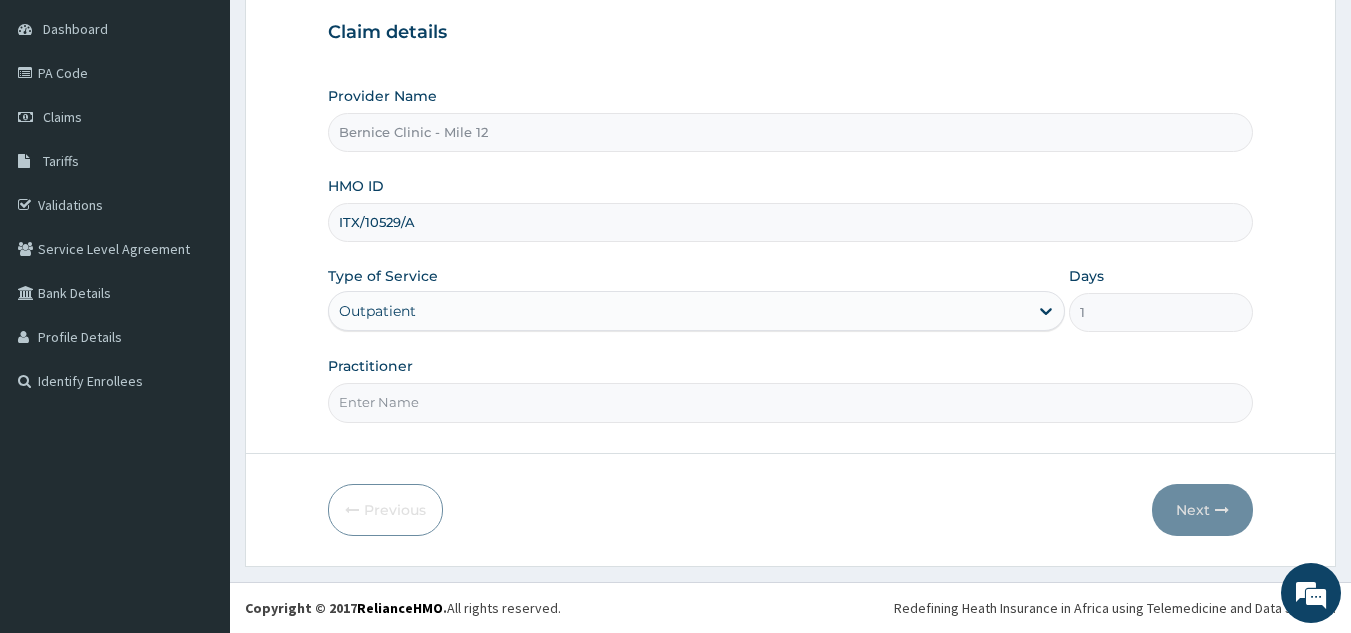 click on "Practitioner" at bounding box center (791, 402) 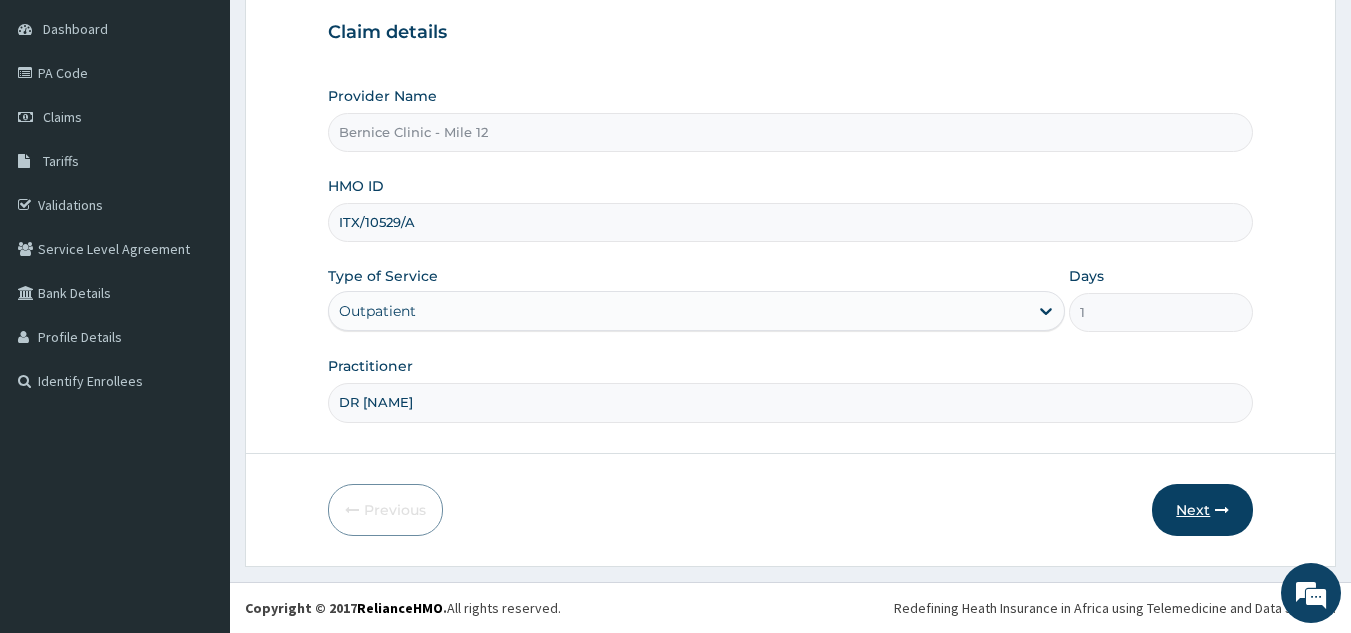 type on "DR PETER" 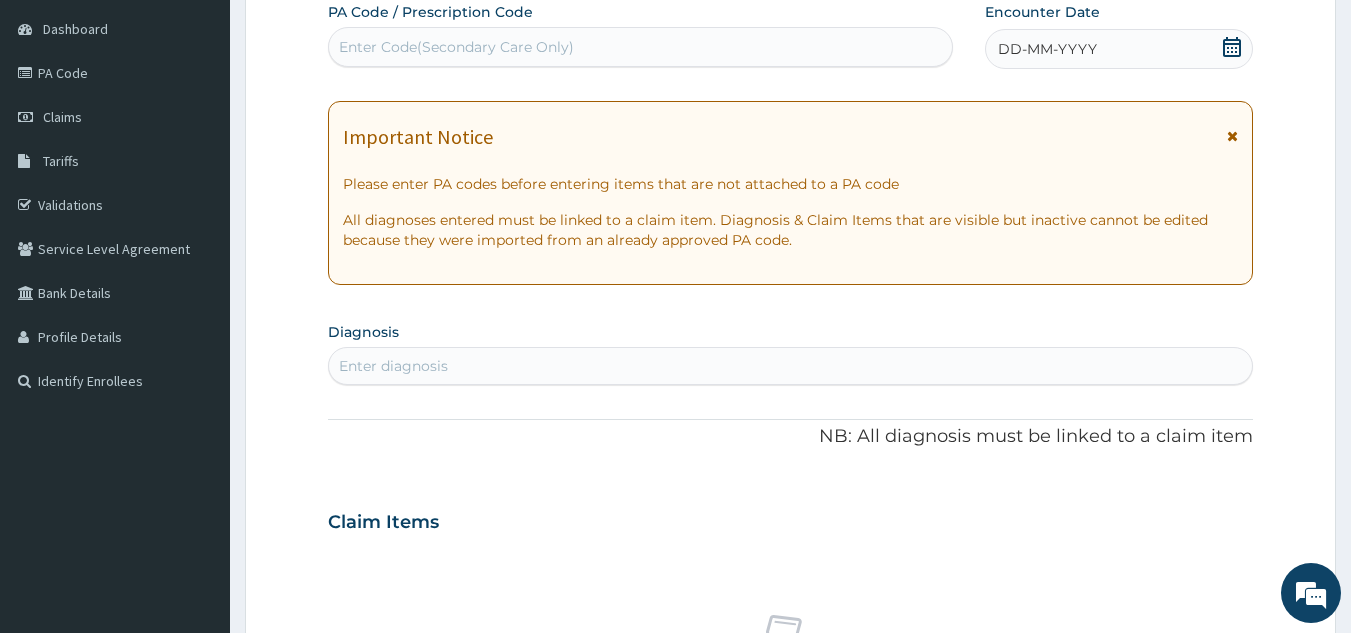 click on "Enter Code(Secondary Care Only)" at bounding box center (641, 47) 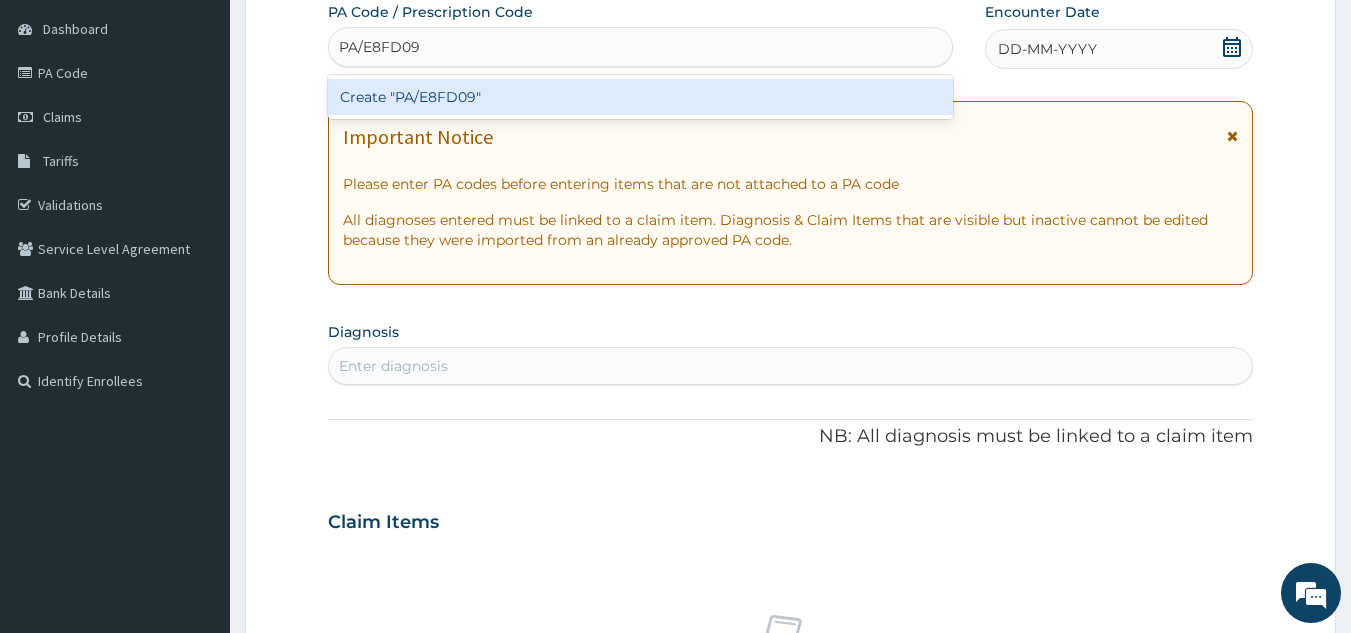 click on "Create "PA/E8FD09"" at bounding box center (641, 97) 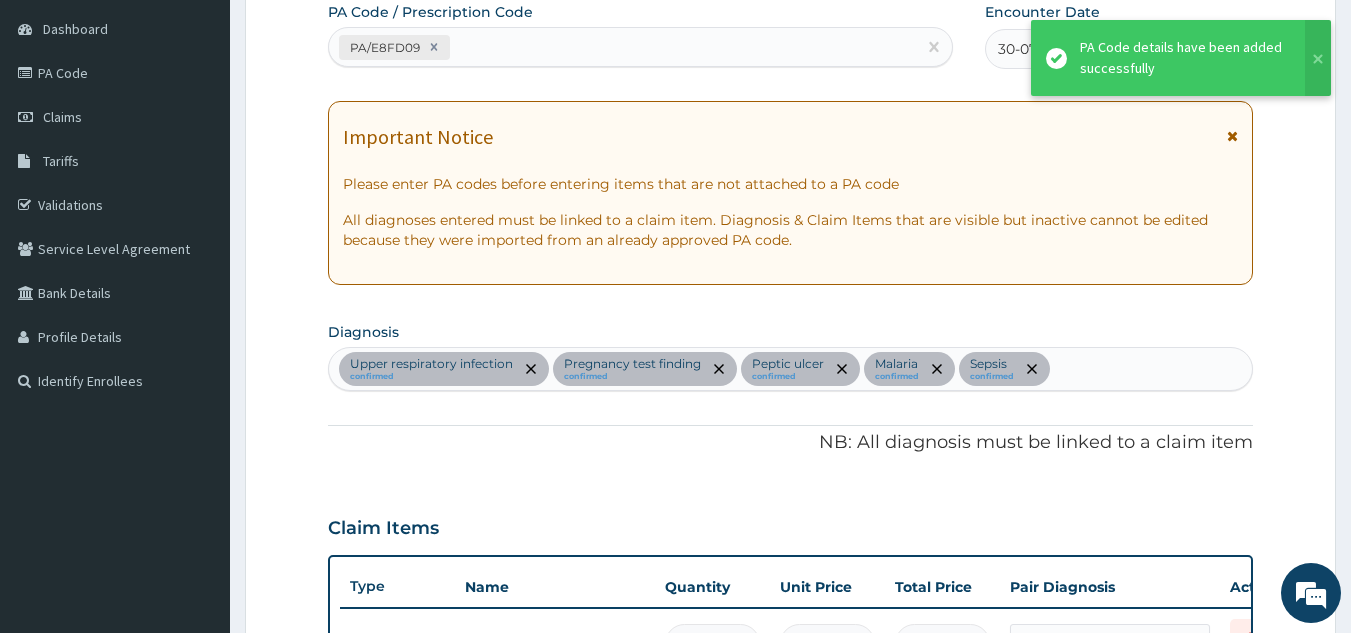 scroll, scrollTop: 1291, scrollLeft: 0, axis: vertical 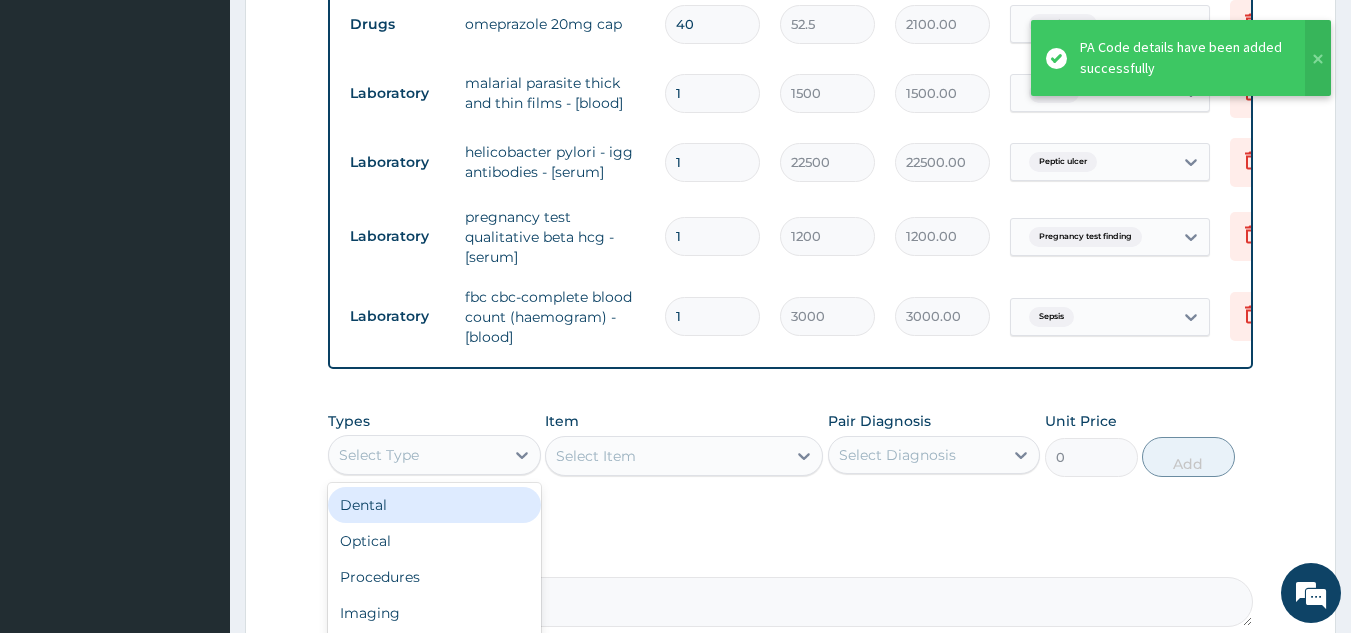click on "Select Type" at bounding box center (416, 455) 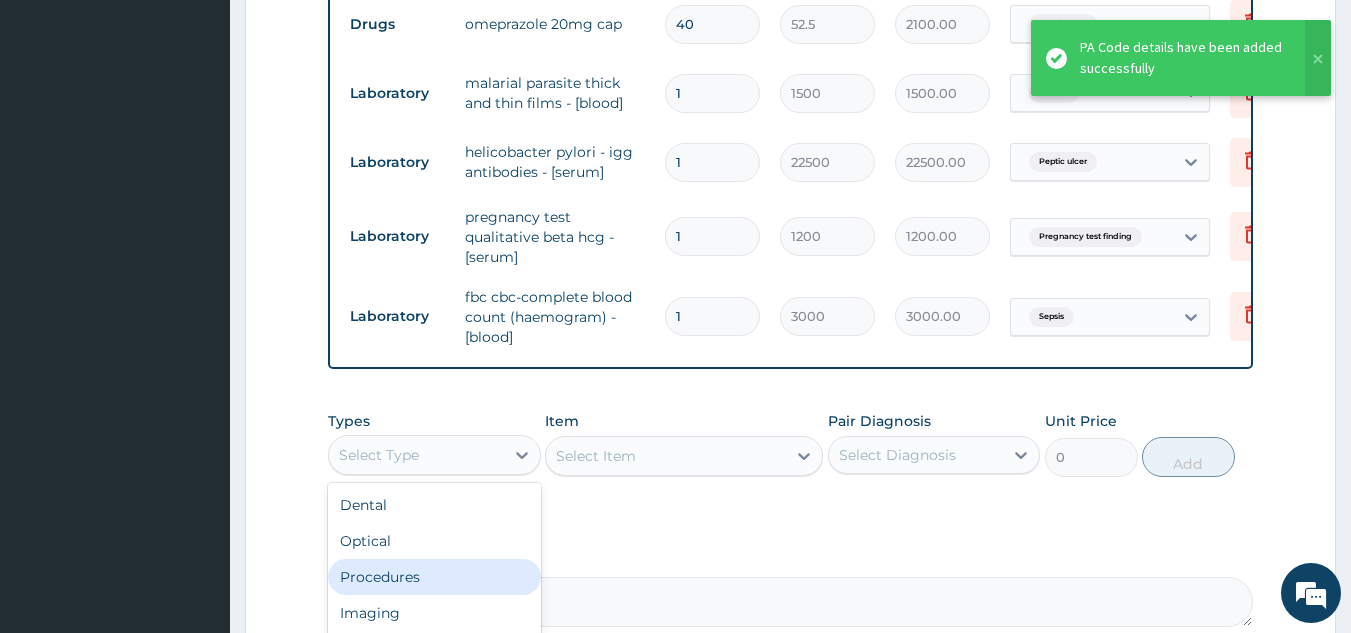 click on "Procedures" at bounding box center [434, 577] 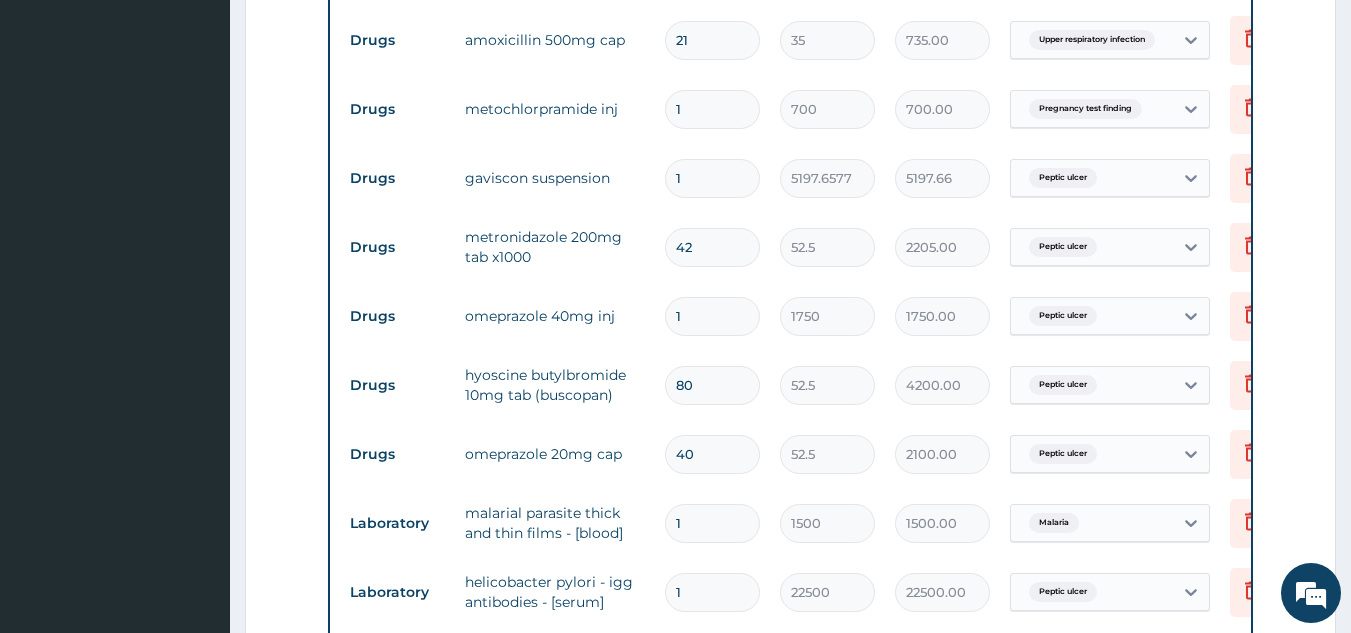 scroll, scrollTop: 862, scrollLeft: 0, axis: vertical 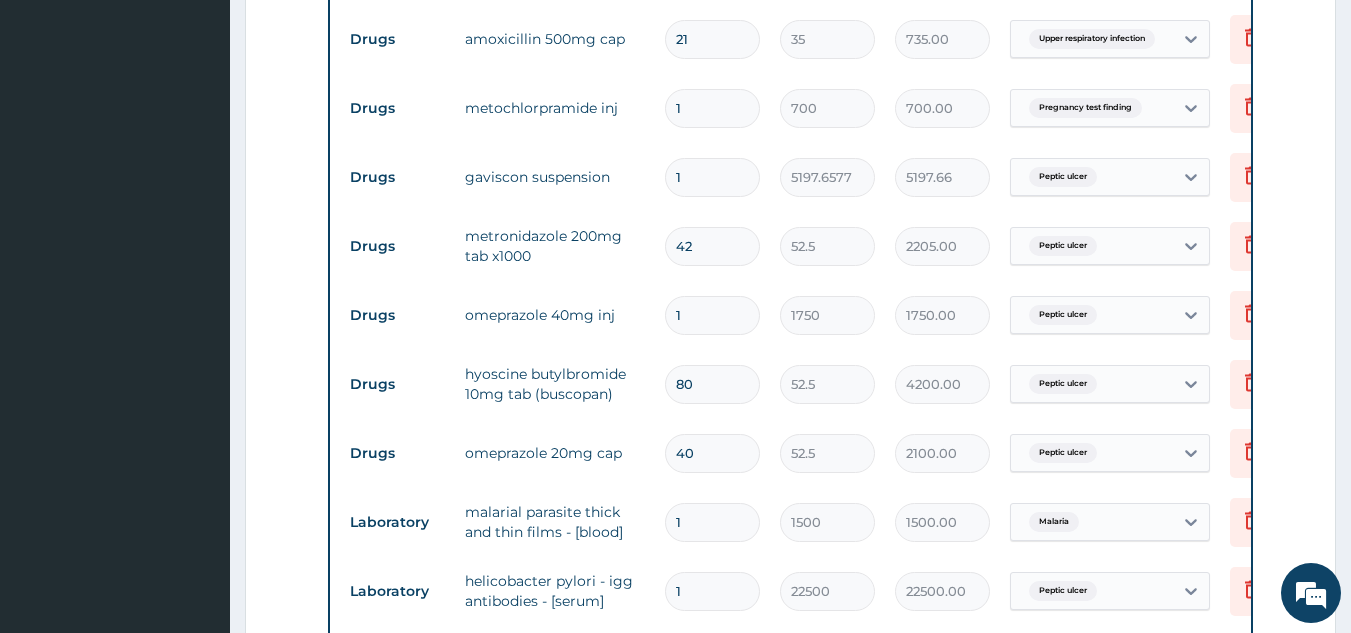 click on "80" at bounding box center (712, 384) 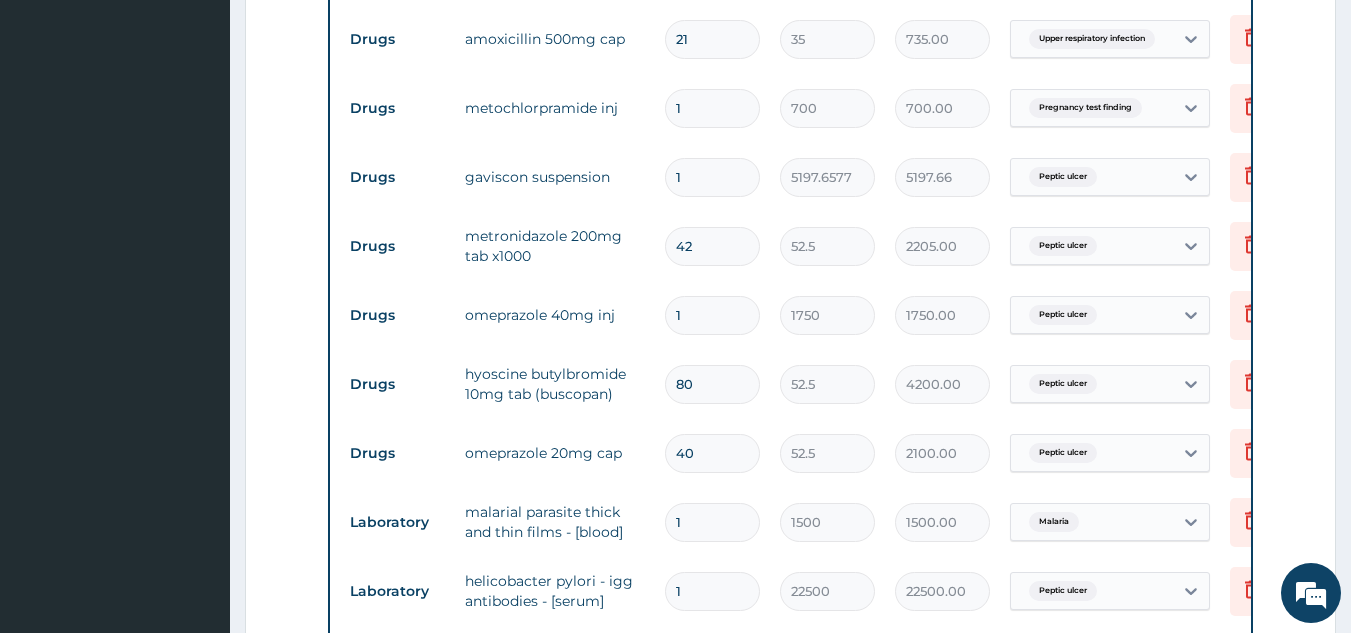 type on "8" 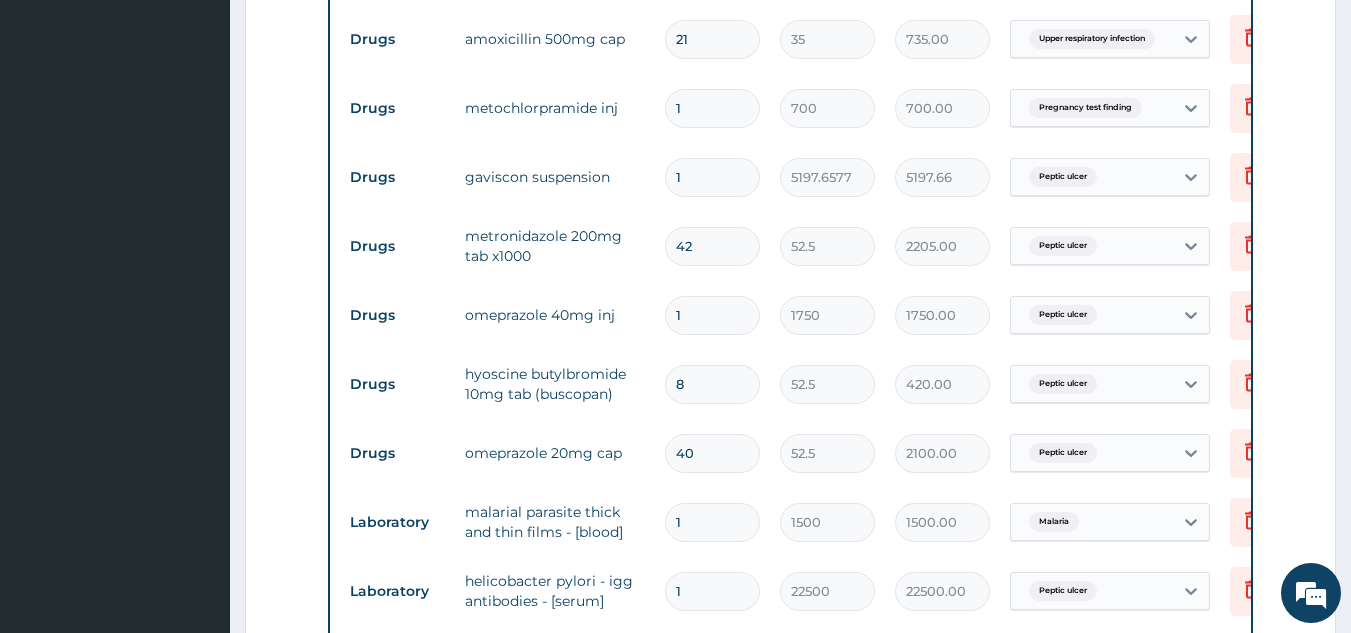 type 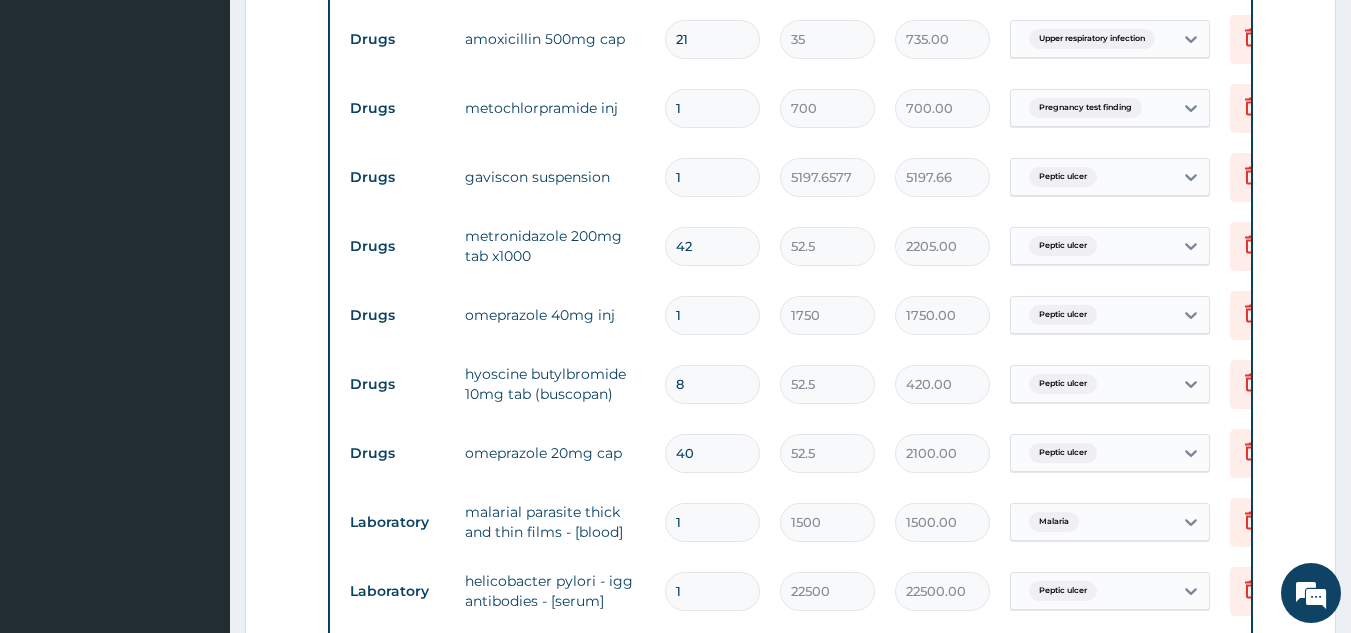 type on "0.00" 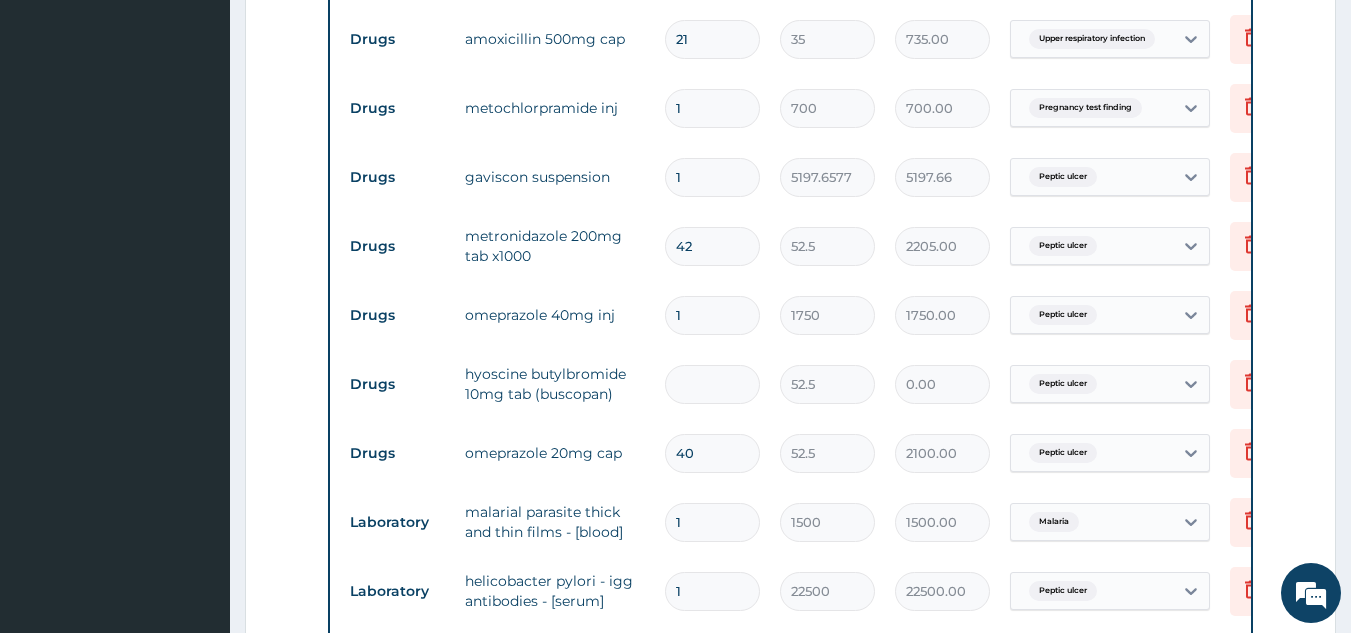 type on "3" 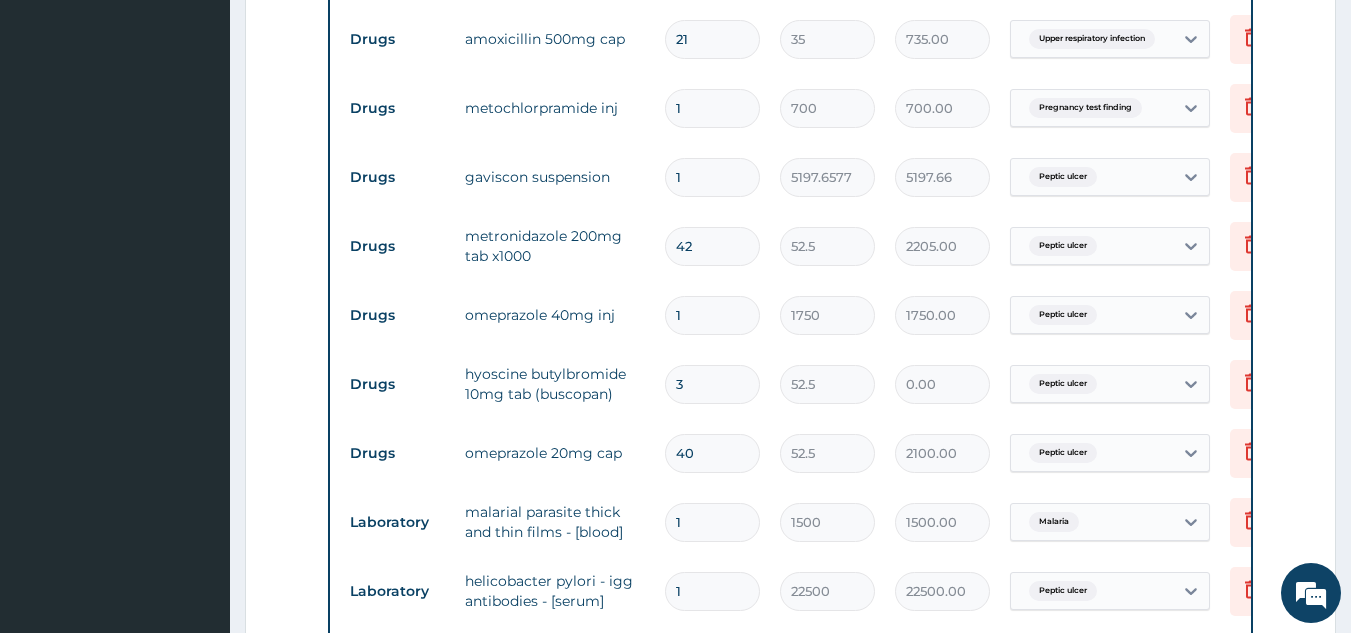 type on "157.50" 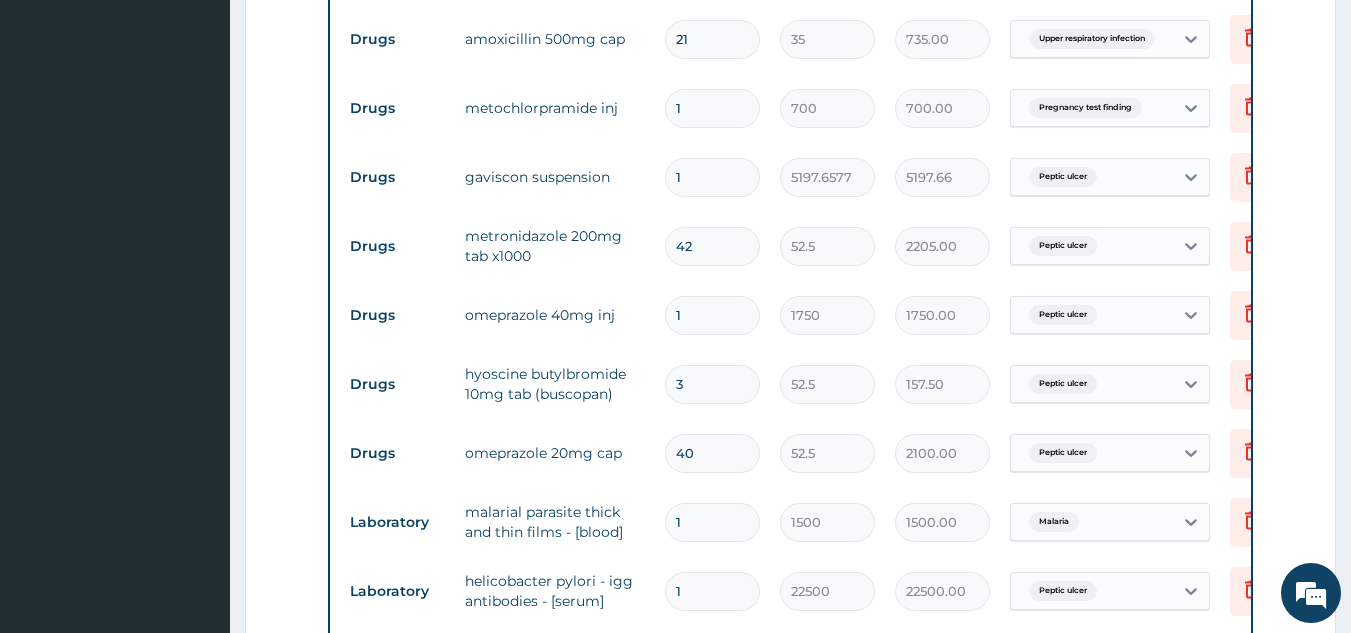 type on "30" 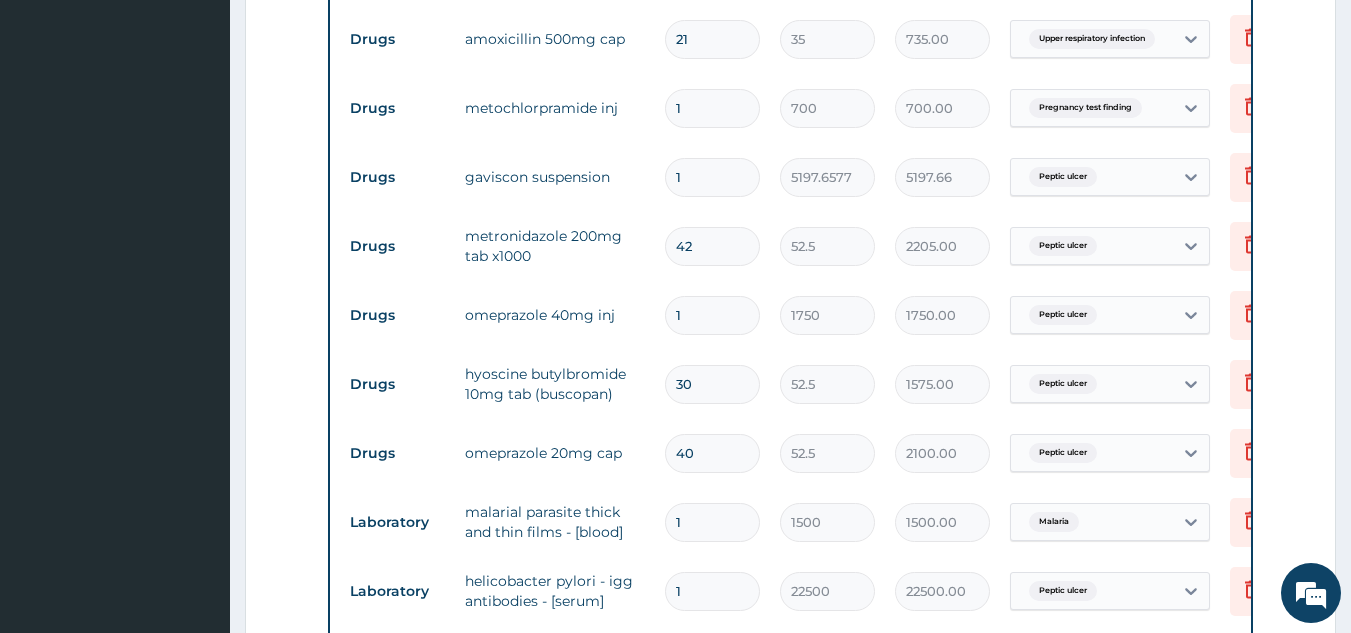 type on "30" 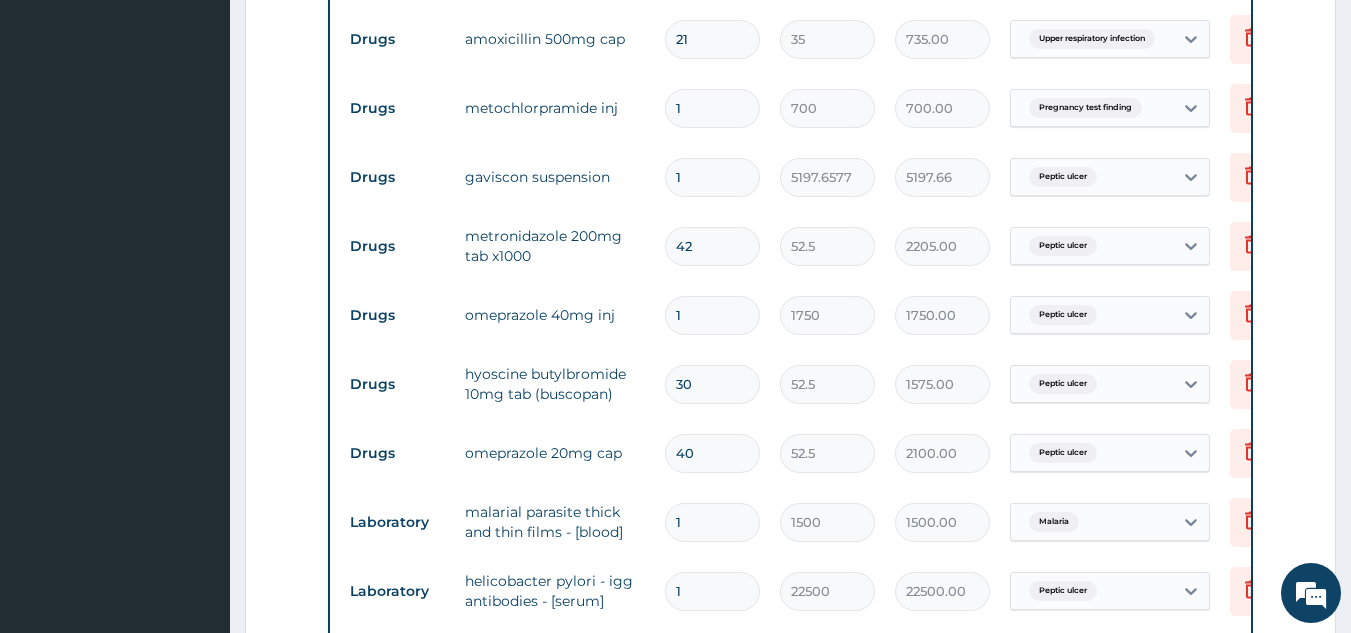 type on "38" 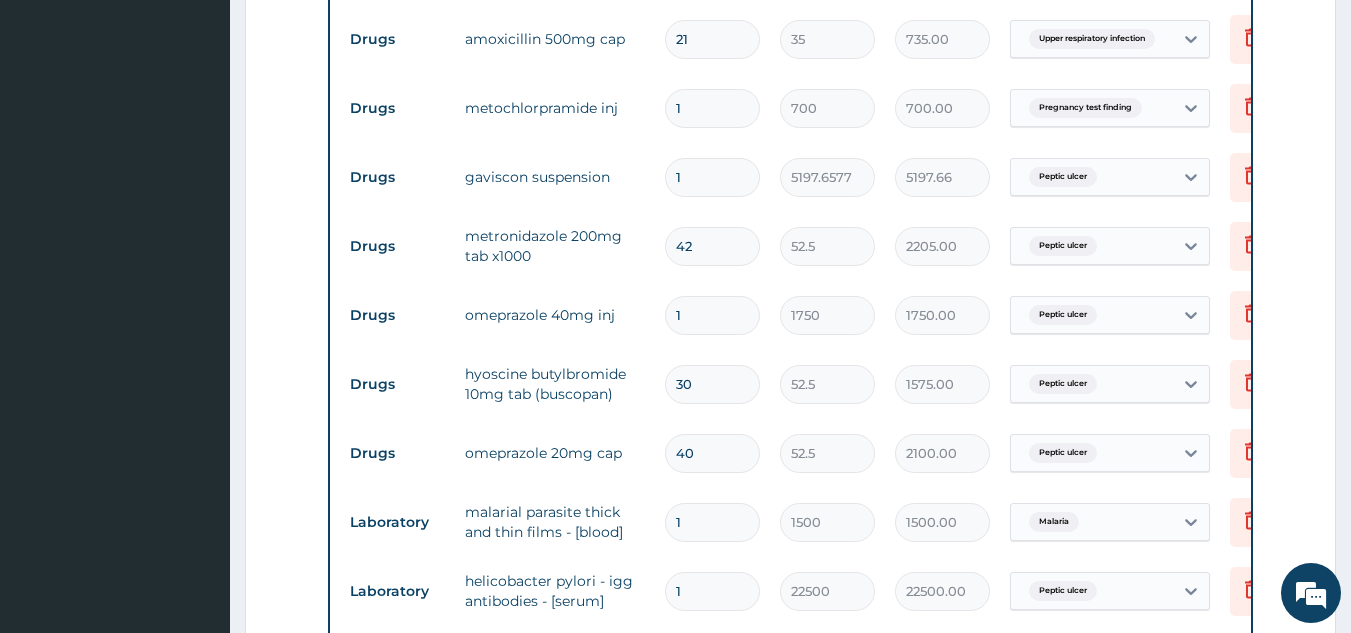 type on "1995.00" 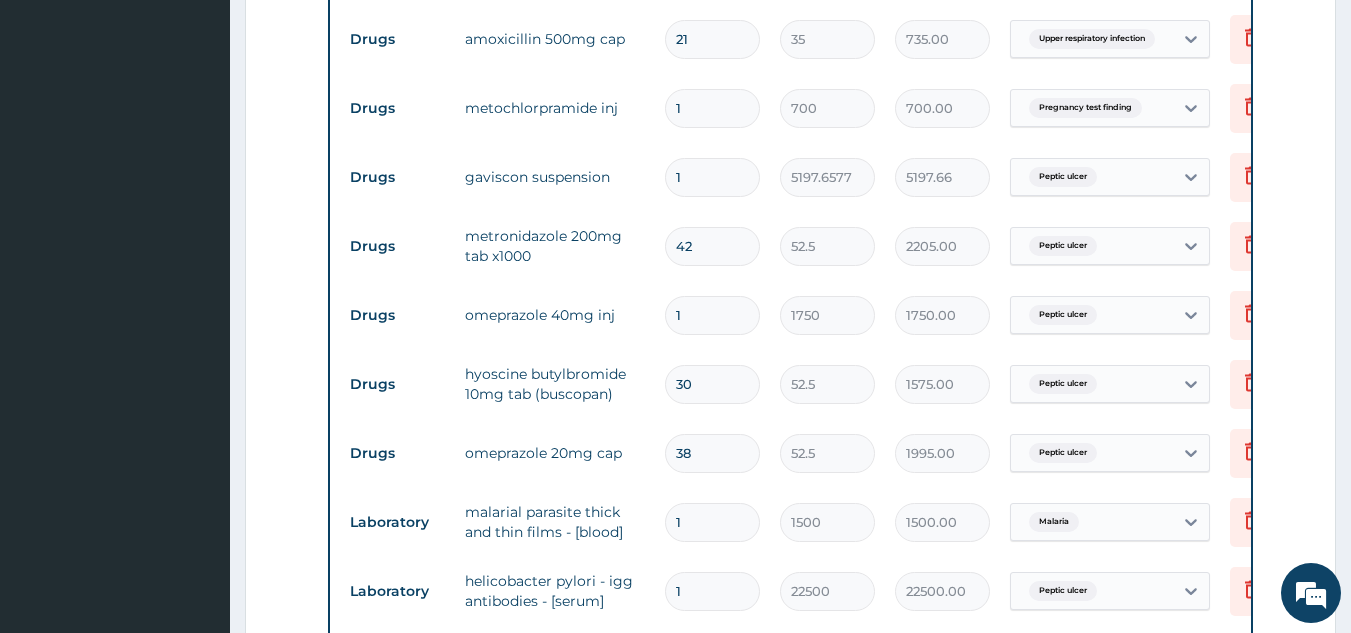 type on "37" 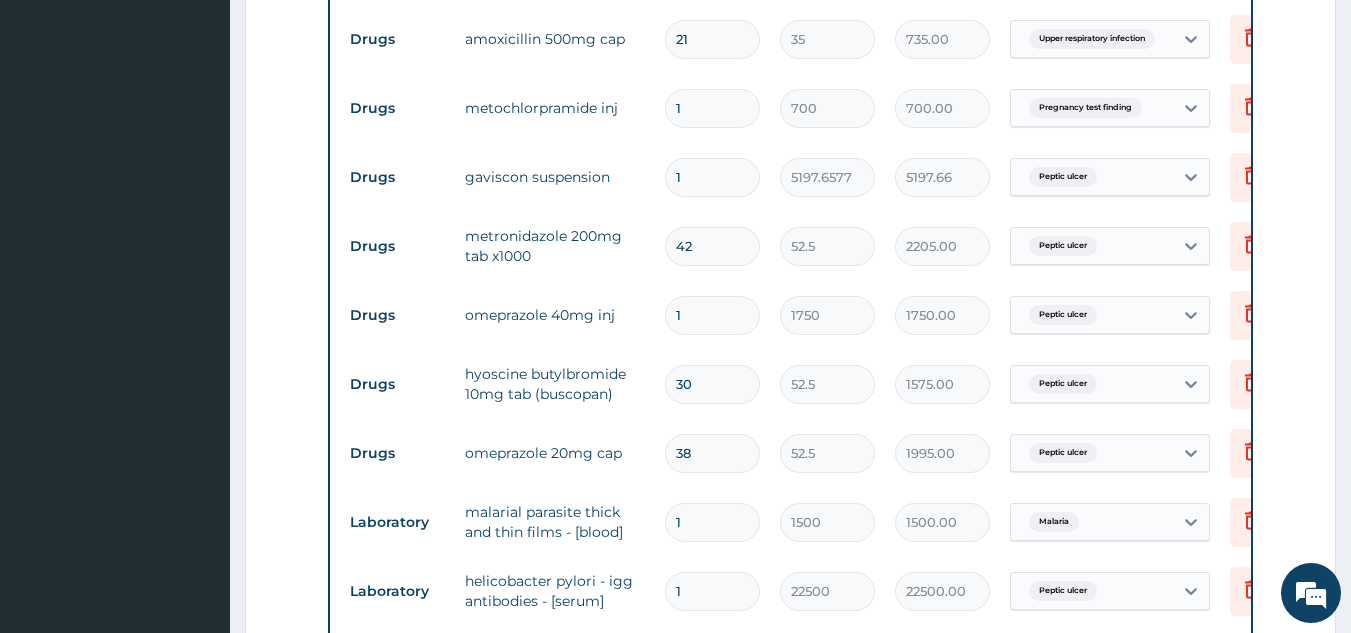 type on "1942.50" 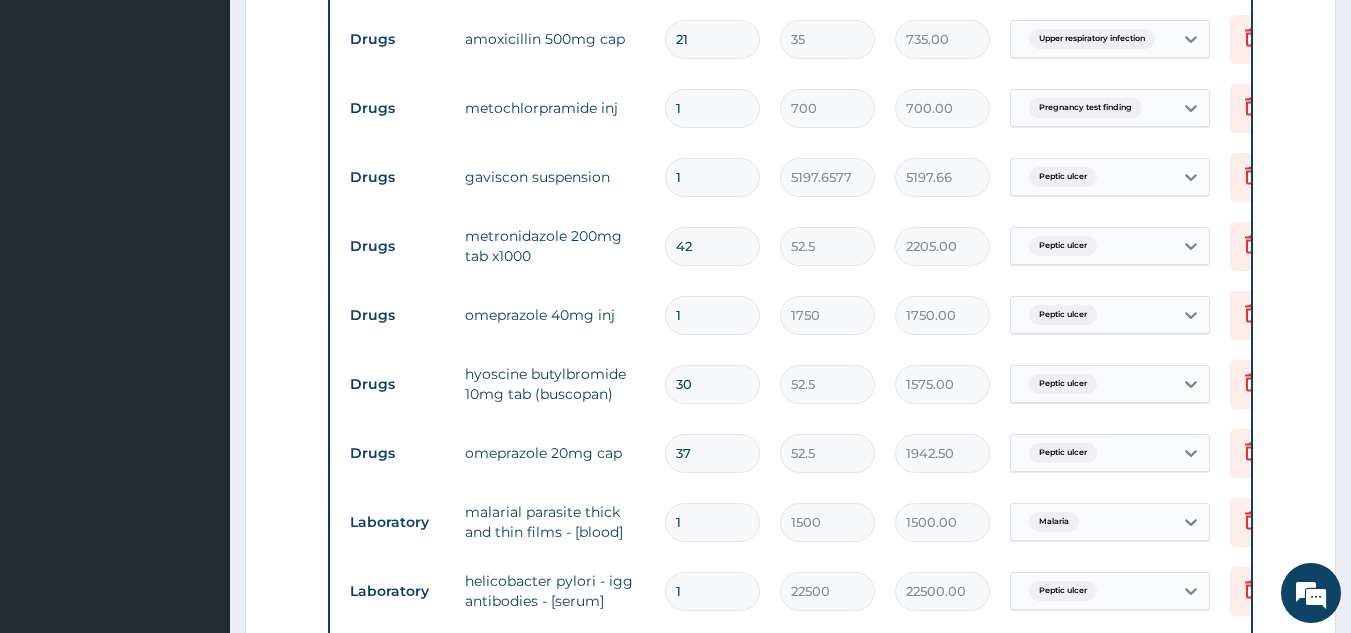 type on "36" 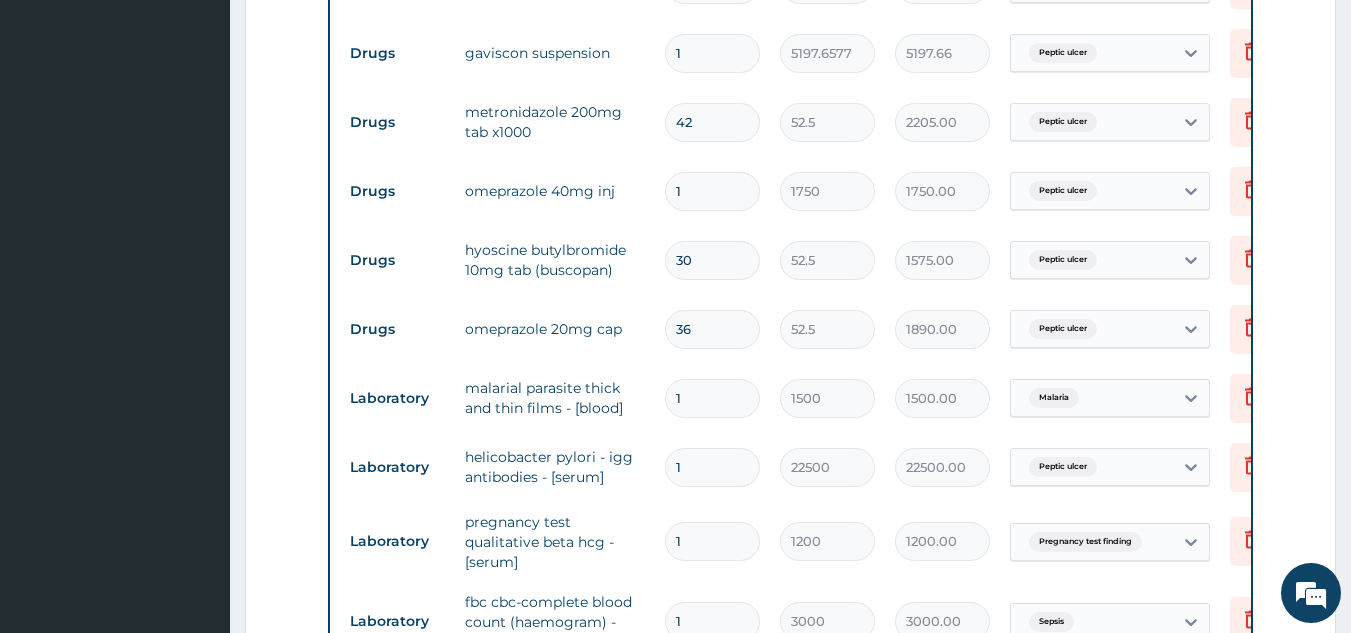scroll, scrollTop: 987, scrollLeft: 0, axis: vertical 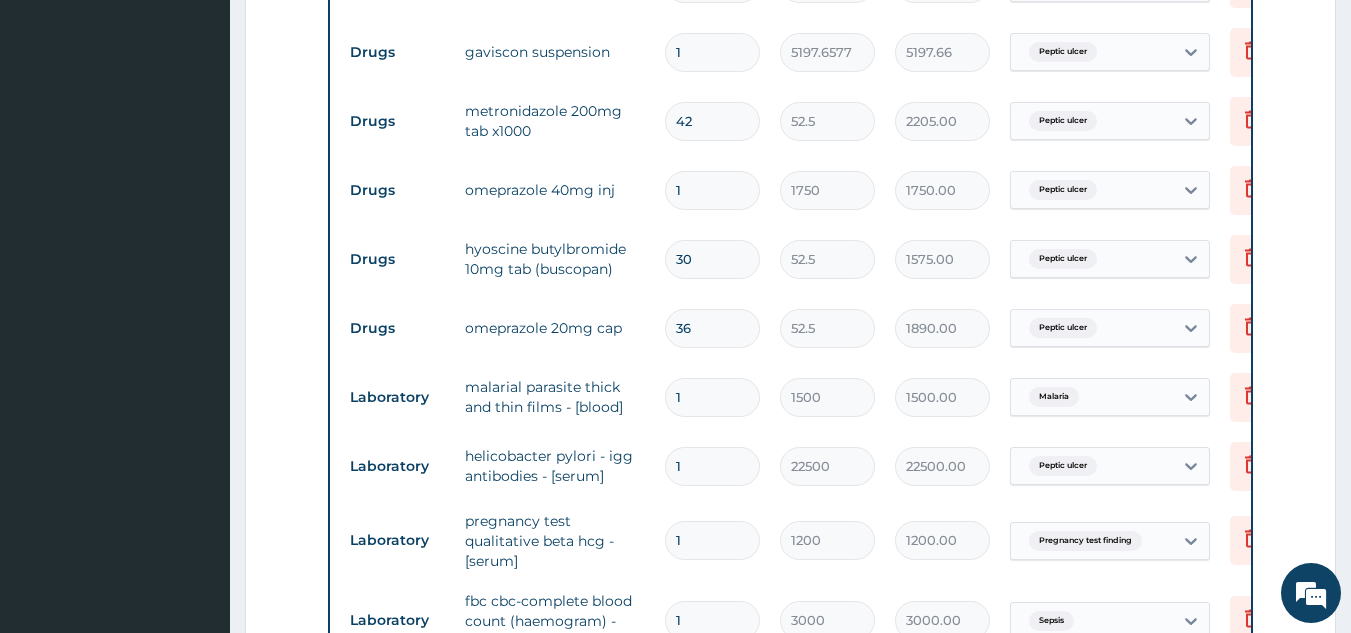 type on "3" 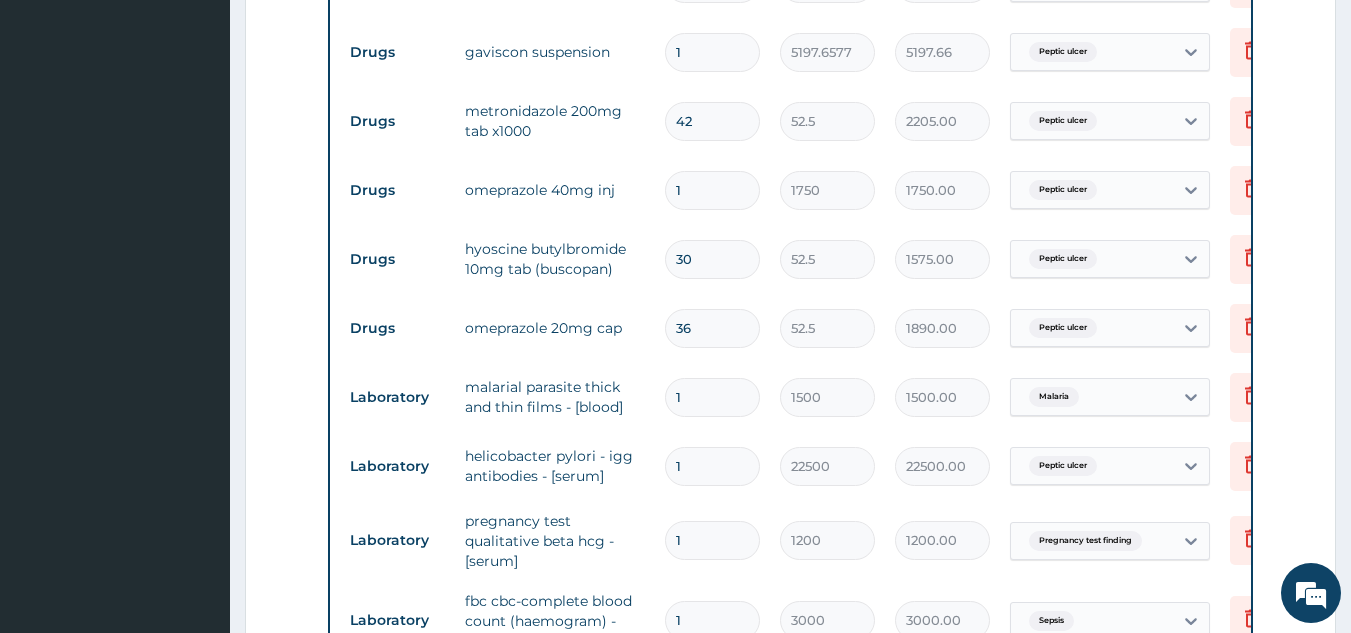 type on "157.50" 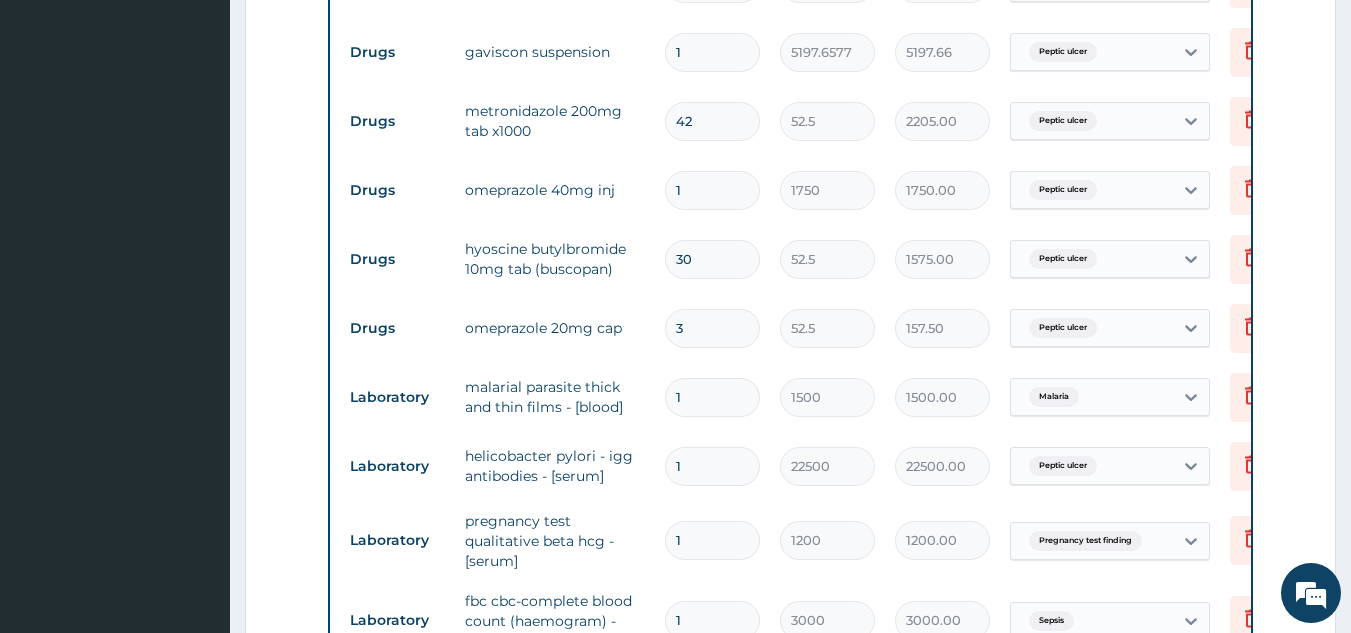 type on "30" 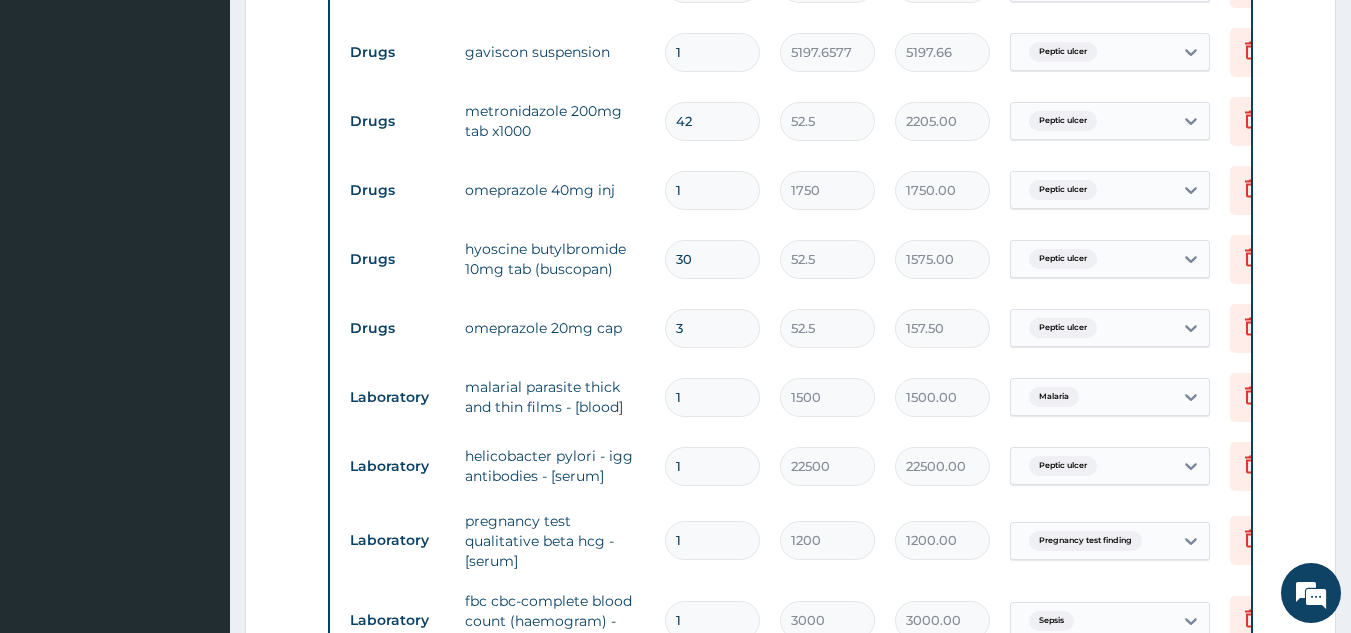 type on "1575.00" 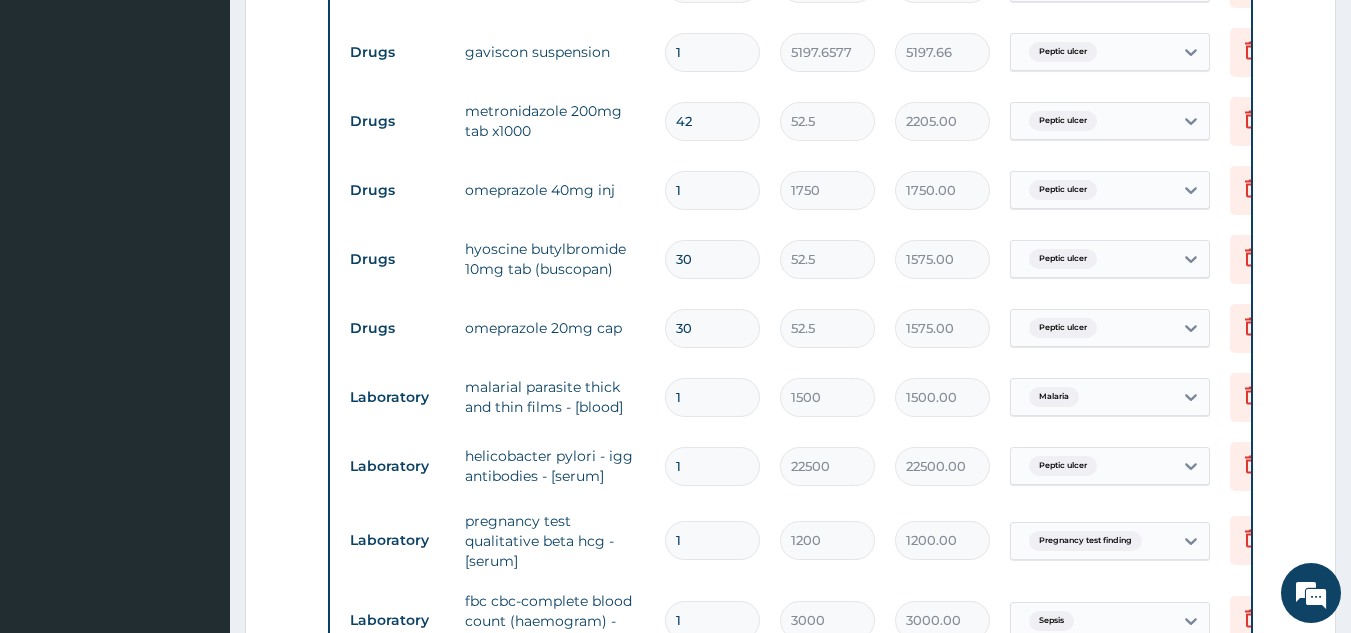type on "30" 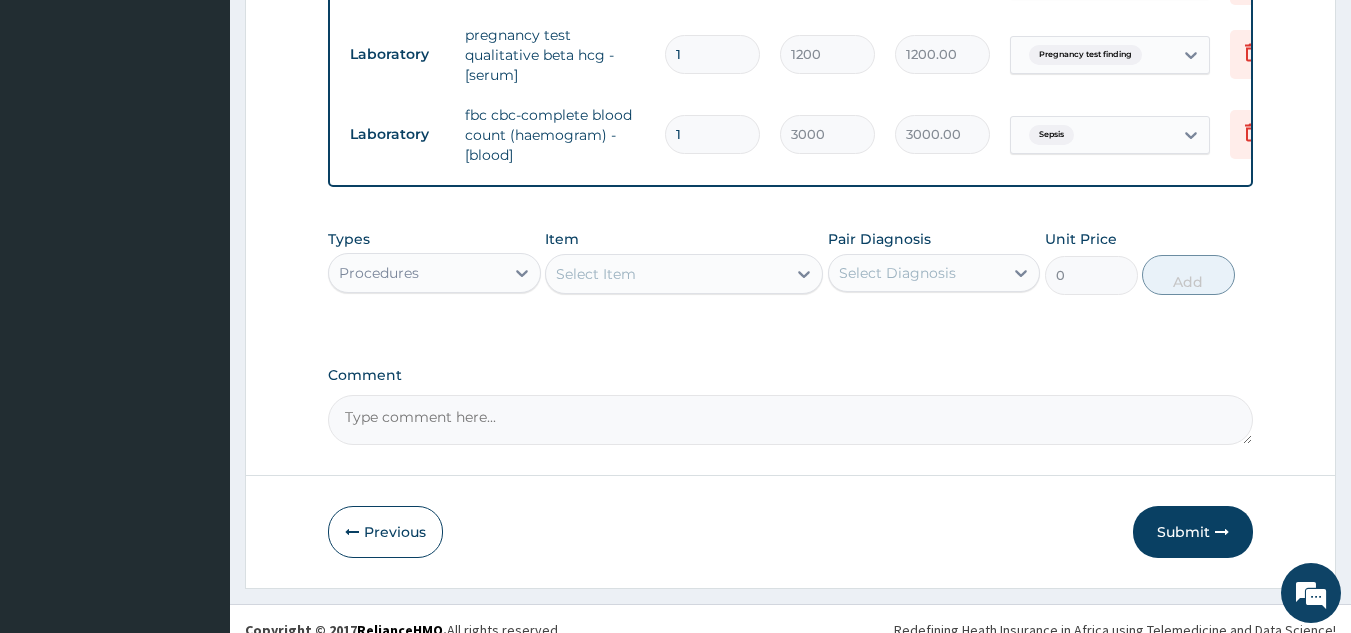 scroll, scrollTop: 1475, scrollLeft: 0, axis: vertical 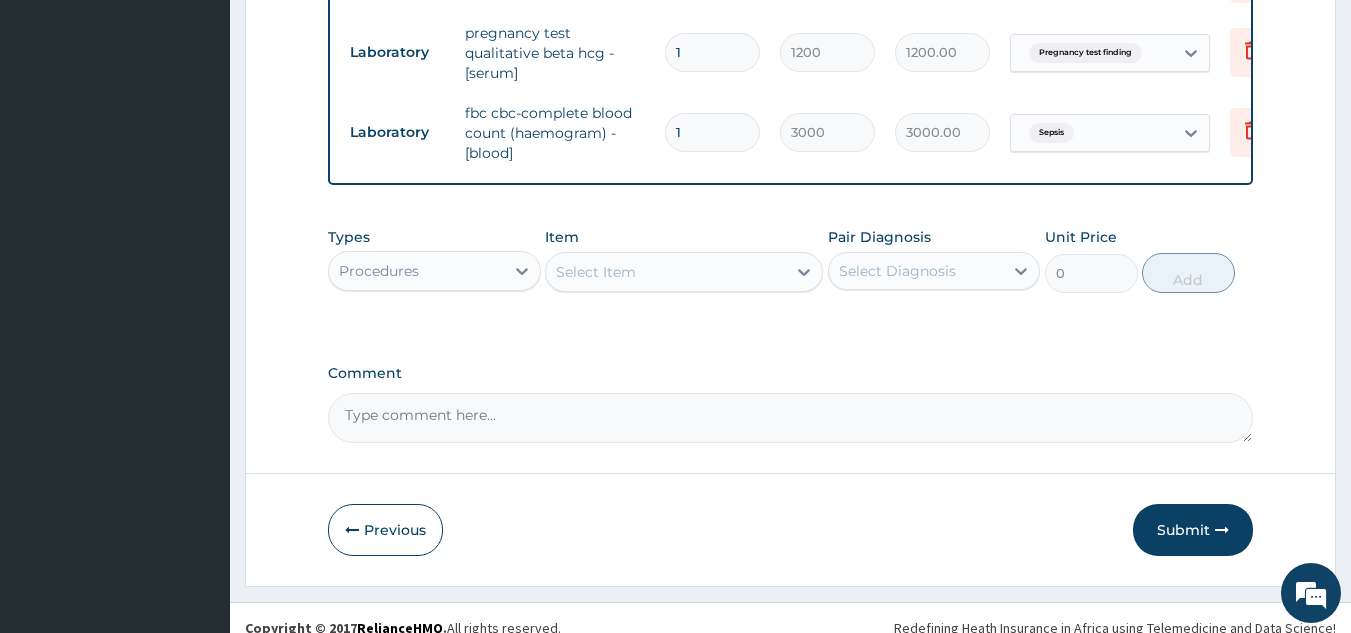 click on "Select Item" at bounding box center (666, 272) 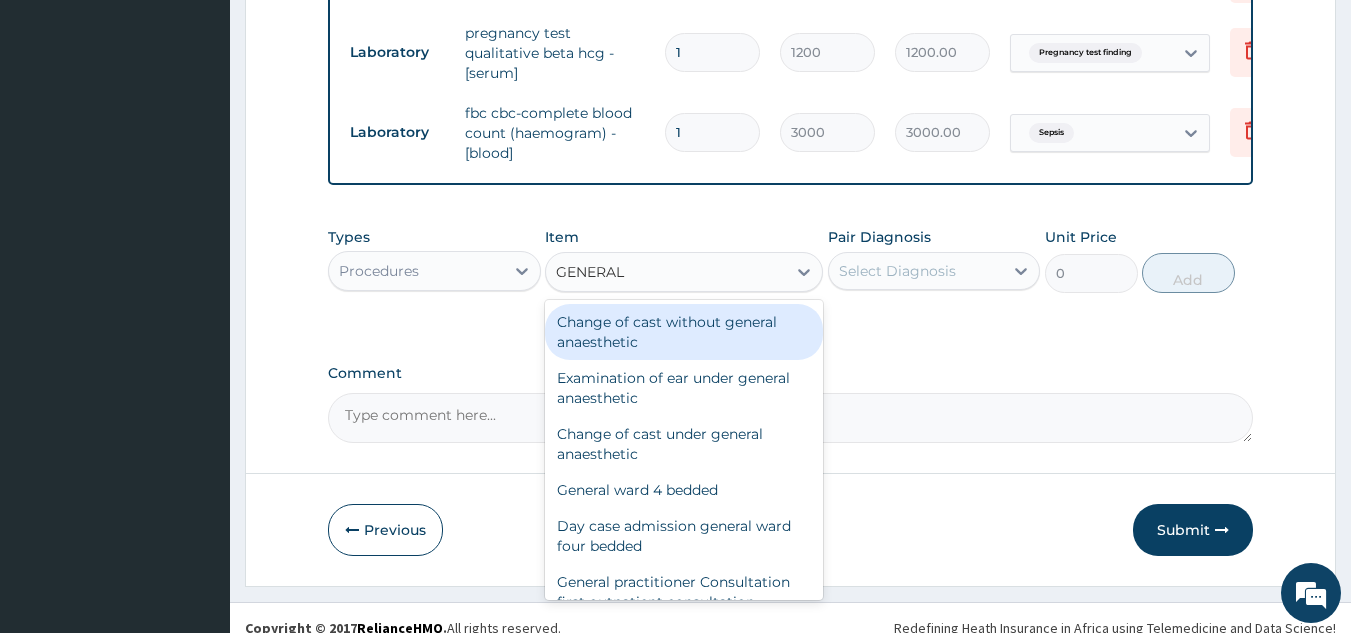 type on "GENERAL P" 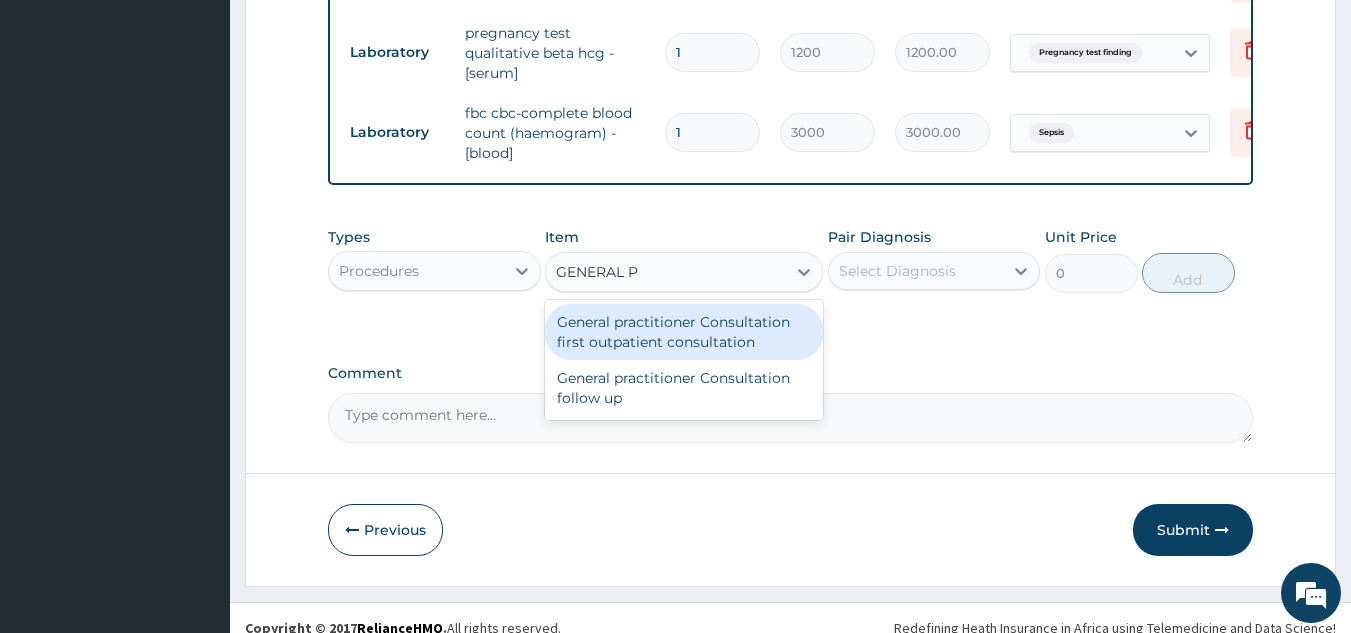 click on "General practitioner Consultation first outpatient consultation" at bounding box center (684, 332) 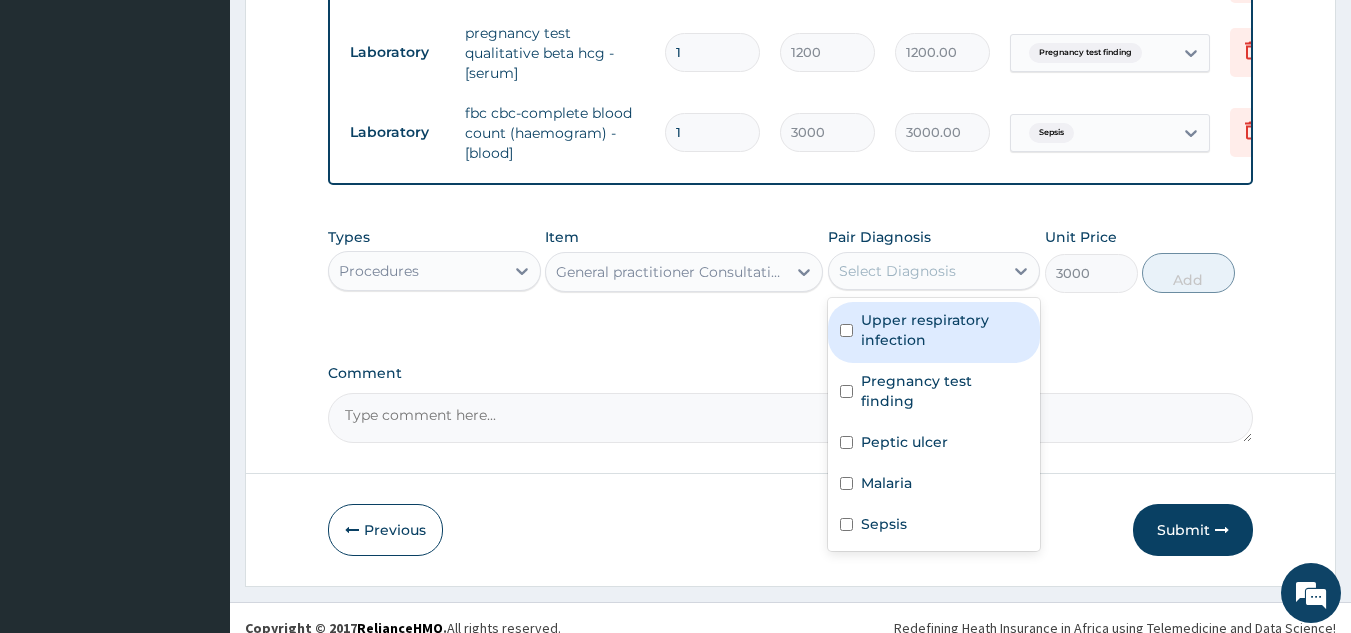 drag, startPoint x: 948, startPoint y: 301, endPoint x: 918, endPoint y: 344, distance: 52.43091 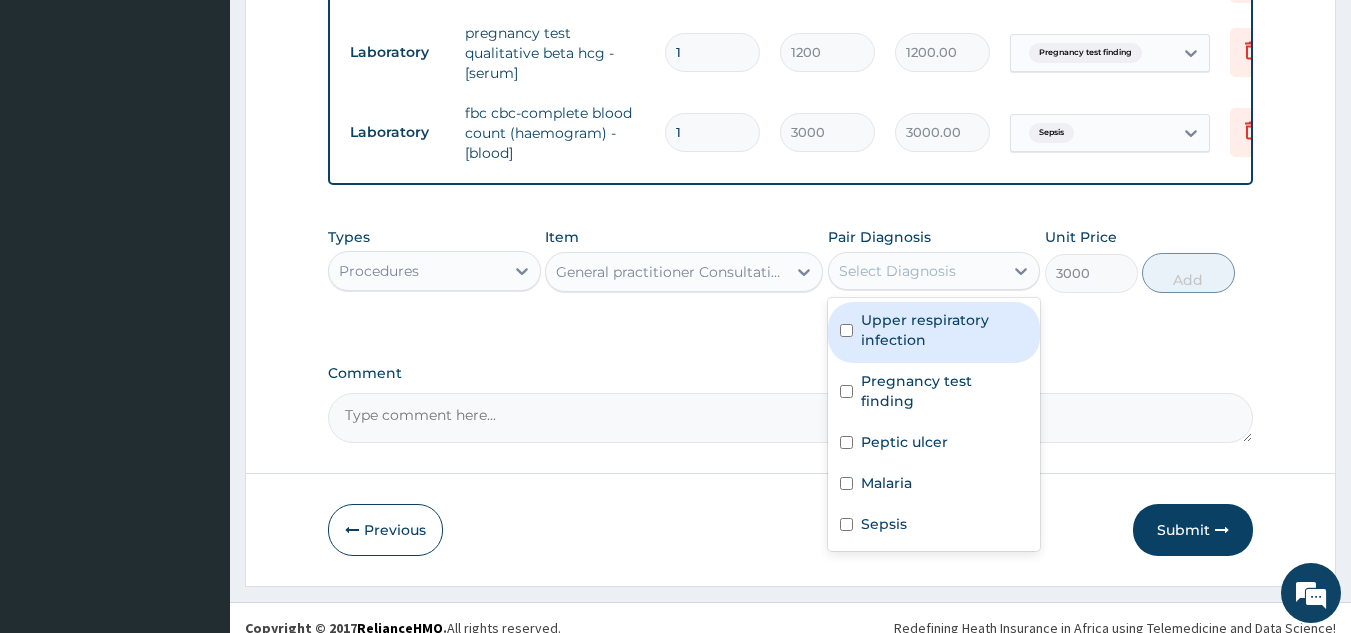 click on "option Upper respiratory infection focused, 1 of 5. 5 results available. Use Up and Down to choose options, press Enter to select the currently focused option, press Escape to exit the menu, press Tab to select the option and exit the menu. Select Diagnosis Upper respiratory infection Pregnancy test finding Peptic ulcer Malaria Sepsis" at bounding box center (934, 271) 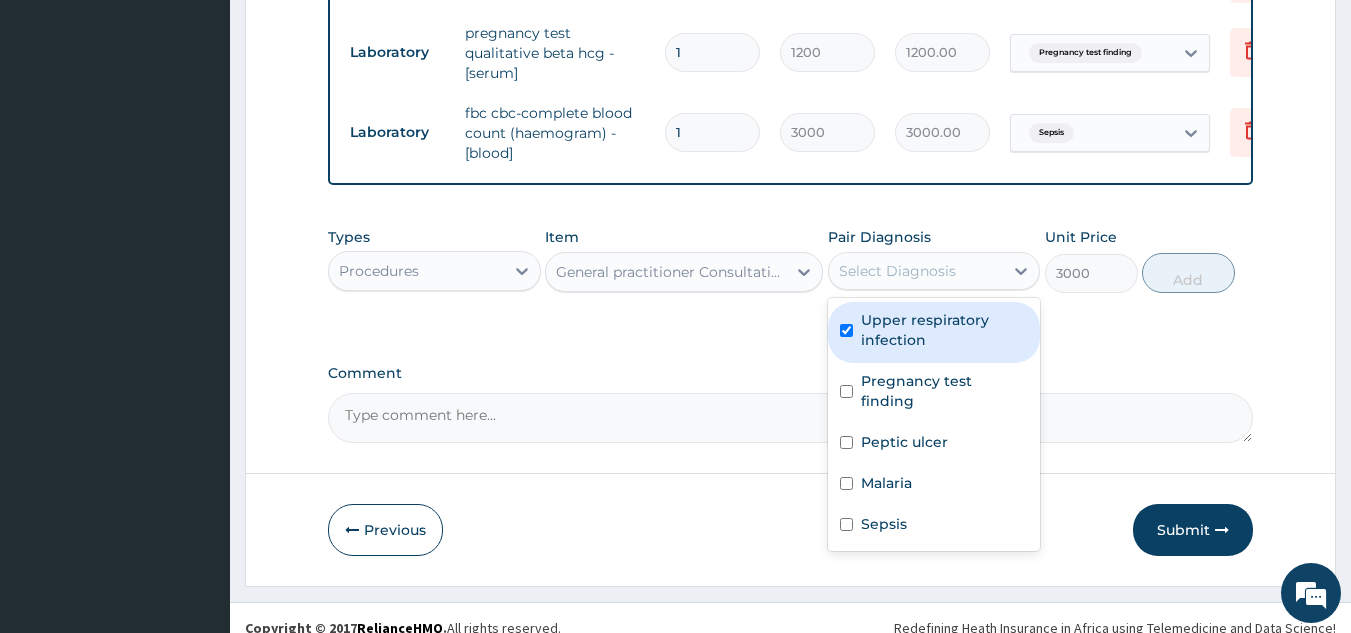 checkbox on "true" 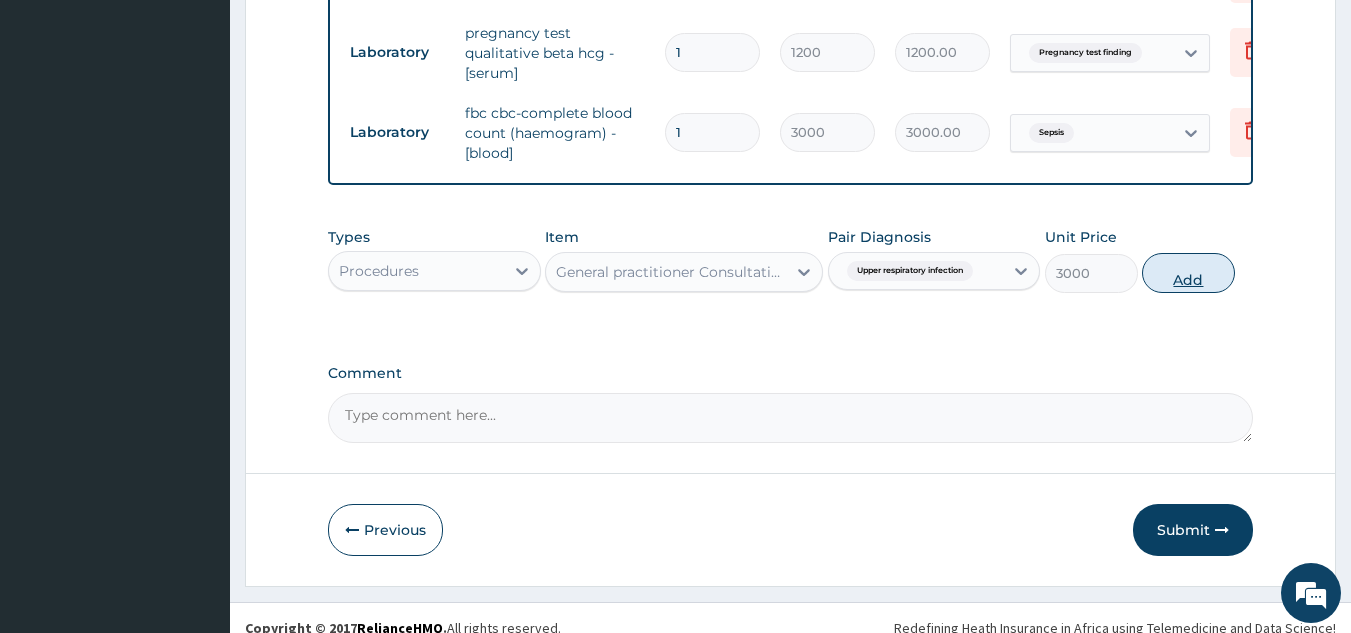 click on "Add" at bounding box center (1188, 273) 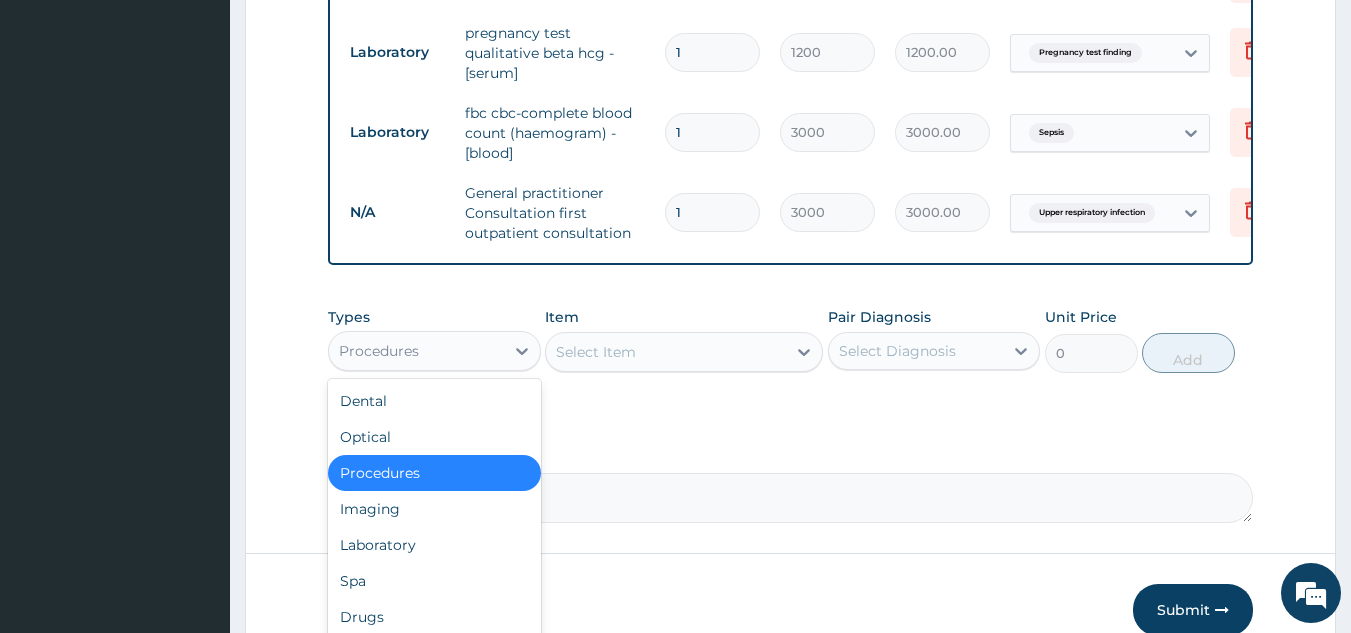 click on "Procedures" at bounding box center (416, 351) 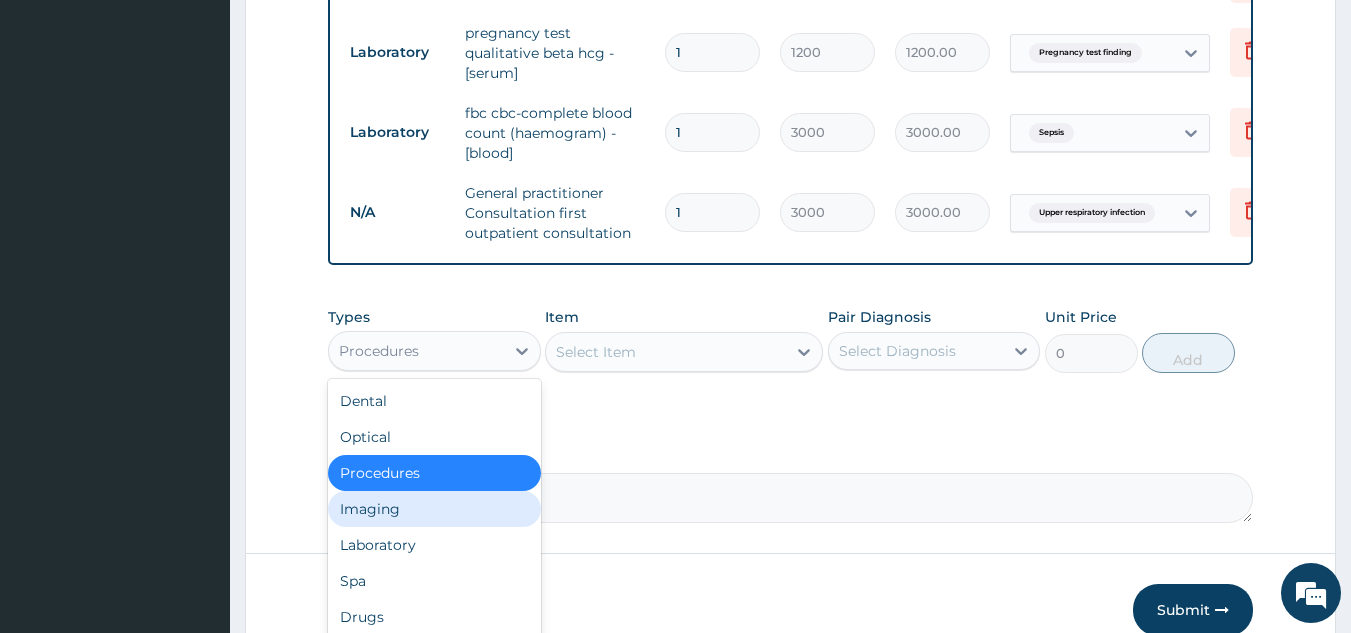 click on "Imaging" at bounding box center (434, 509) 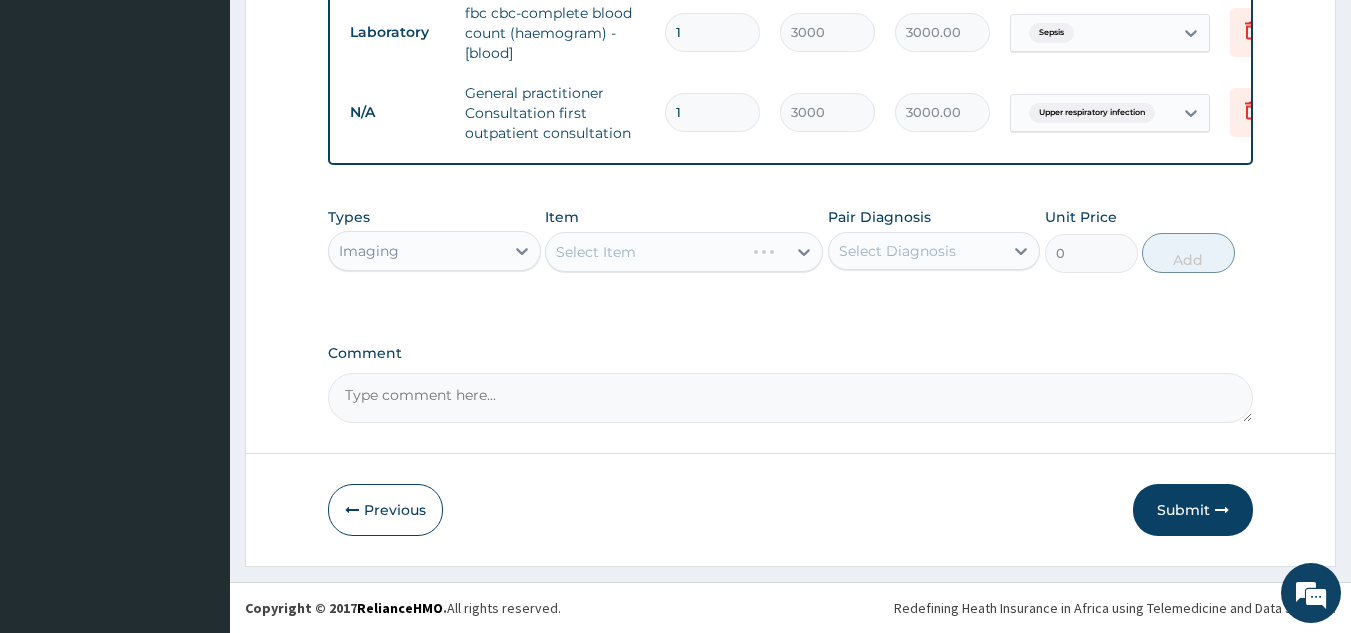 scroll, scrollTop: 1590, scrollLeft: 0, axis: vertical 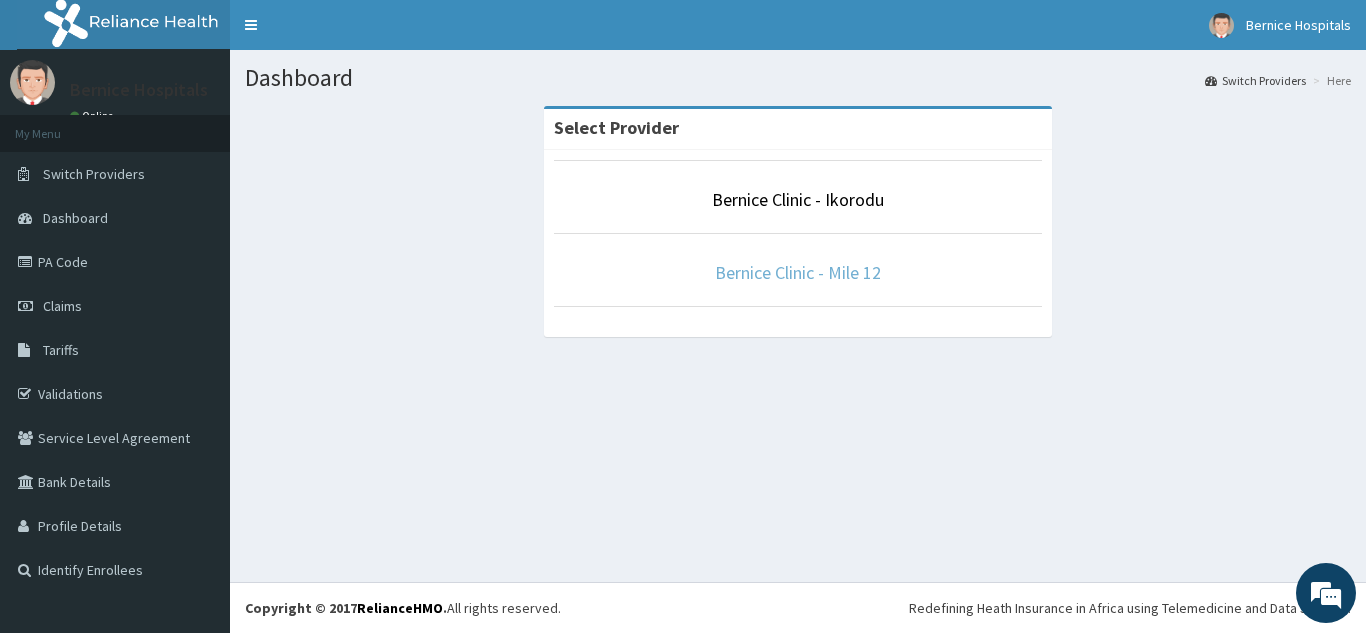 click on "Bernice Clinic - Mile 12" at bounding box center [798, 272] 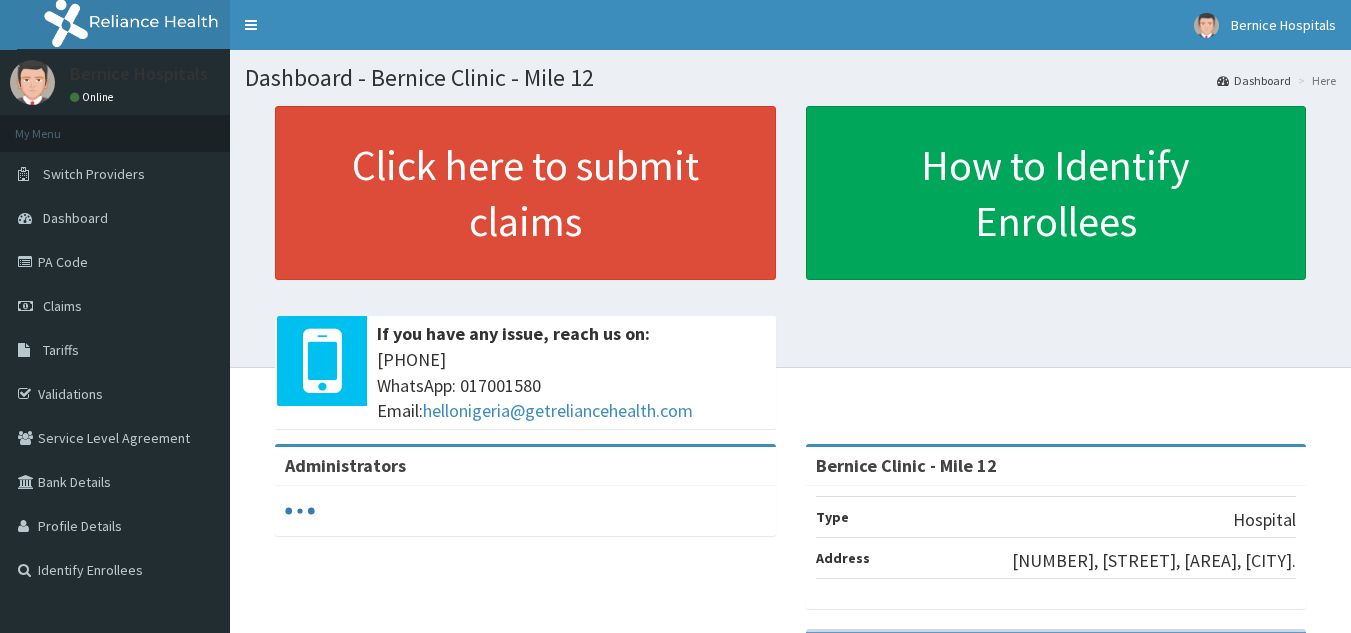scroll, scrollTop: 0, scrollLeft: 0, axis: both 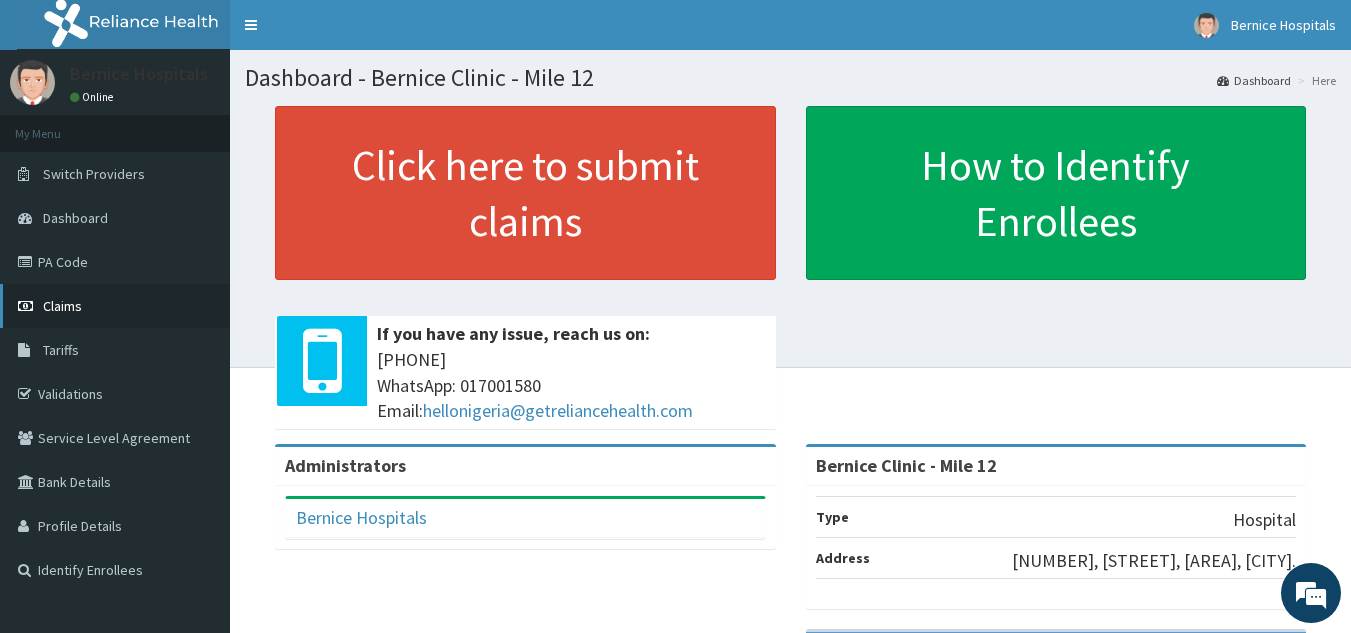 click on "Claims" at bounding box center [115, 306] 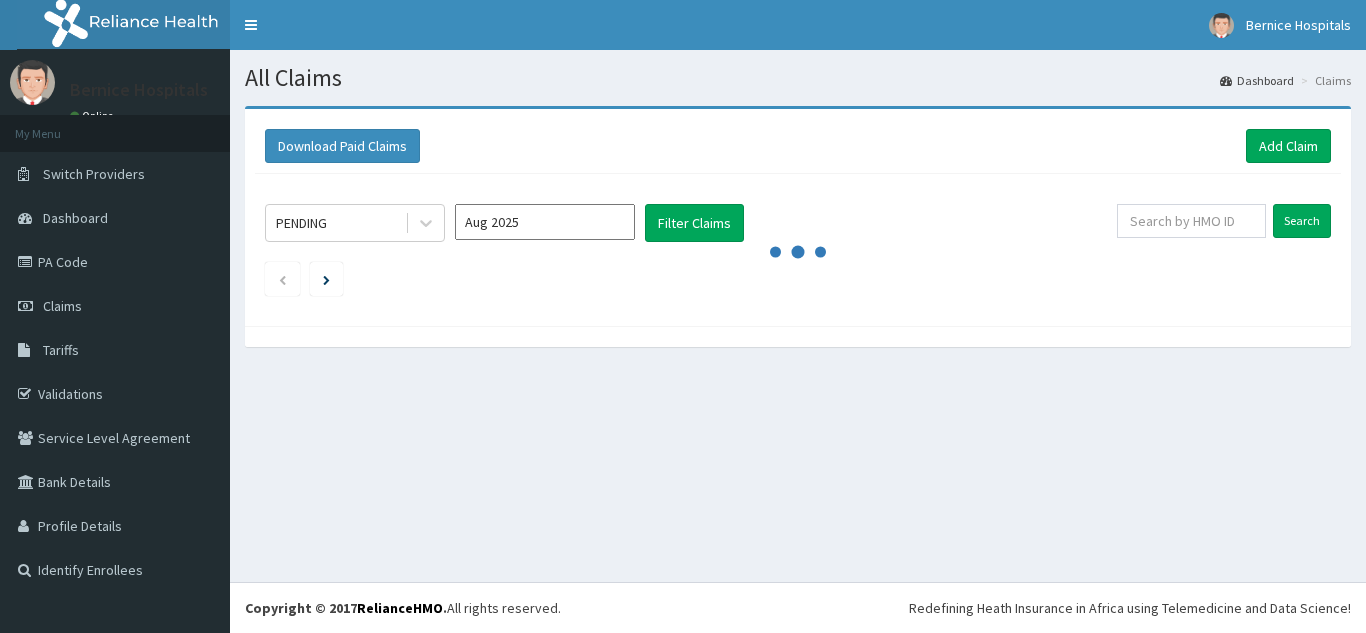 scroll, scrollTop: 0, scrollLeft: 0, axis: both 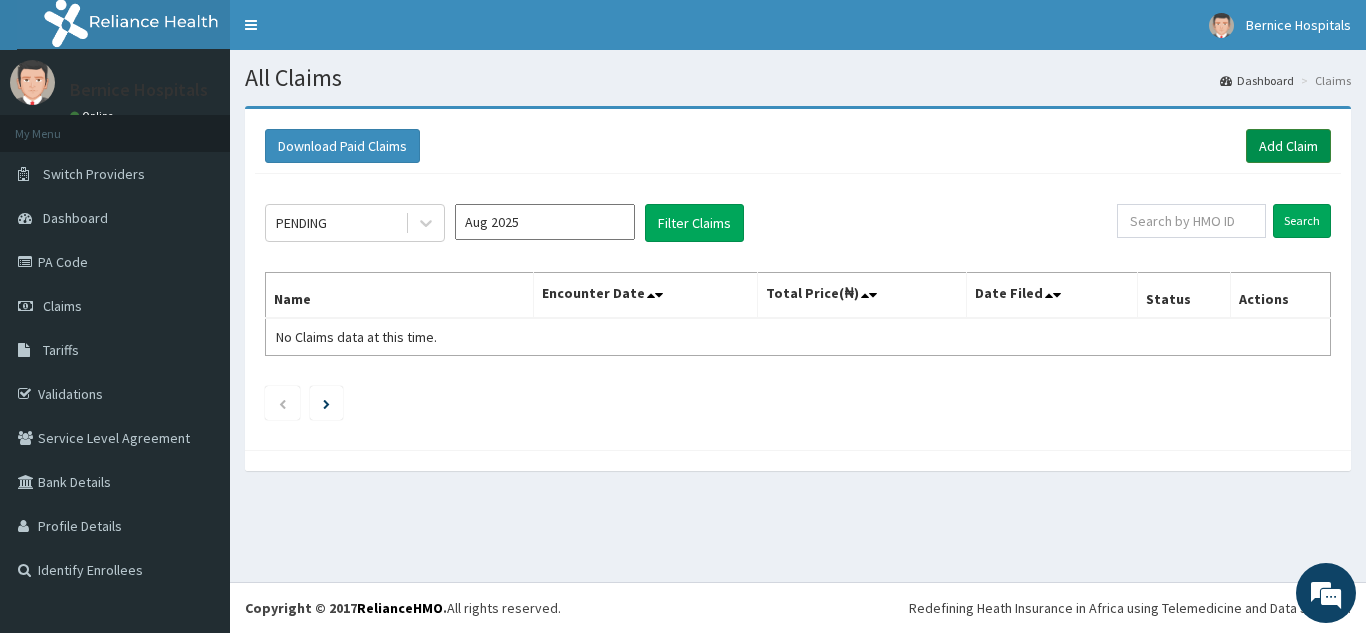 click on "Add Claim" at bounding box center (1288, 146) 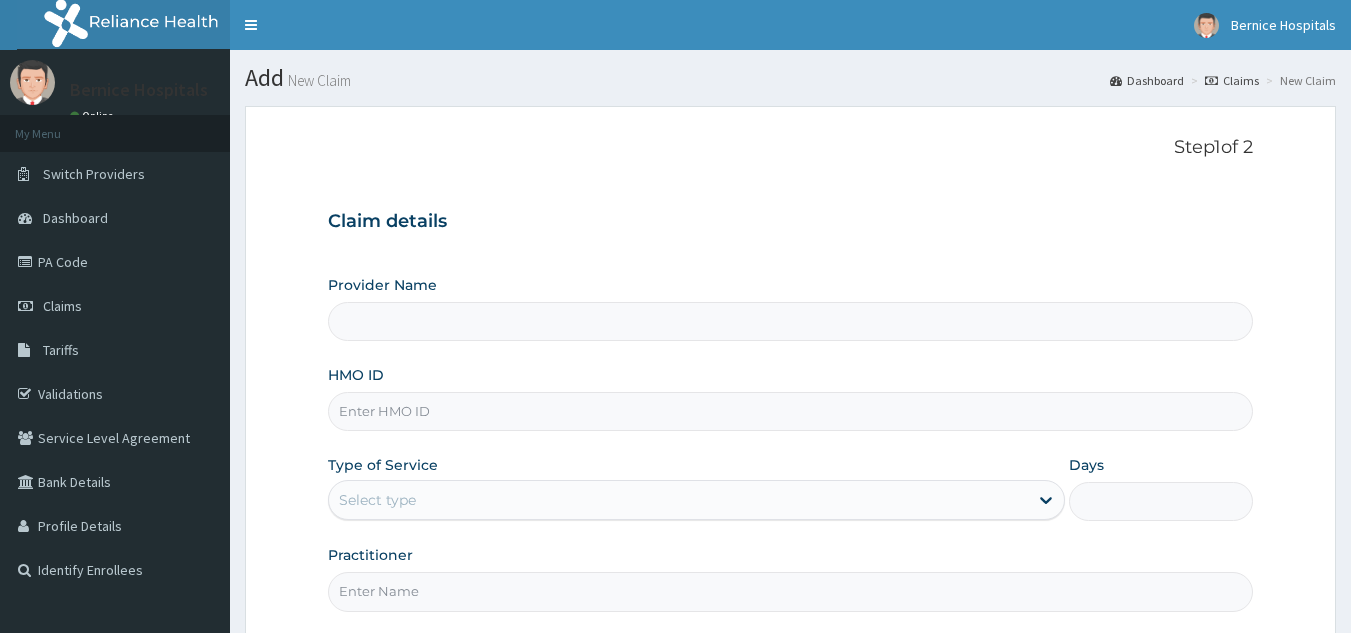 scroll, scrollTop: 0, scrollLeft: 0, axis: both 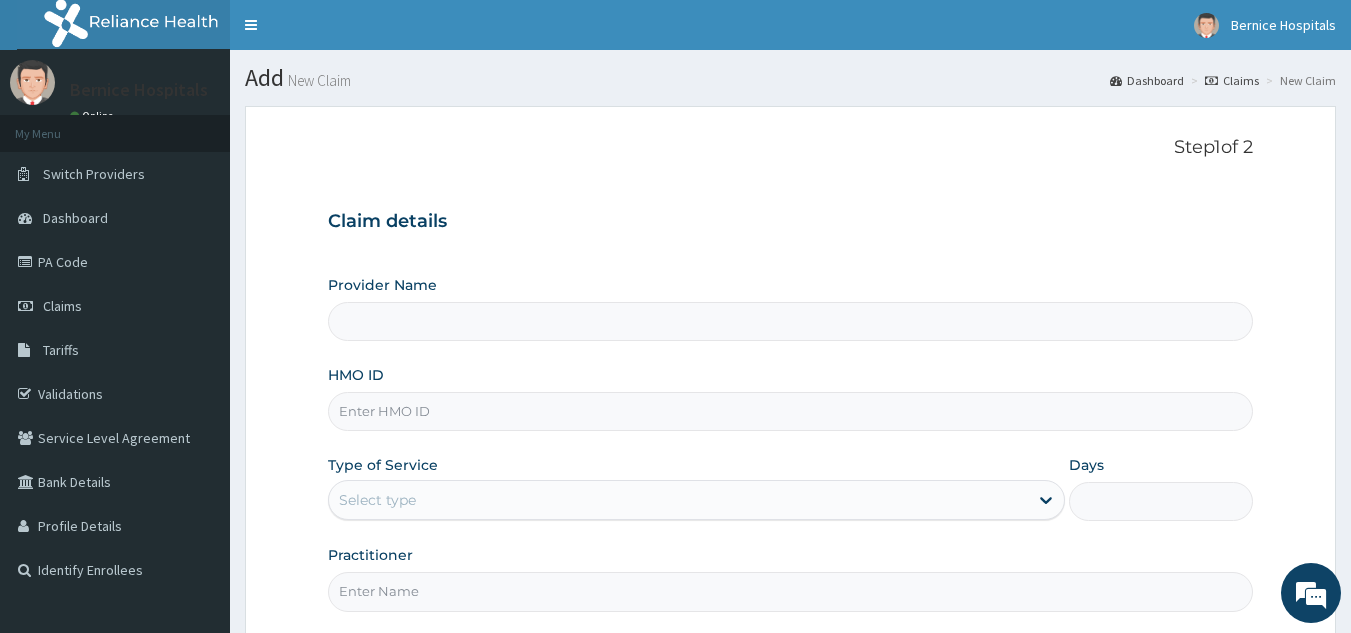 type on "Bernice Clinic - Mile 12" 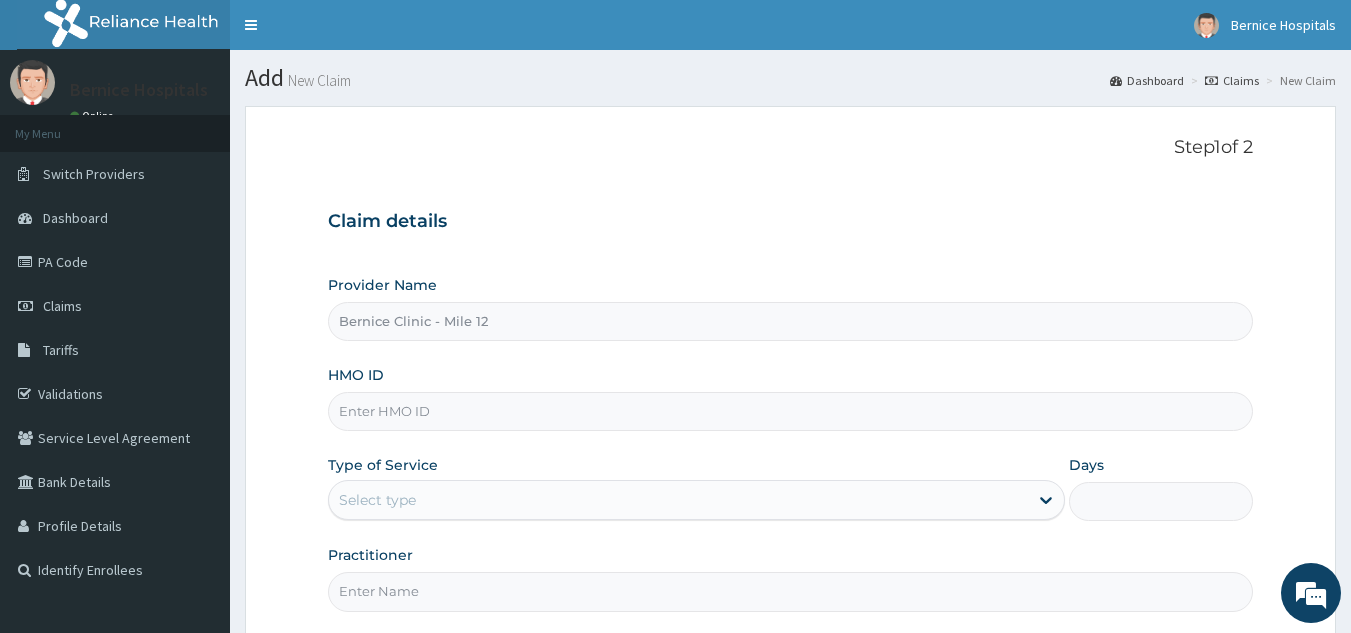 click on "HMO ID" at bounding box center [791, 411] 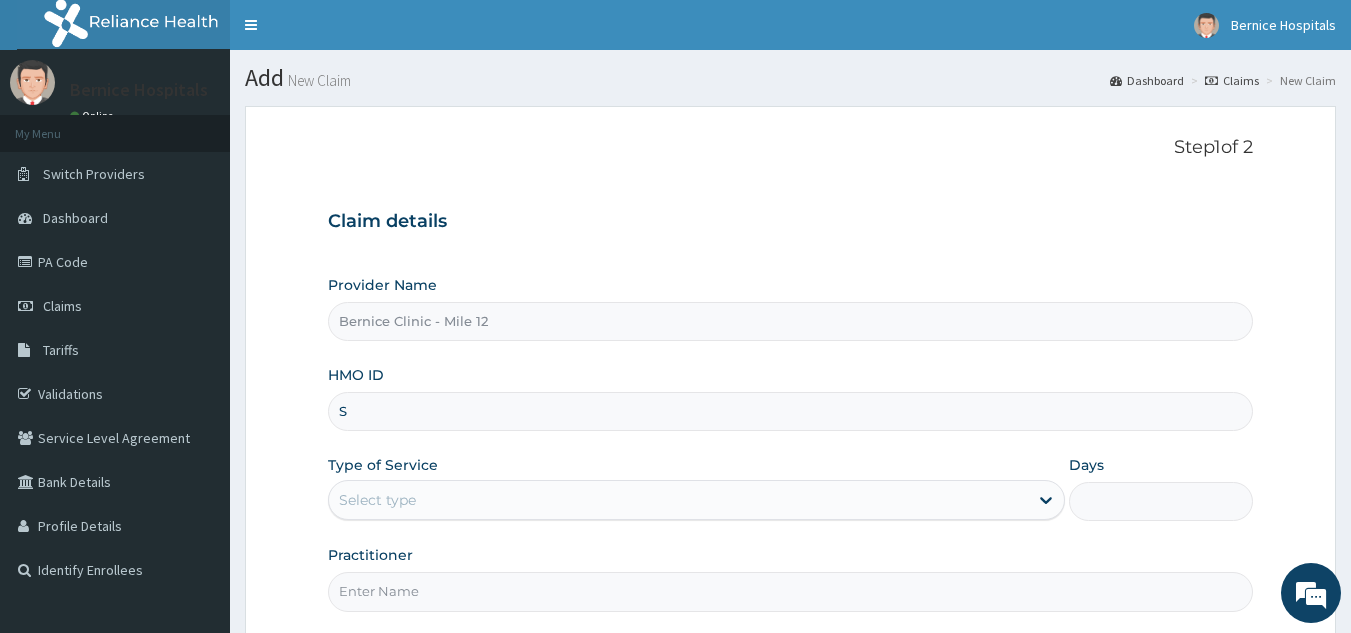 scroll, scrollTop: 0, scrollLeft: 0, axis: both 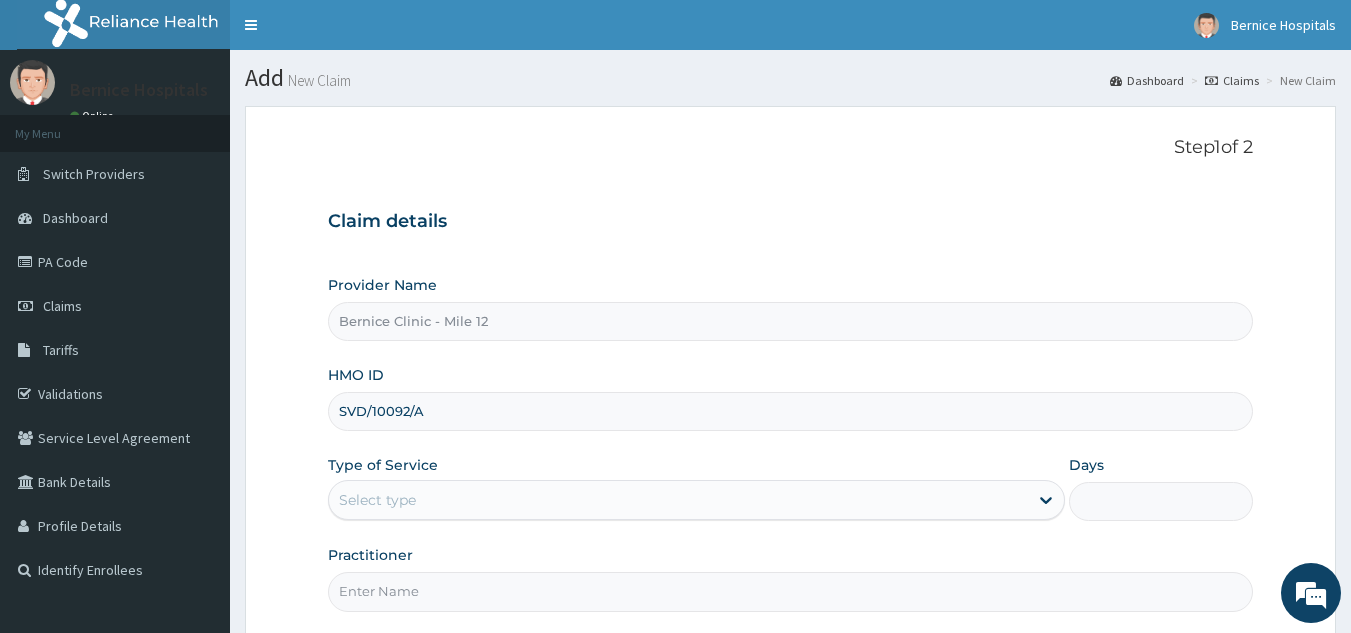 type on "SVD/10092/A" 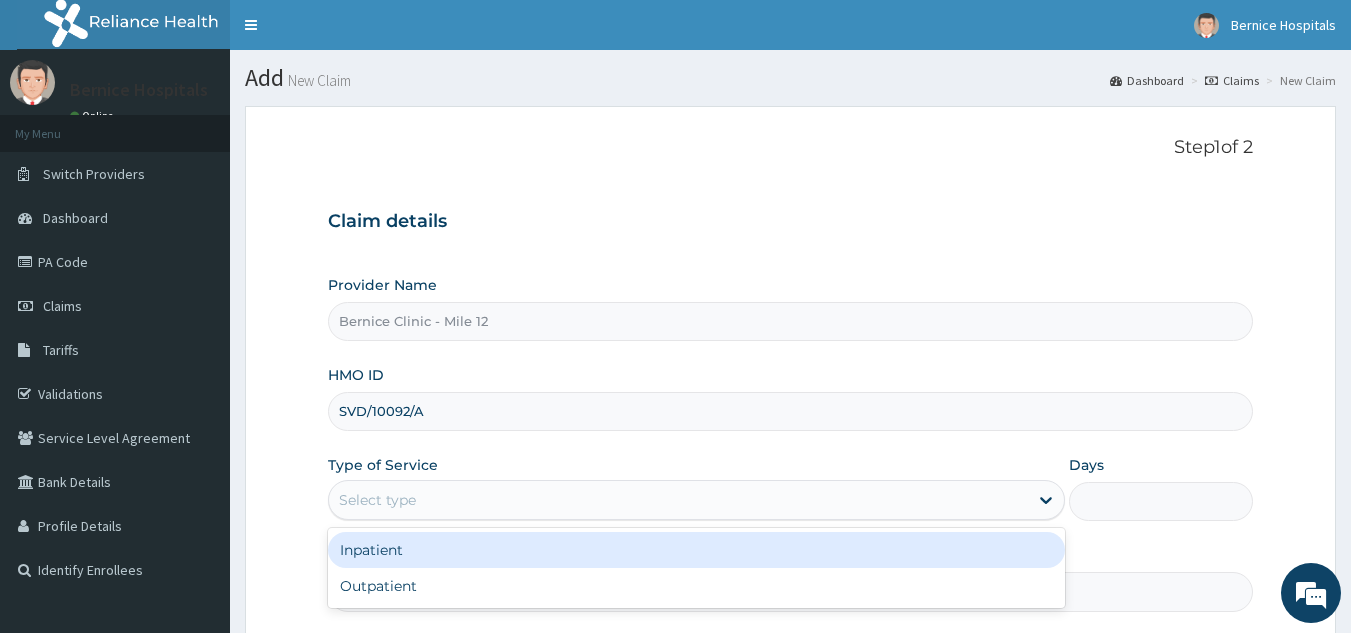 click on "Select type" at bounding box center (678, 500) 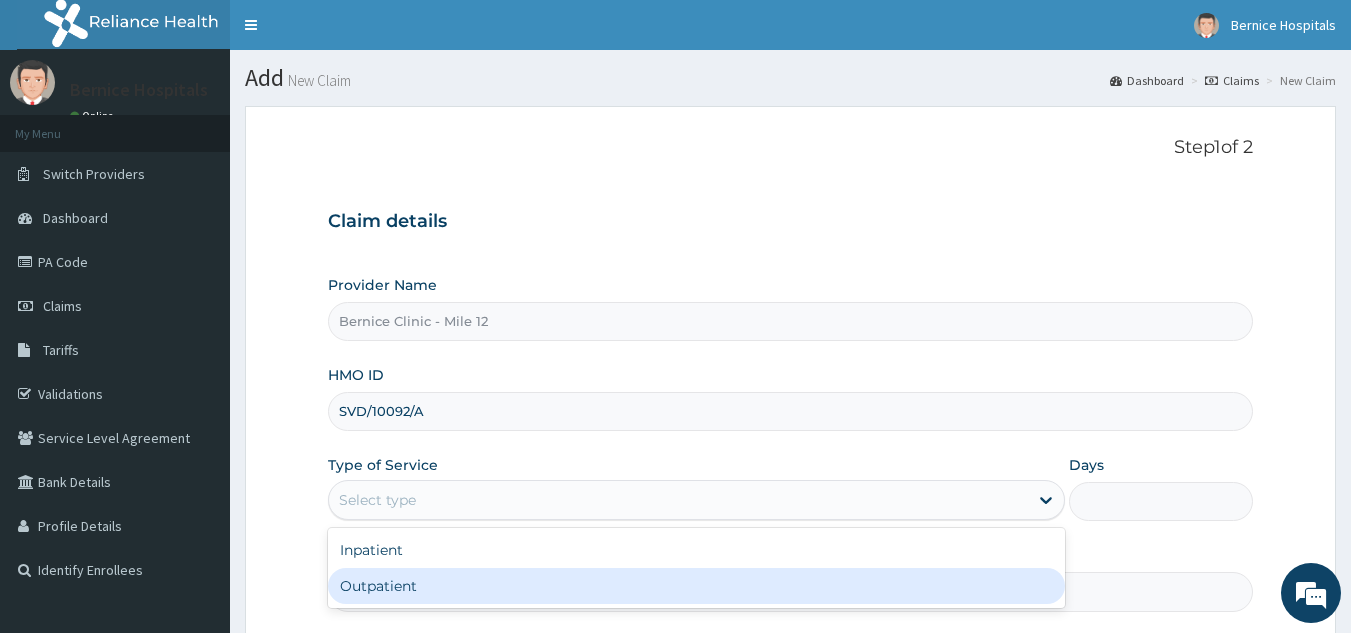 click on "Outpatient" at bounding box center (696, 586) 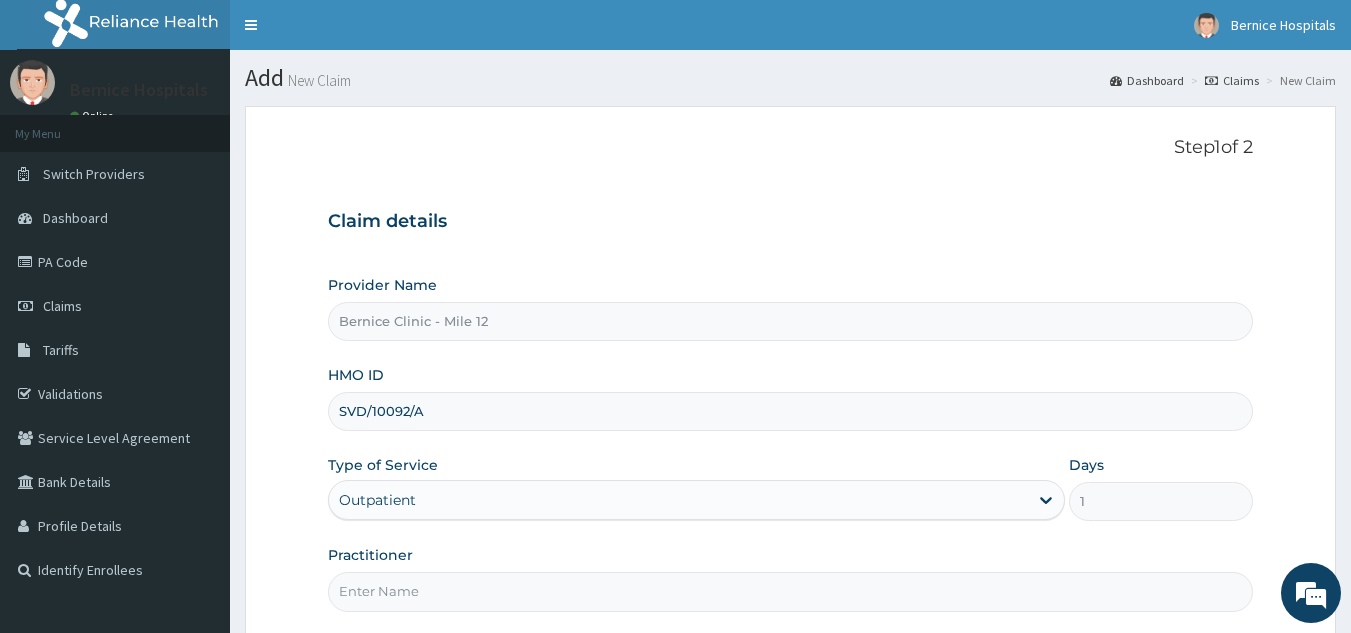 click on "Practitioner" at bounding box center [791, 591] 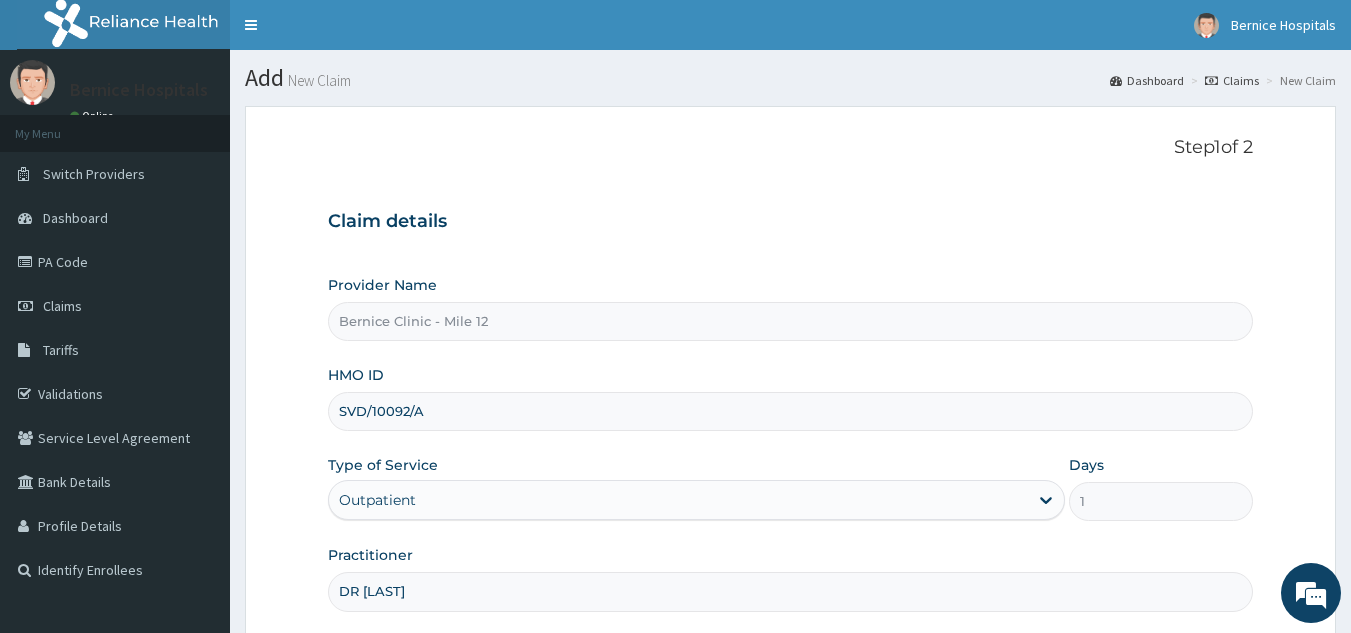 scroll, scrollTop: 189, scrollLeft: 0, axis: vertical 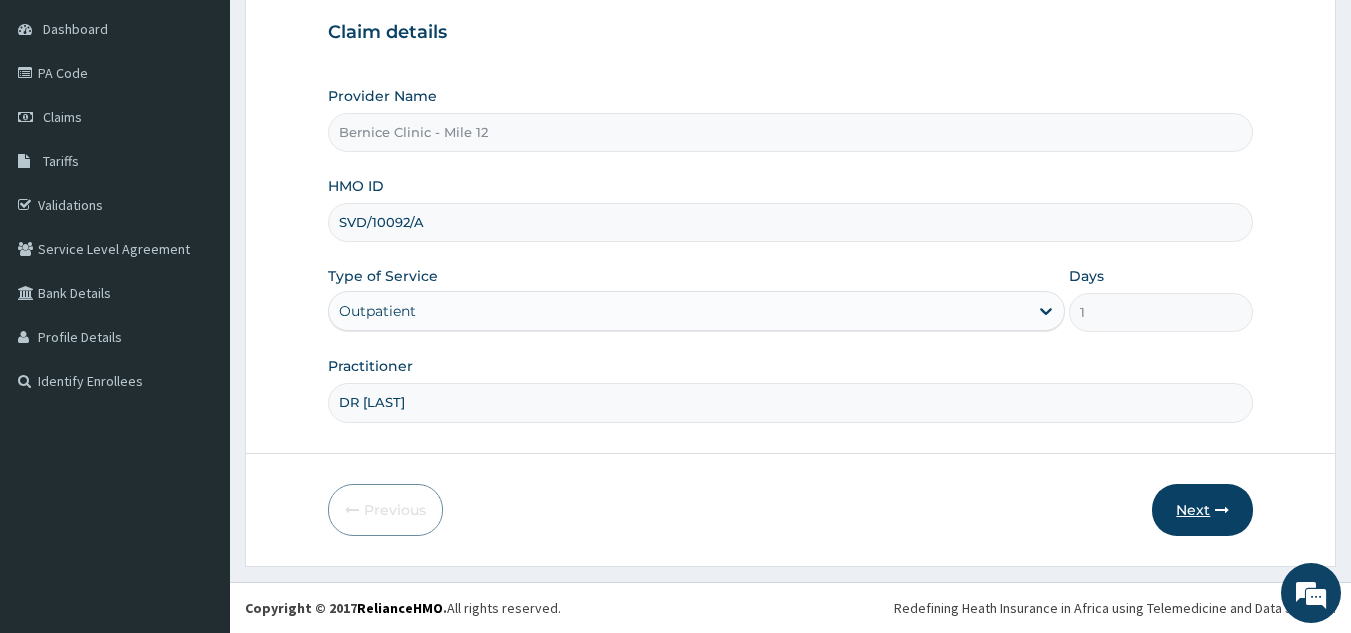 type on "DR OKESANJO" 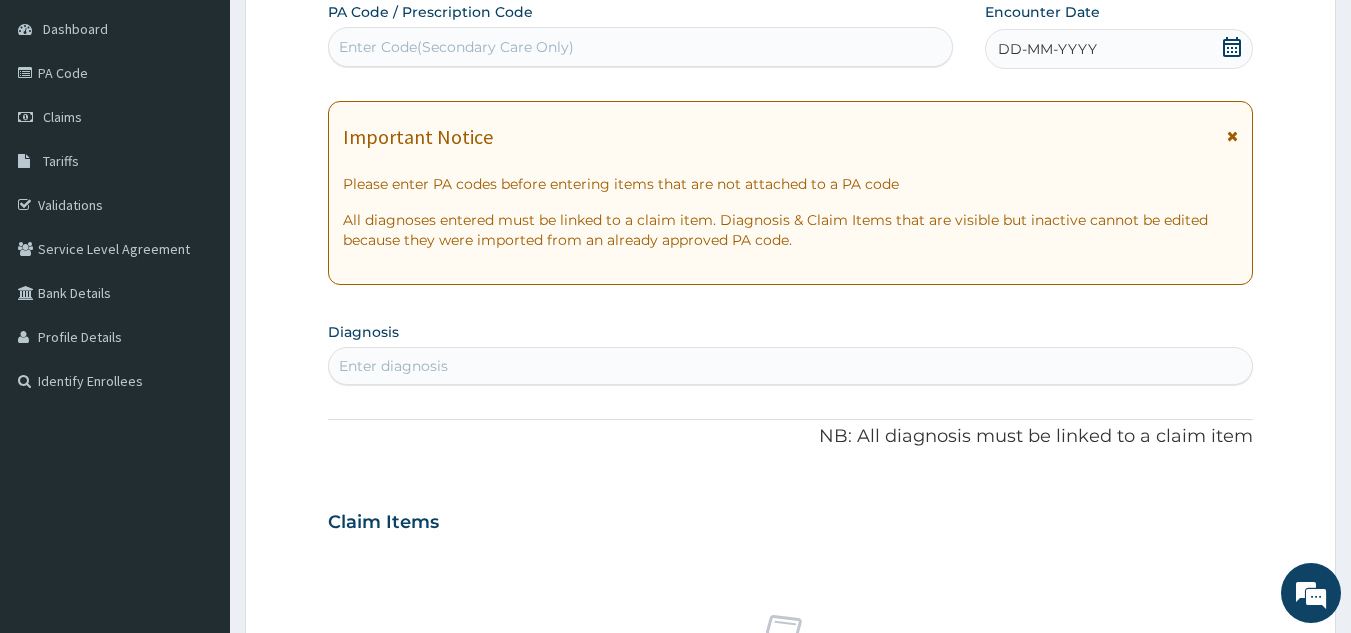 click on "Enter Code(Secondary Care Only)" at bounding box center [641, 47] 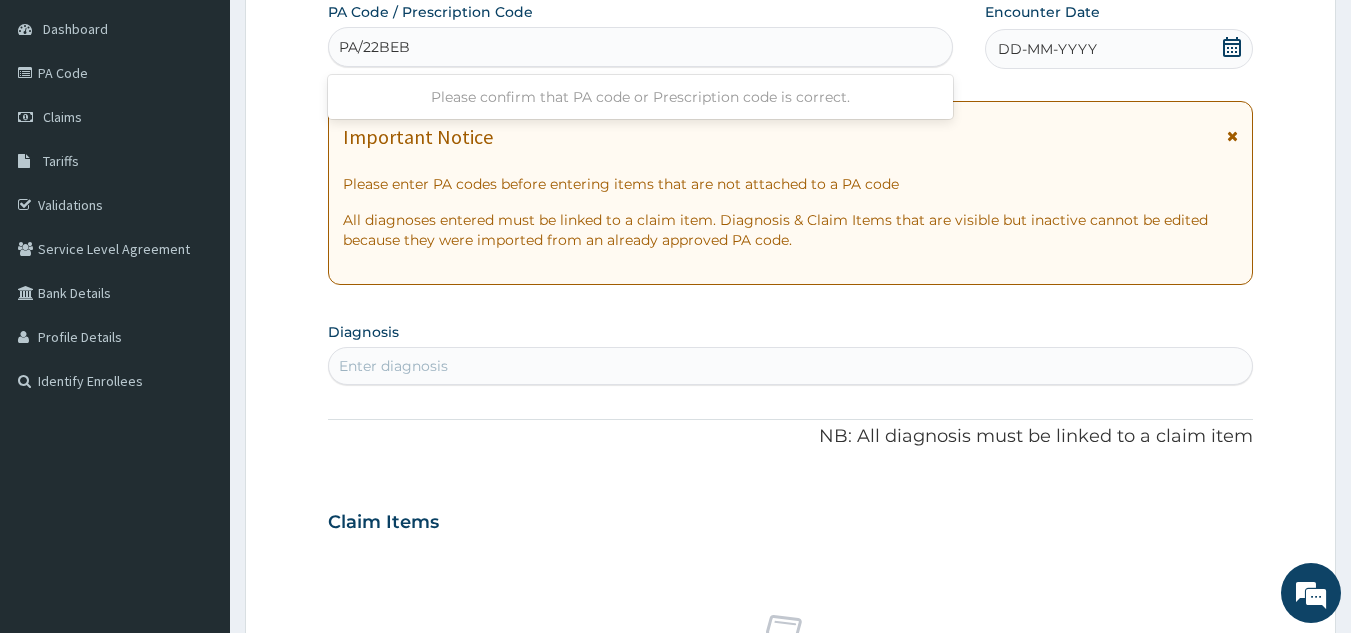 type on "PA/22BEB9" 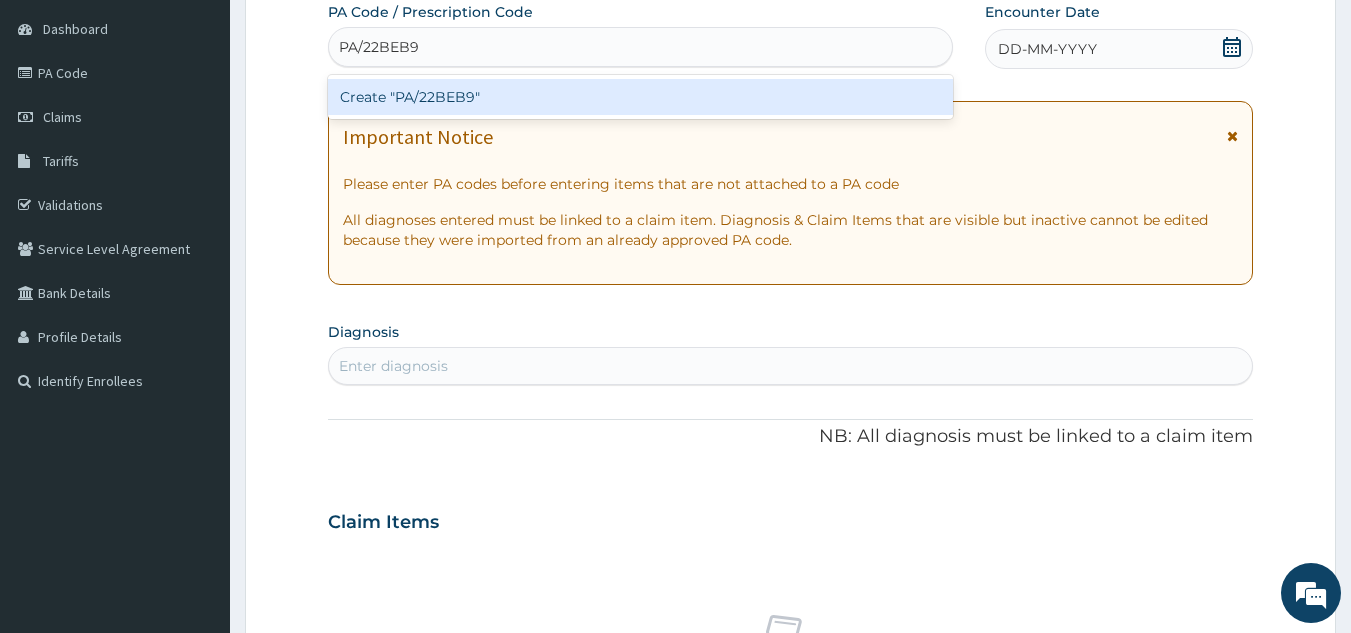 click on "Create "PA/22BEB9"" at bounding box center (641, 97) 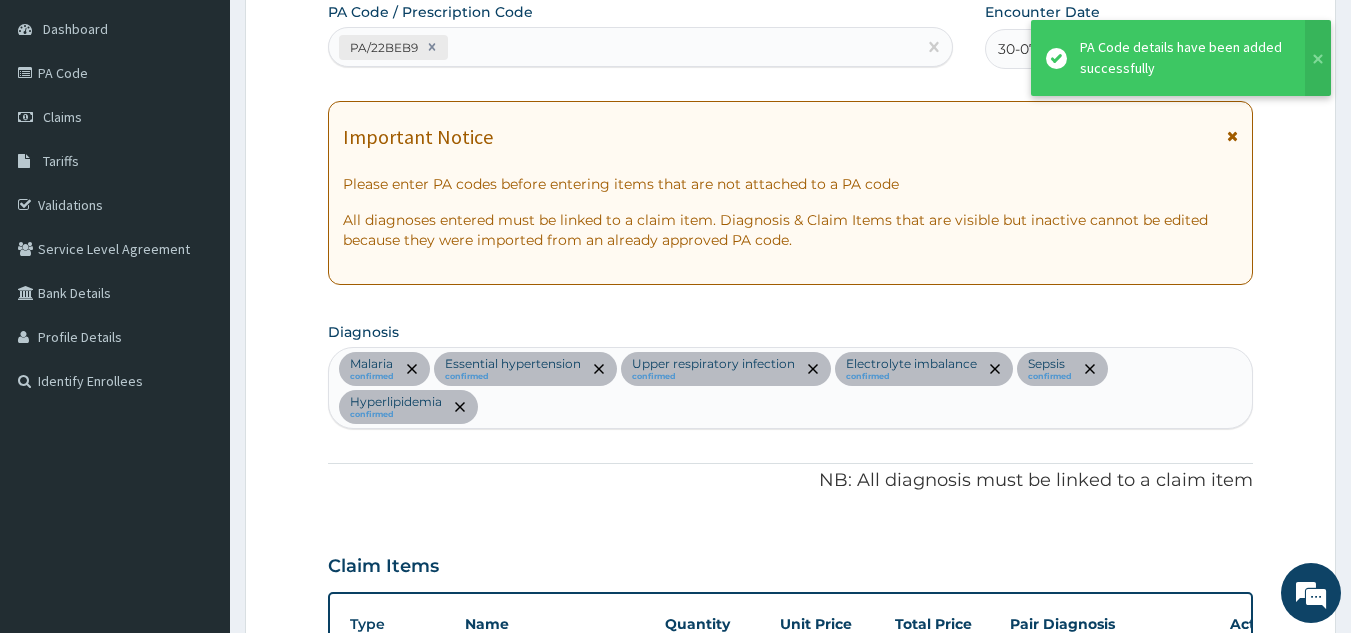 scroll, scrollTop: 1365, scrollLeft: 0, axis: vertical 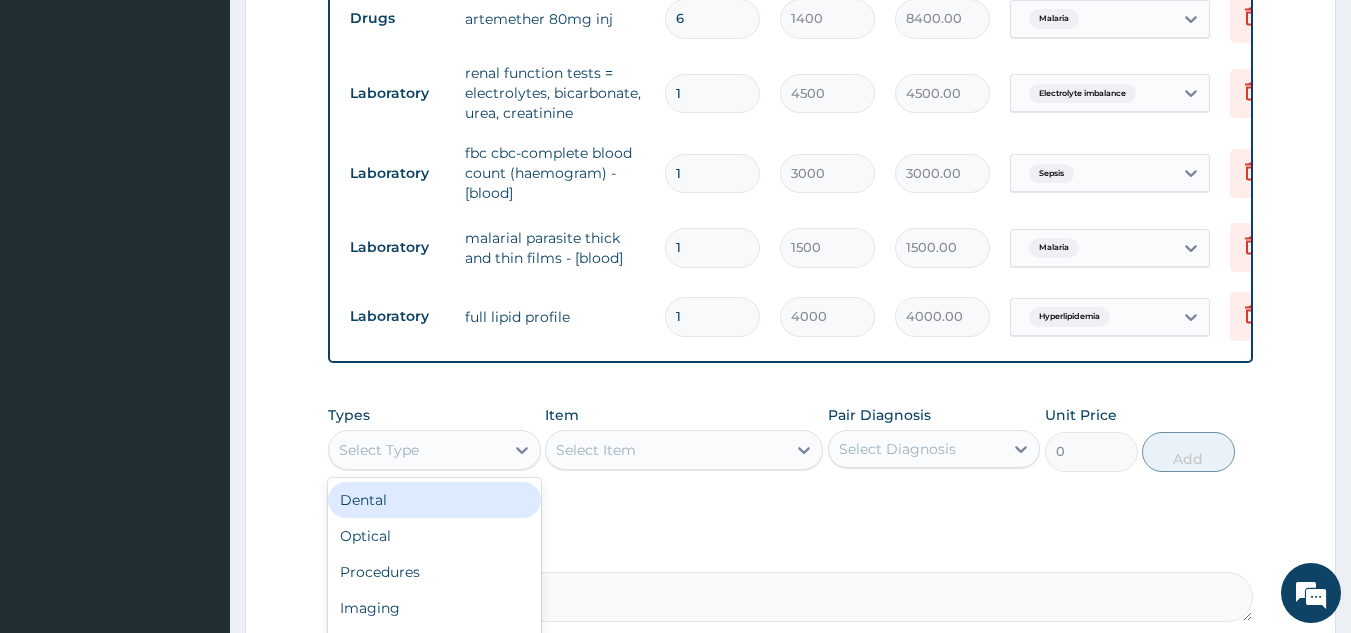 click on "Select Type" at bounding box center (416, 450) 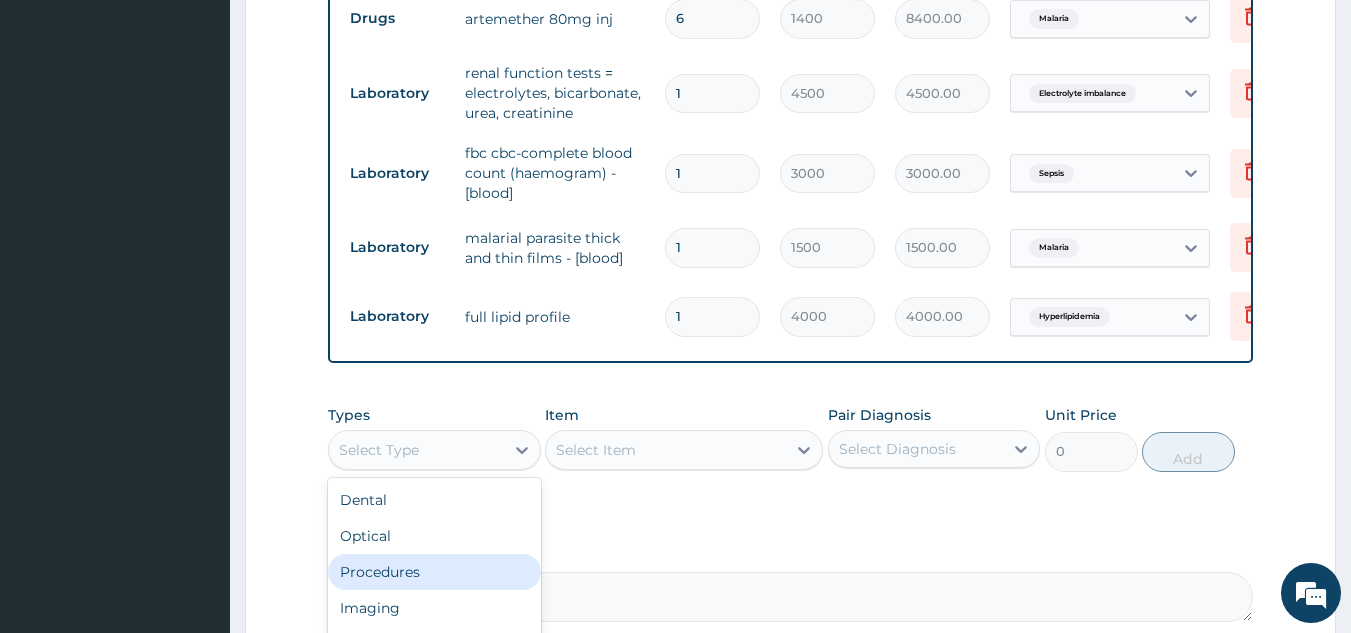 click on "Procedures" at bounding box center [434, 572] 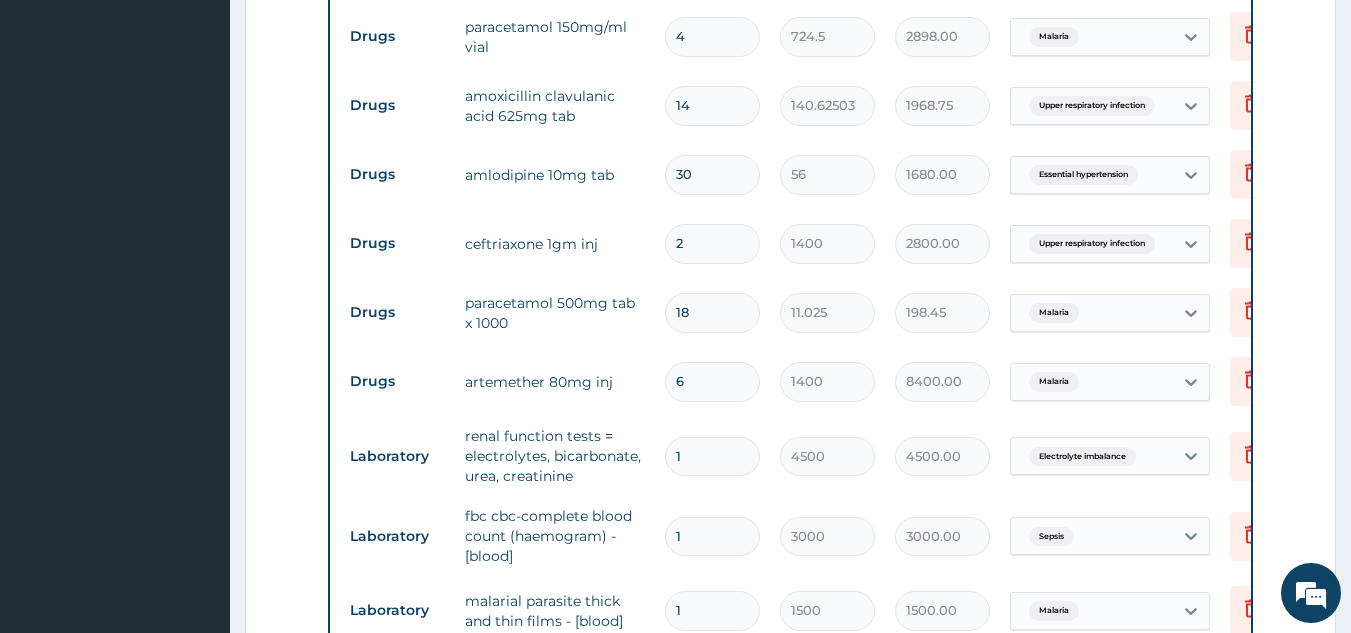 scroll, scrollTop: 1240, scrollLeft: 0, axis: vertical 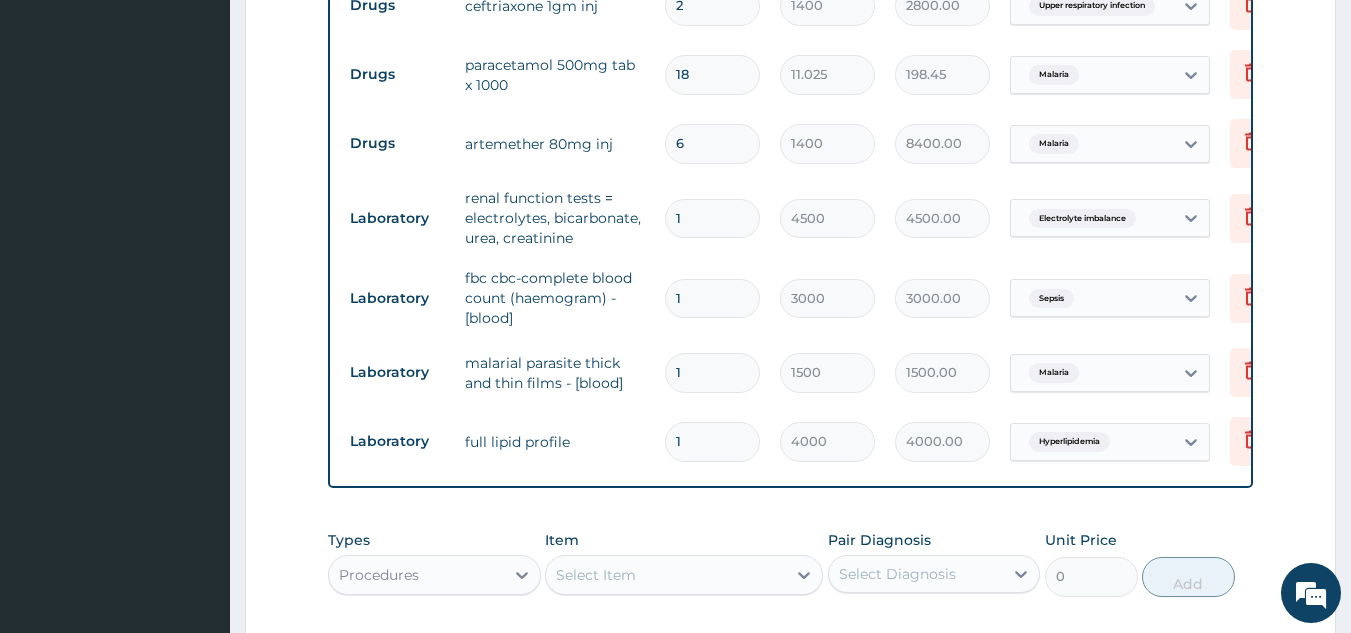 click on "Select Item" at bounding box center [666, 575] 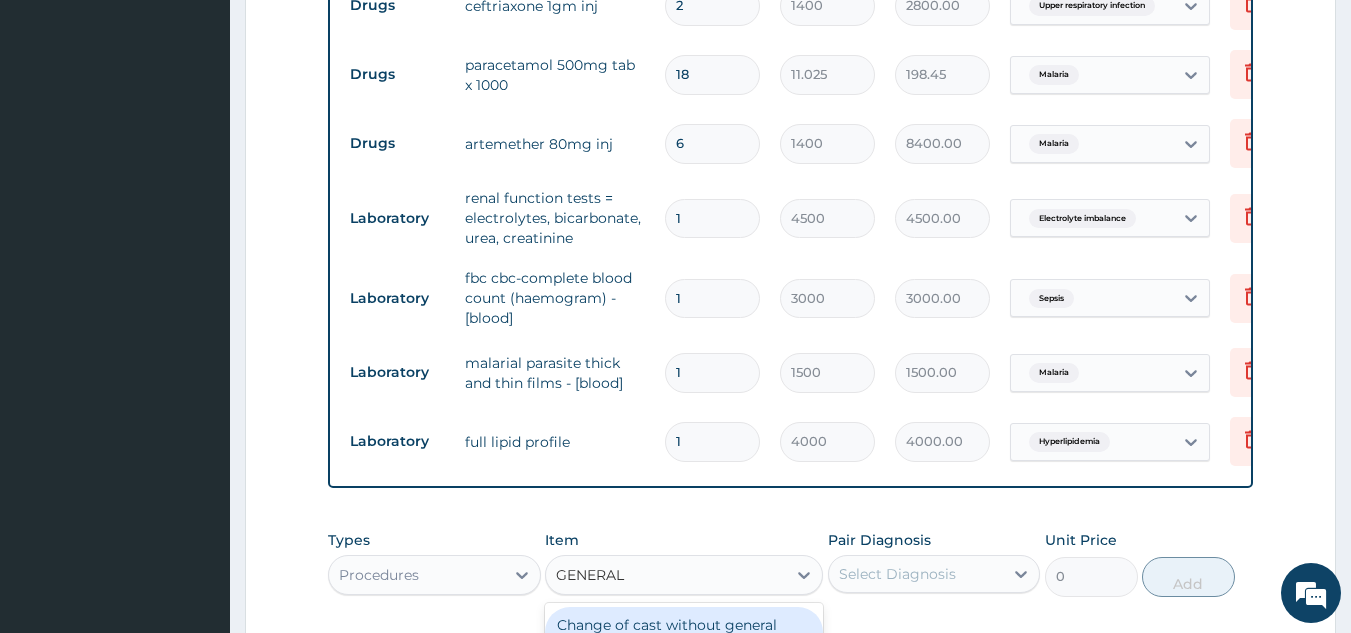 type on "GENERAL P" 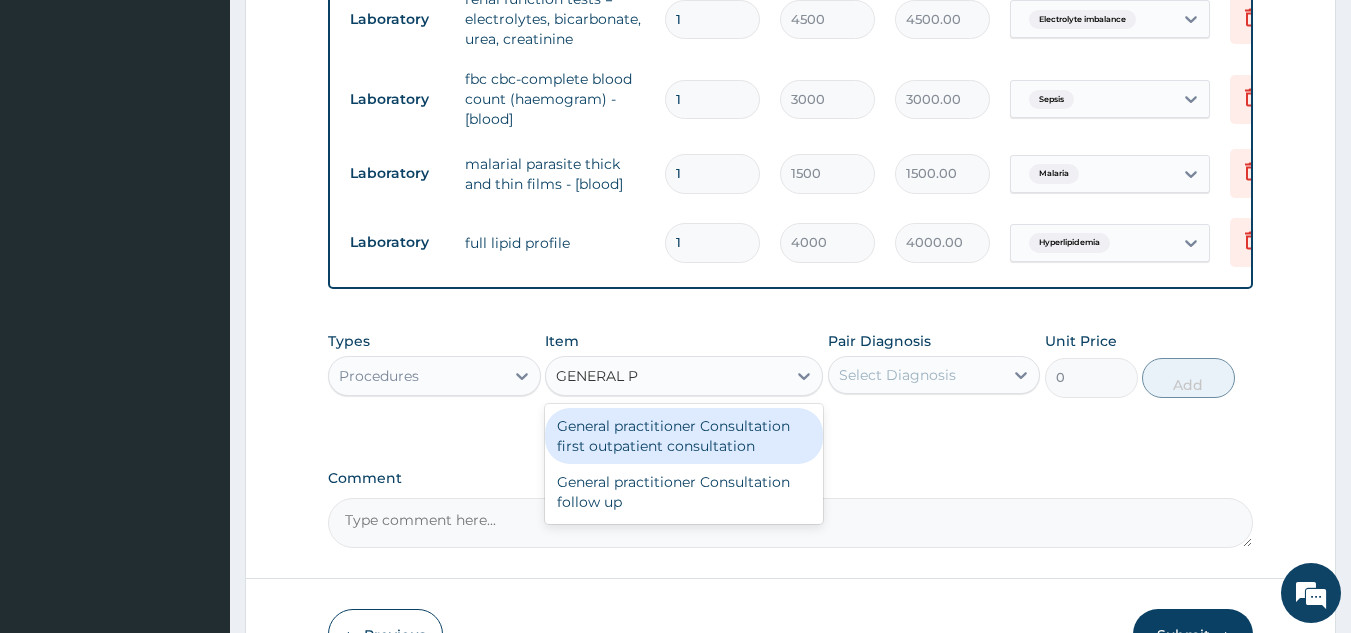 scroll, scrollTop: 1440, scrollLeft: 0, axis: vertical 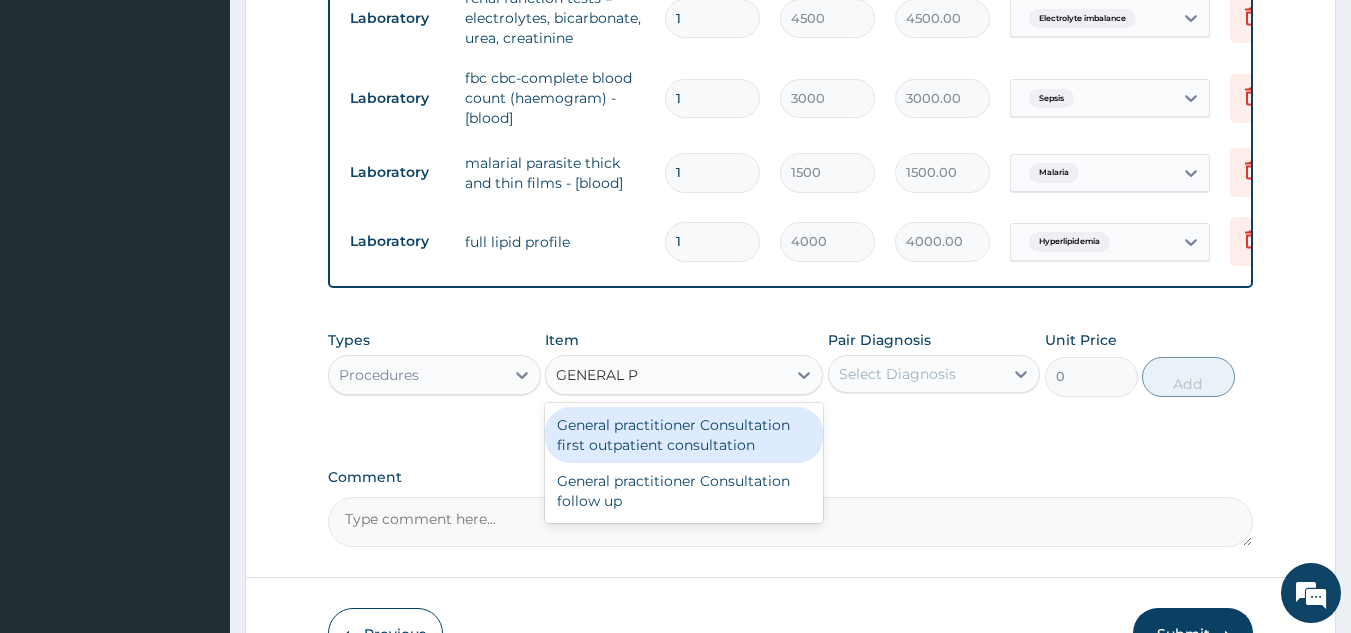 click on "General practitioner Consultation first outpatient consultation" at bounding box center (684, 435) 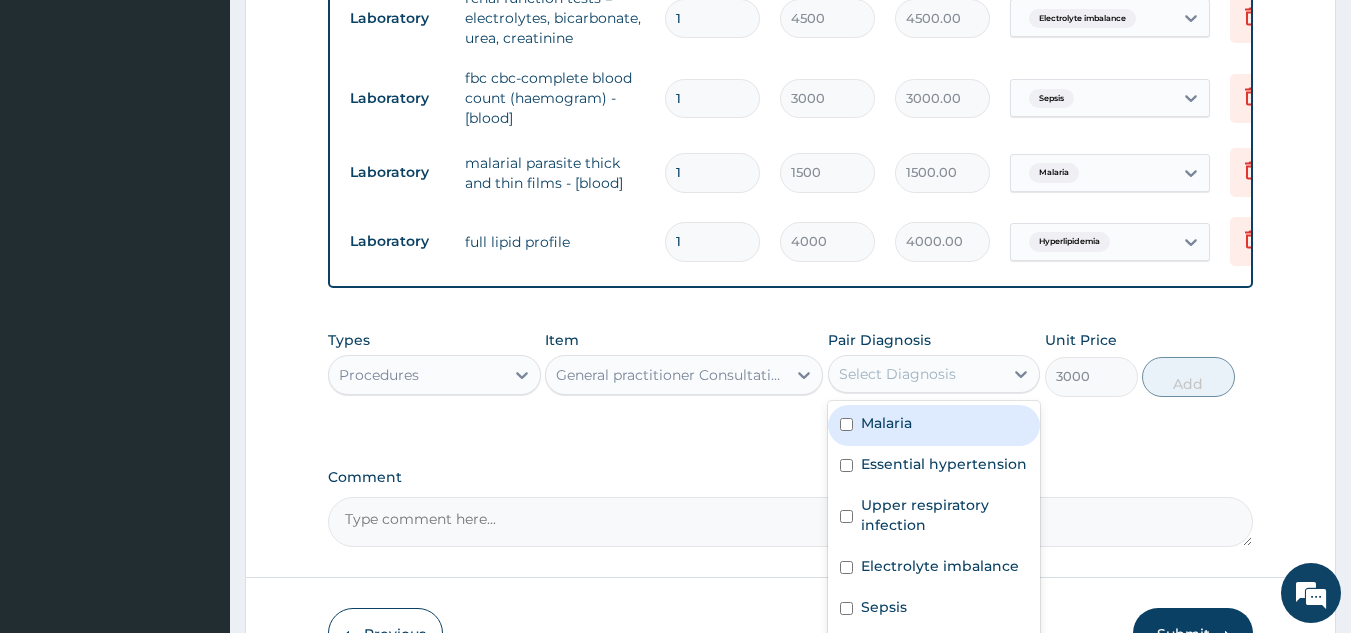 click on "Select Diagnosis" at bounding box center [897, 374] 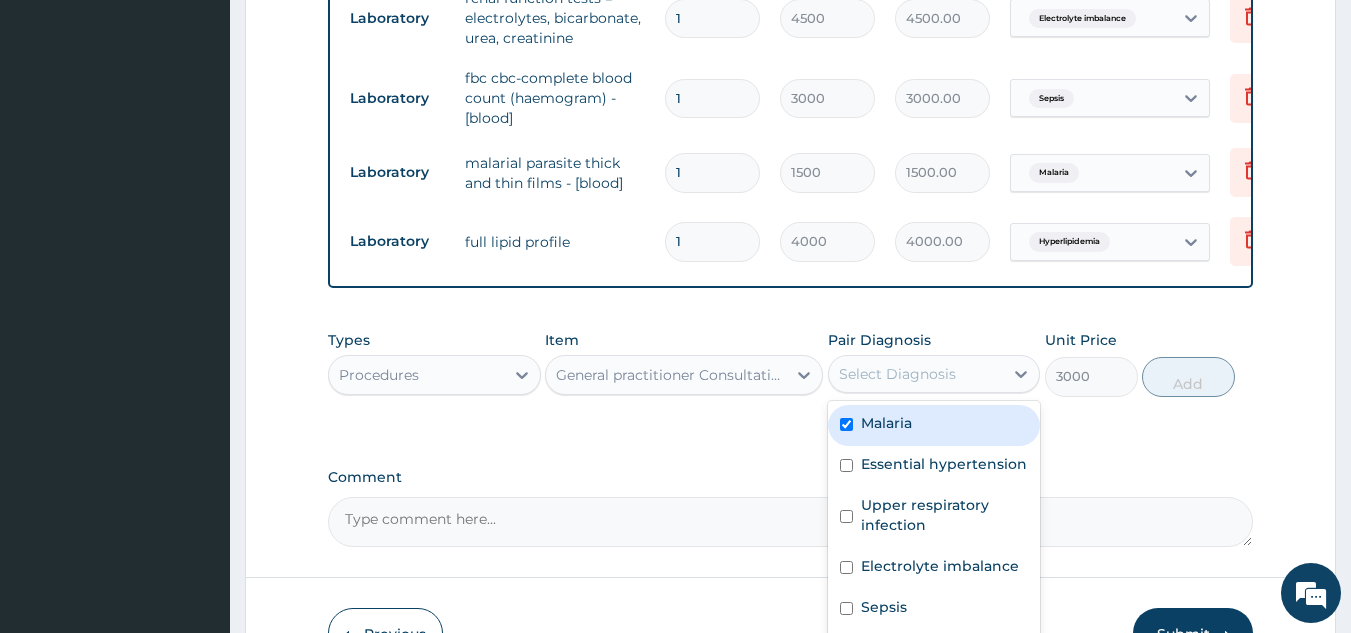checkbox on "true" 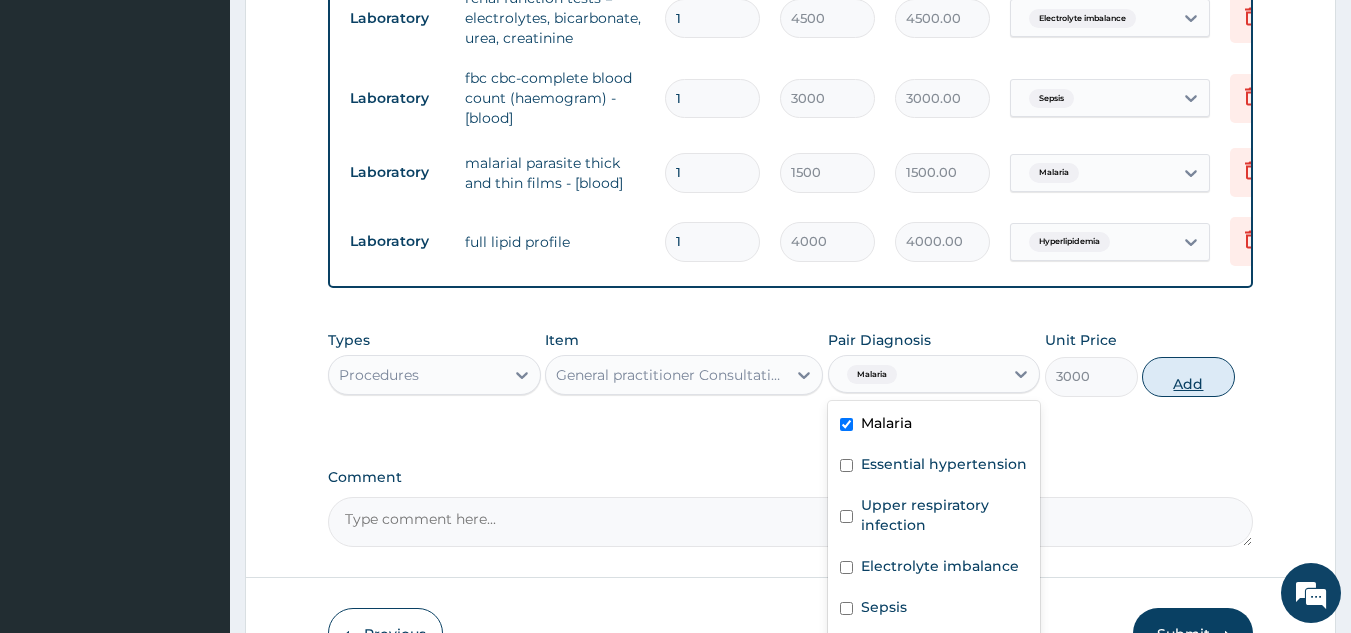 click on "Add" at bounding box center (1188, 377) 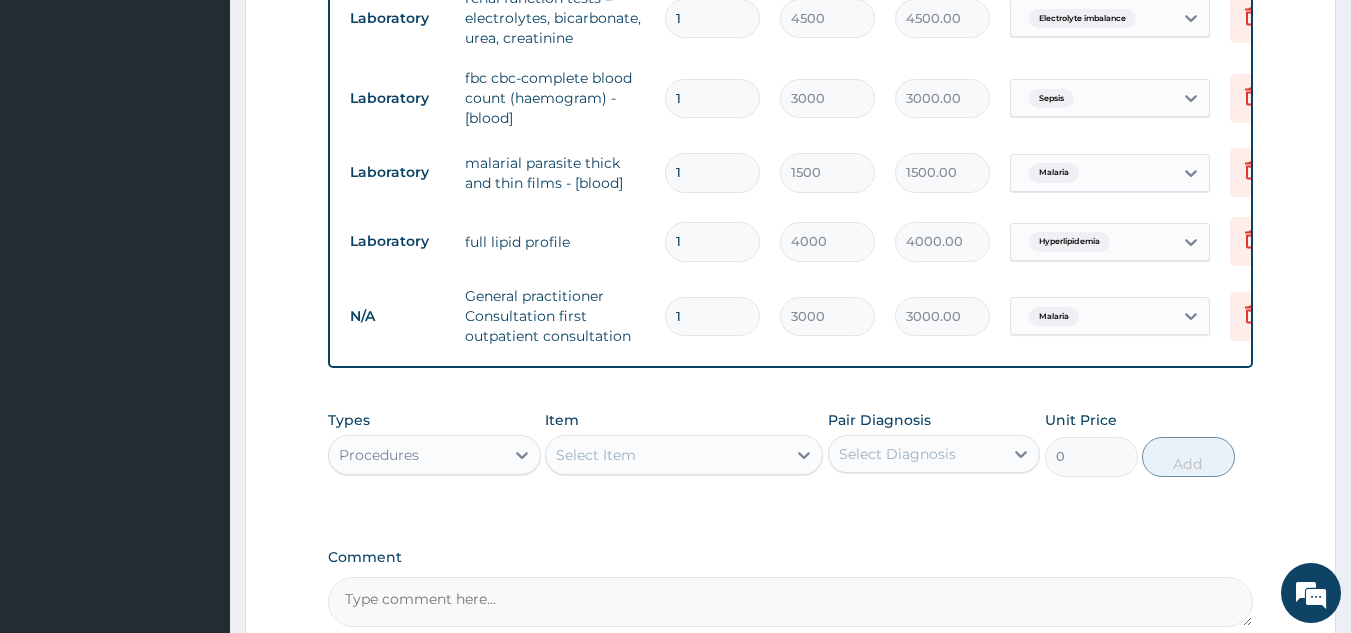 scroll, scrollTop: 1659, scrollLeft: 0, axis: vertical 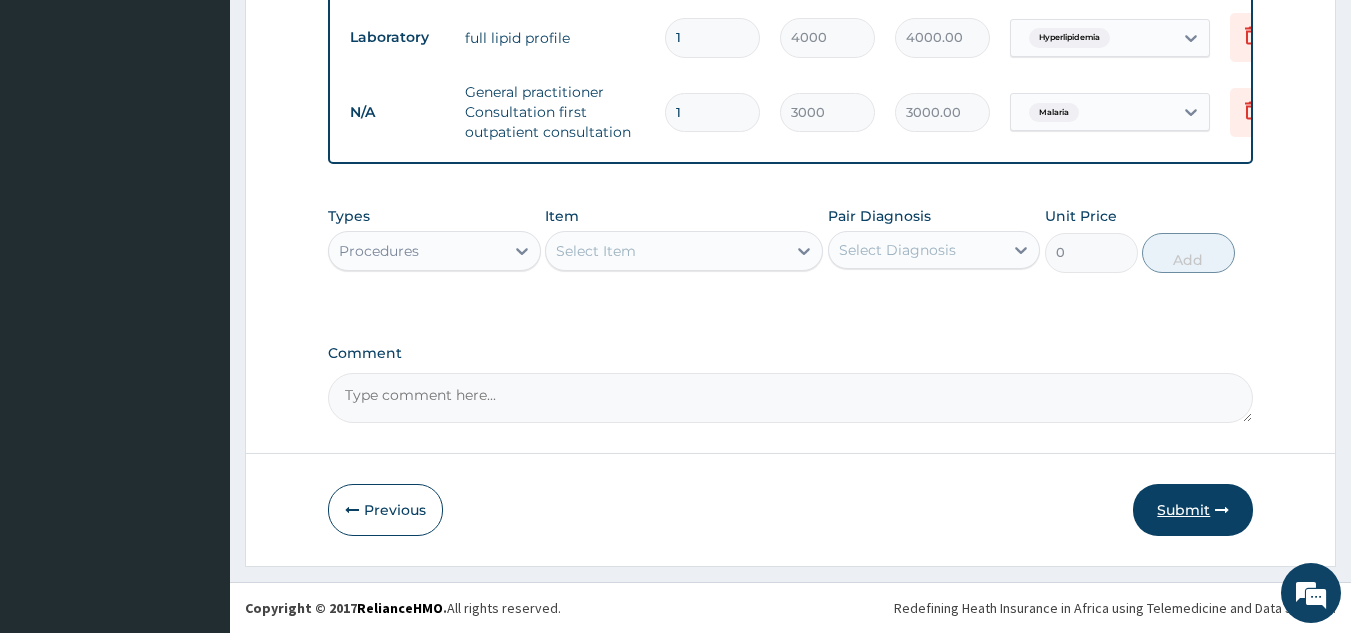click on "Submit" at bounding box center [1193, 510] 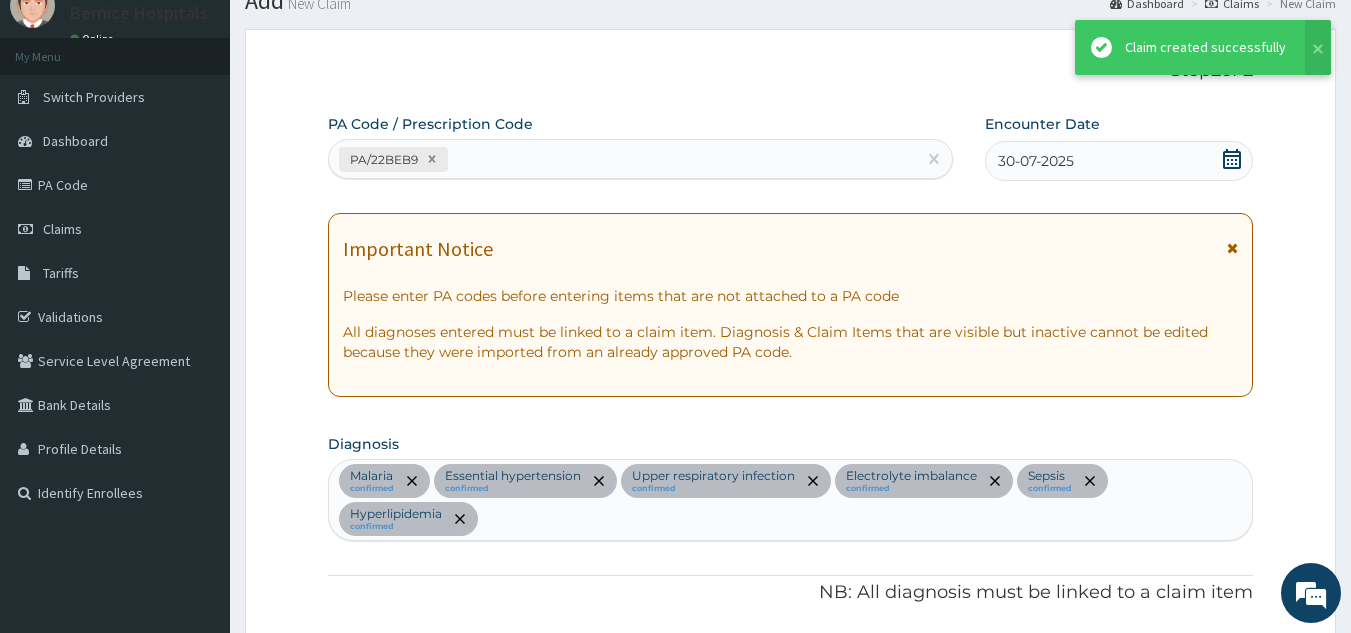 scroll, scrollTop: 1659, scrollLeft: 0, axis: vertical 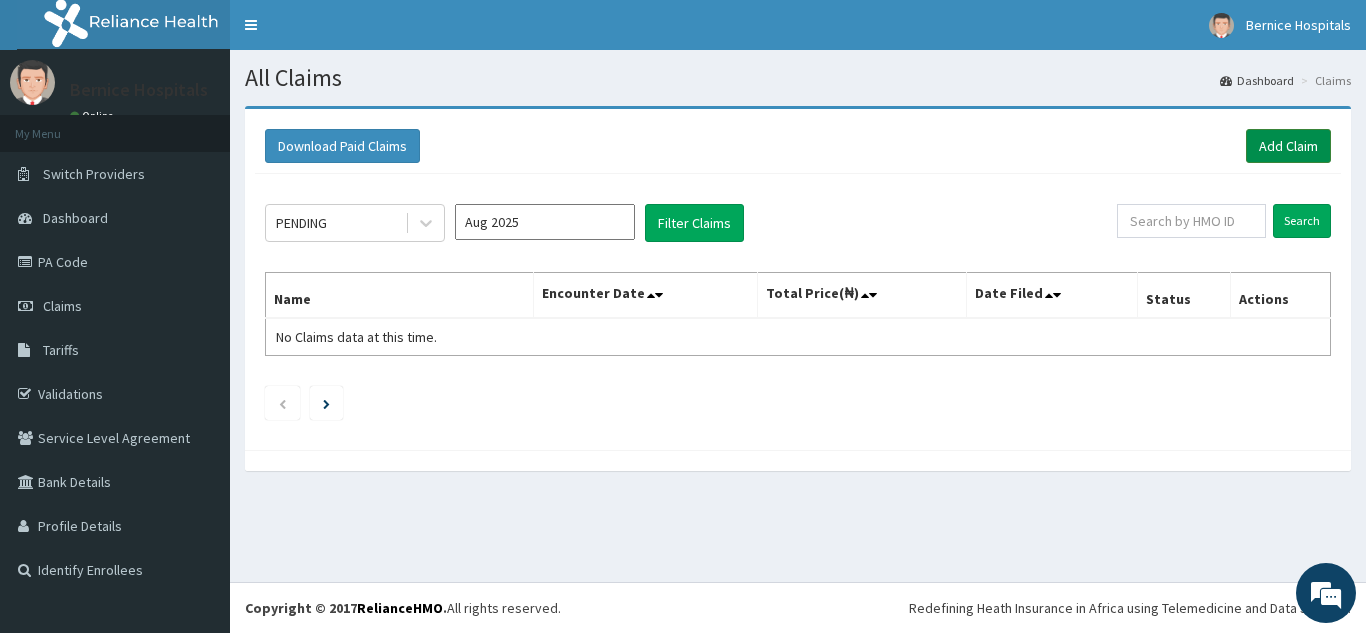click on "Add Claim" at bounding box center (1288, 146) 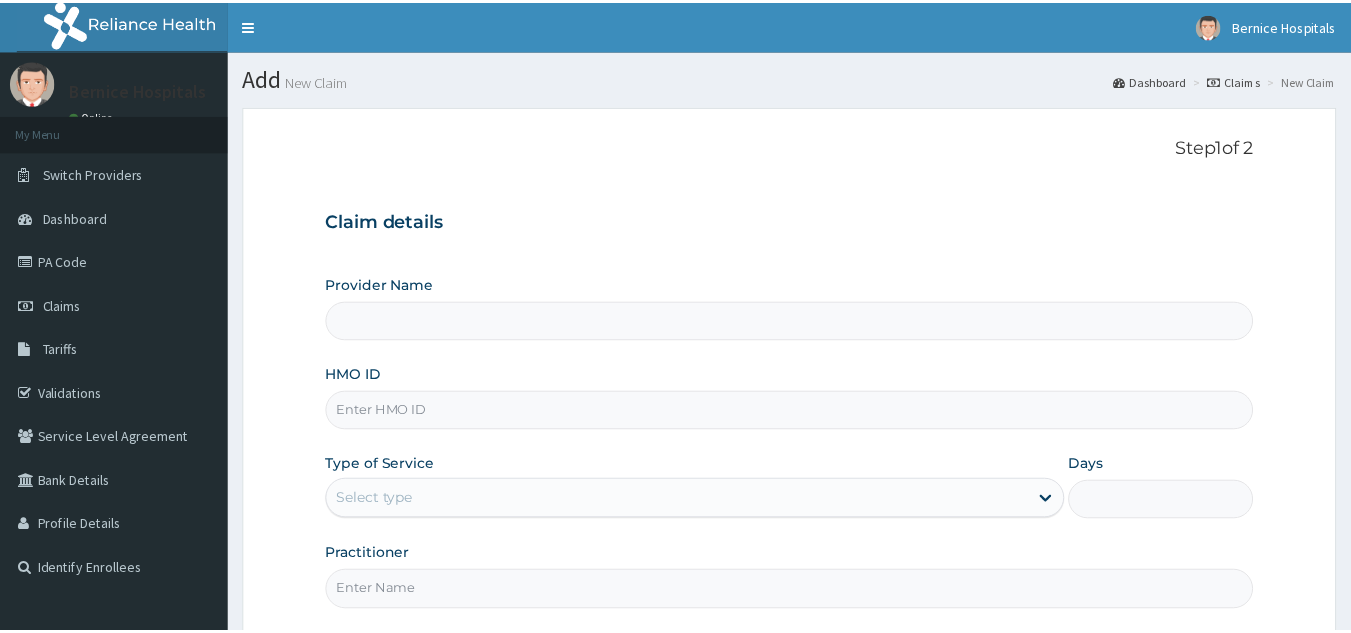 scroll, scrollTop: 0, scrollLeft: 0, axis: both 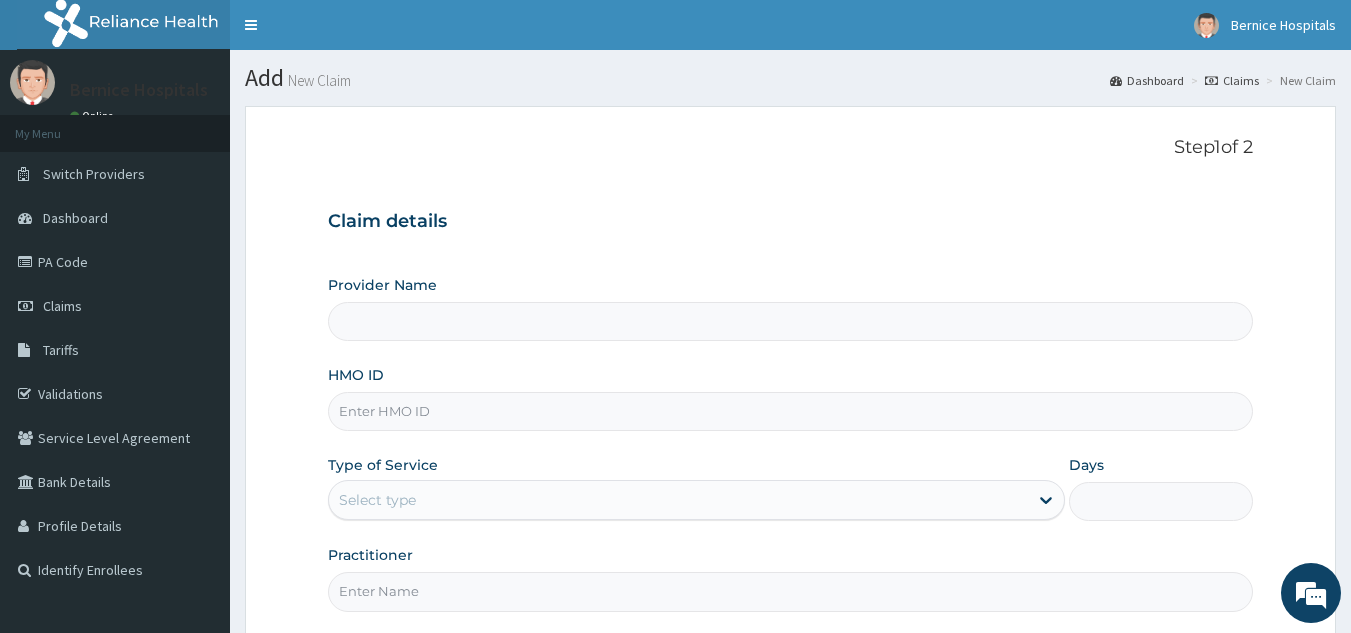 type on "Bernice Clinic - Mile 12" 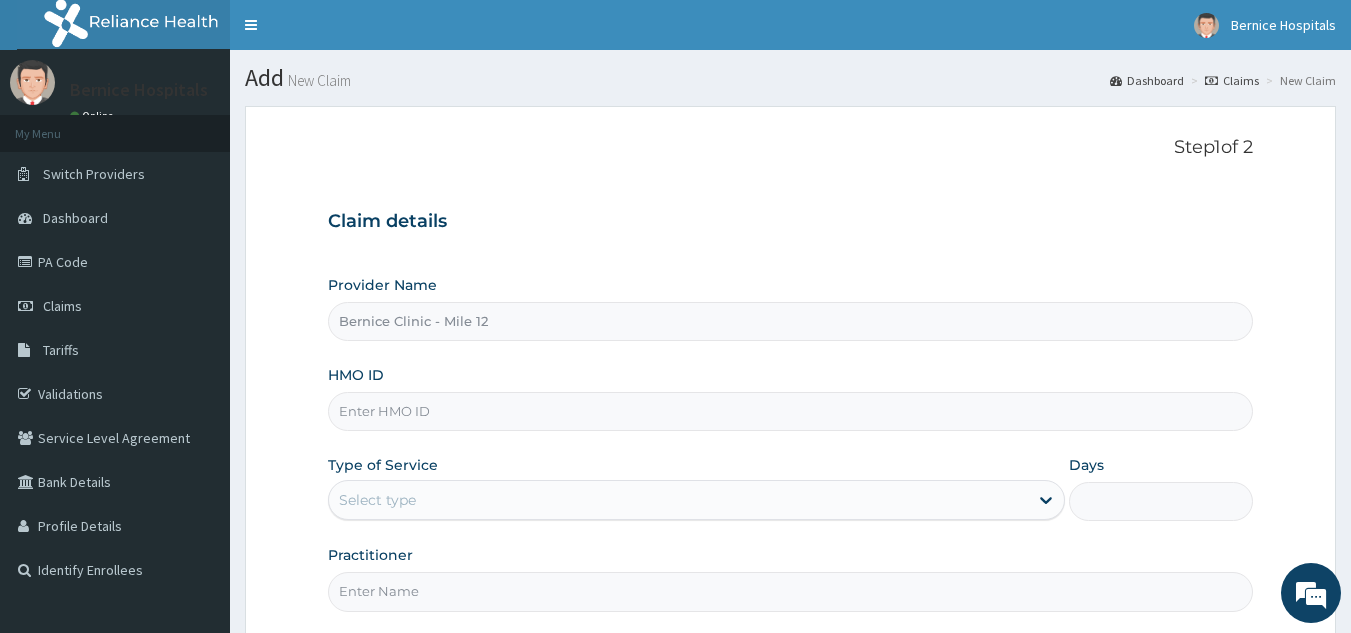 click on "HMO ID" at bounding box center (791, 411) 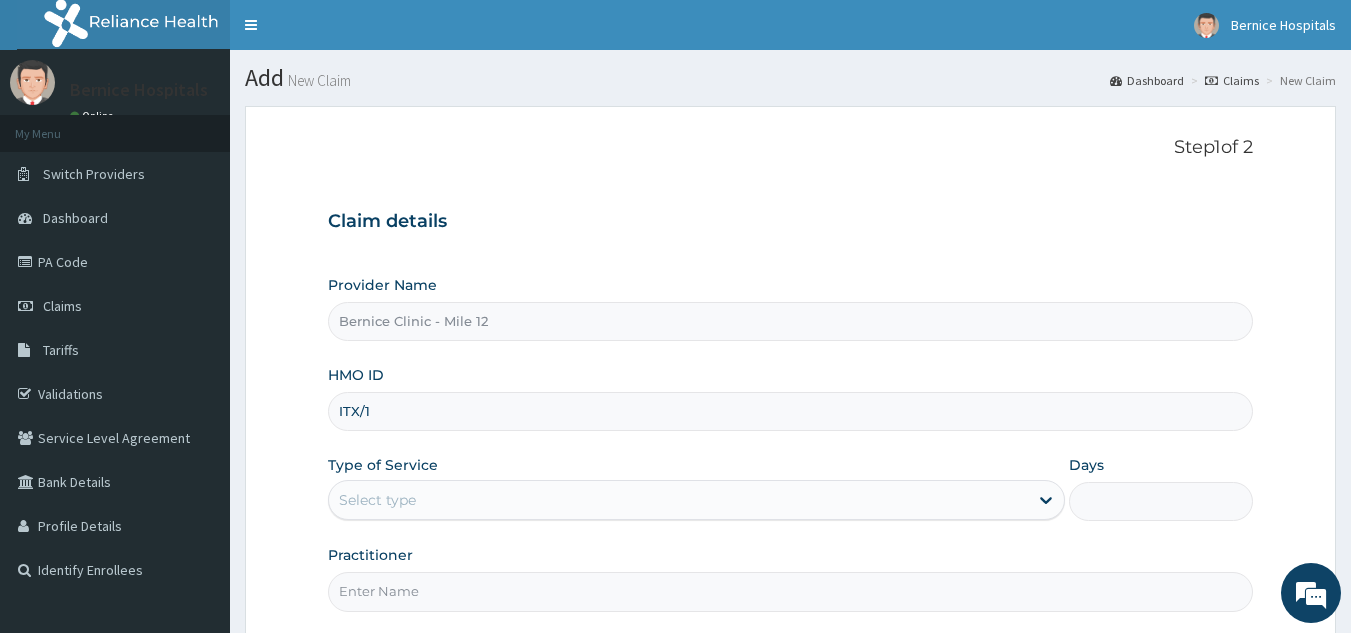 scroll, scrollTop: 0, scrollLeft: 0, axis: both 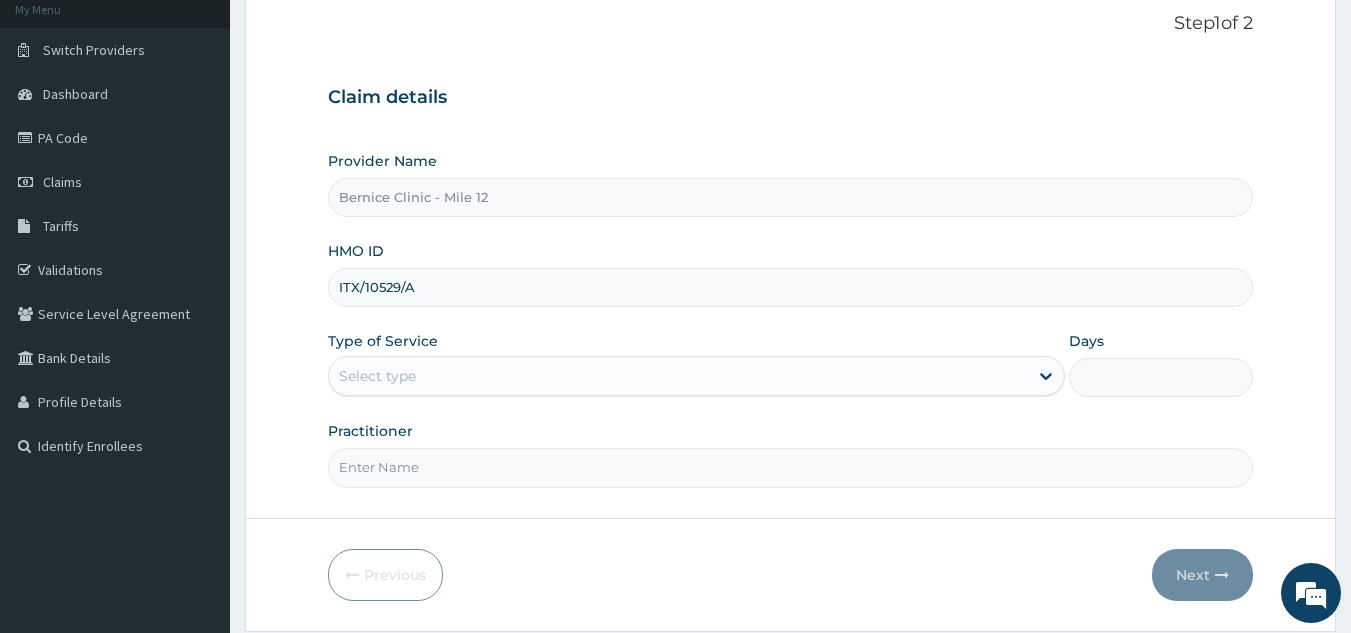 type on "ITX/10529/A" 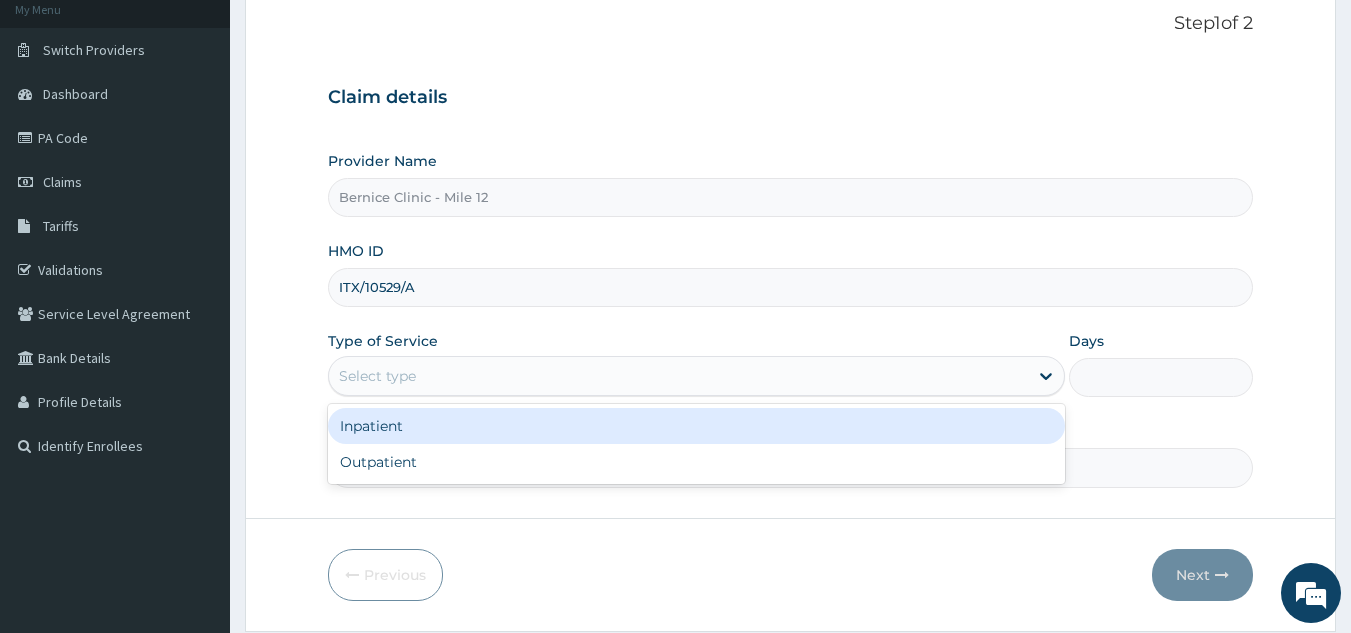 click on "Select type" at bounding box center (678, 376) 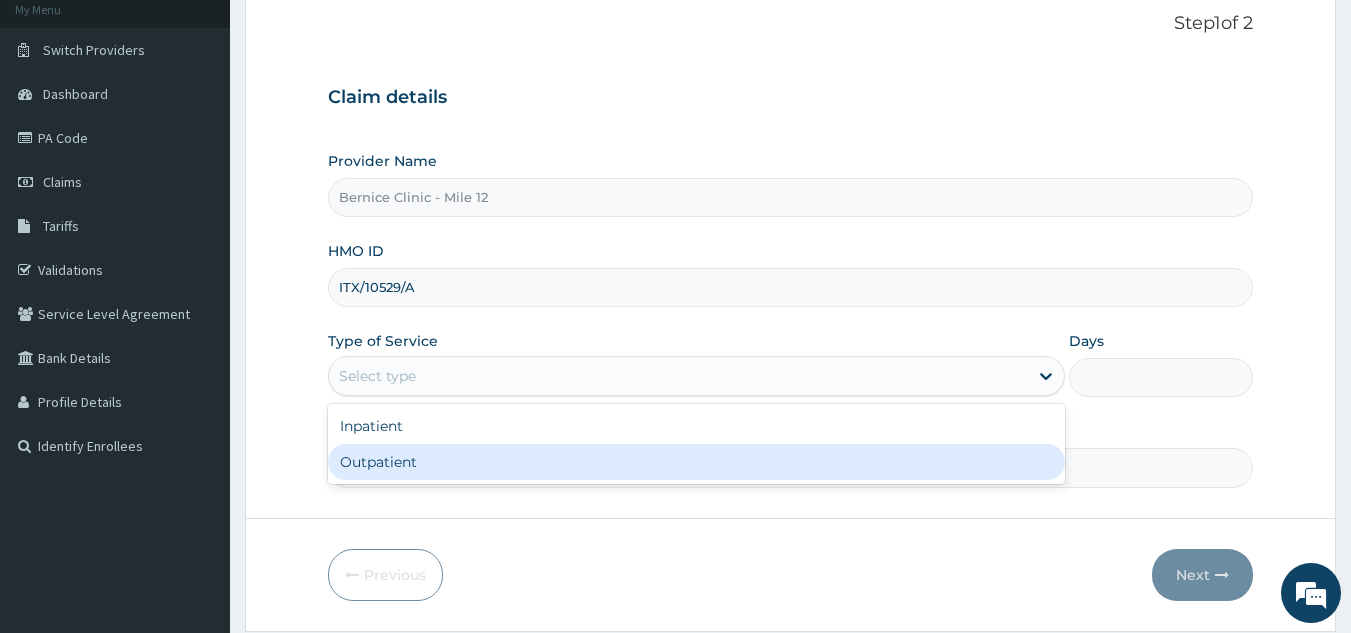 click on "Outpatient" at bounding box center (696, 462) 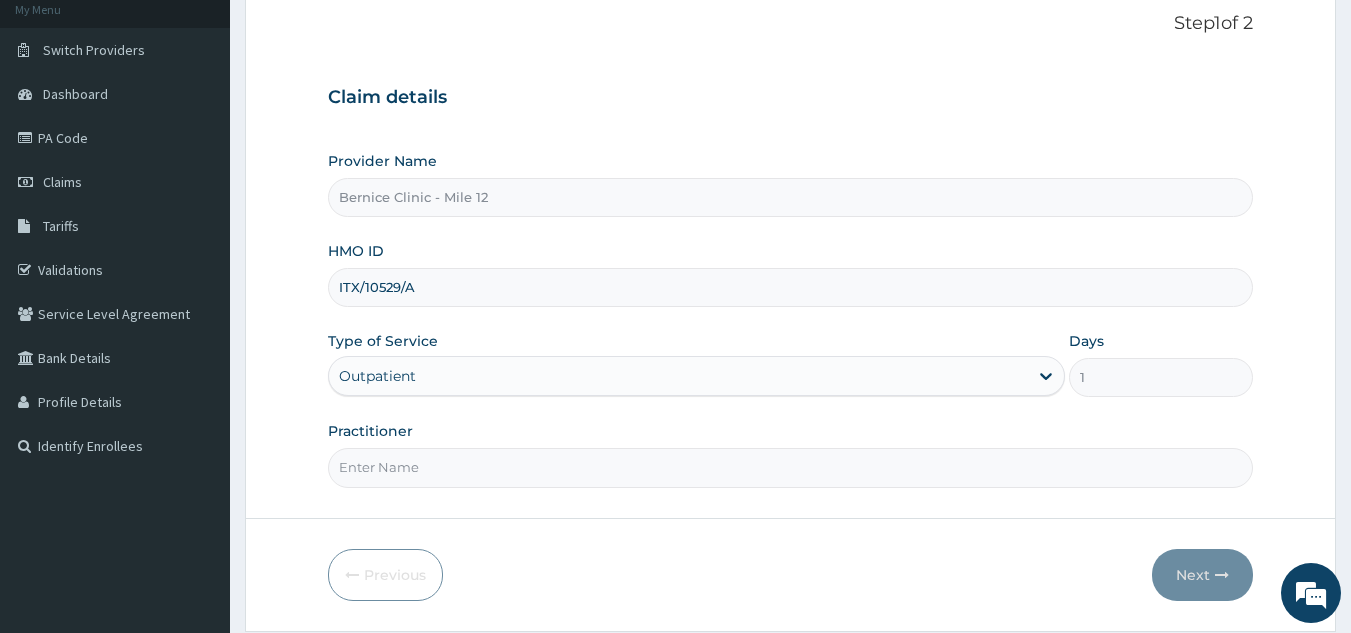 click on "Practitioner" at bounding box center [791, 467] 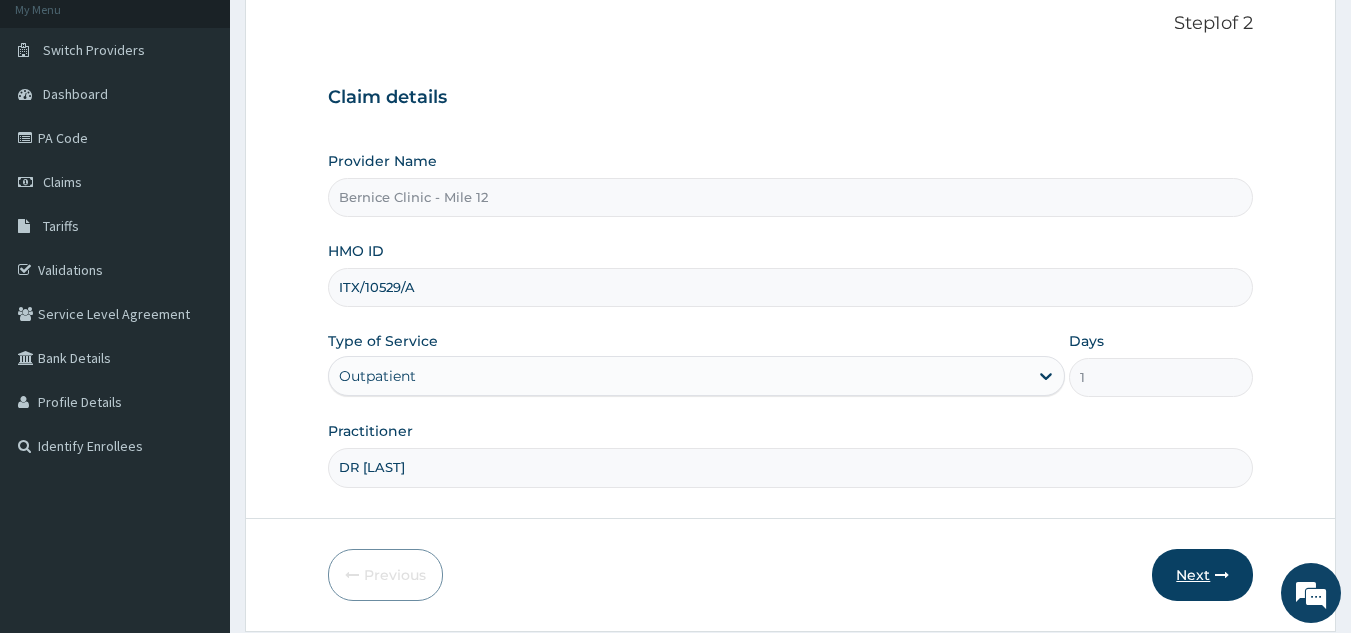 type on "DR [LAST]" 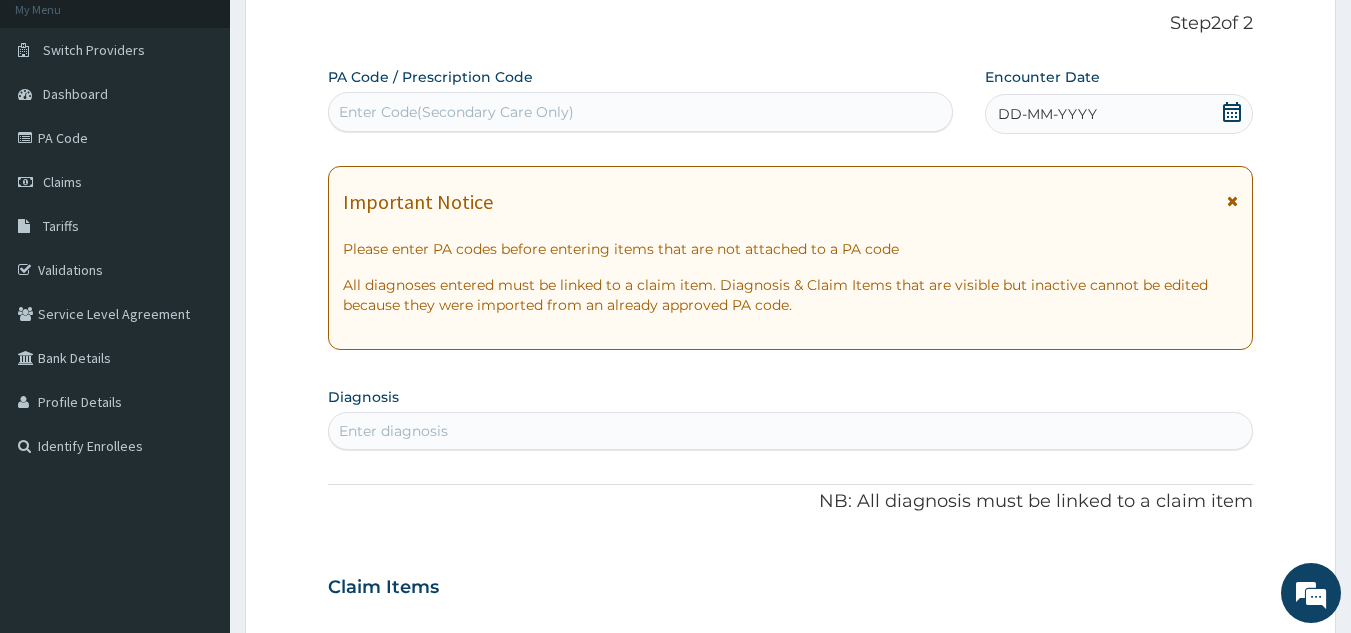 click on "Enter Code(Secondary Care Only)" at bounding box center (641, 112) 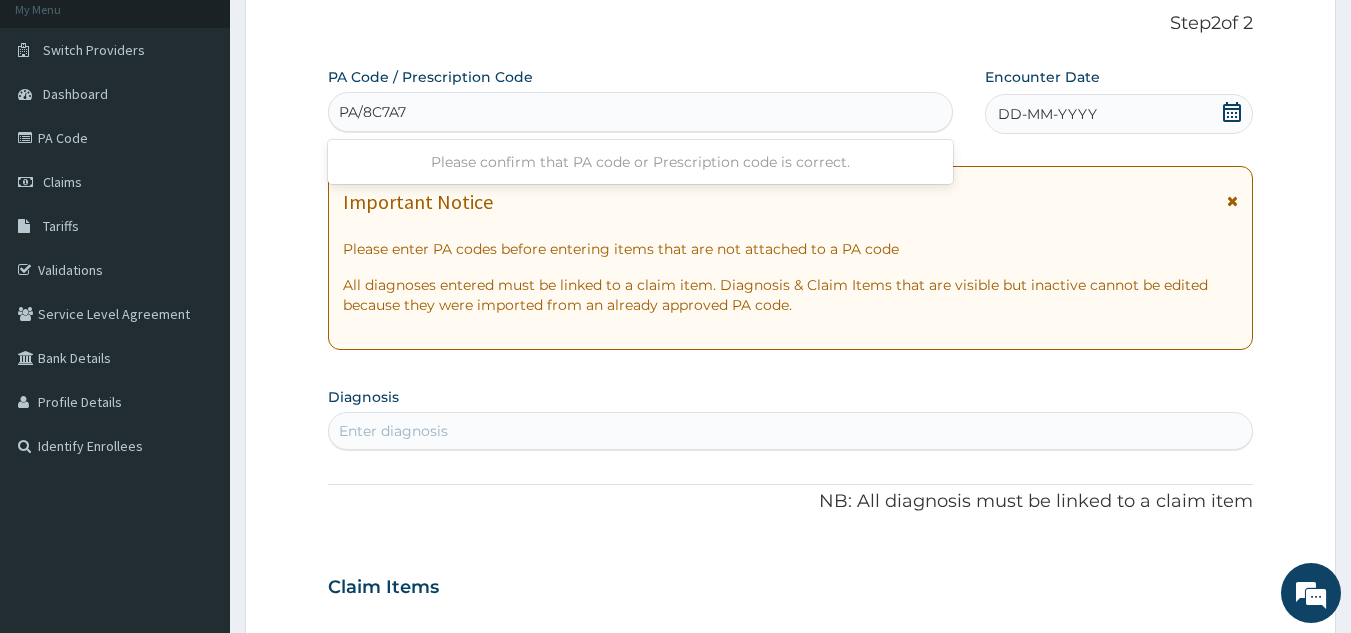 type on "PA/8C7A79" 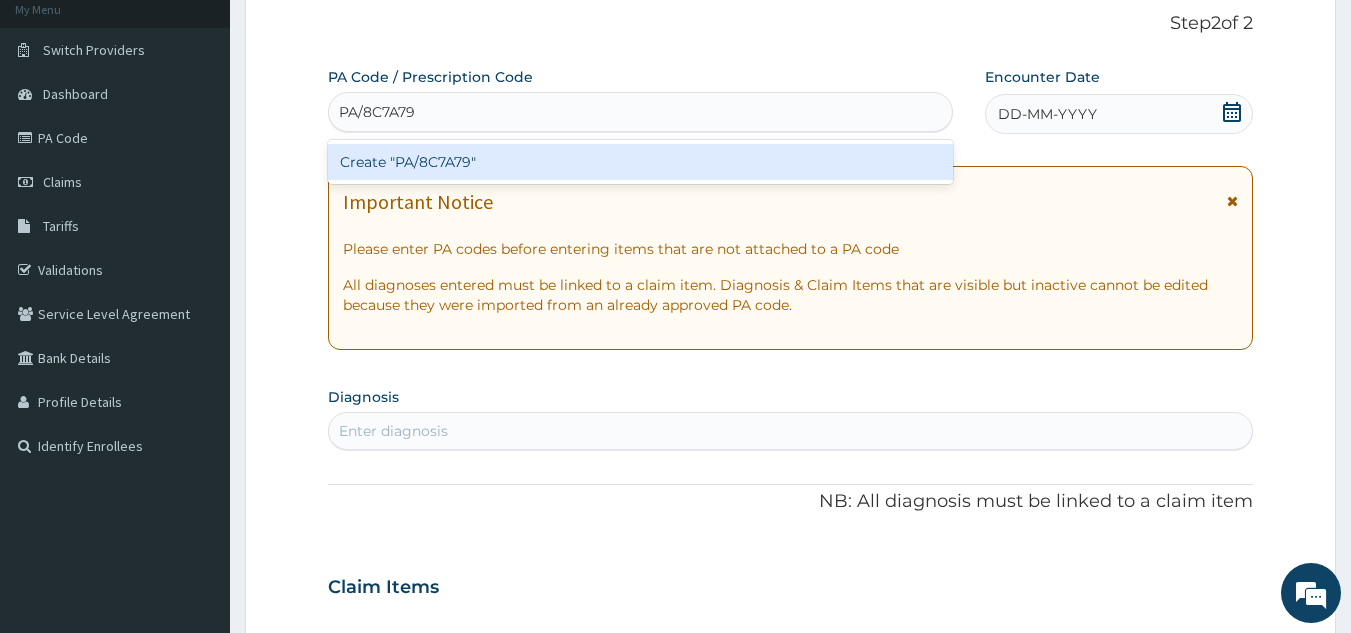 click on "Create "PA/8C7A79"" at bounding box center (641, 162) 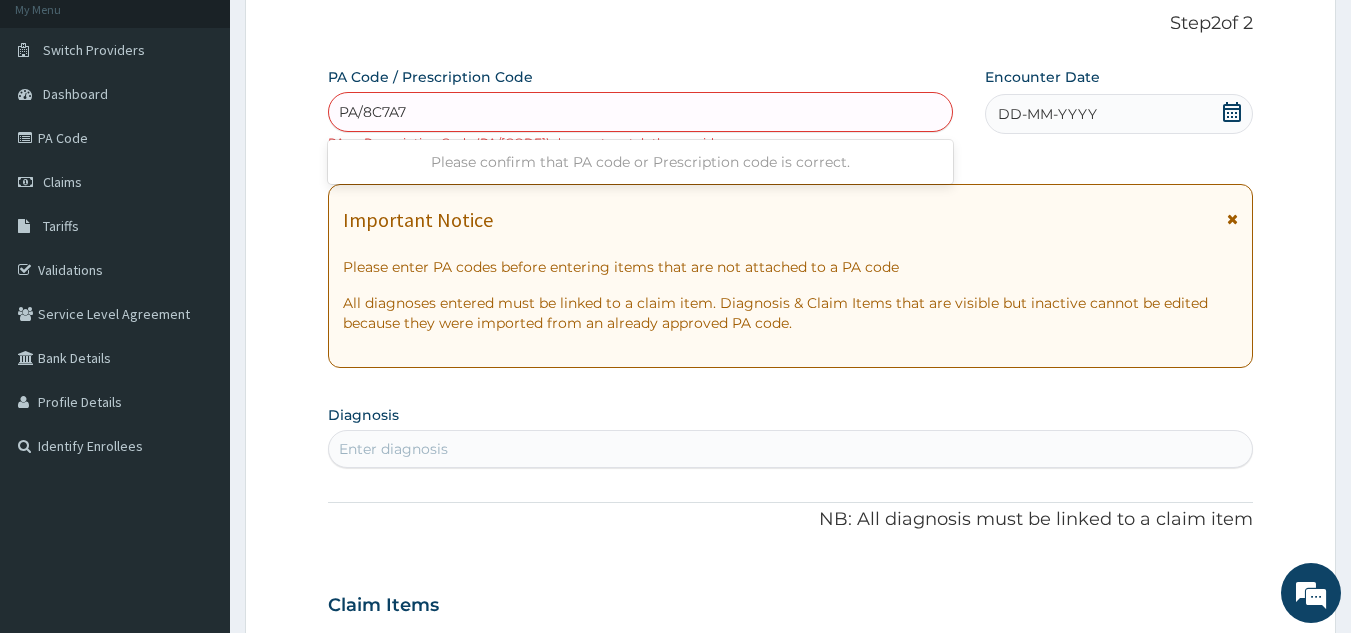 type on "PA/8C7A7A" 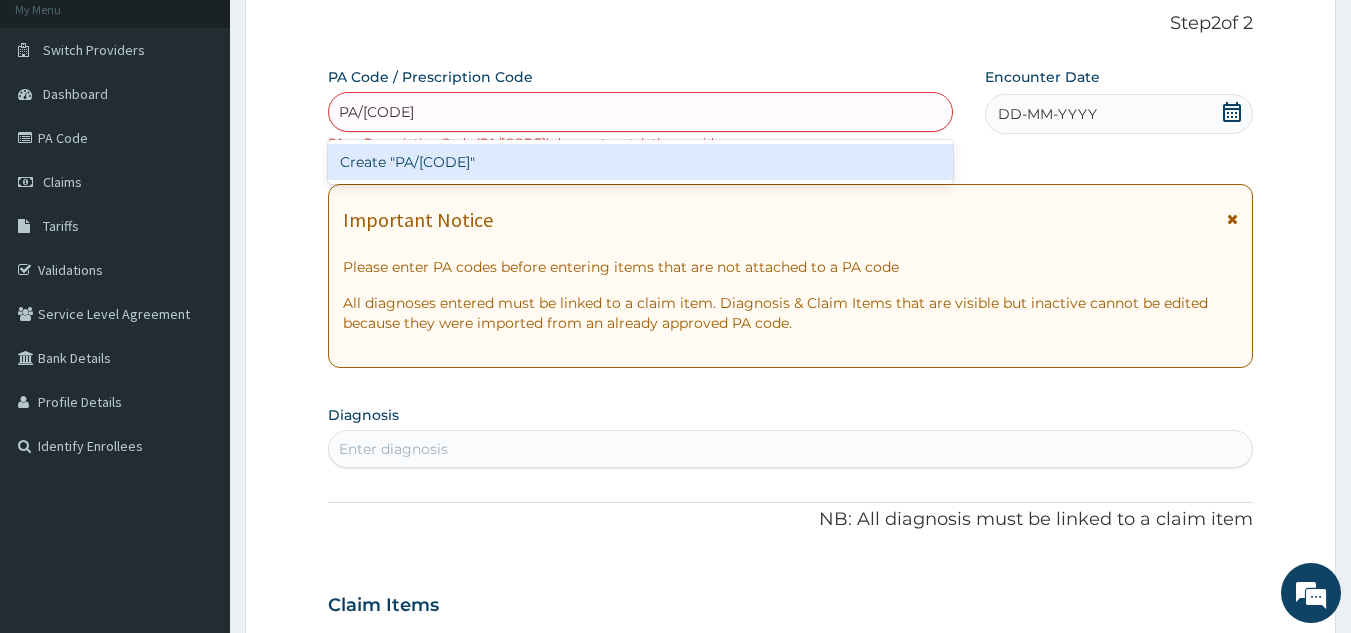 click on "Create "PA/8C7A7A"" at bounding box center (641, 162) 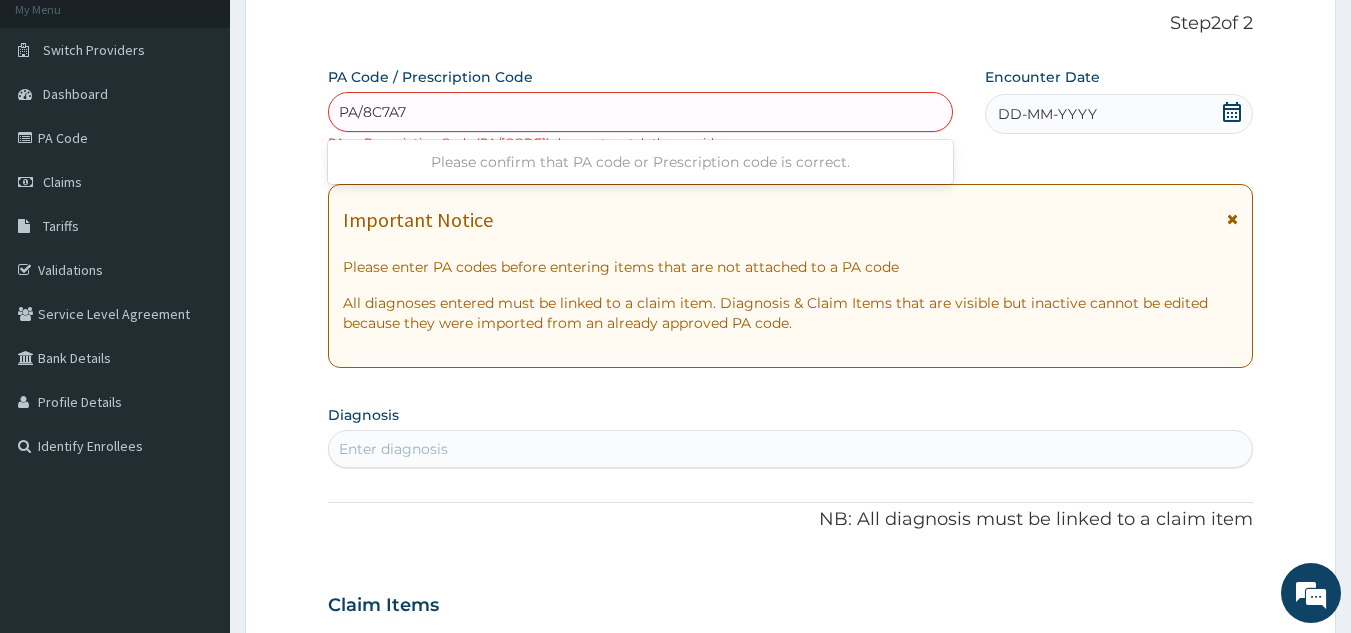 type on "PA/8C7A79" 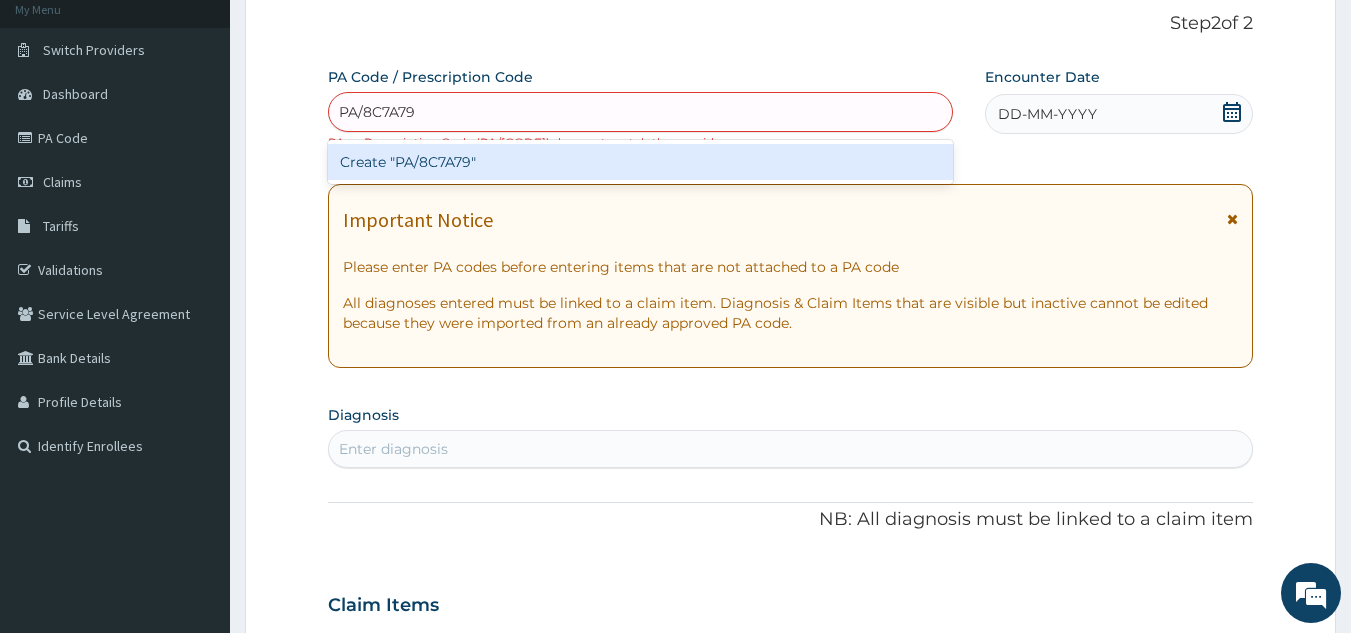 click on "Create "PA/8C7A79"" at bounding box center (641, 162) 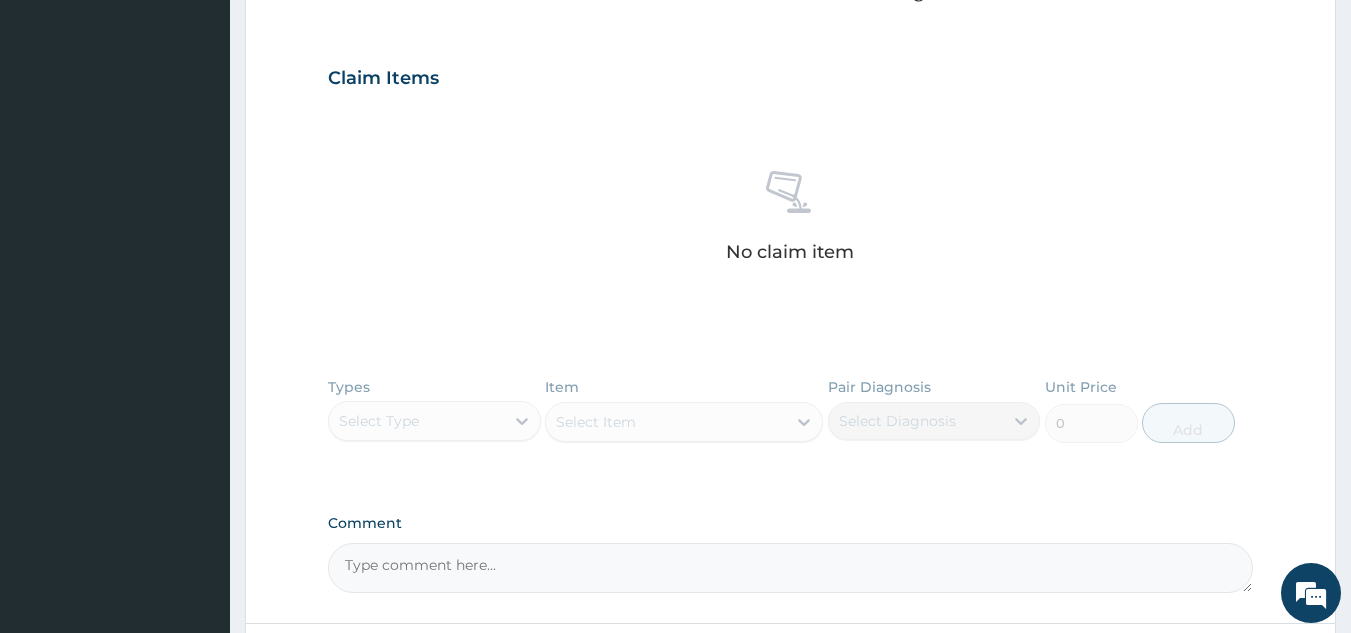 scroll, scrollTop: 821, scrollLeft: 0, axis: vertical 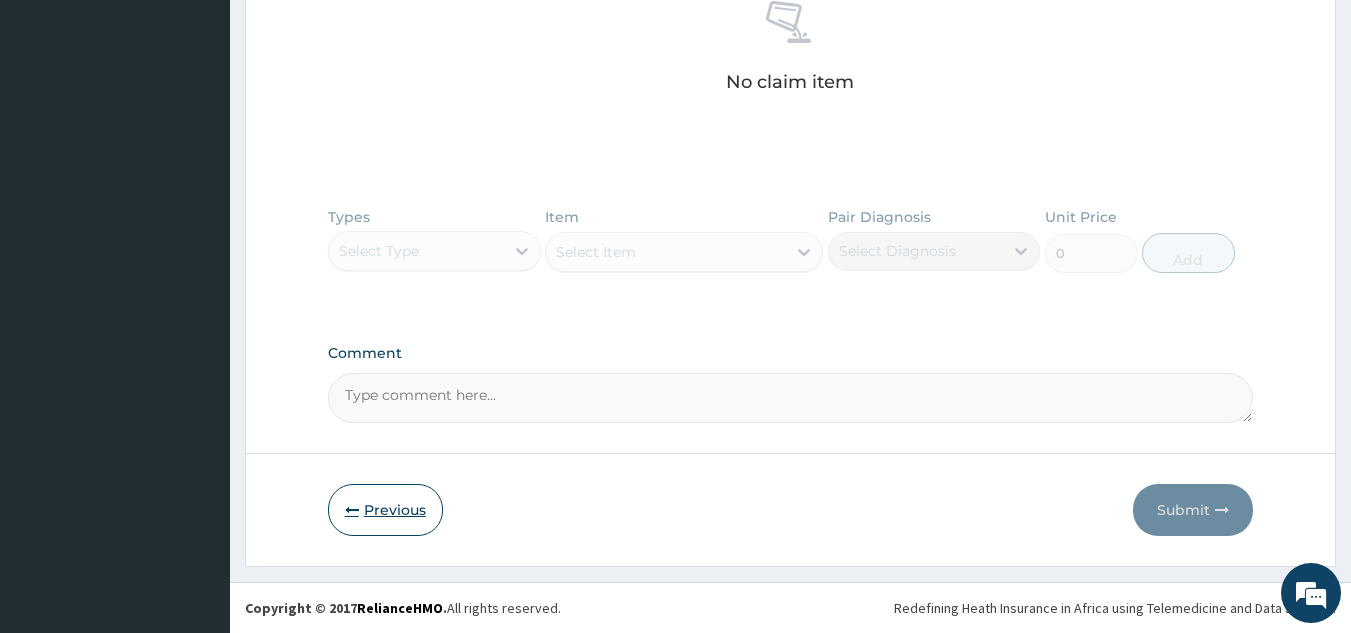 click on "Previous" at bounding box center [385, 510] 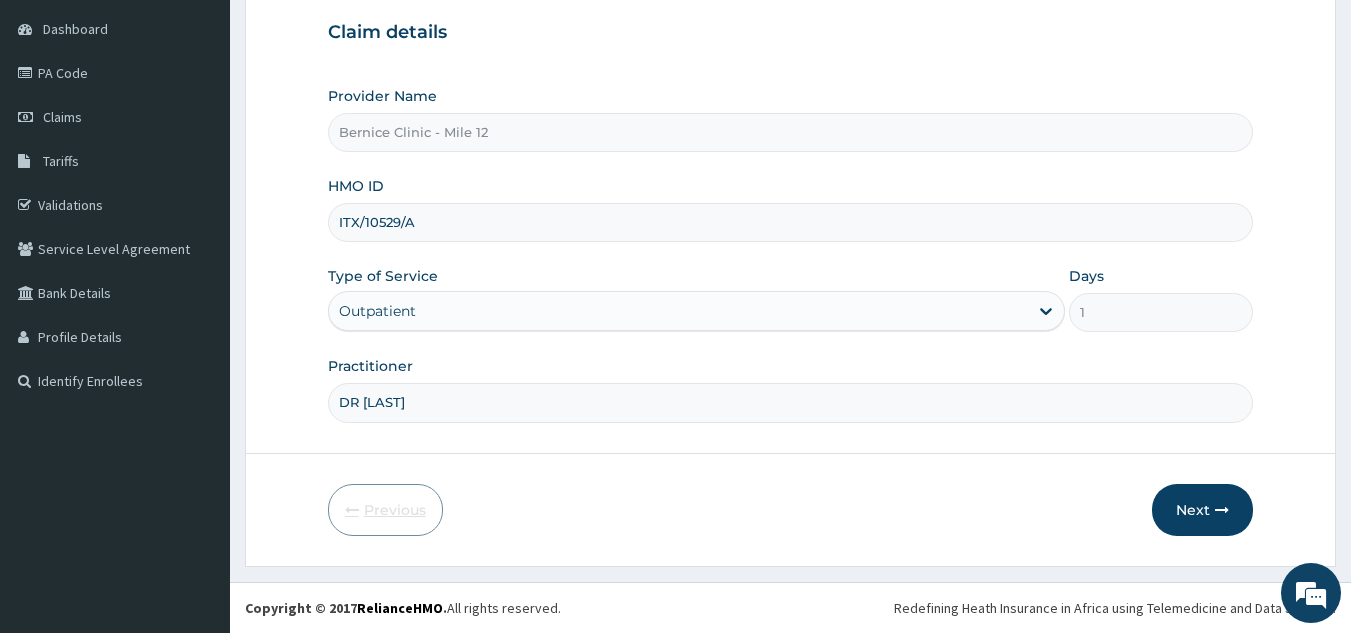 scroll, scrollTop: 189, scrollLeft: 0, axis: vertical 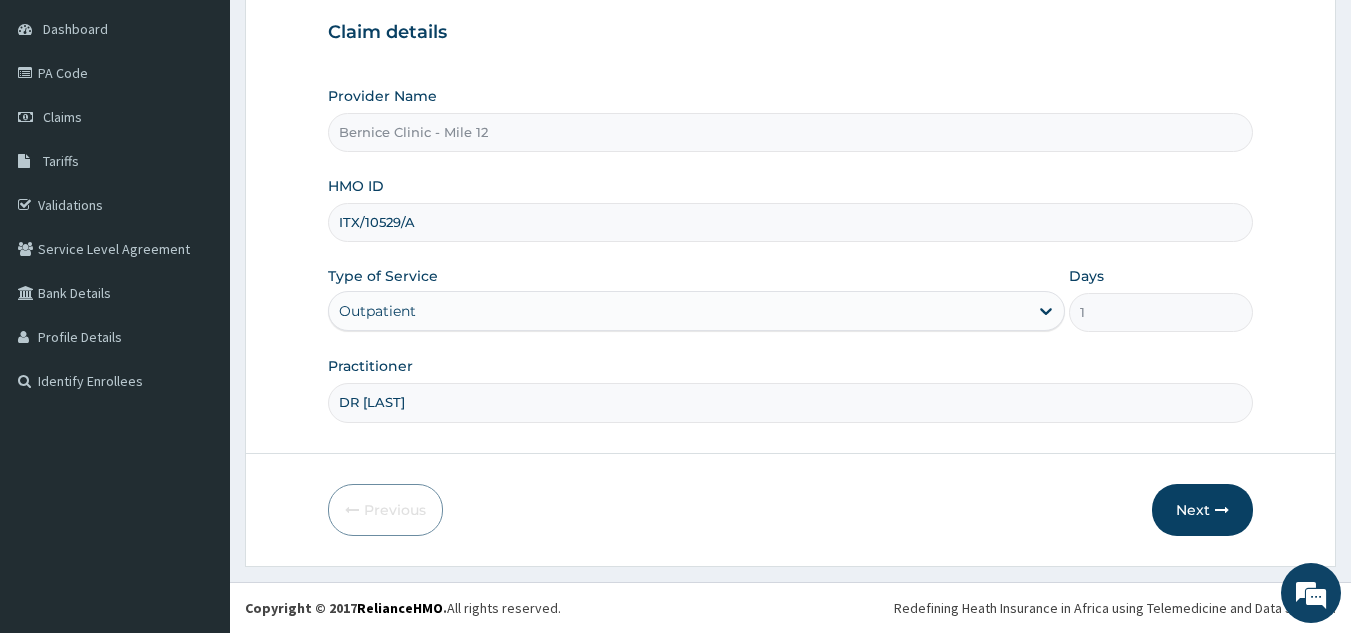 click on "ITX/10529/A" at bounding box center [791, 222] 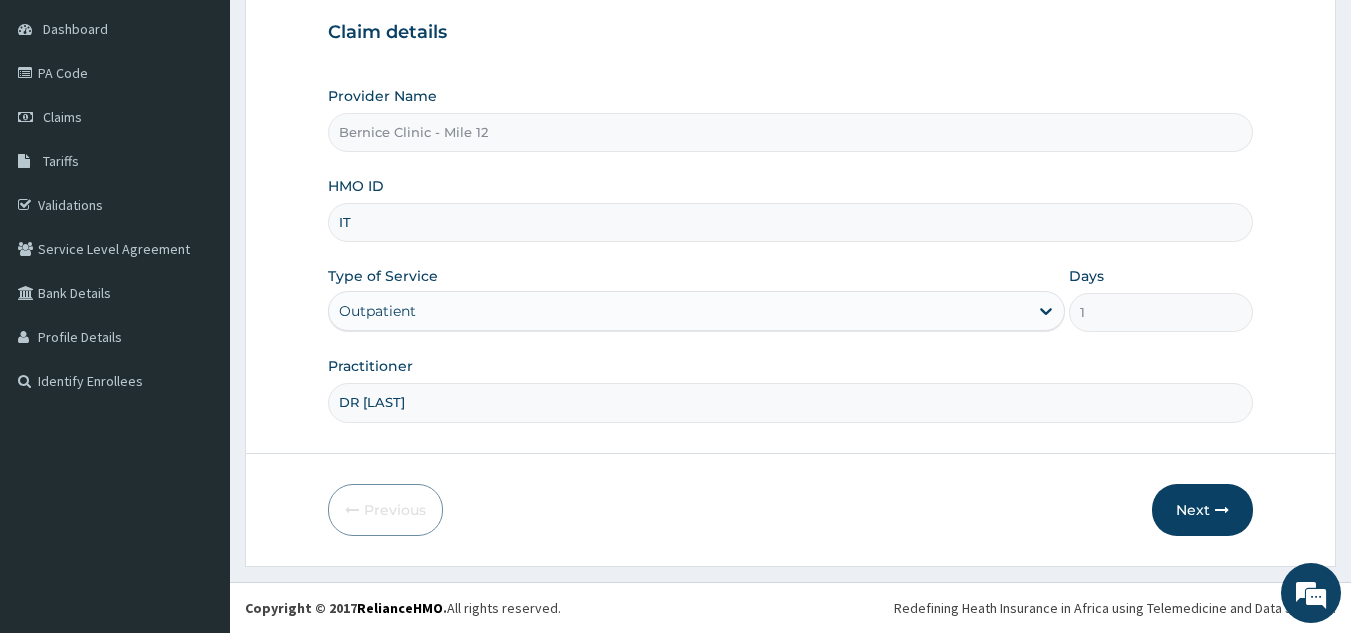 type on "I" 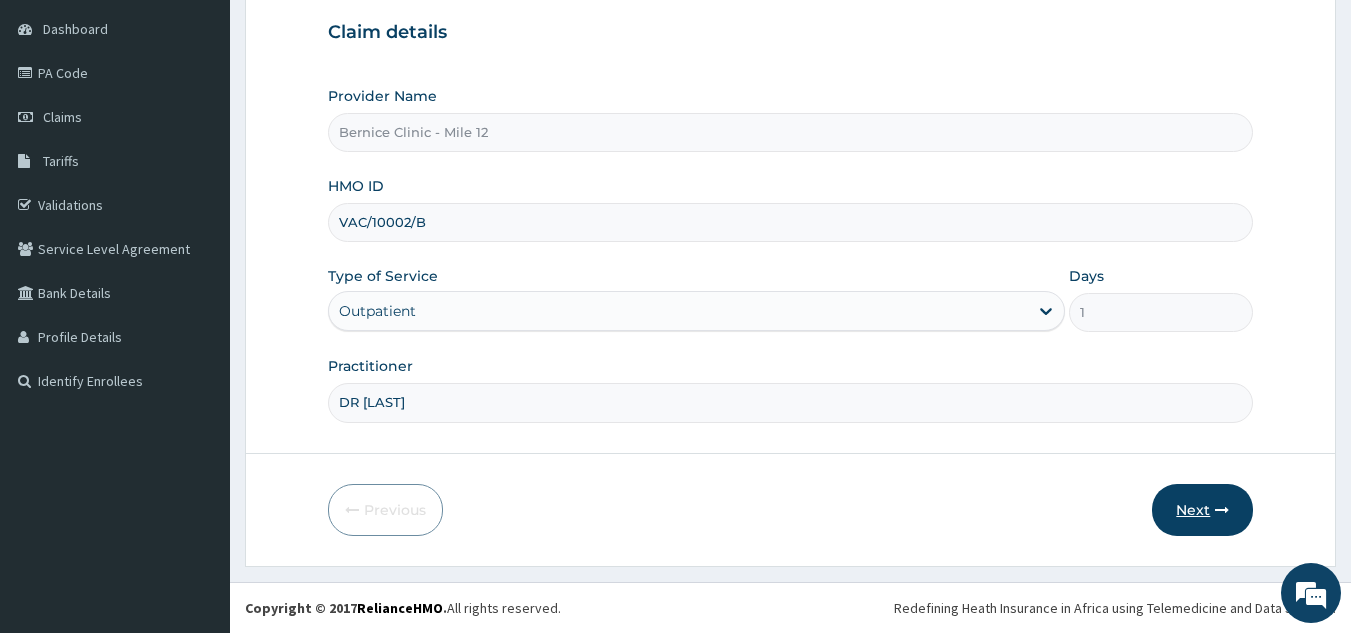 type on "VAC/10002/B" 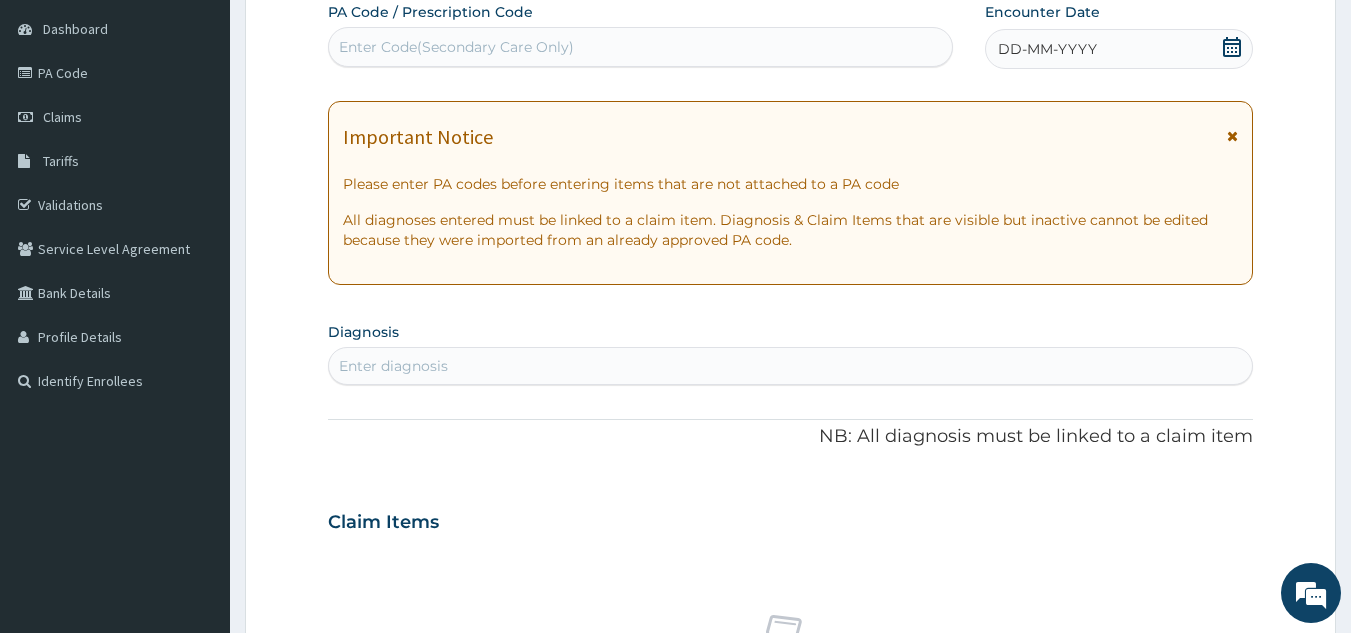 click on "Enter Code(Secondary Care Only)" at bounding box center [456, 47] 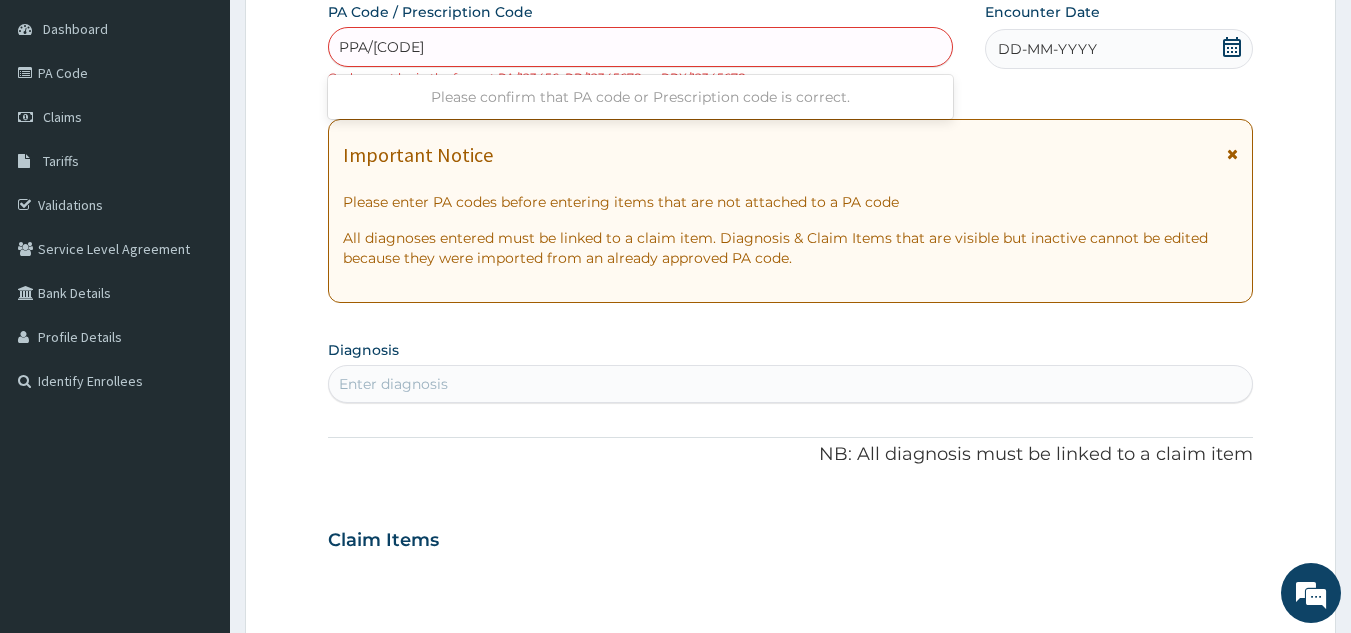 click on "Please confirm that PA code or Prescription code is correct." at bounding box center [641, 97] 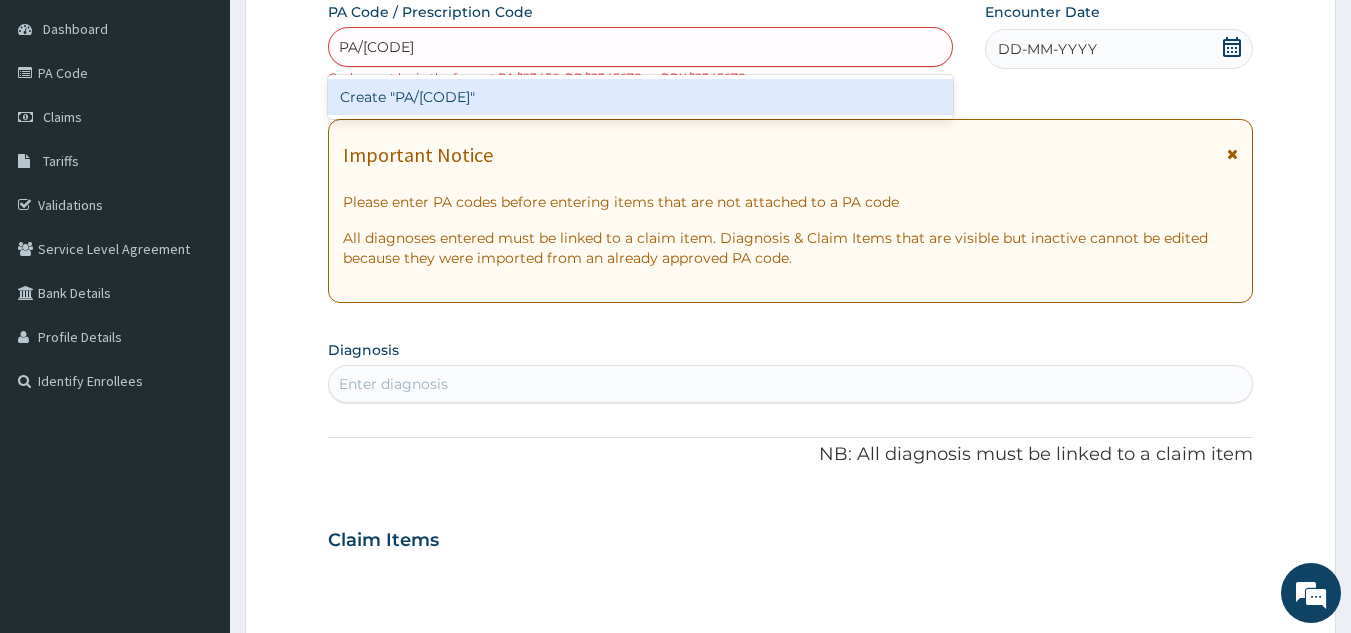 click on "Create "PA/DE7274"" at bounding box center [641, 97] 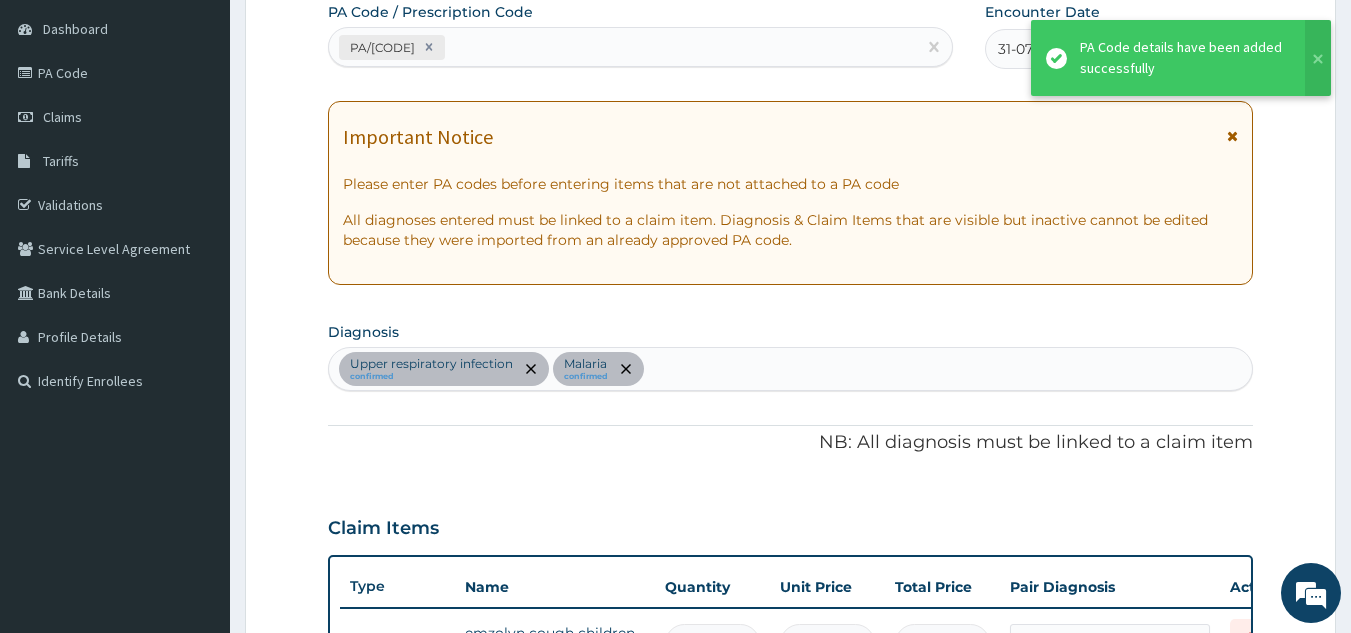 scroll, scrollTop: 1004, scrollLeft: 0, axis: vertical 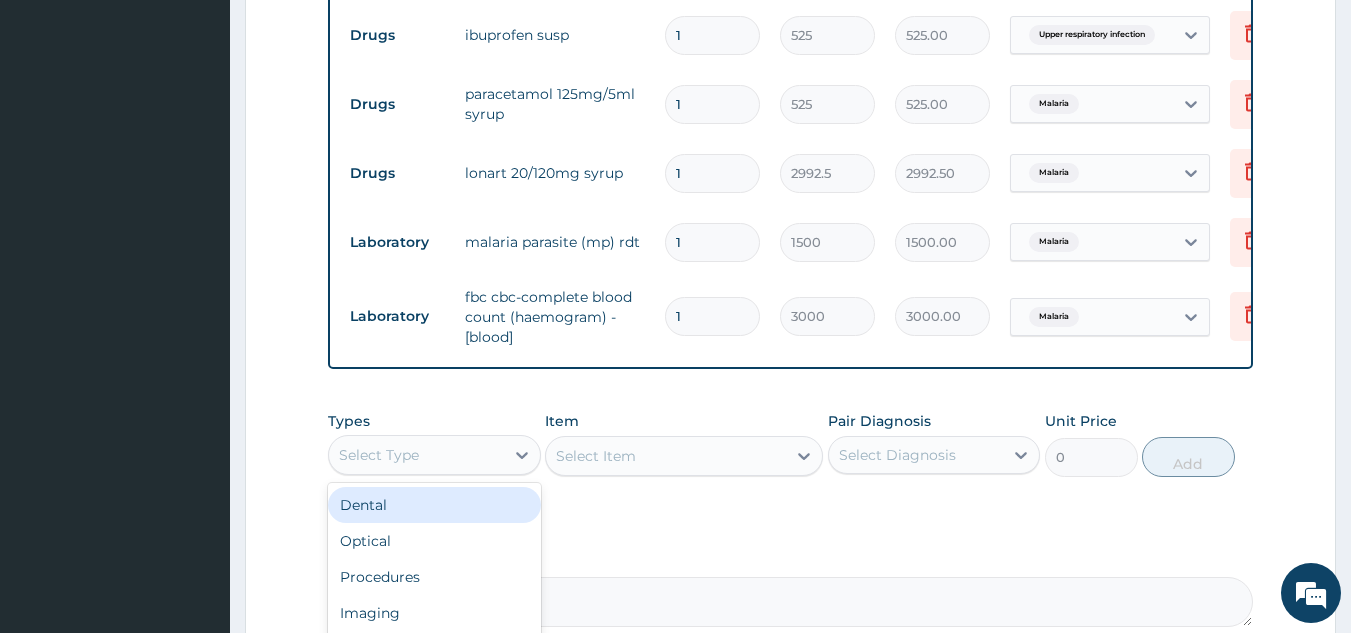 click on "Select Type" at bounding box center [379, 455] 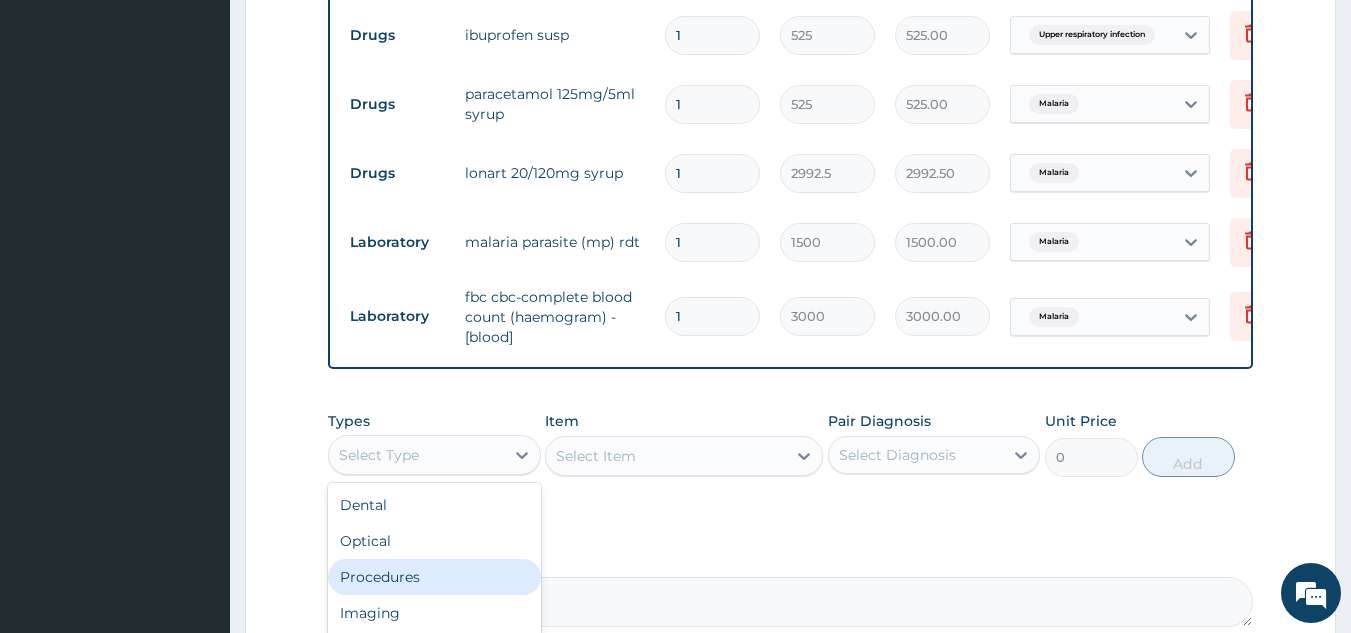 click on "Procedures" at bounding box center [434, 577] 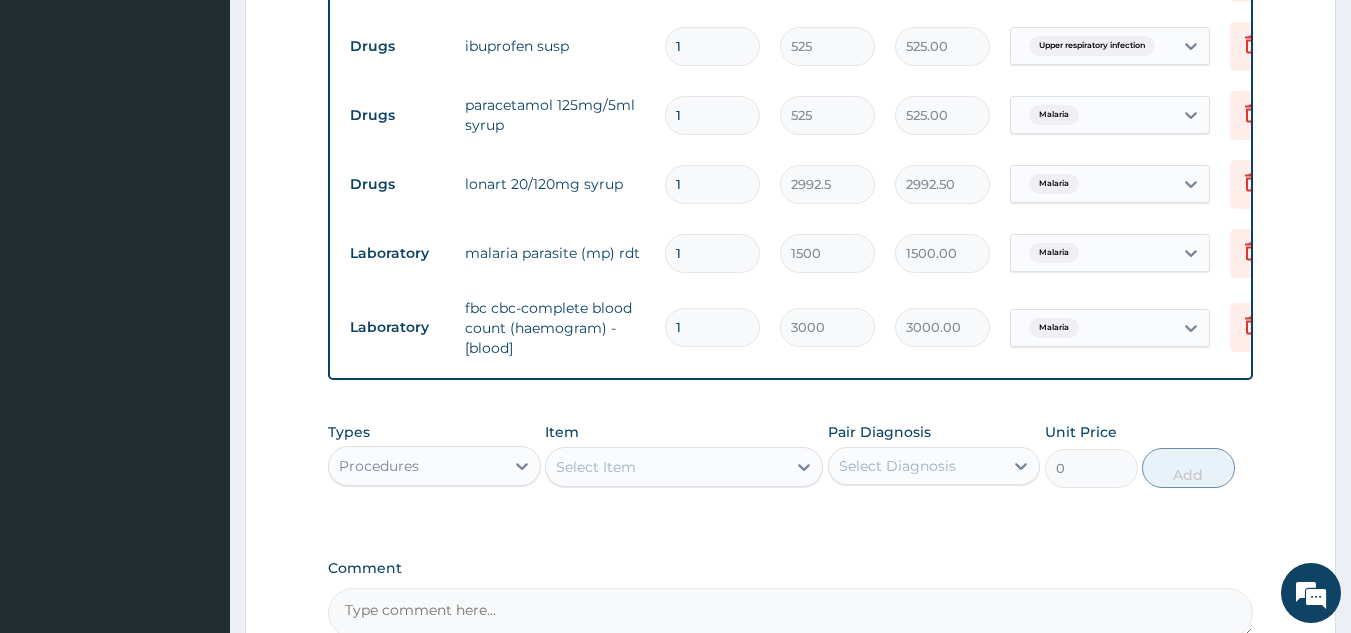 scroll, scrollTop: 1223, scrollLeft: 0, axis: vertical 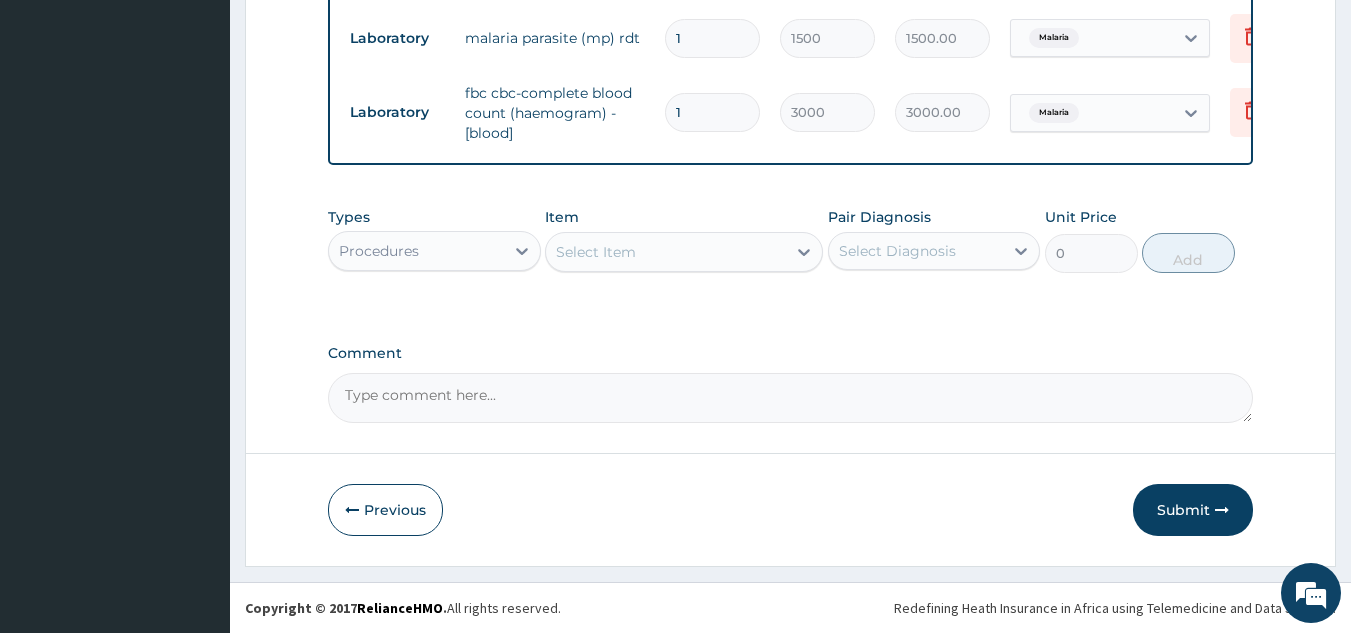 click on "Select Item" at bounding box center [666, 252] 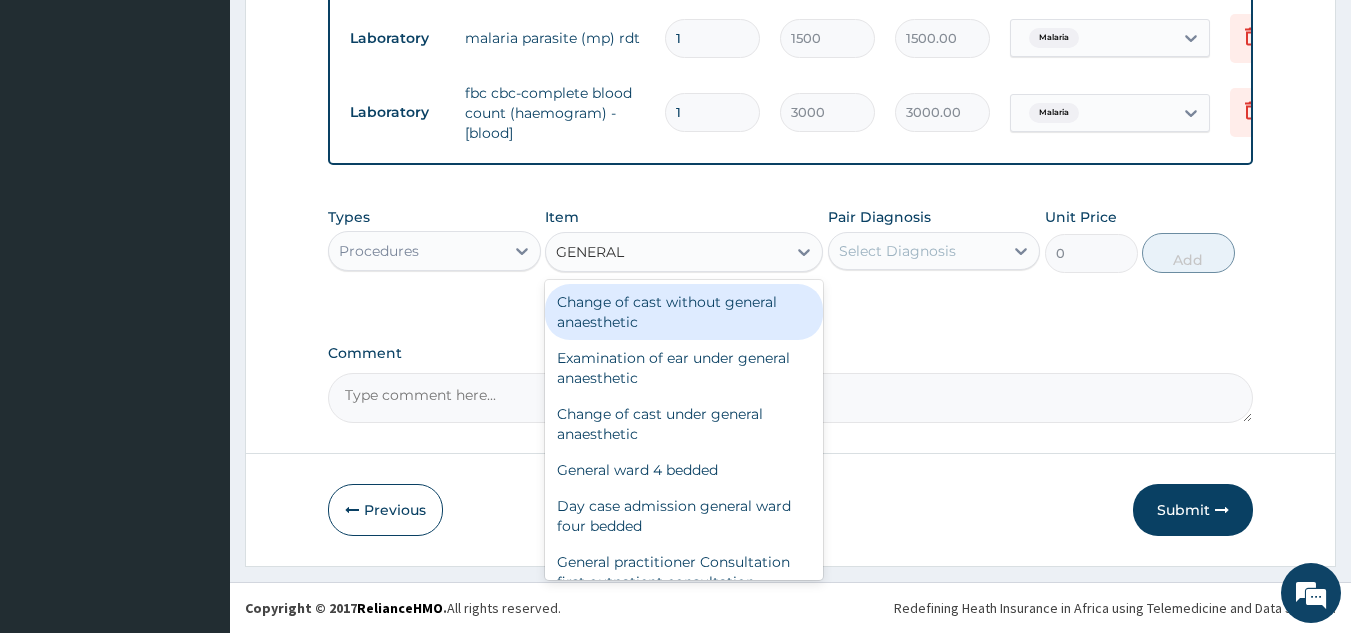 type on "GENERAL P" 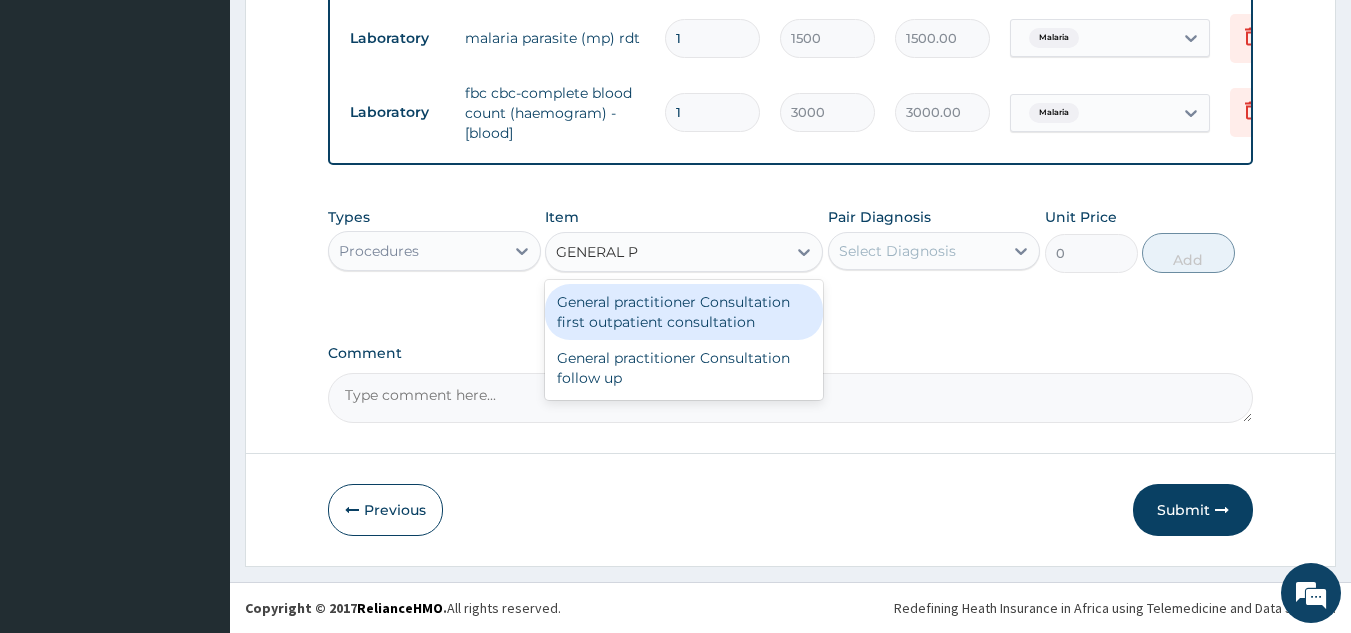 click on "General practitioner Consultation first outpatient consultation" at bounding box center [684, 312] 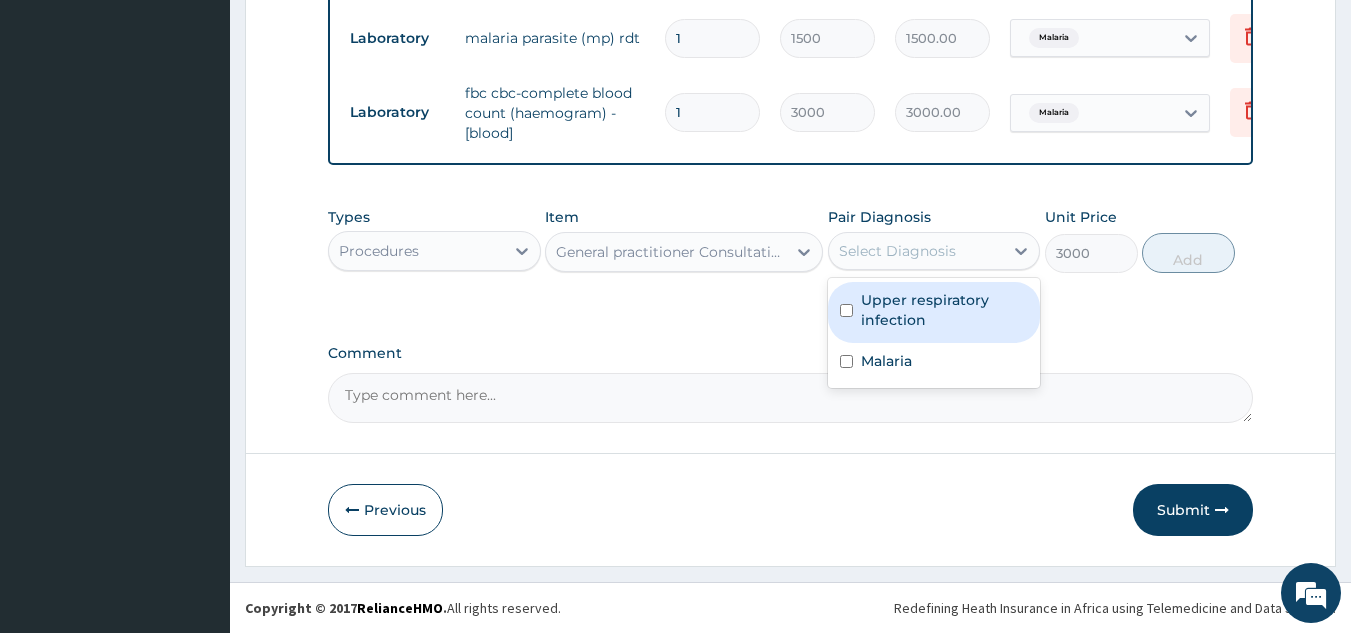 click on "Select Diagnosis" at bounding box center [897, 251] 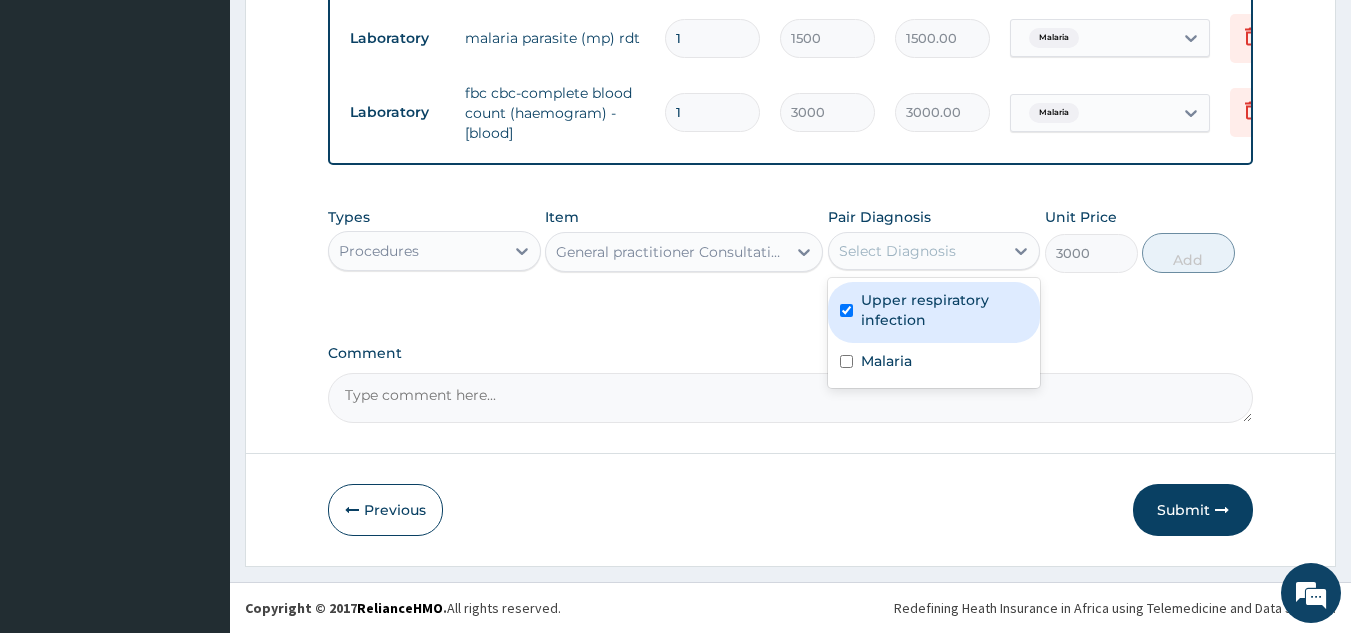 checkbox on "true" 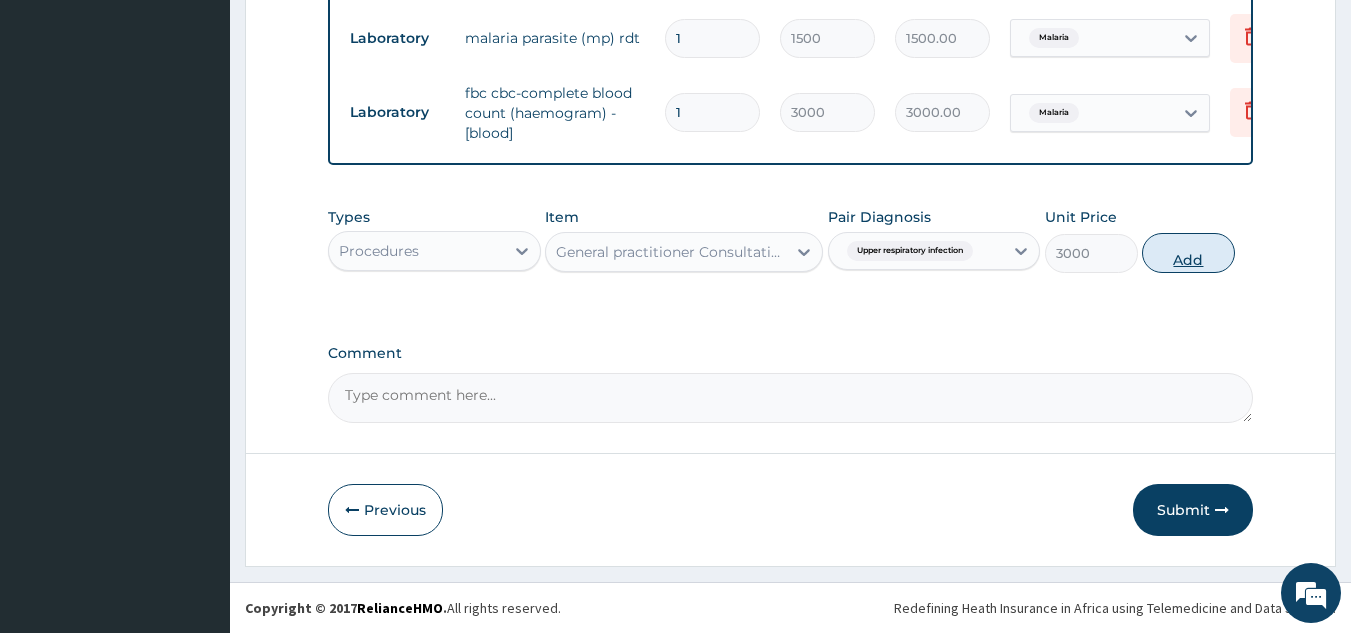 click on "Add" at bounding box center [1188, 253] 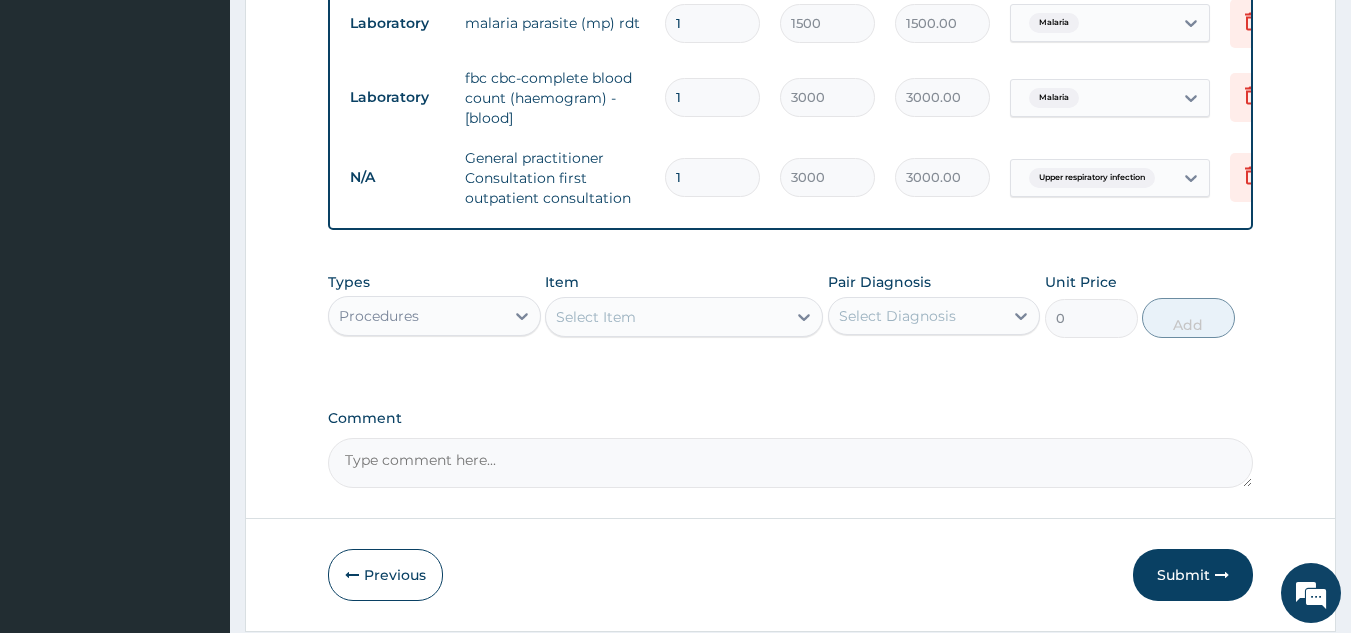 scroll, scrollTop: 1303, scrollLeft: 0, axis: vertical 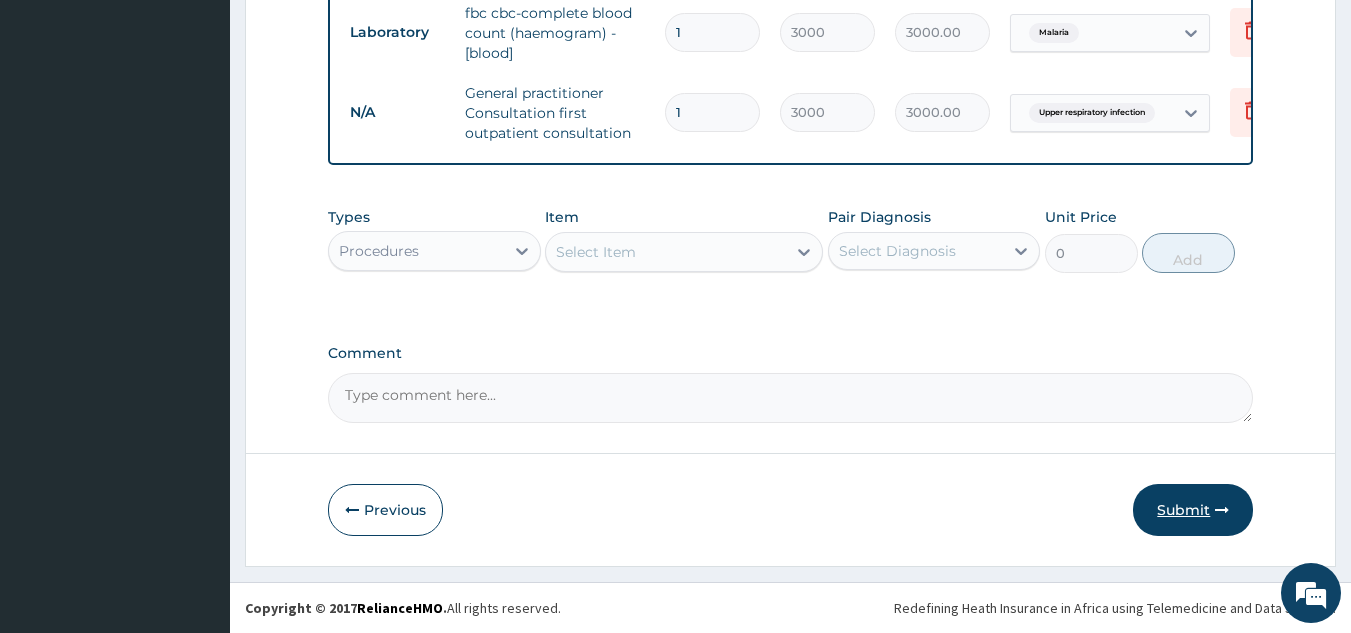 click on "Submit" at bounding box center [1193, 510] 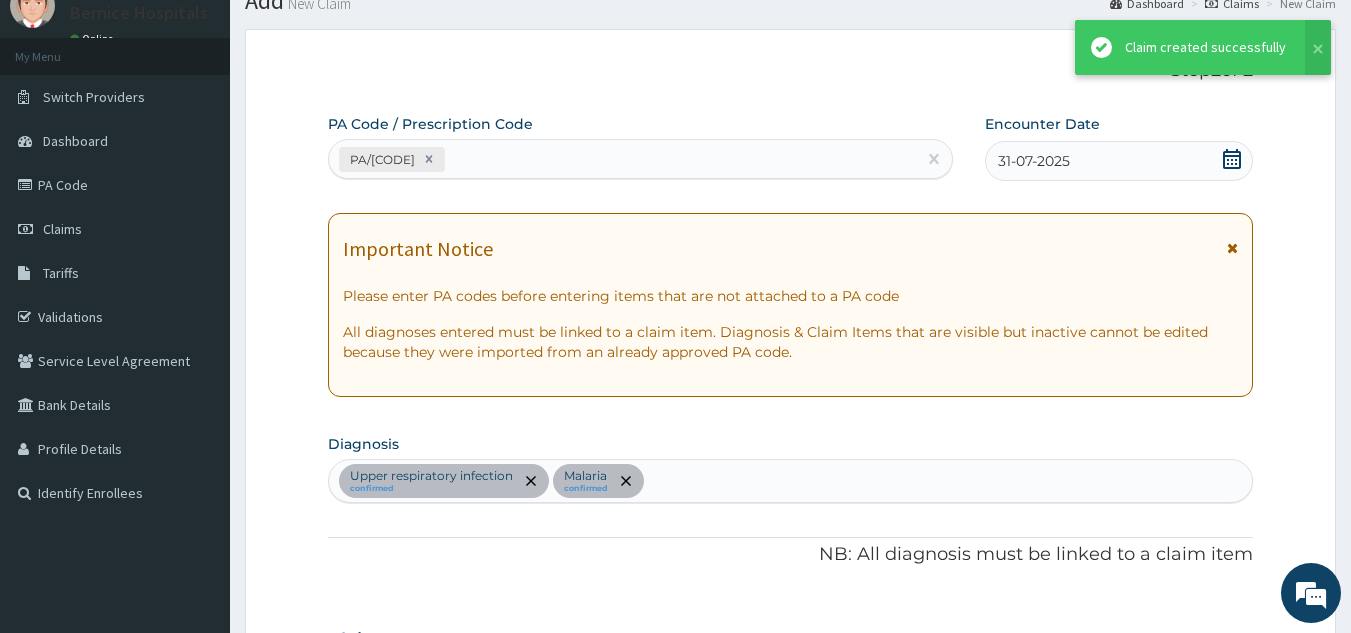 scroll, scrollTop: 1303, scrollLeft: 0, axis: vertical 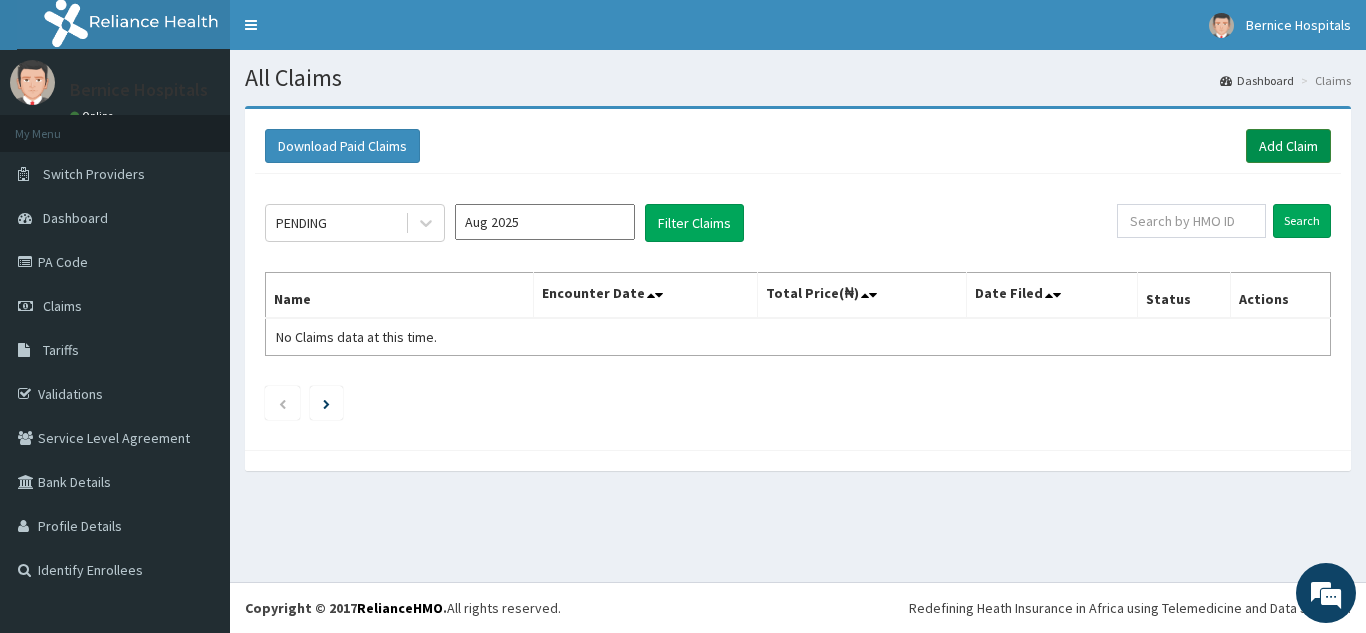 click on "Add Claim" at bounding box center [1288, 146] 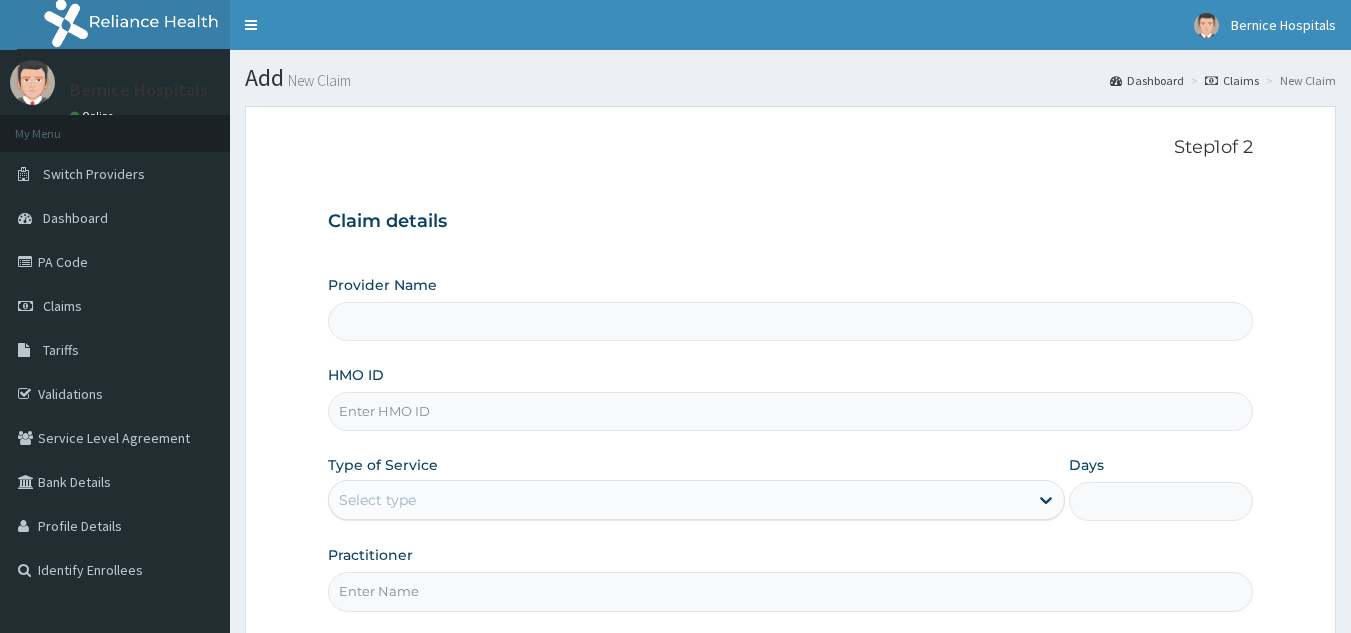 scroll, scrollTop: 0, scrollLeft: 0, axis: both 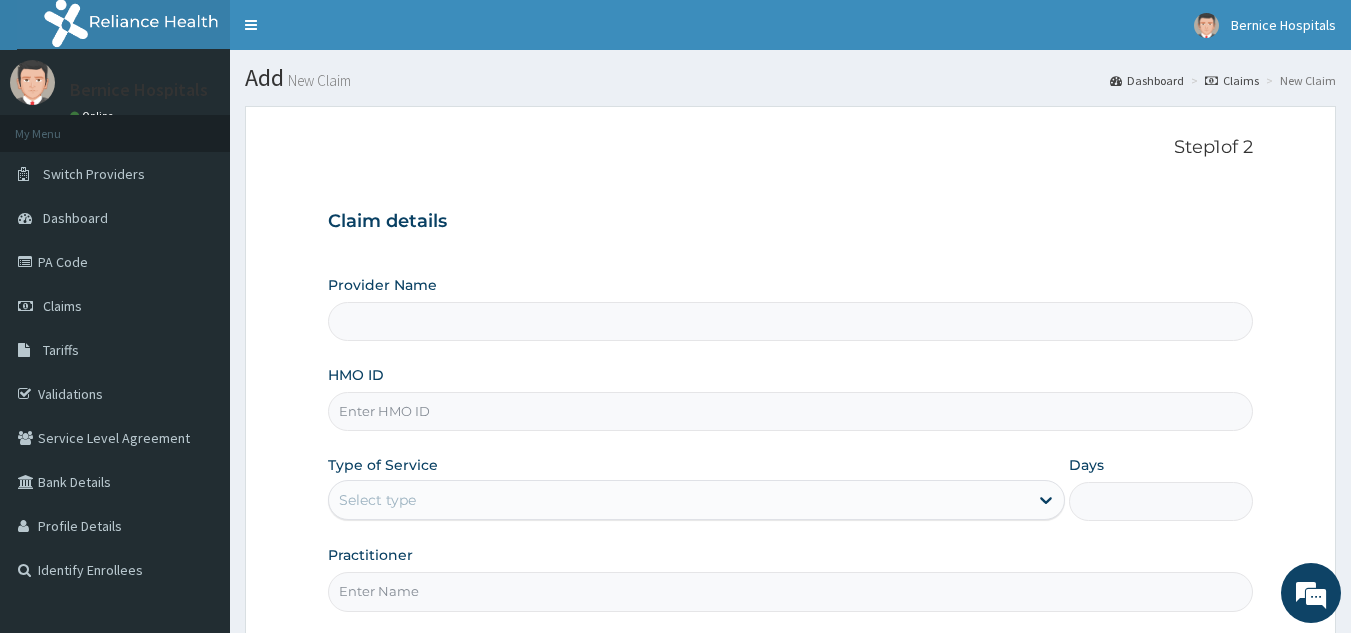 type on "Bernice Clinic - Mile 12" 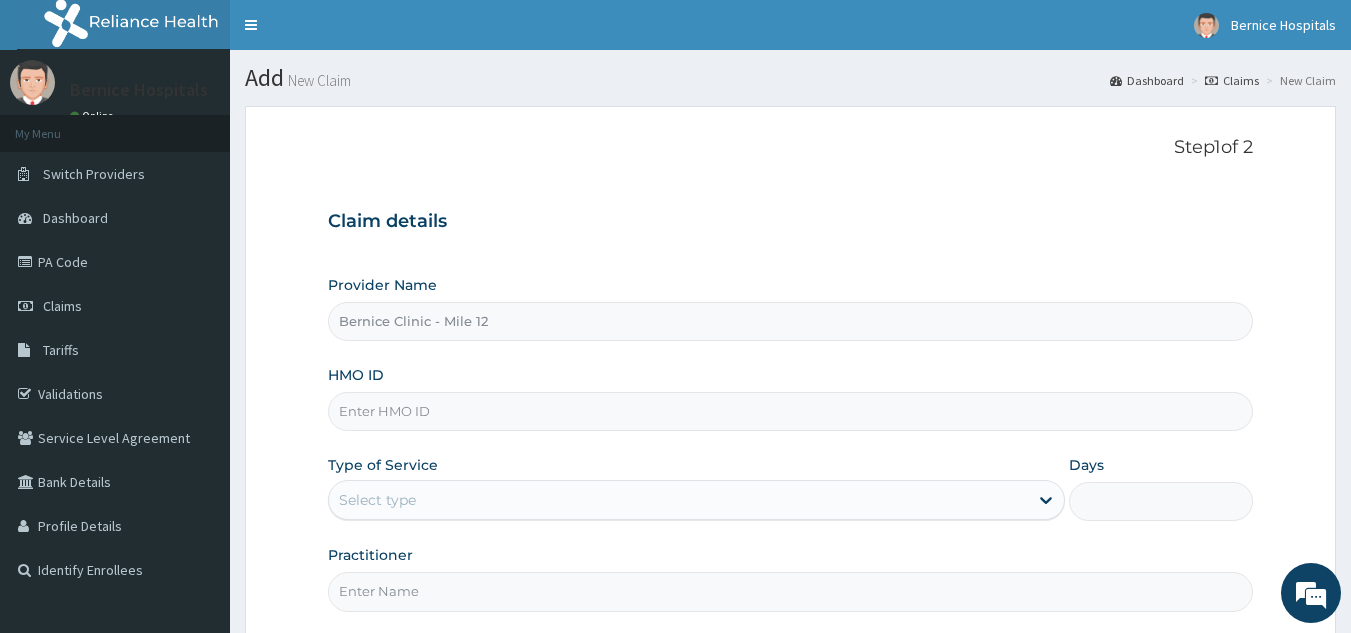 click on "HMO ID" at bounding box center (791, 411) 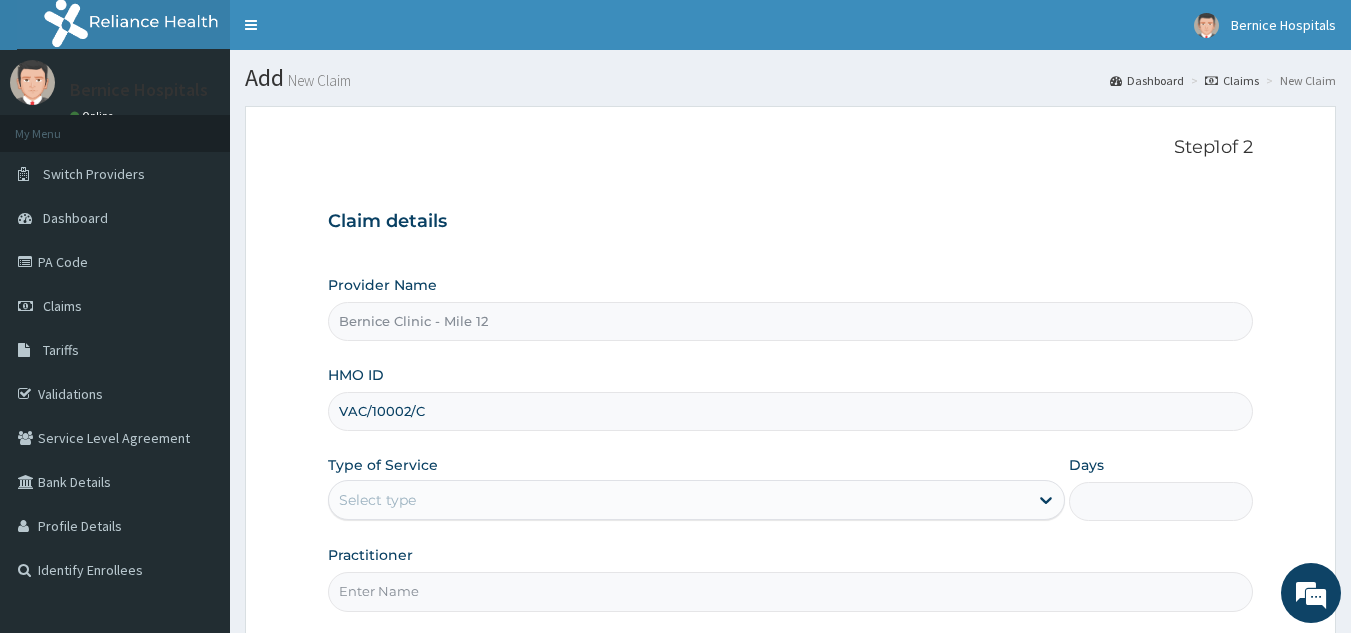 type on "VAC/10002/C" 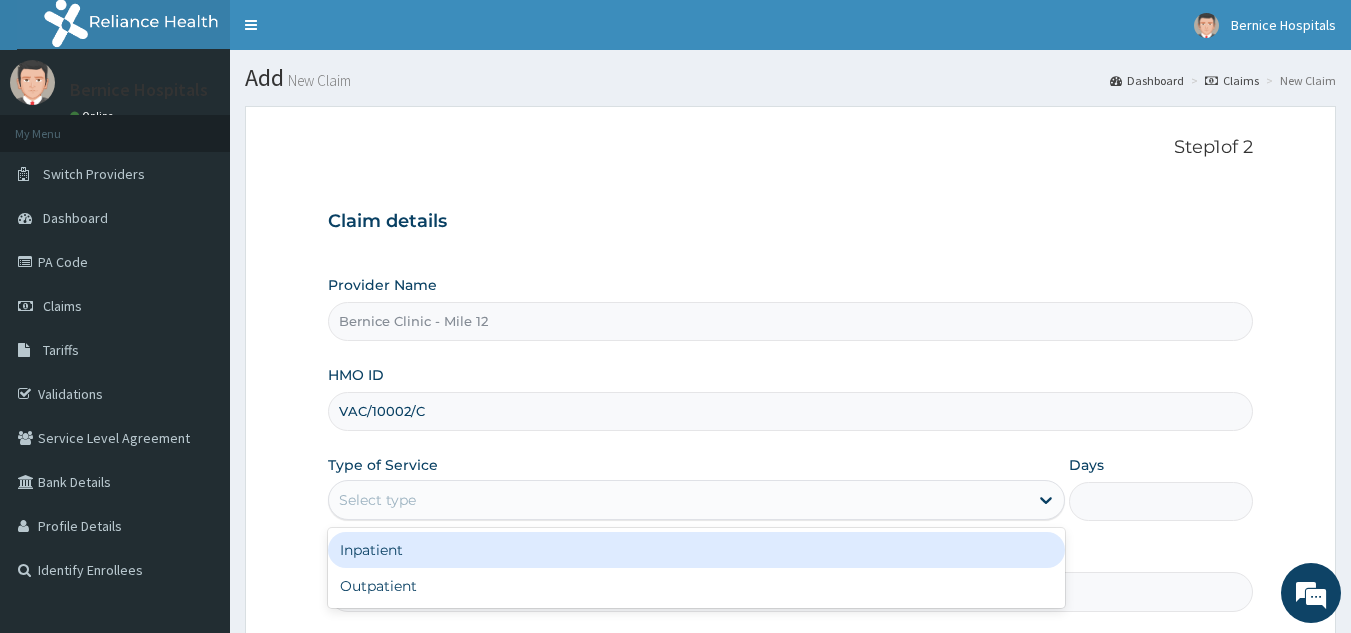 click on "Select type" at bounding box center (678, 500) 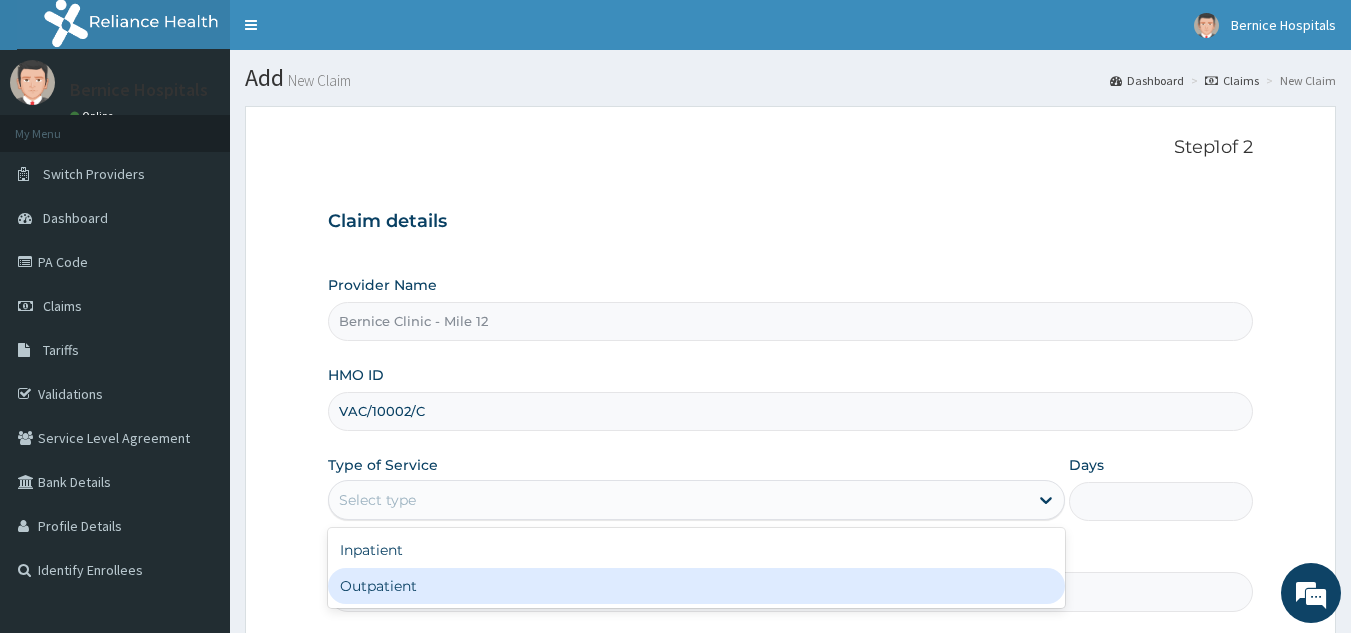 click on "Outpatient" at bounding box center [696, 586] 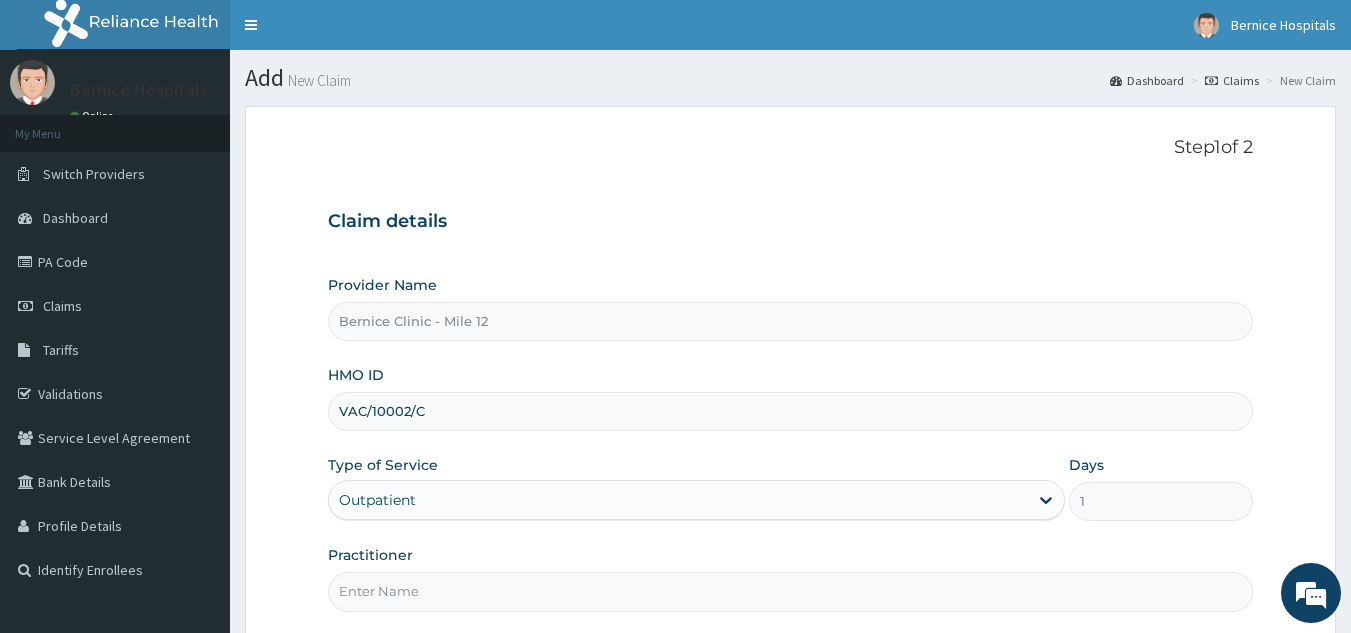 click on "Practitioner" at bounding box center [791, 591] 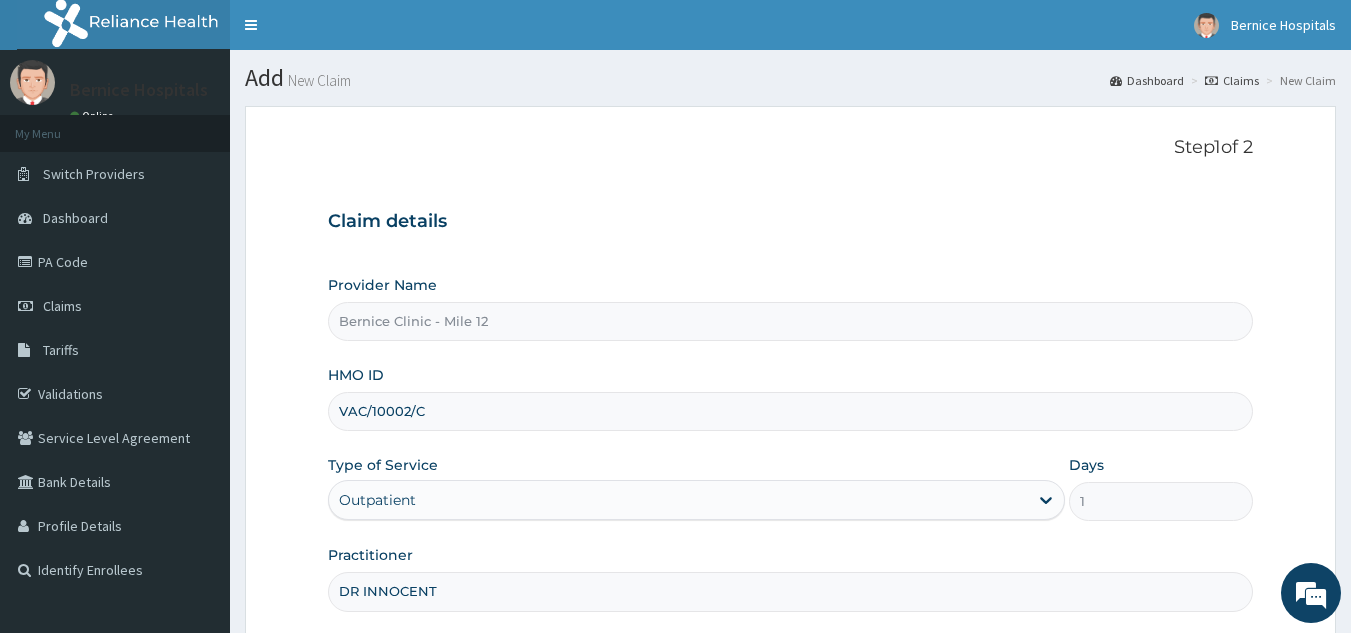 scroll, scrollTop: 189, scrollLeft: 0, axis: vertical 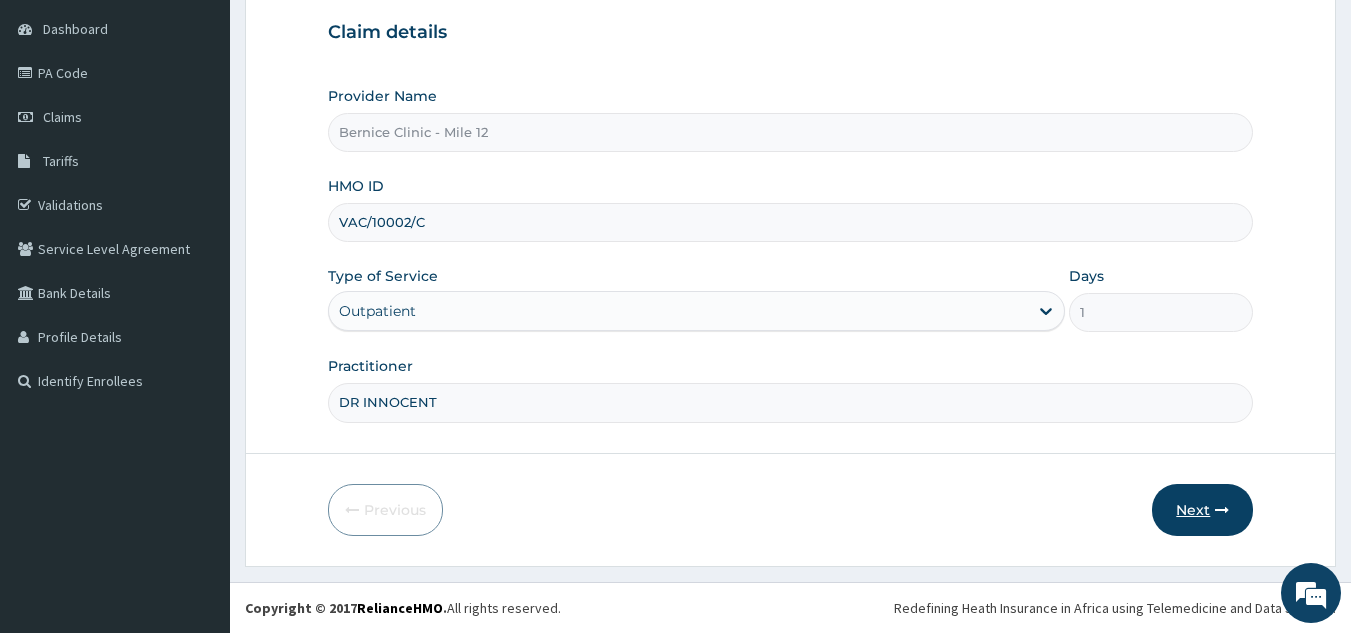 type on "DR INNOCENT" 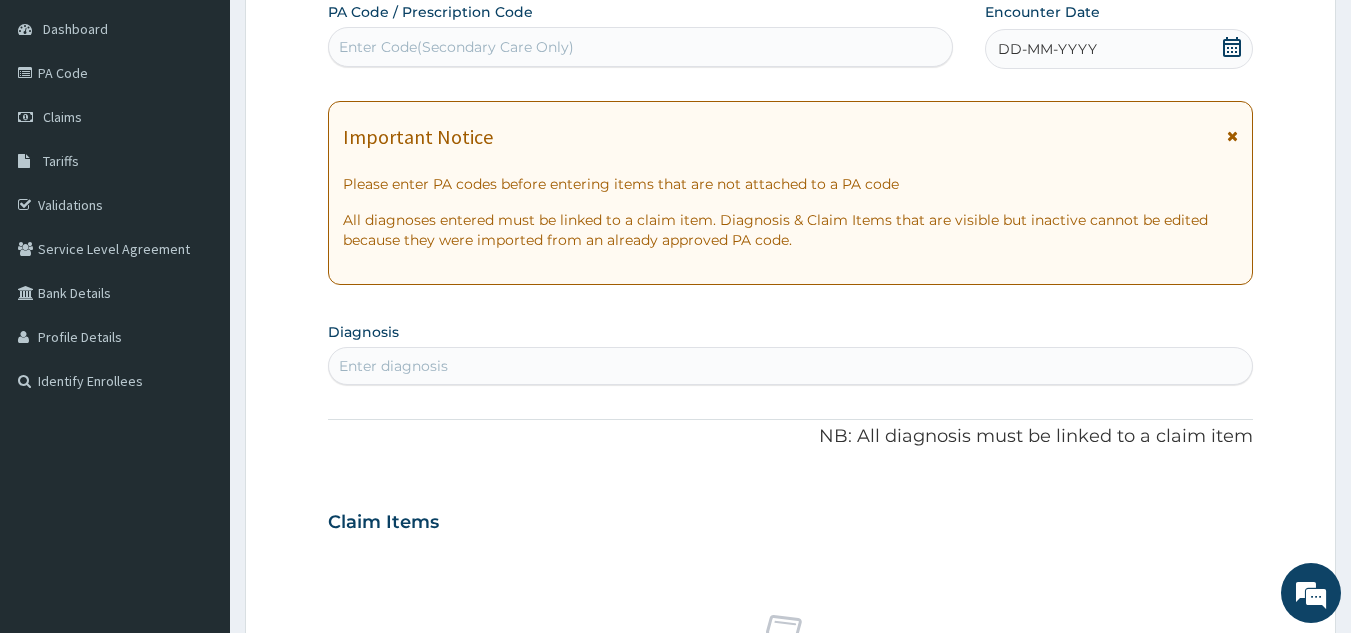 click on "Enter Code(Secondary Care Only)" at bounding box center [456, 47] 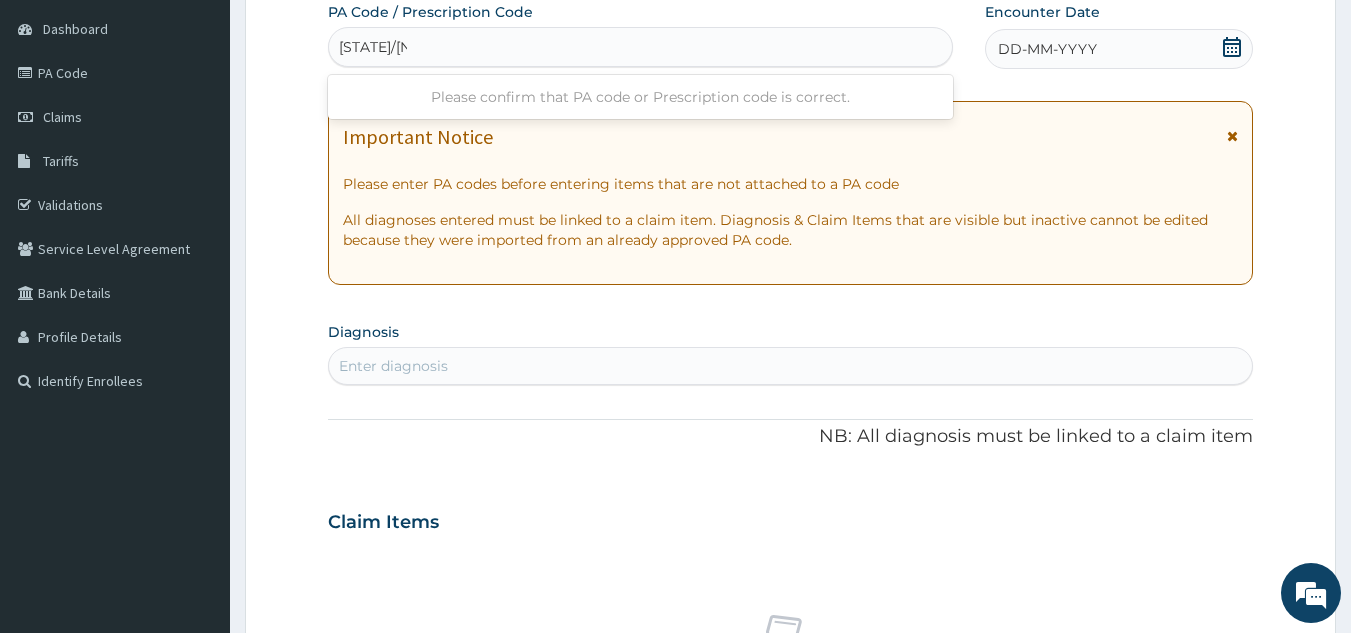type on "[STATE]/[NUMBER]D" 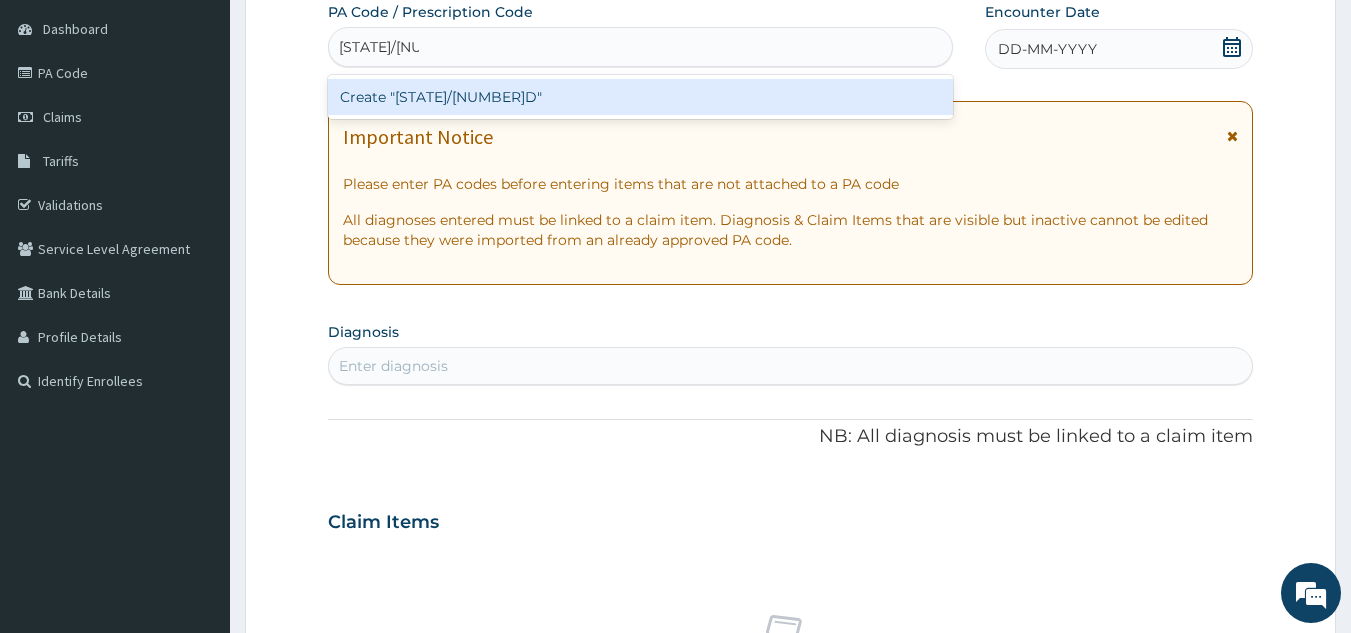 click on "Create "PA/83956D"" at bounding box center (641, 97) 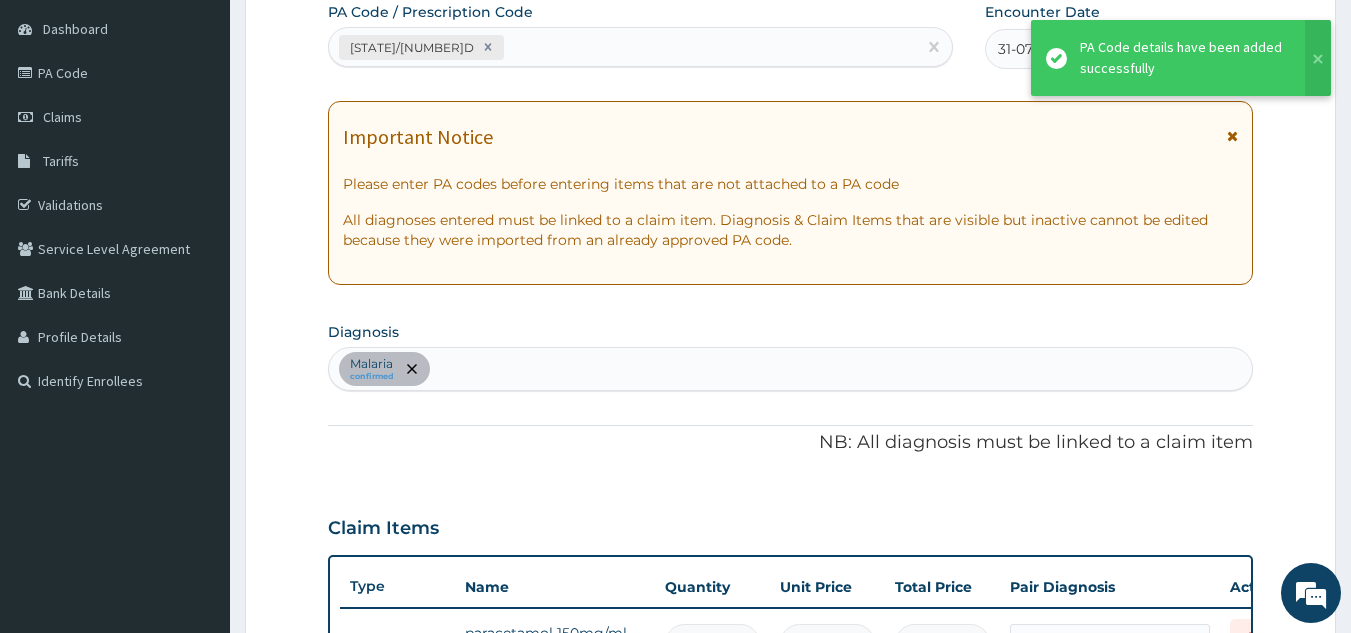 scroll, scrollTop: 941, scrollLeft: 0, axis: vertical 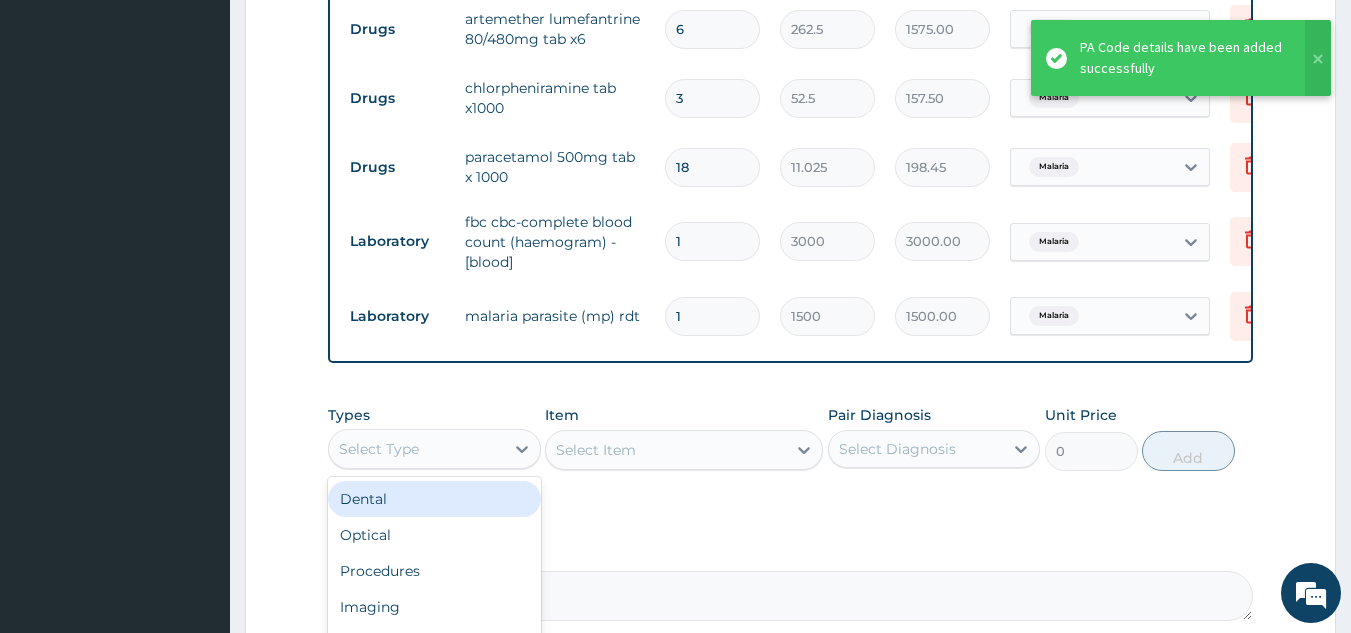 click on "Select Type" at bounding box center (416, 449) 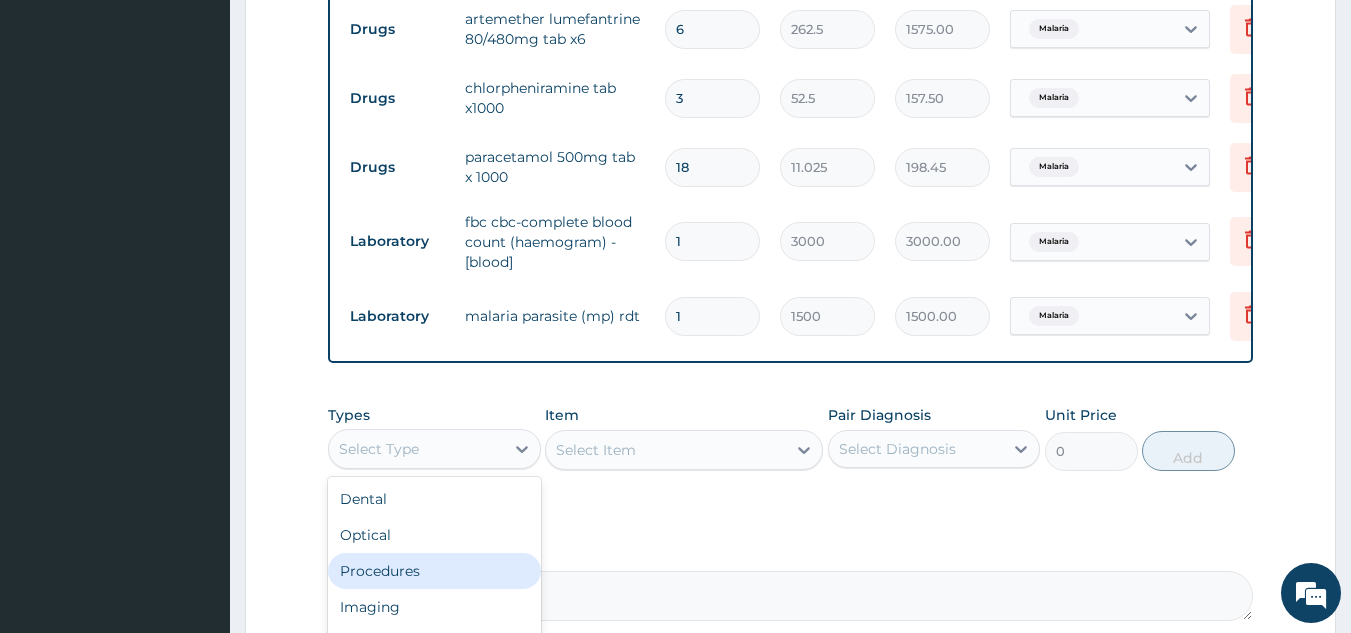 click on "Procedures" at bounding box center (434, 571) 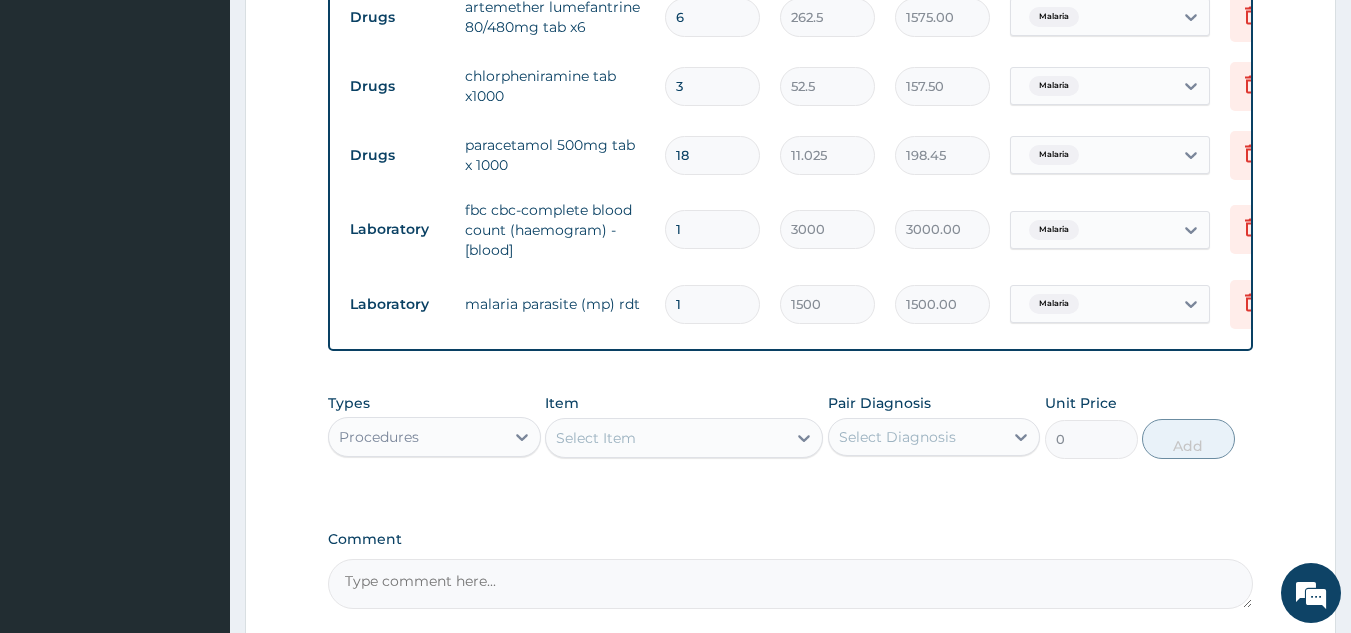 scroll, scrollTop: 954, scrollLeft: 0, axis: vertical 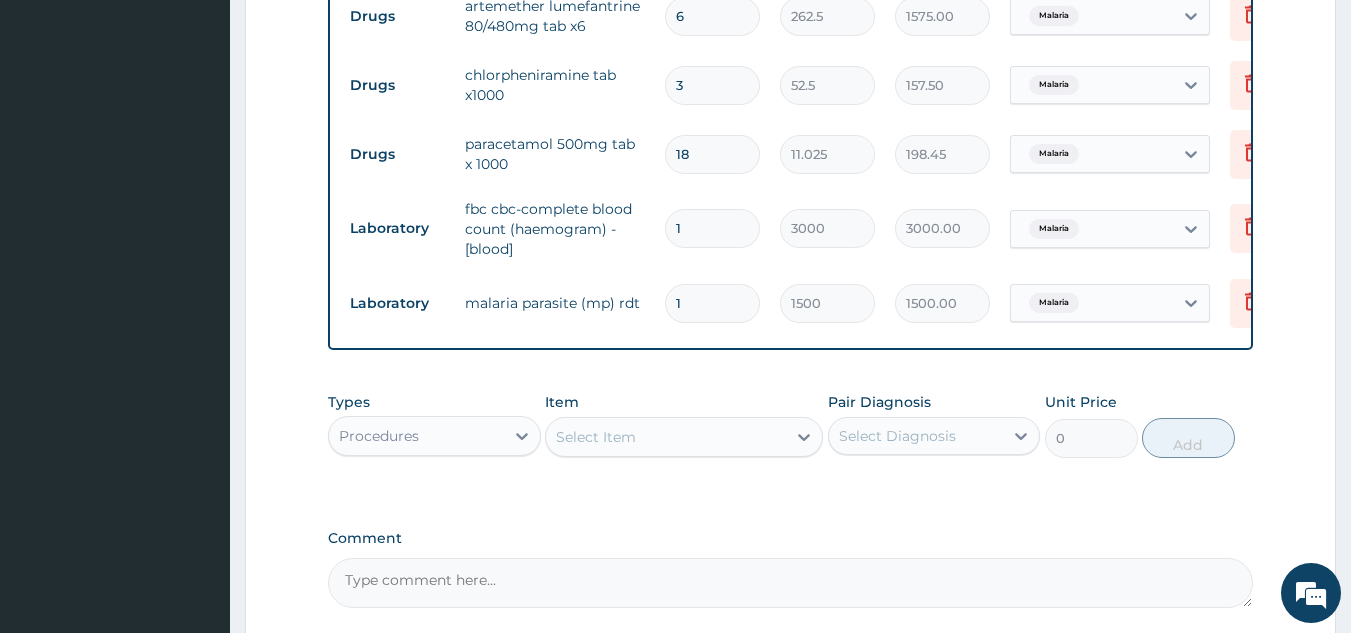 click on "Select Item" at bounding box center [596, 437] 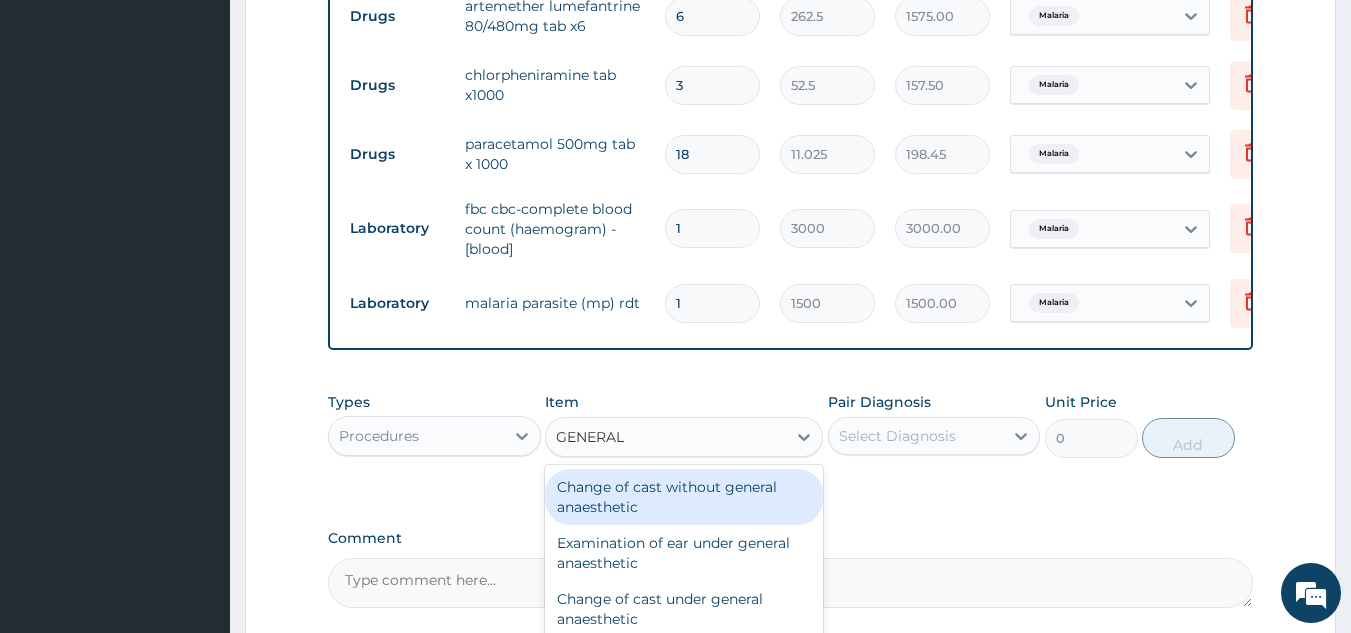 type on "GENERAL P" 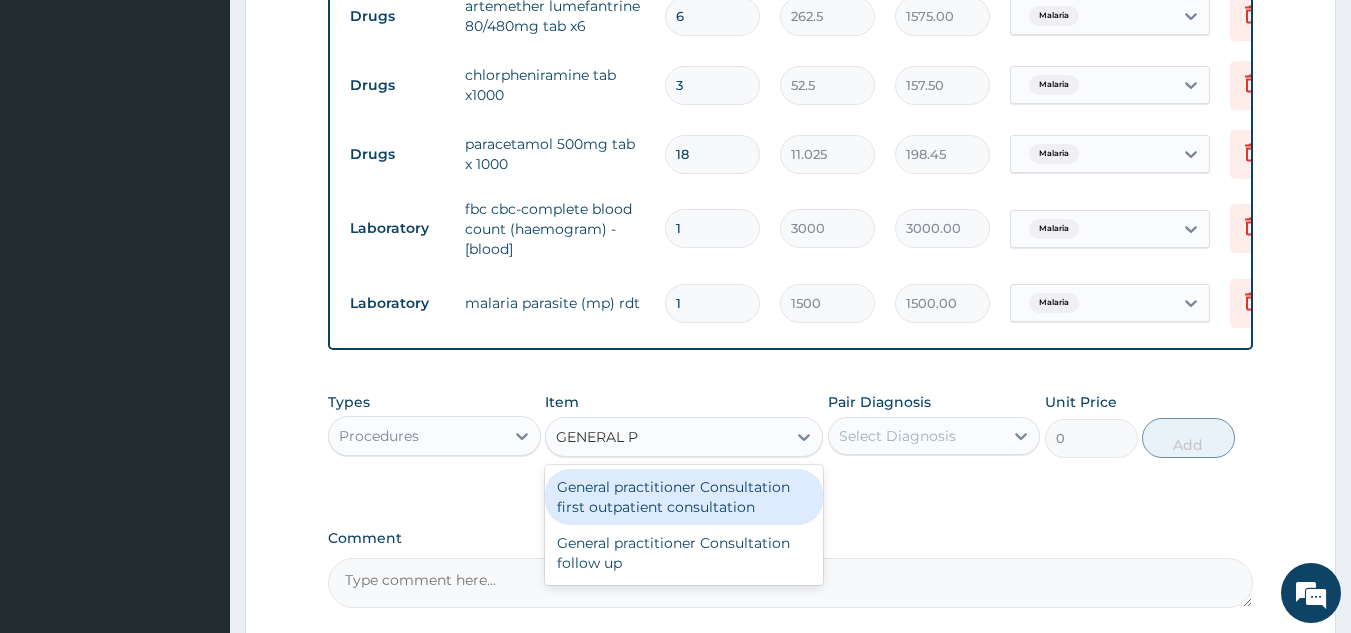click on "General practitioner Consultation first outpatient consultation" at bounding box center [684, 497] 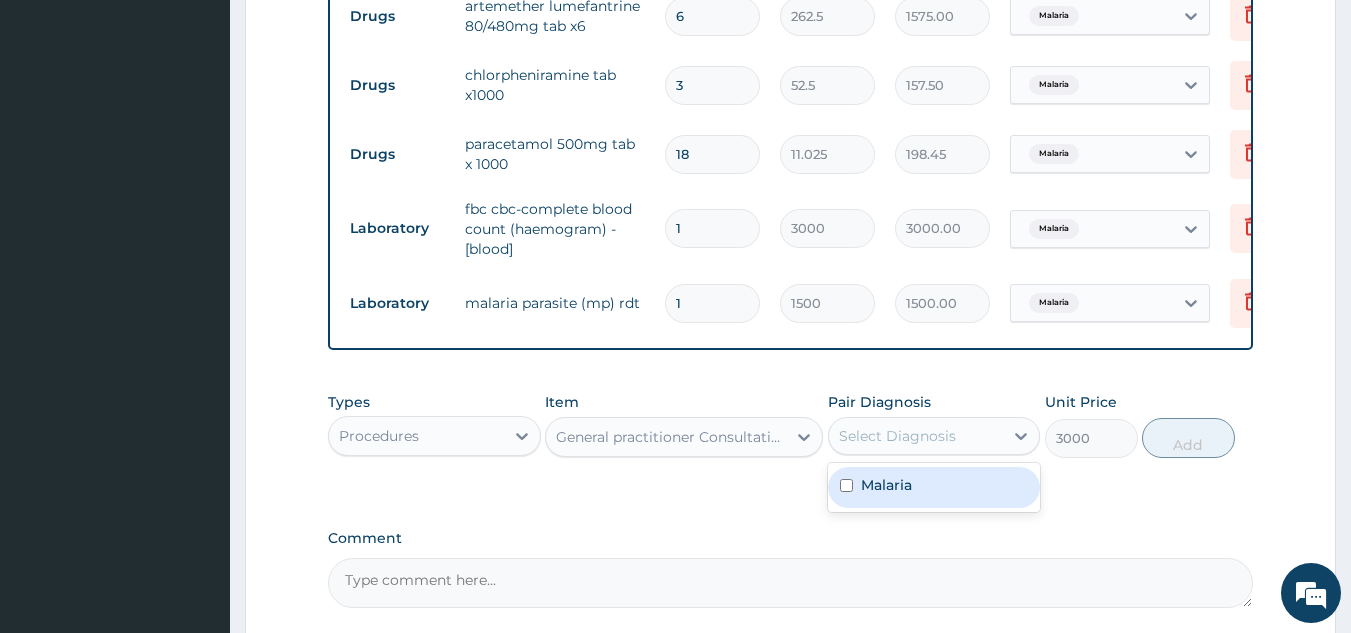 drag, startPoint x: 900, startPoint y: 459, endPoint x: 892, endPoint y: 497, distance: 38.832977 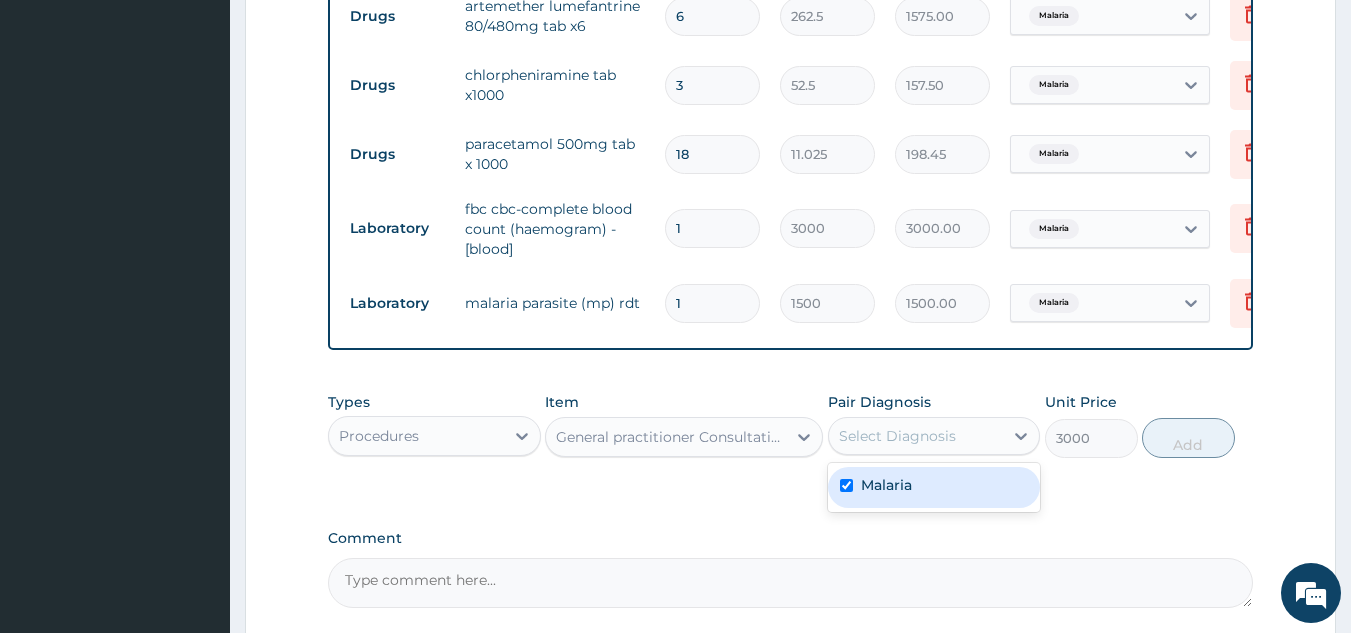 checkbox on "true" 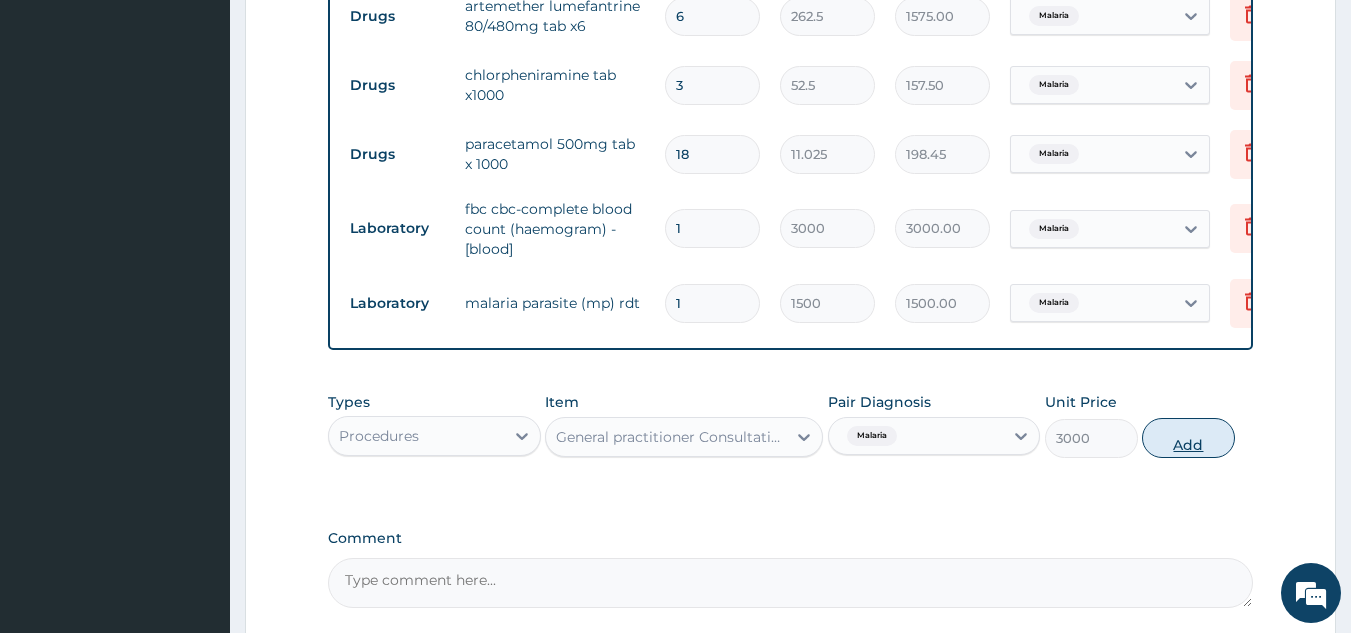 click on "Add" at bounding box center (1188, 438) 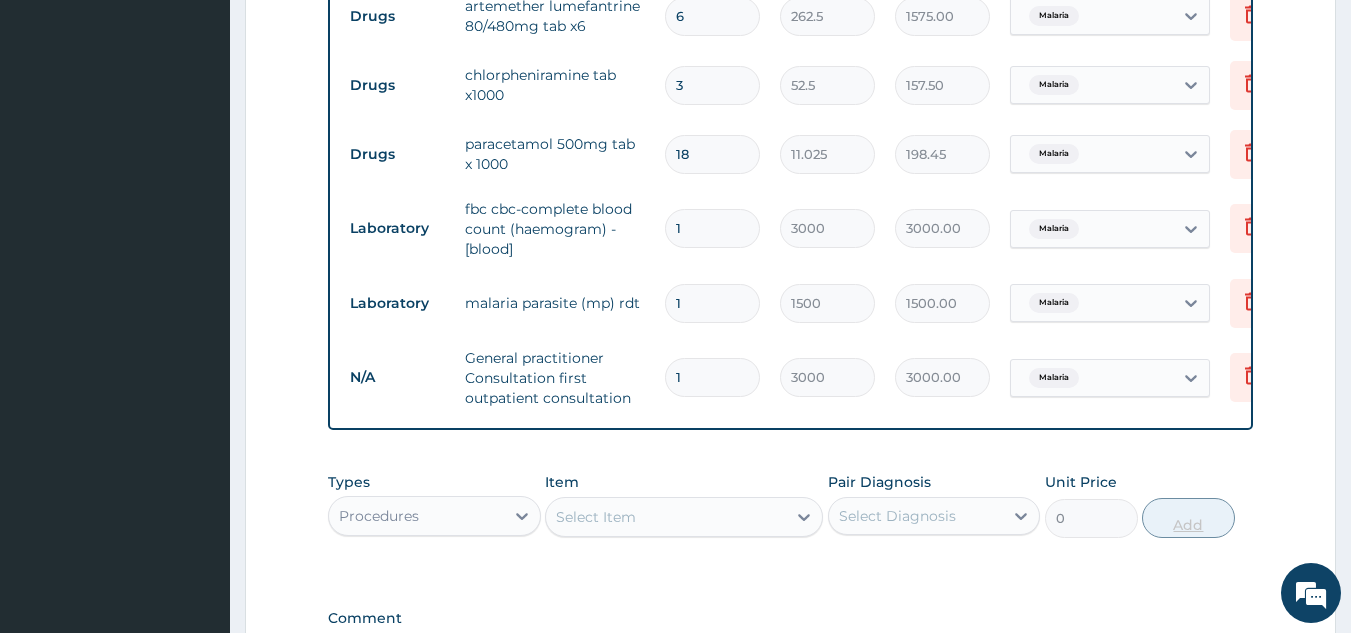 scroll, scrollTop: 1234, scrollLeft: 0, axis: vertical 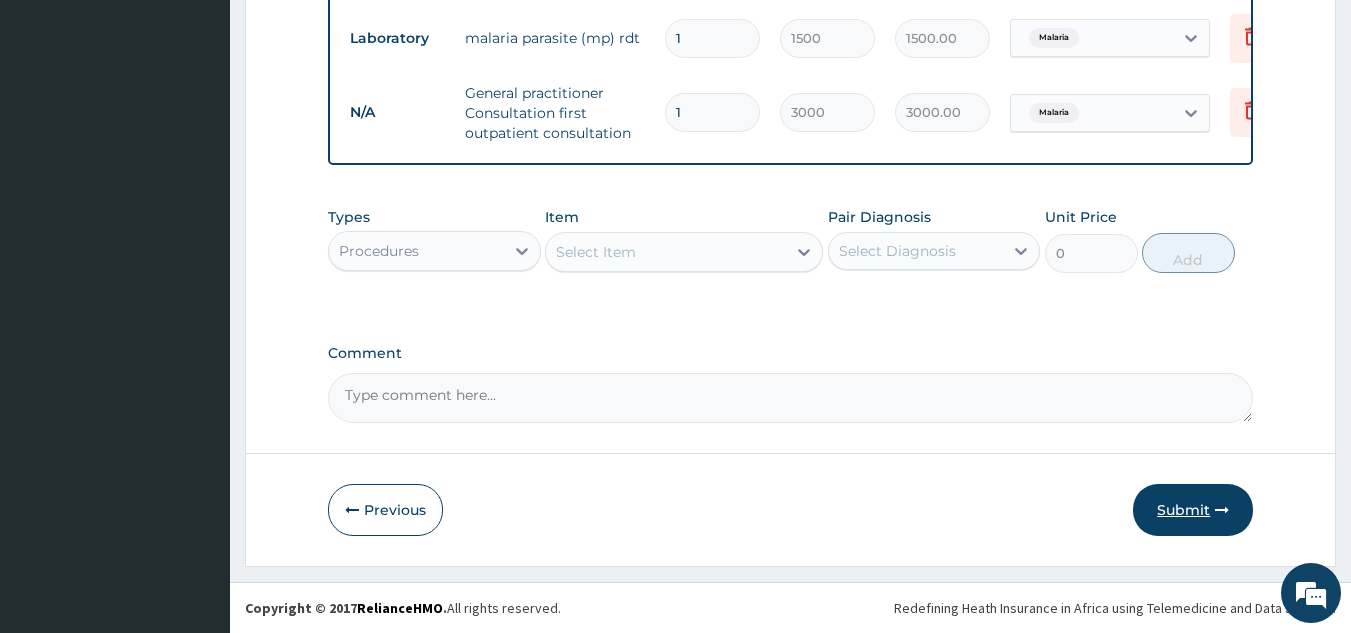 click on "Submit" at bounding box center [1193, 510] 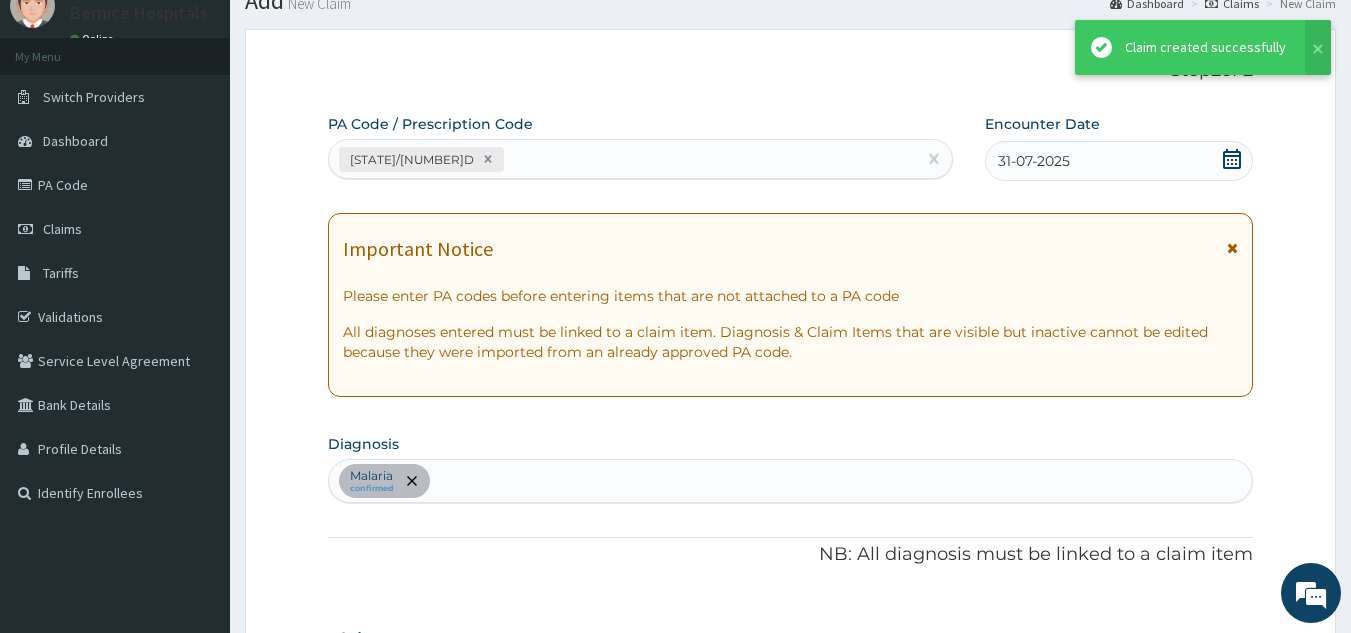 scroll, scrollTop: 1234, scrollLeft: 0, axis: vertical 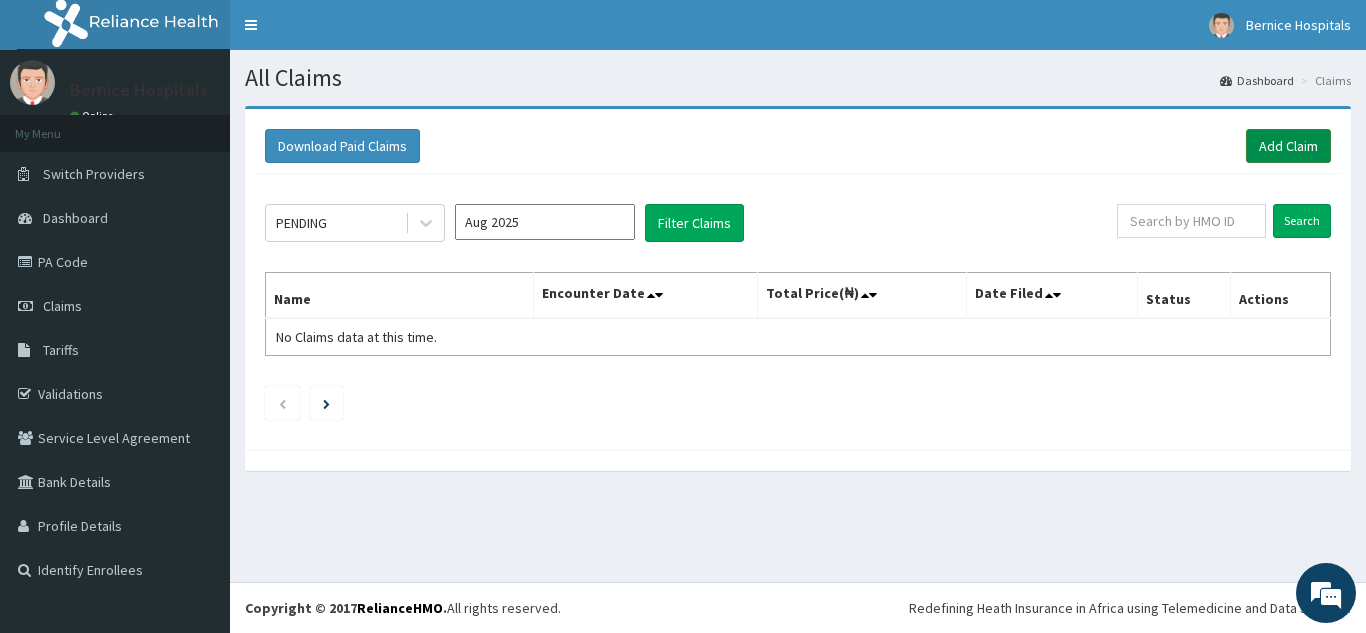 click on "Add Claim" at bounding box center [1288, 146] 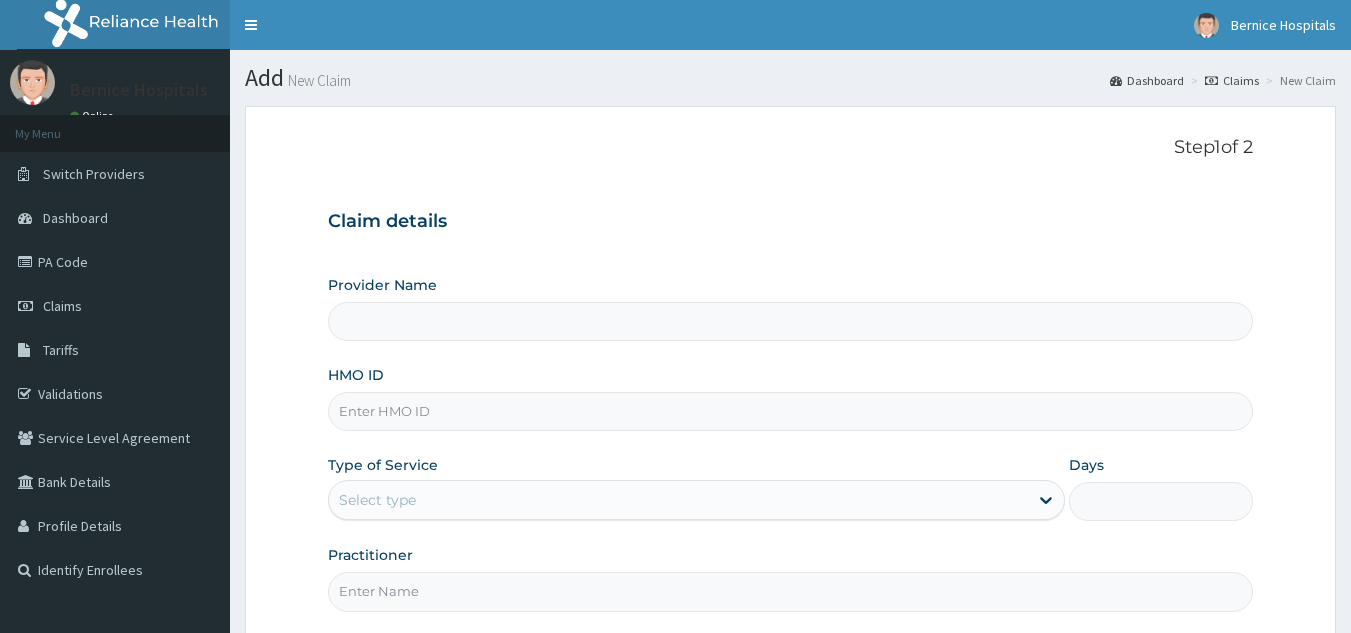 scroll, scrollTop: 0, scrollLeft: 0, axis: both 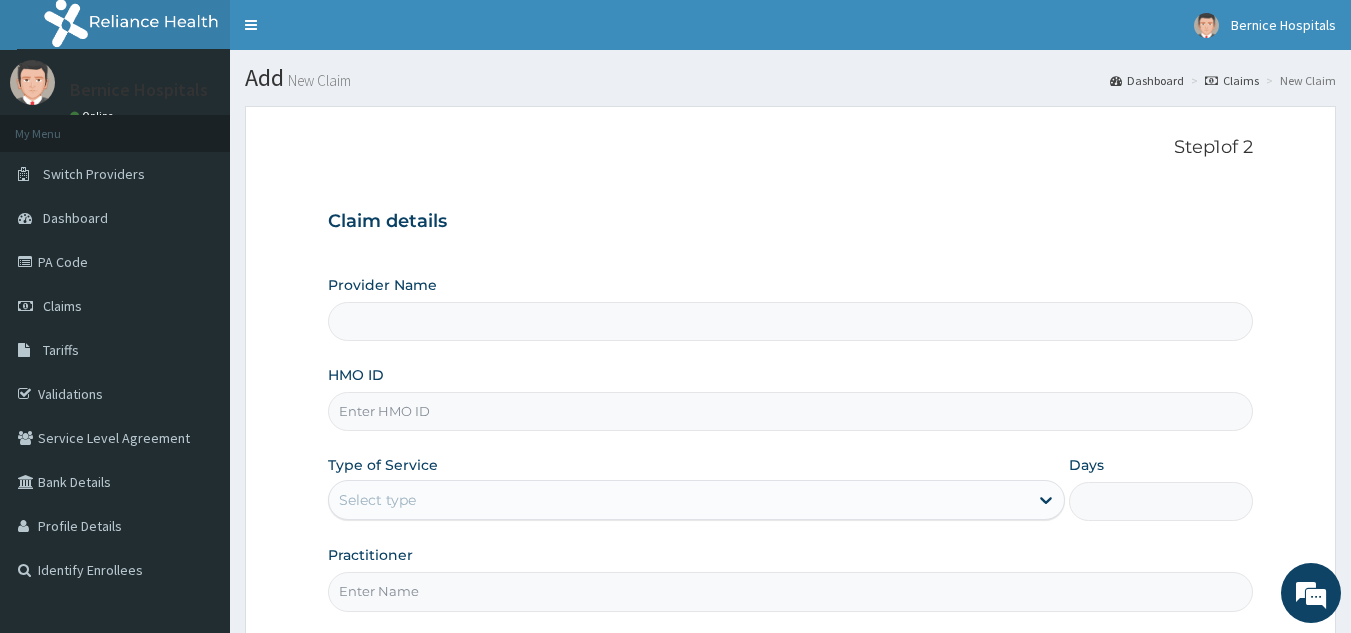 type on "Bernice Clinic - Mile 12" 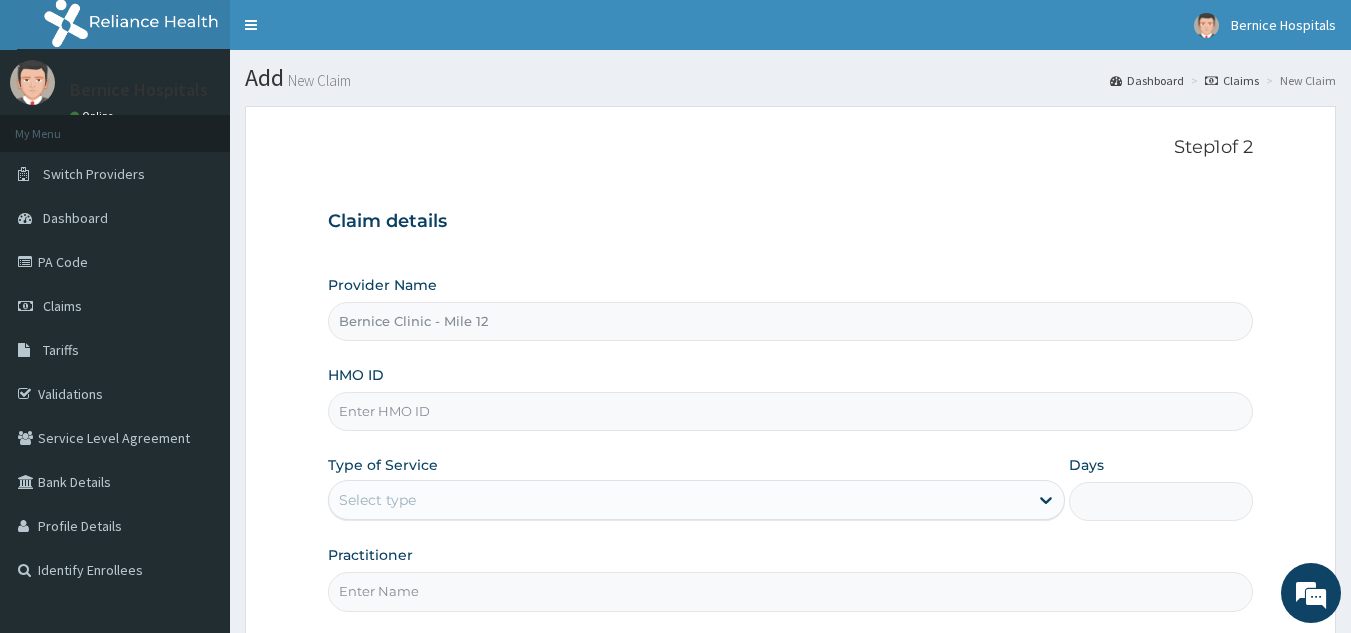 scroll, scrollTop: 0, scrollLeft: 0, axis: both 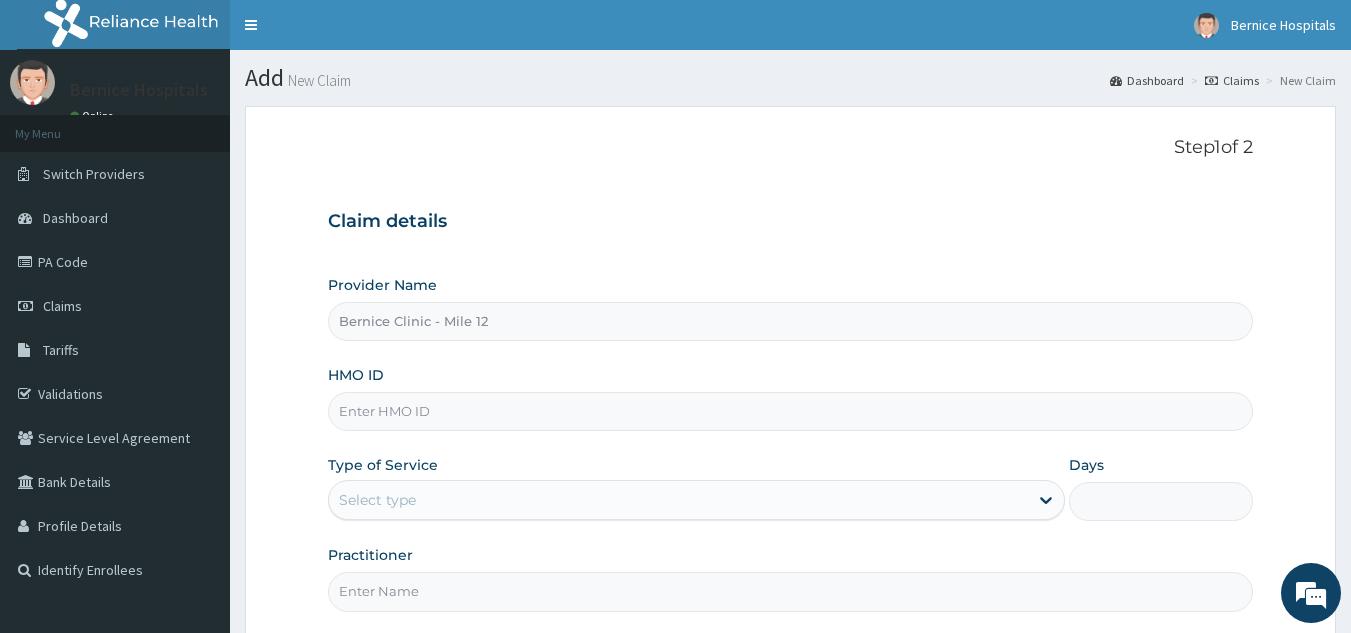 click on "HMO ID" at bounding box center [791, 411] 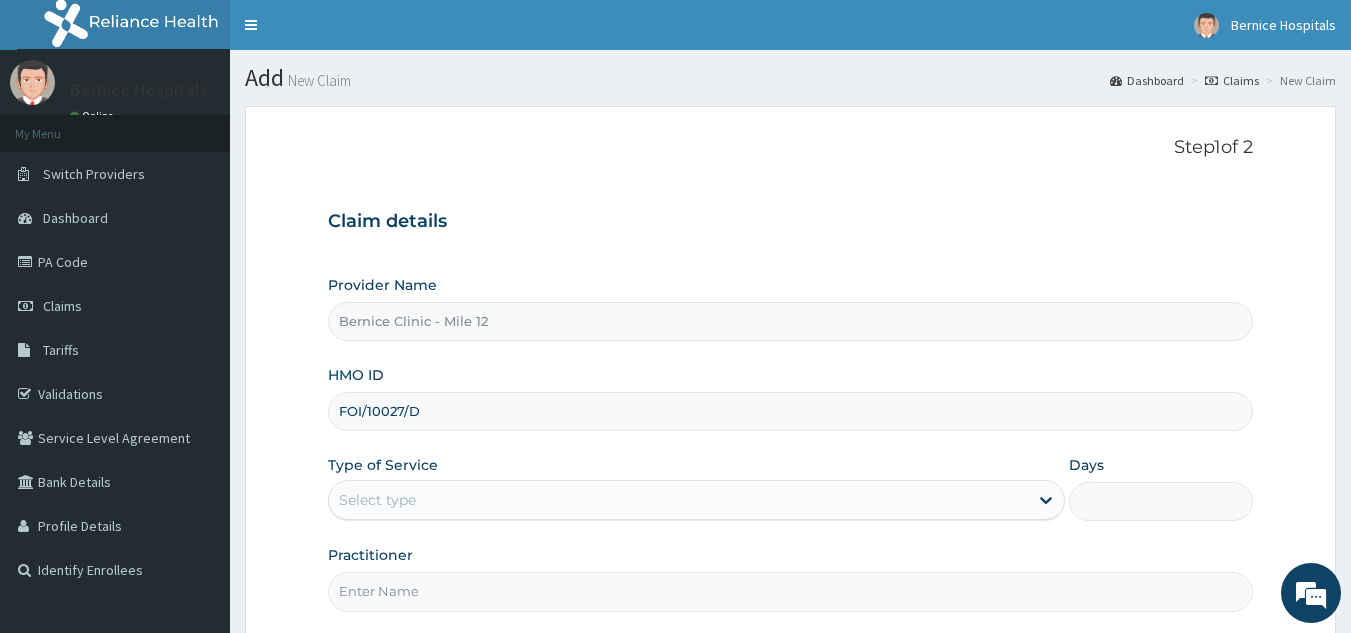 type on "FOI/10027/D" 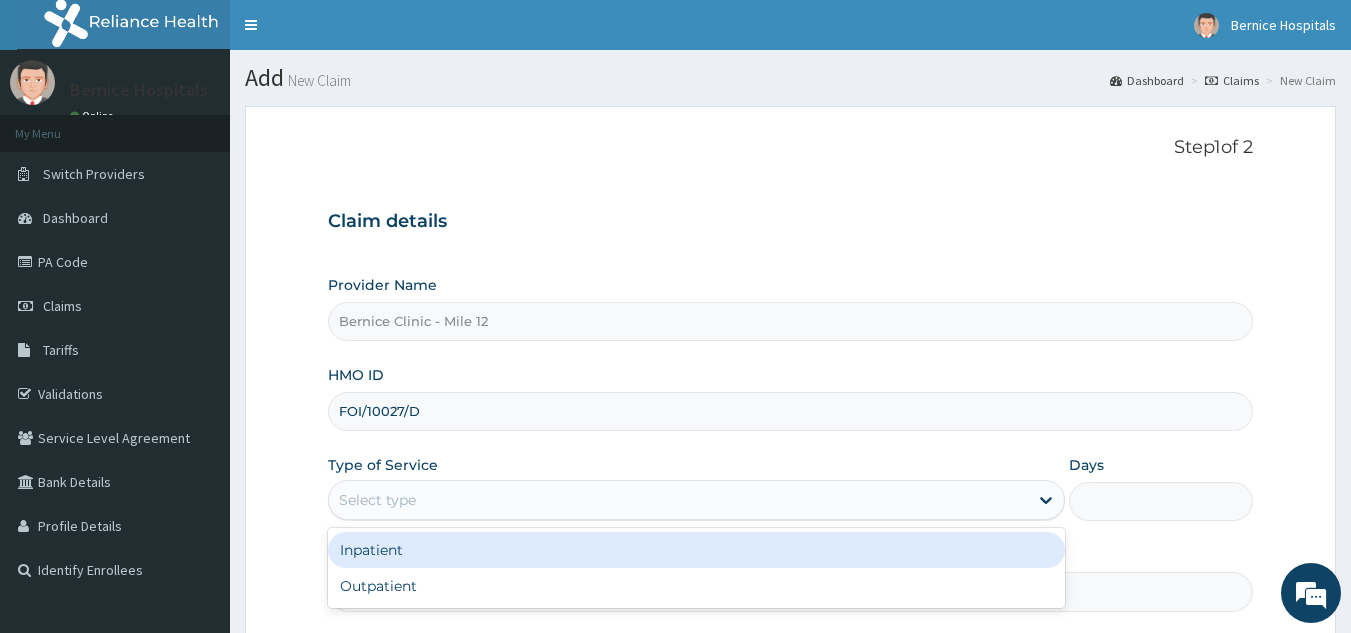 click on "Select type" at bounding box center (678, 500) 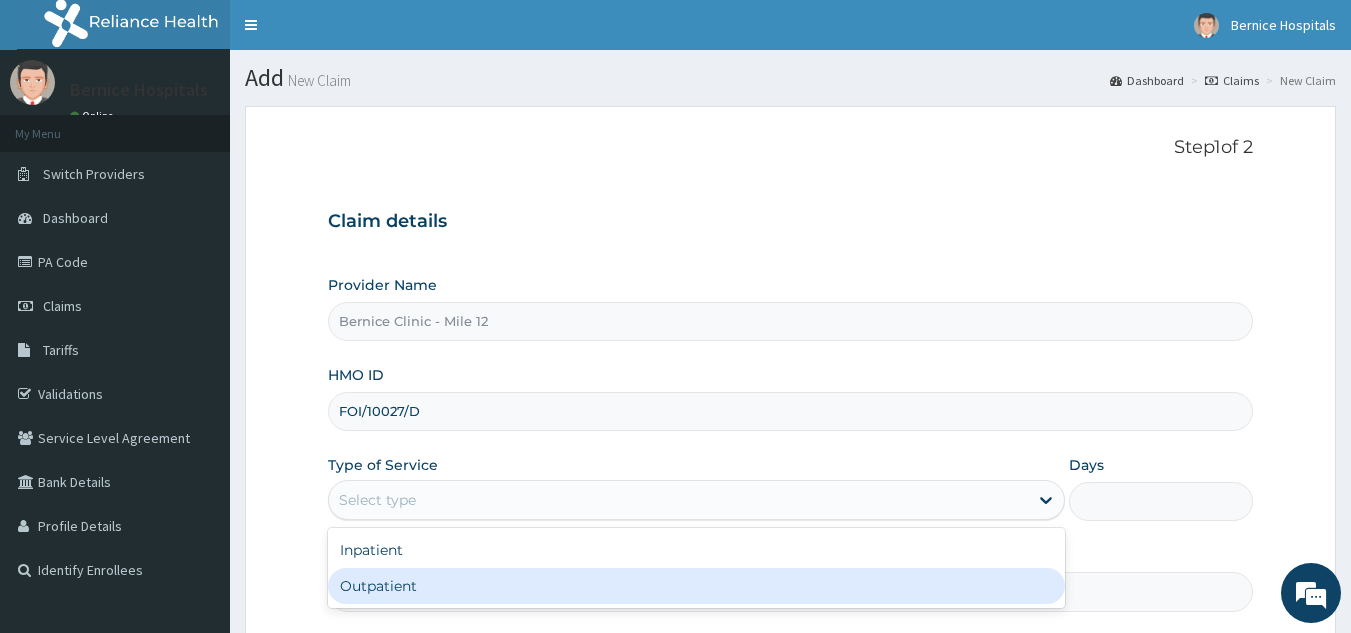 click on "Outpatient" at bounding box center [696, 586] 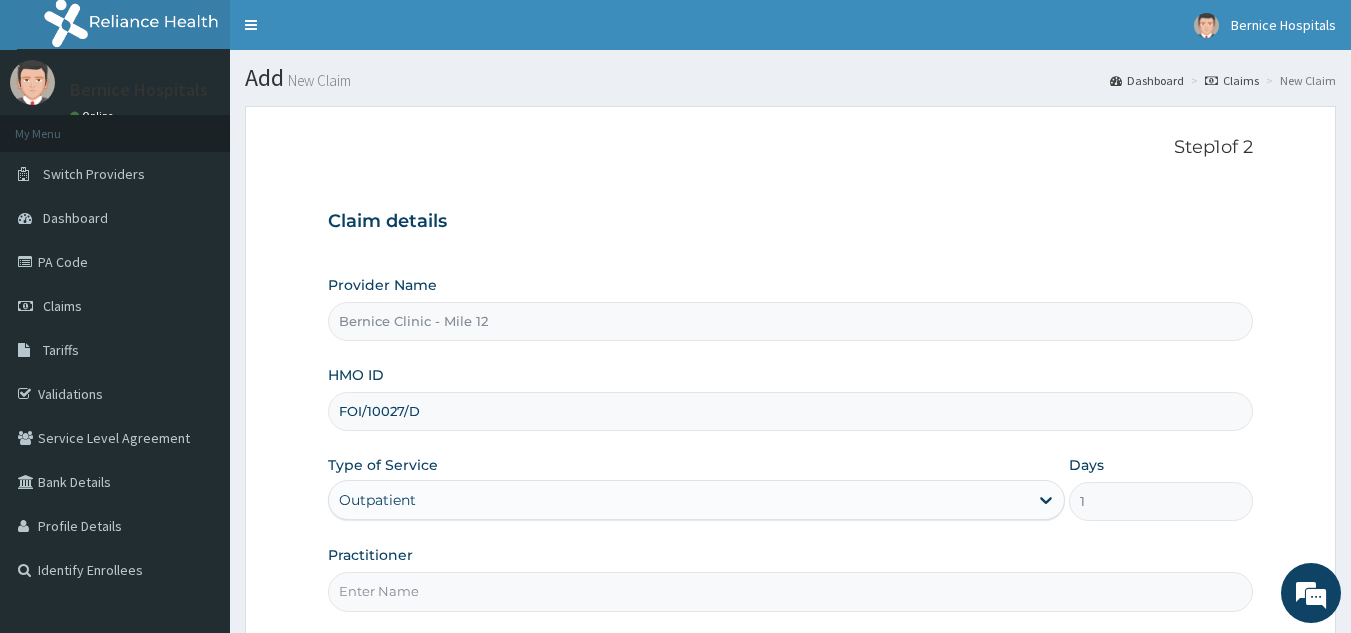 click on "Practitioner" at bounding box center (791, 591) 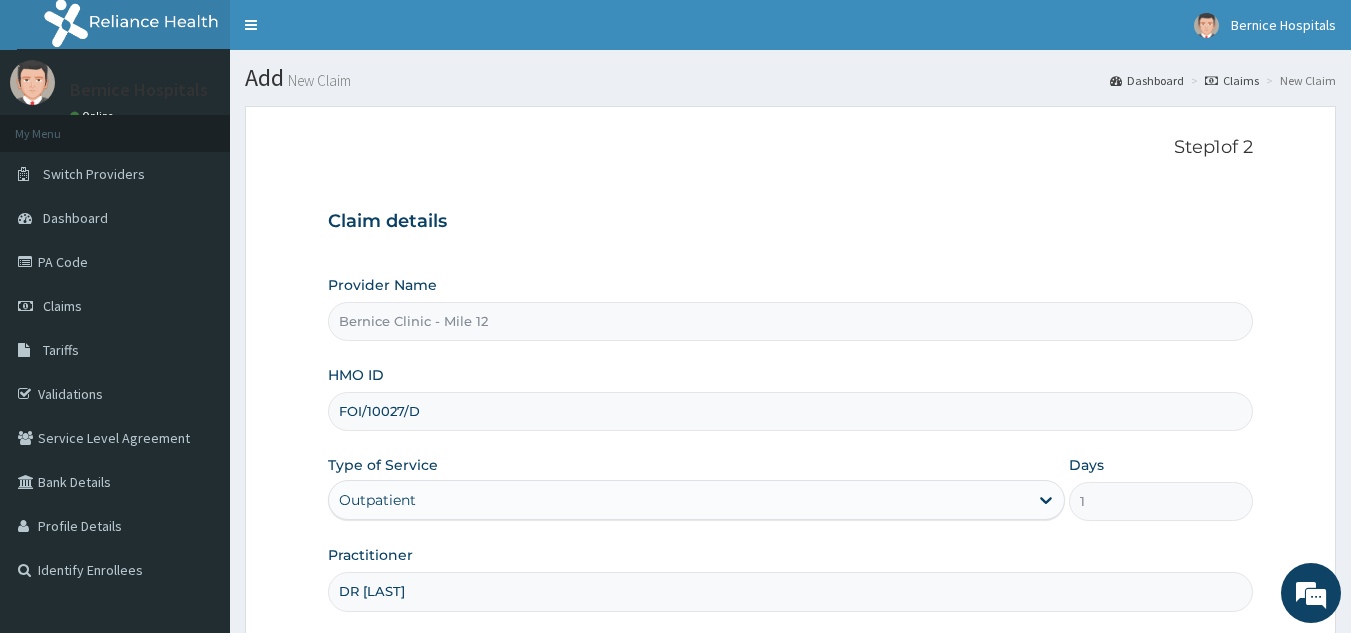scroll, scrollTop: 189, scrollLeft: 0, axis: vertical 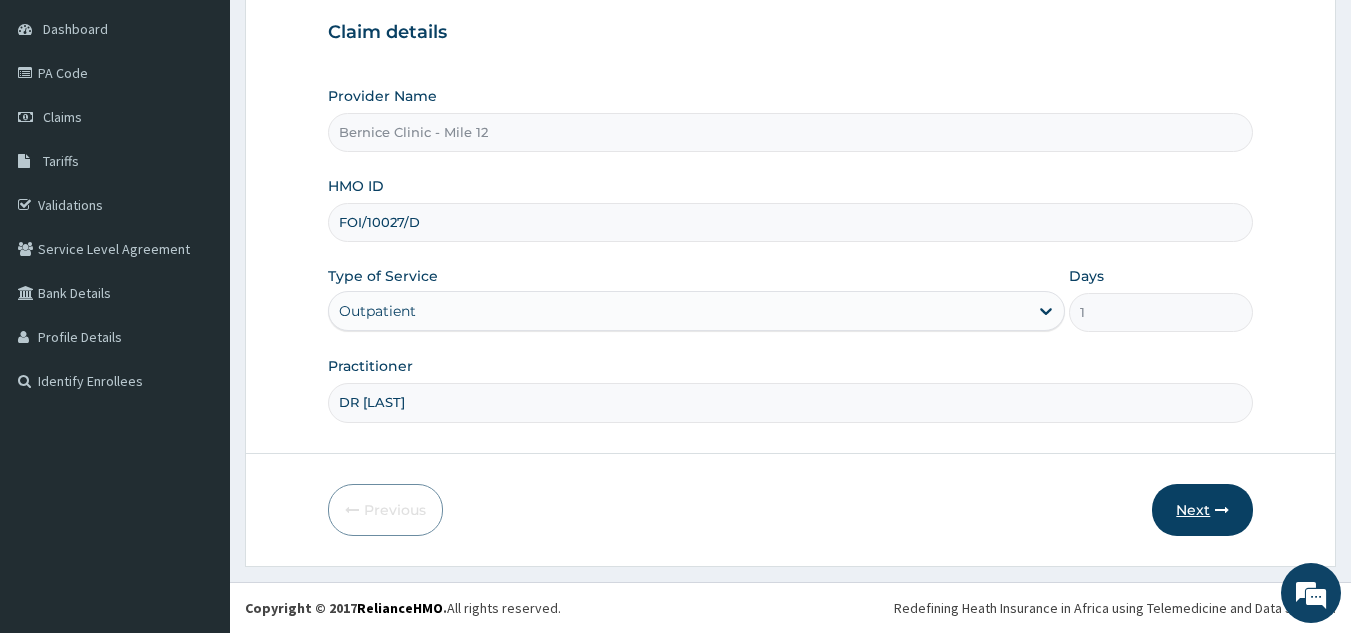 type on "DR [LAST]" 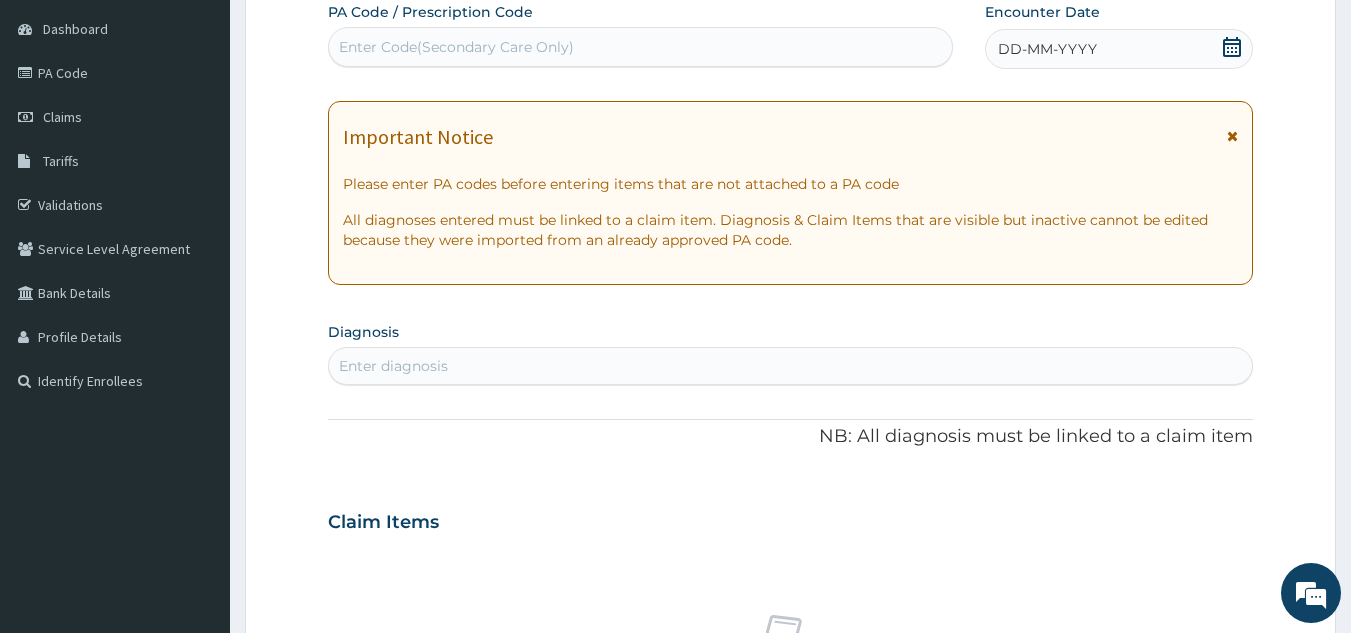 click on "Enter Code(Secondary Care Only)" at bounding box center [456, 47] 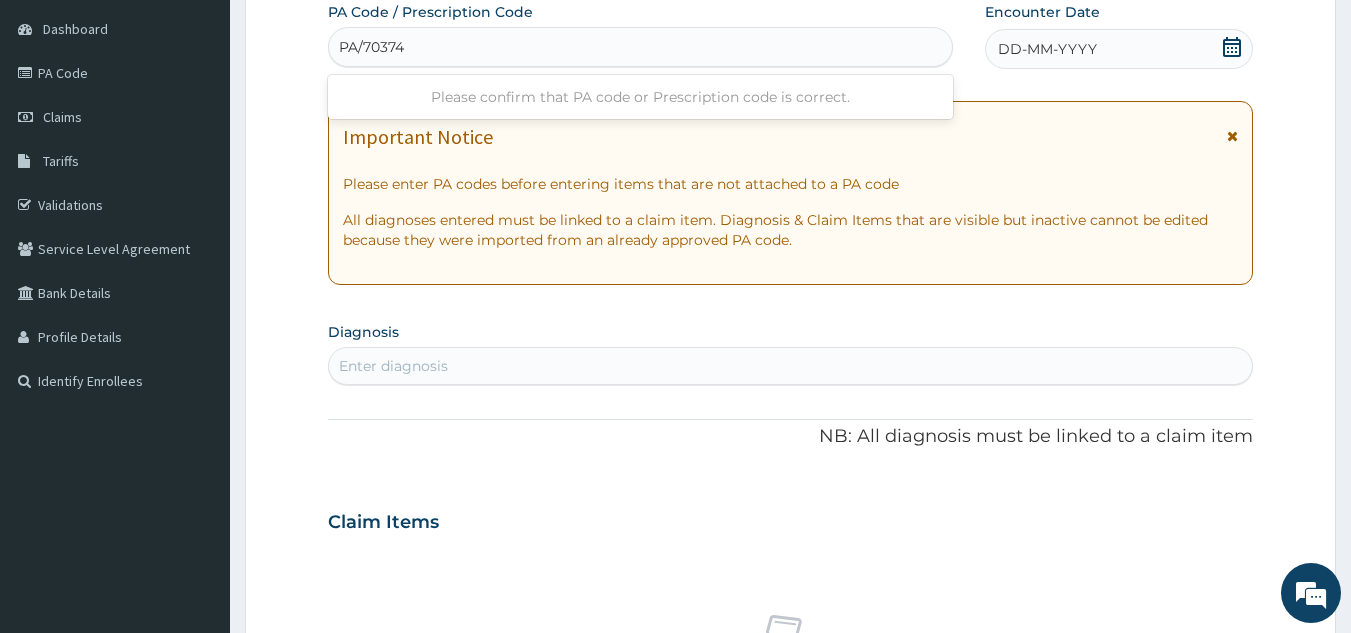 type on "PA/70374C" 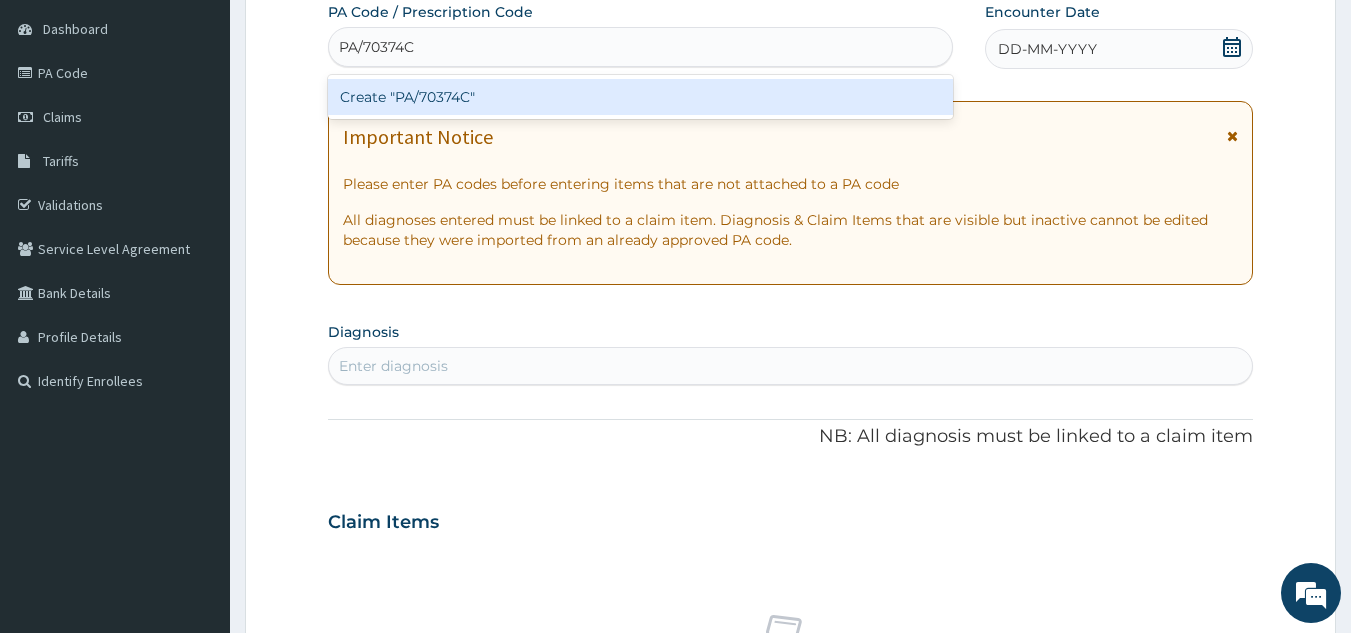 click on "Create "PA/70374C"" at bounding box center (641, 97) 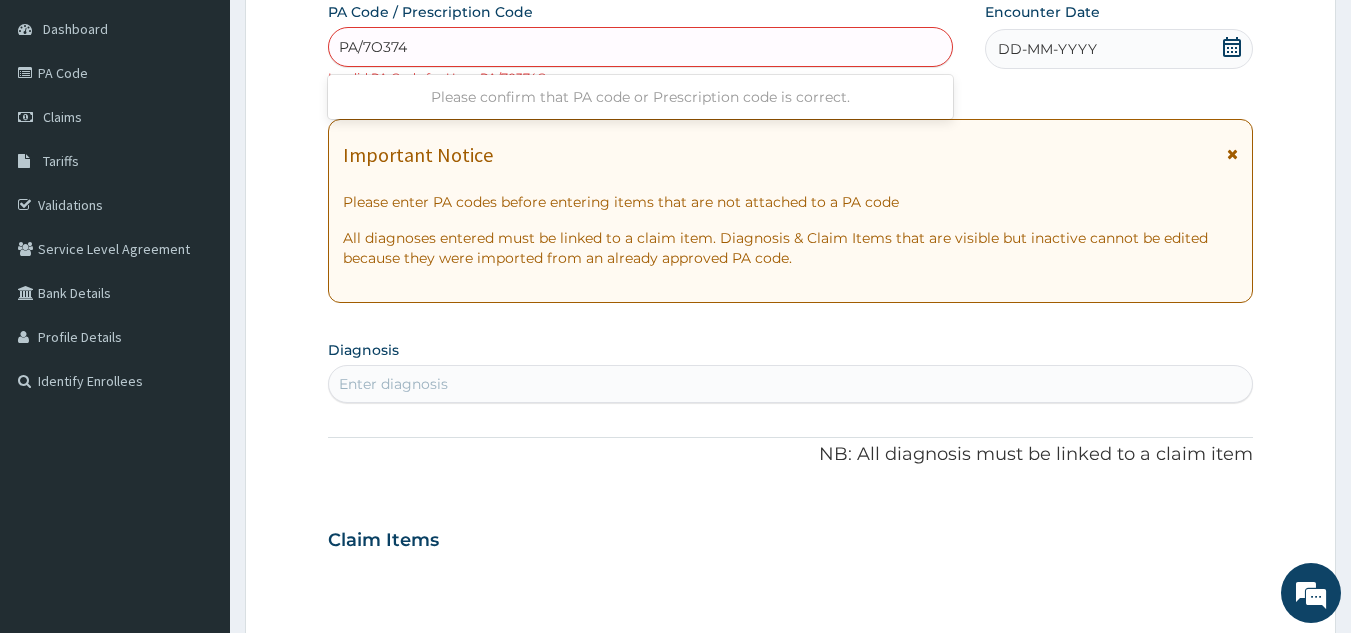 type on "PA/7O374C" 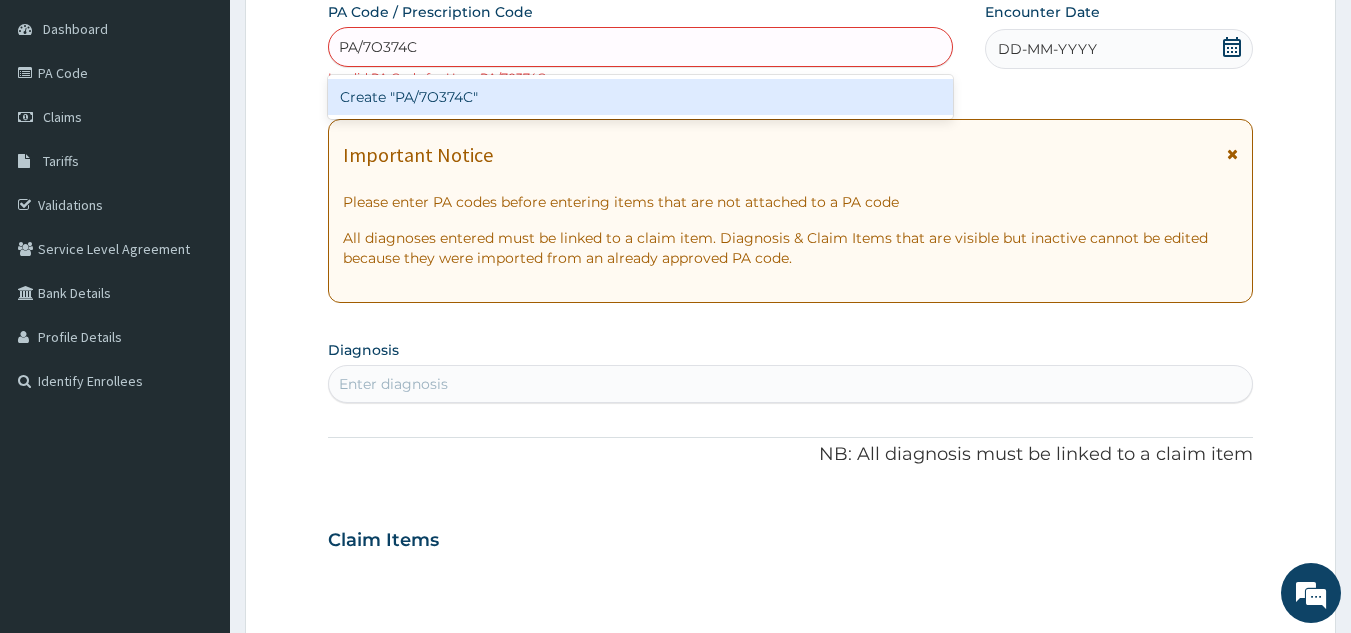 click on "Create "PA/7O374C"" at bounding box center [641, 97] 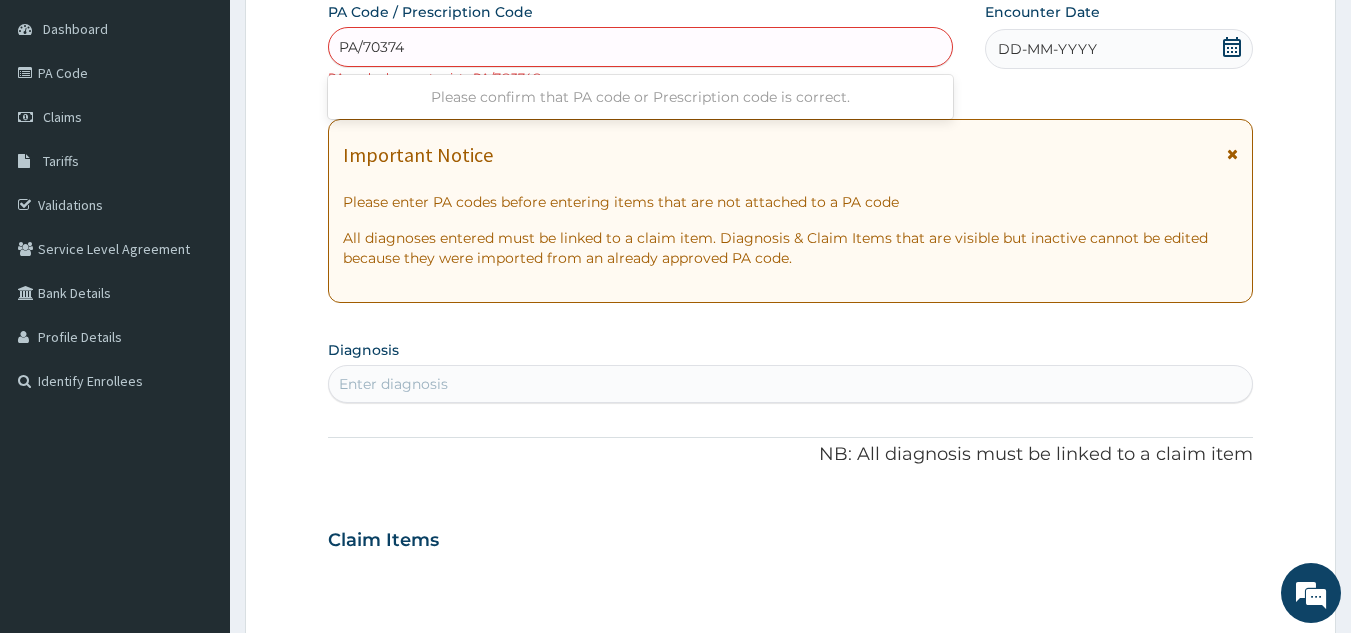 type on "PA/70374C" 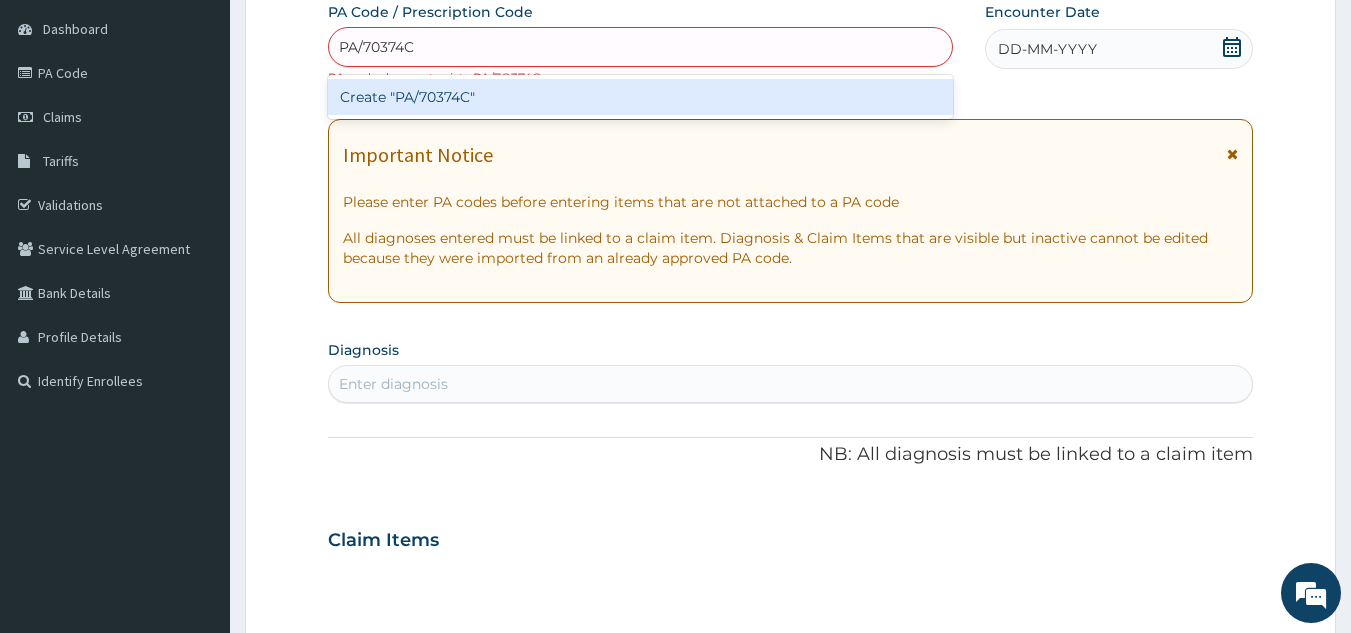 click on "Create "PA/70374C"" at bounding box center (641, 97) 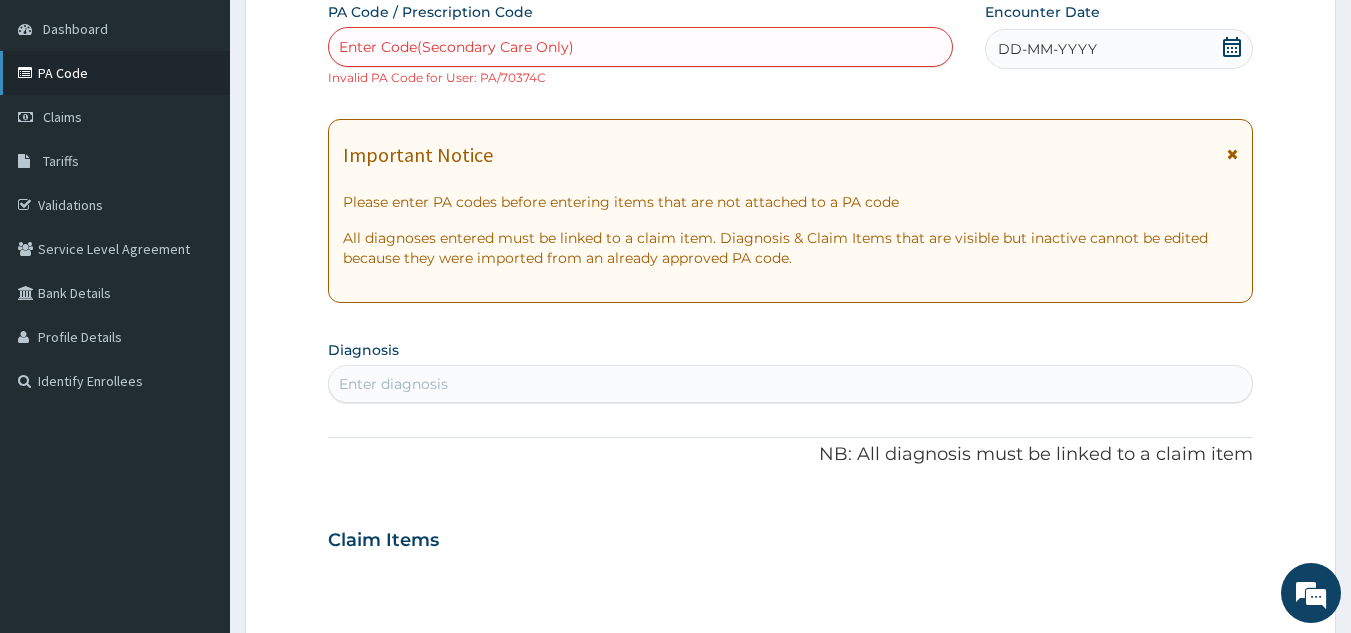 click on "PA Code" at bounding box center [115, 73] 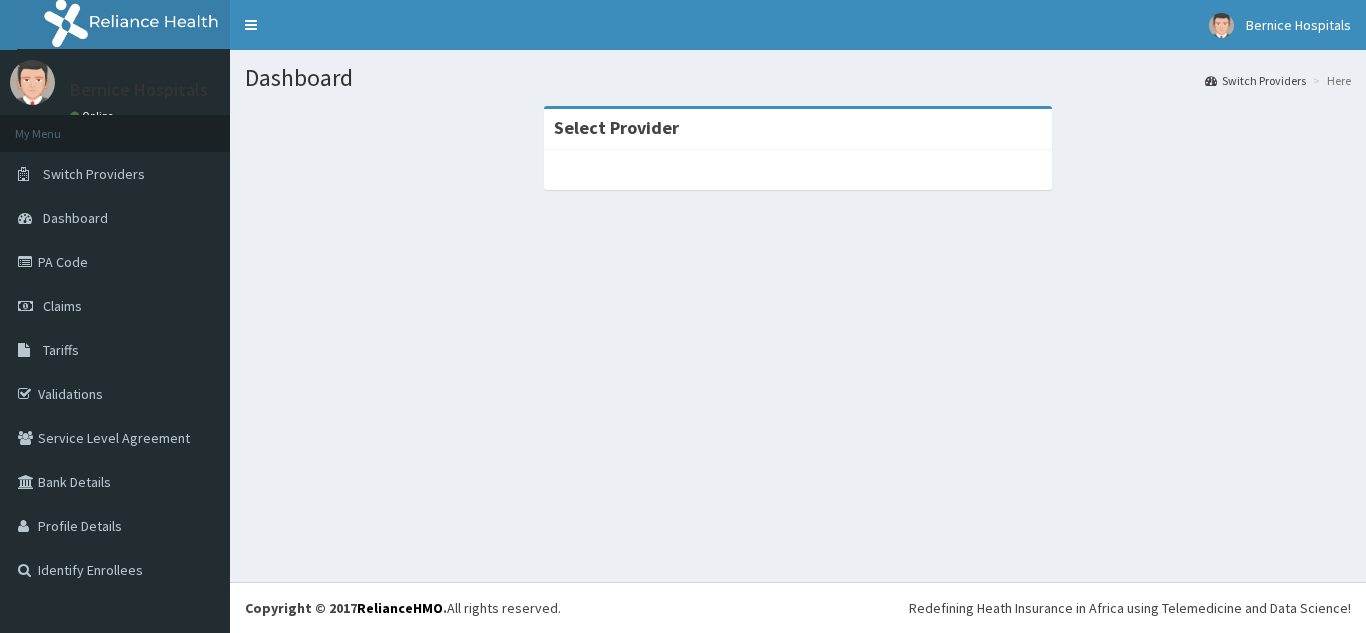 scroll, scrollTop: 0, scrollLeft: 0, axis: both 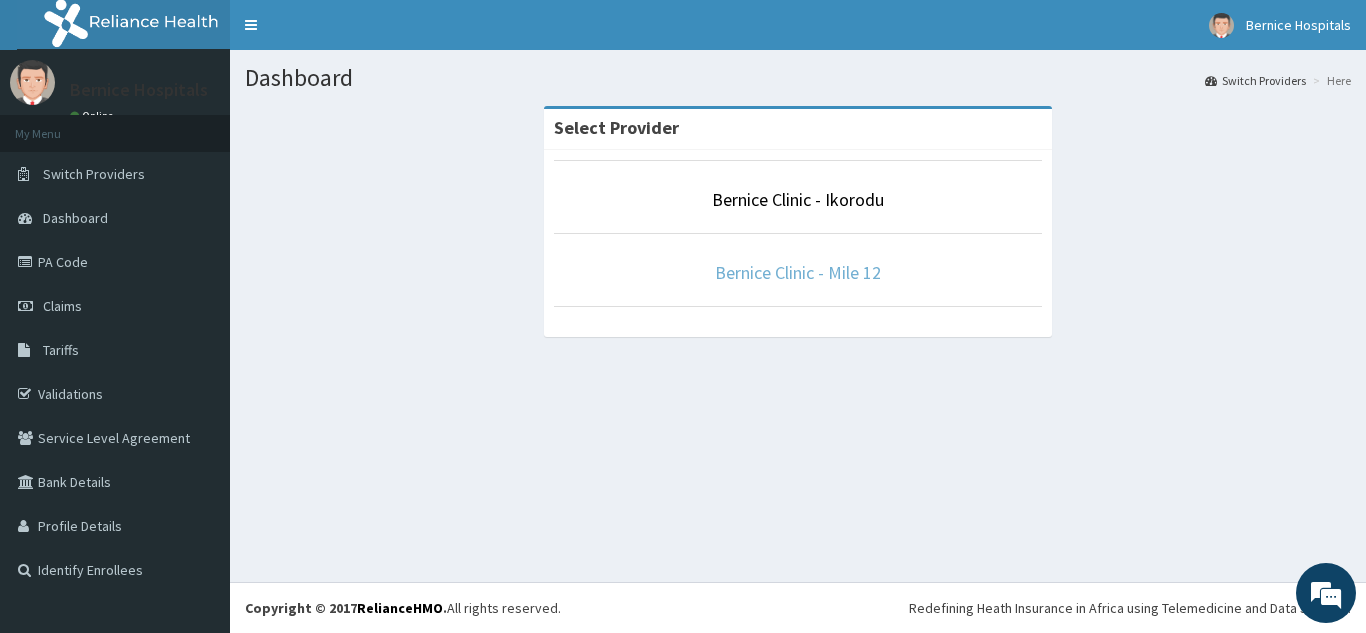 click on "Bernice Clinic - Mile 12" at bounding box center (798, 272) 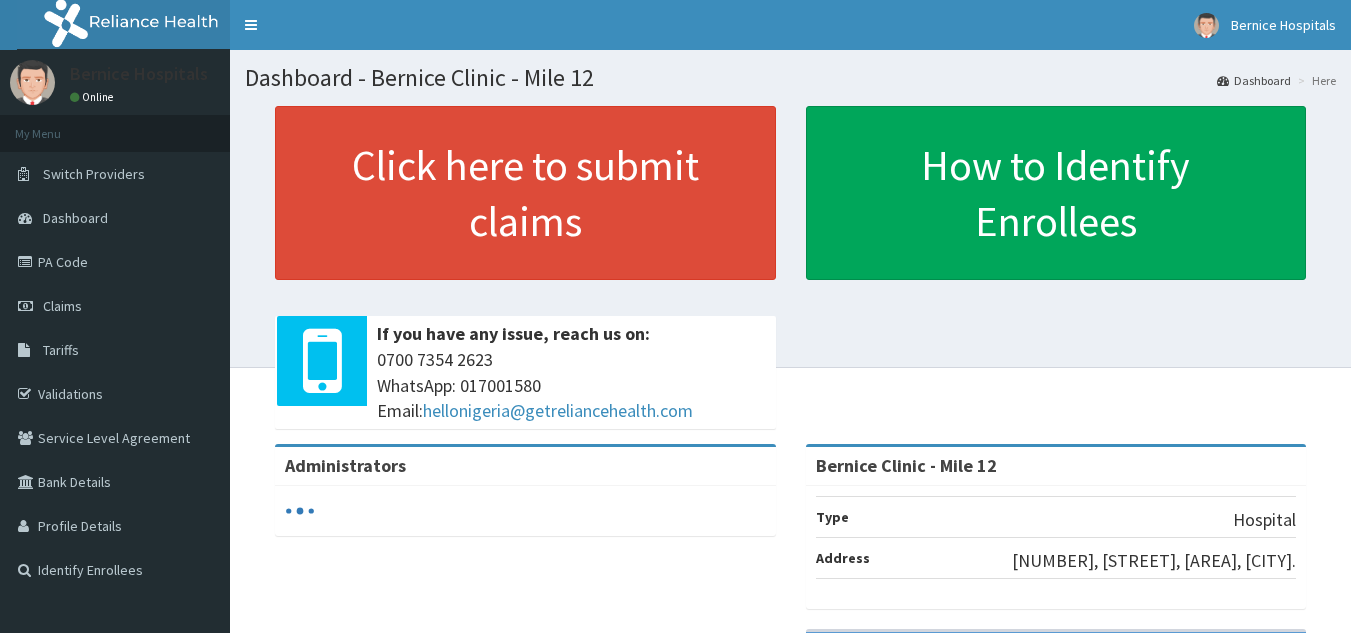 scroll, scrollTop: 0, scrollLeft: 0, axis: both 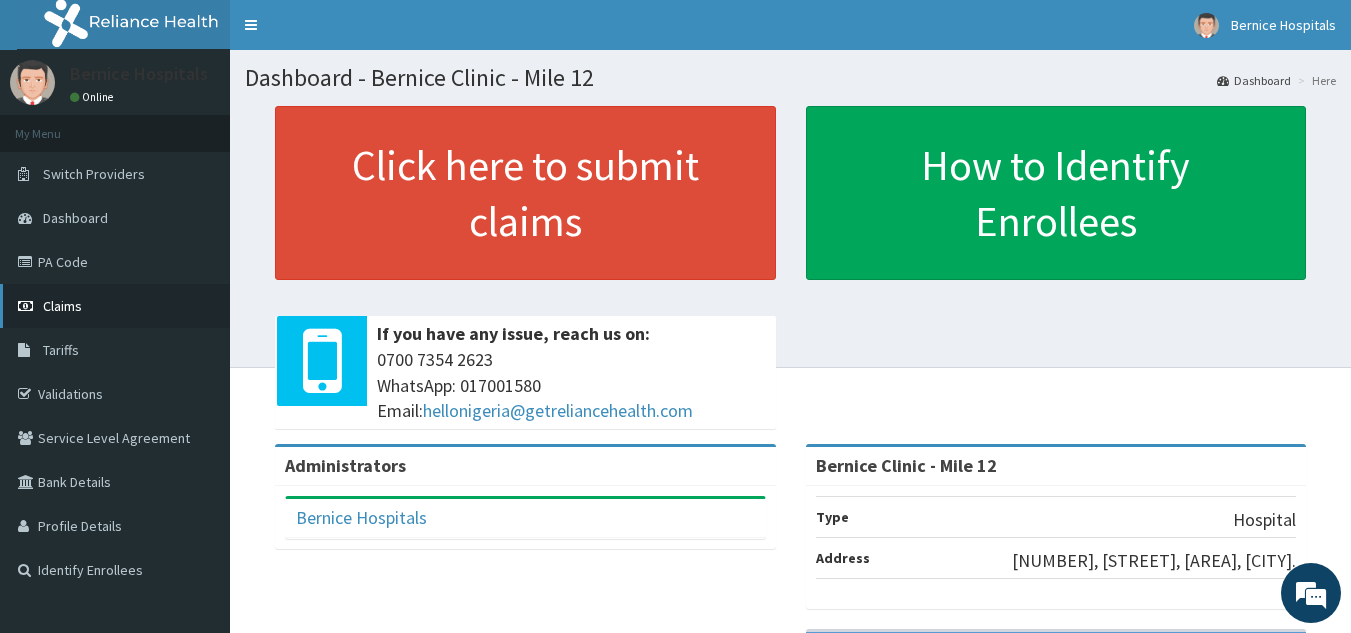 click on "Claims" at bounding box center (115, 306) 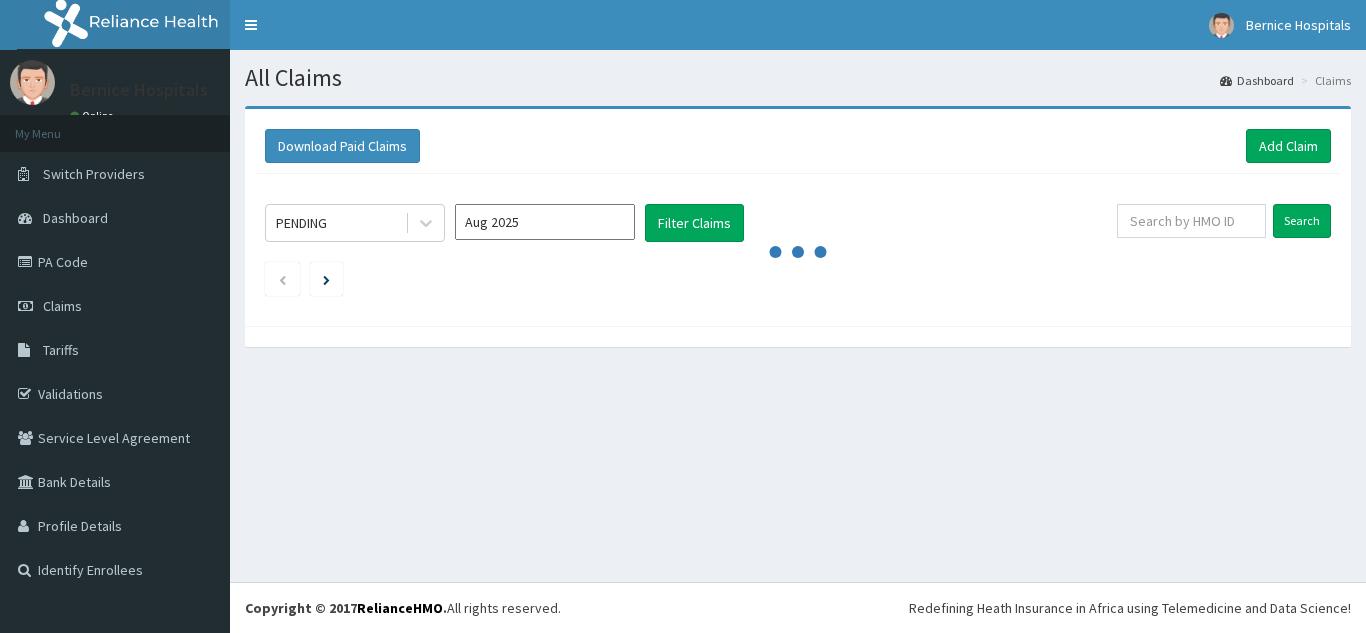 scroll, scrollTop: 0, scrollLeft: 0, axis: both 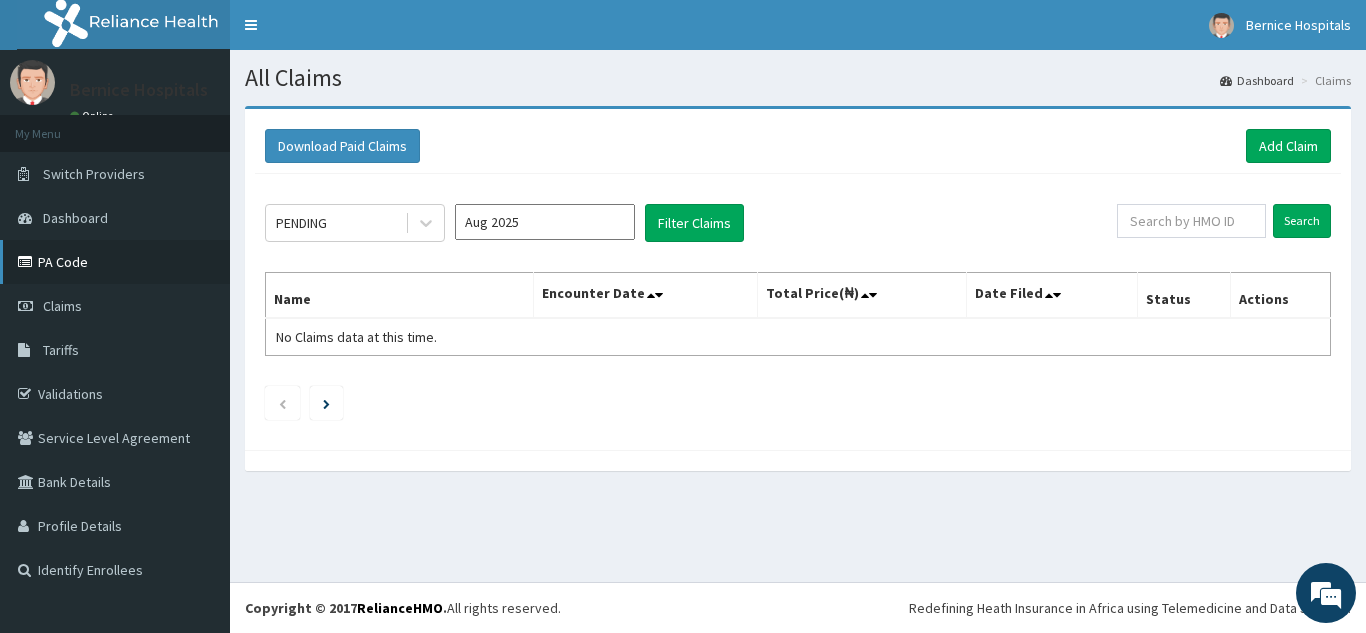 click on "PA Code" at bounding box center (115, 262) 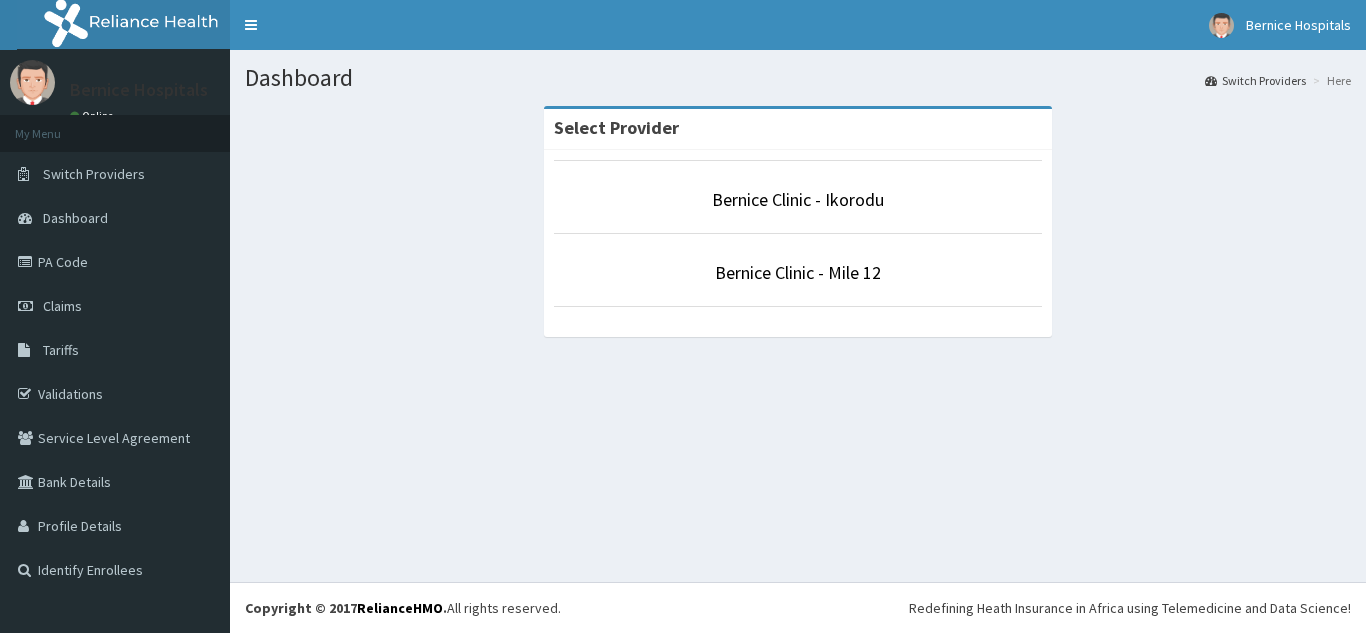 scroll, scrollTop: 0, scrollLeft: 0, axis: both 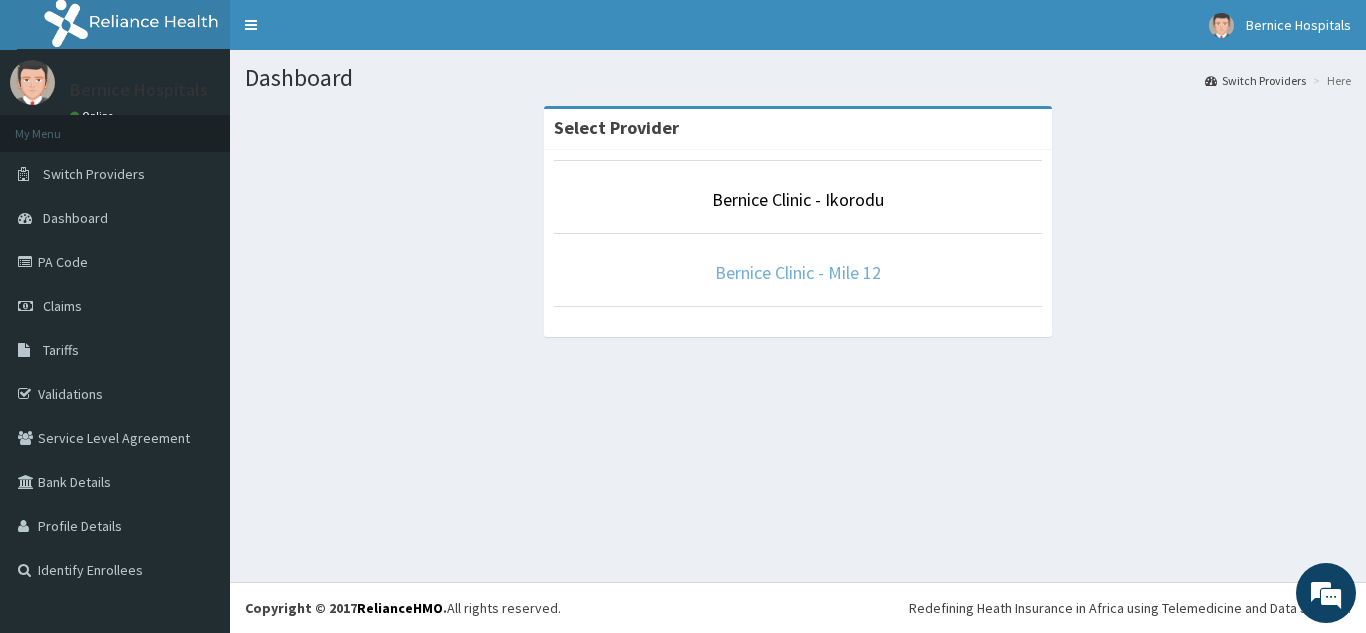 click on "Bernice Clinic - Mile 12" at bounding box center [798, 272] 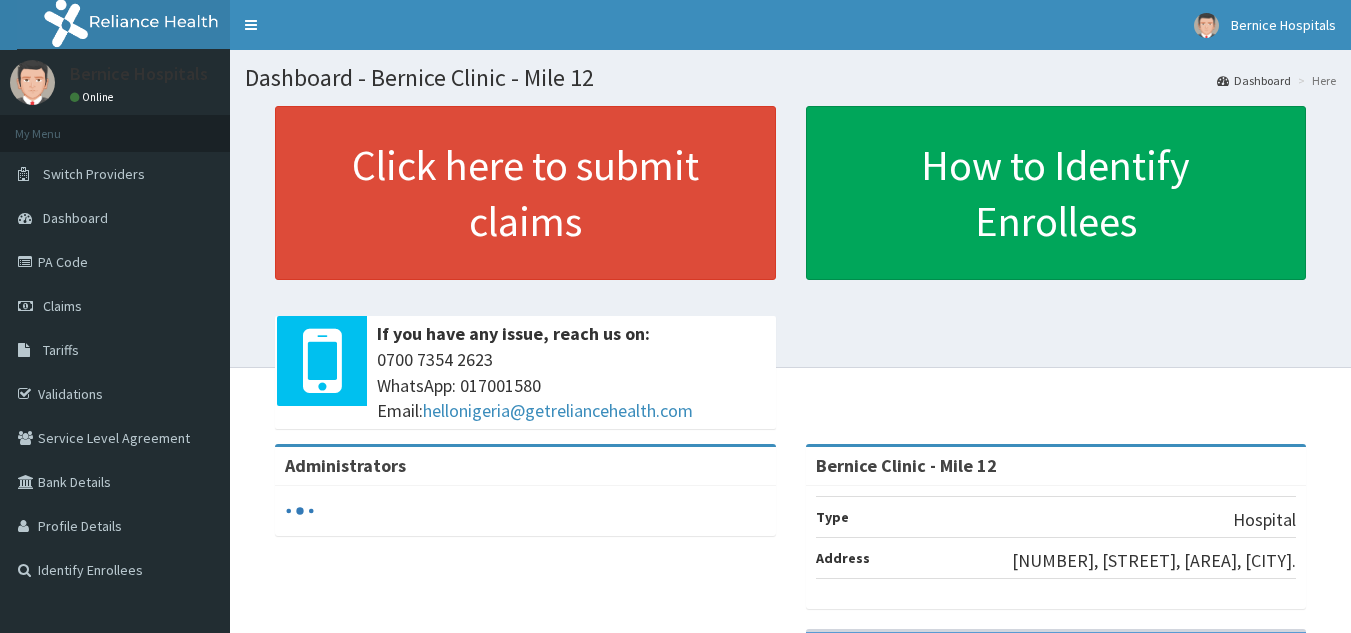 scroll, scrollTop: 0, scrollLeft: 0, axis: both 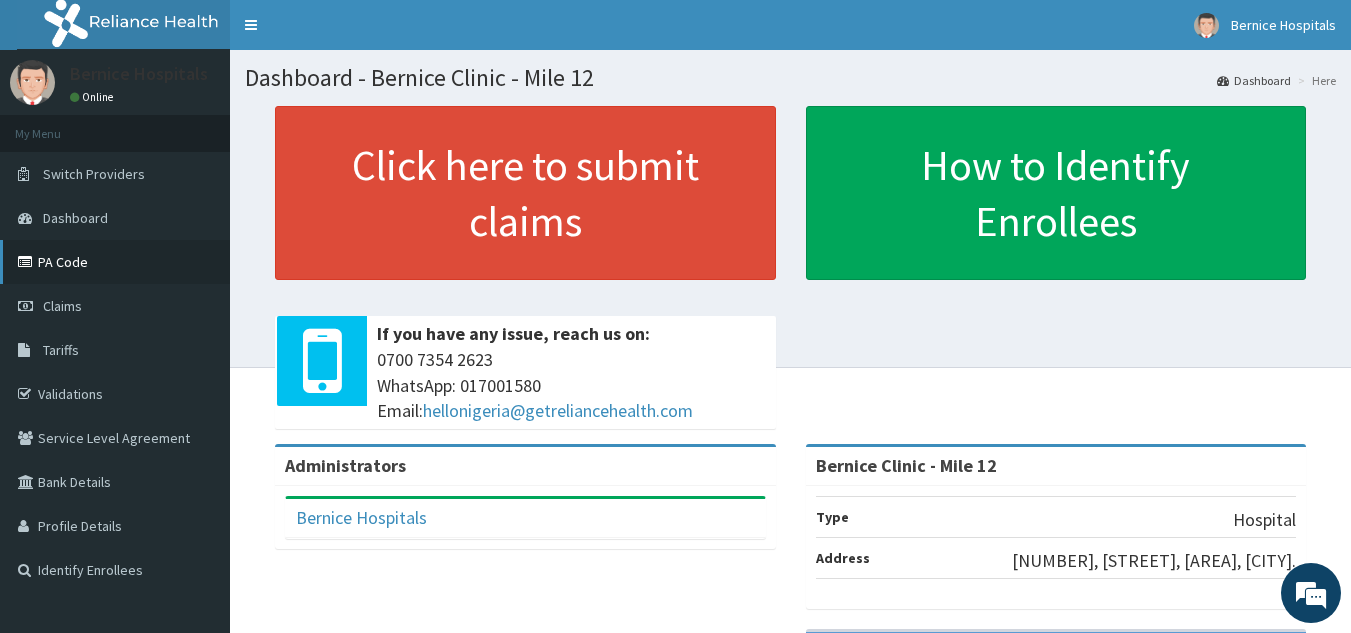 click on "PA Code" at bounding box center [115, 262] 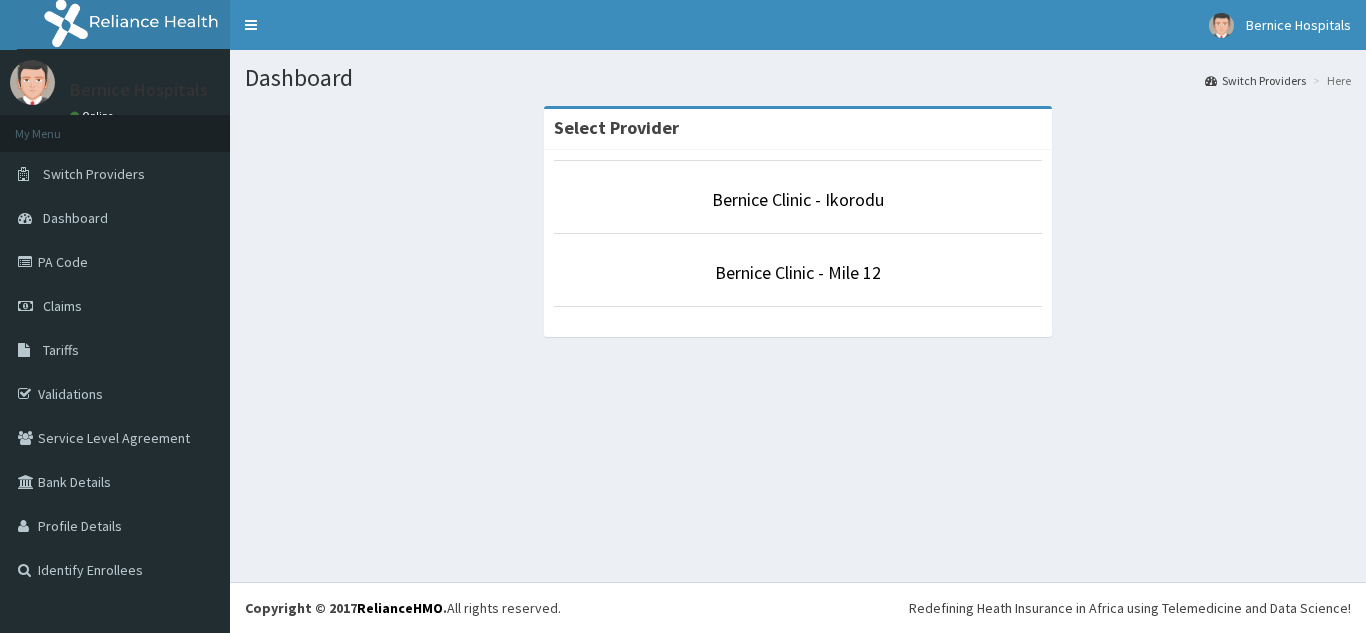scroll, scrollTop: 0, scrollLeft: 0, axis: both 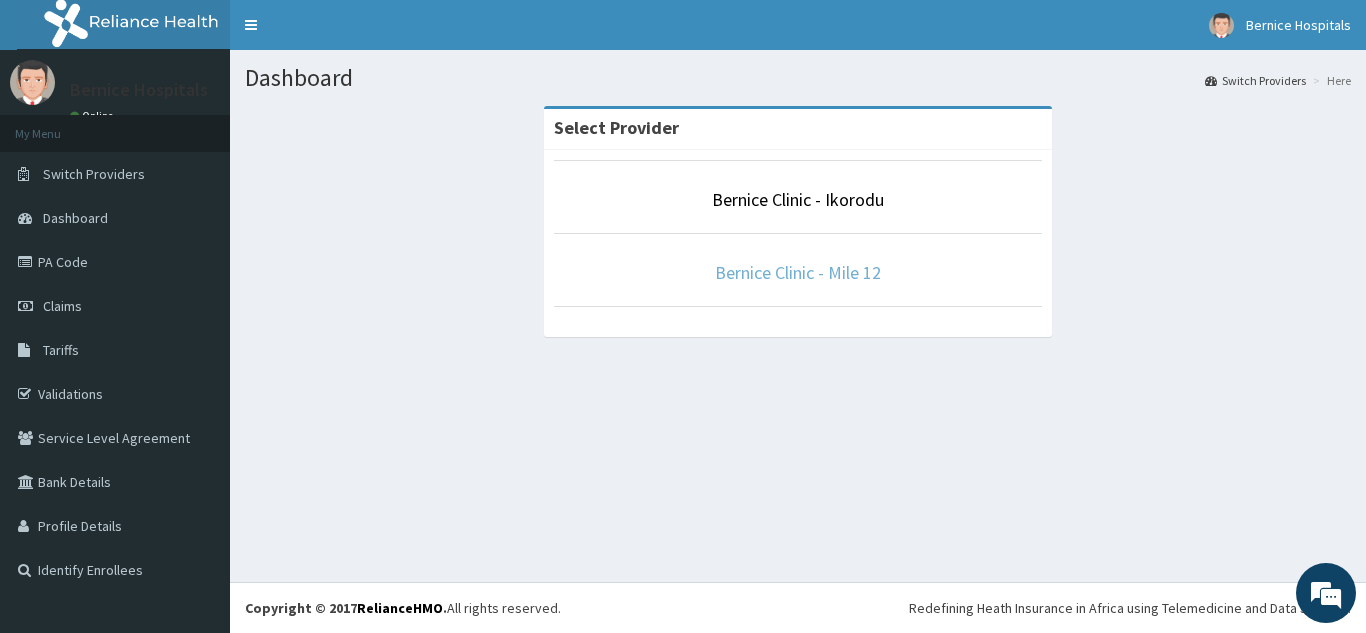 click on "Bernice Clinic - Mile 12" at bounding box center (798, 272) 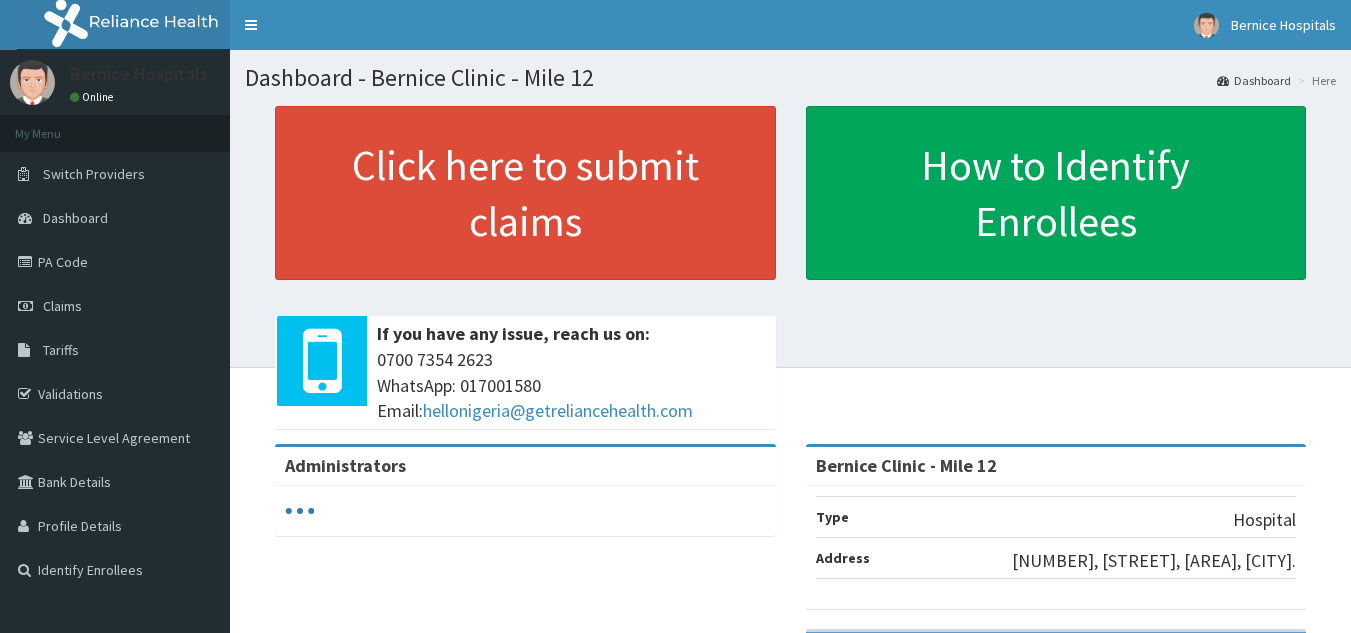 scroll, scrollTop: 0, scrollLeft: 0, axis: both 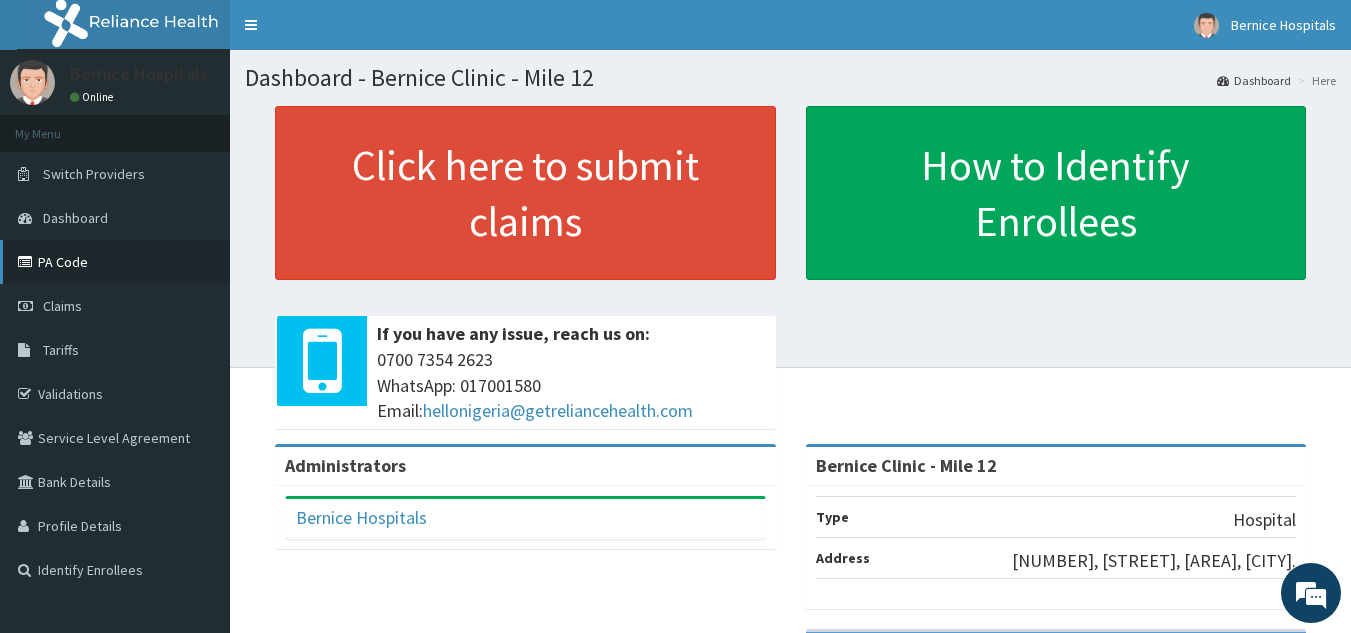 click on "PA Code" at bounding box center [115, 262] 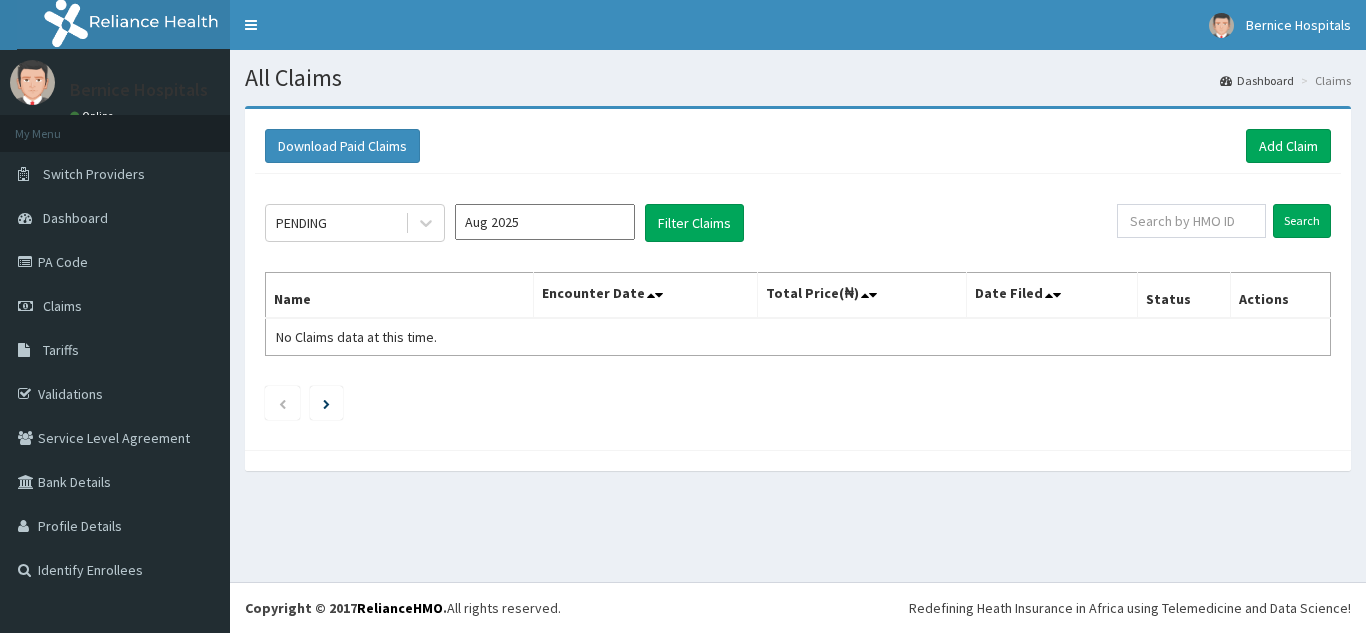 scroll, scrollTop: 0, scrollLeft: 0, axis: both 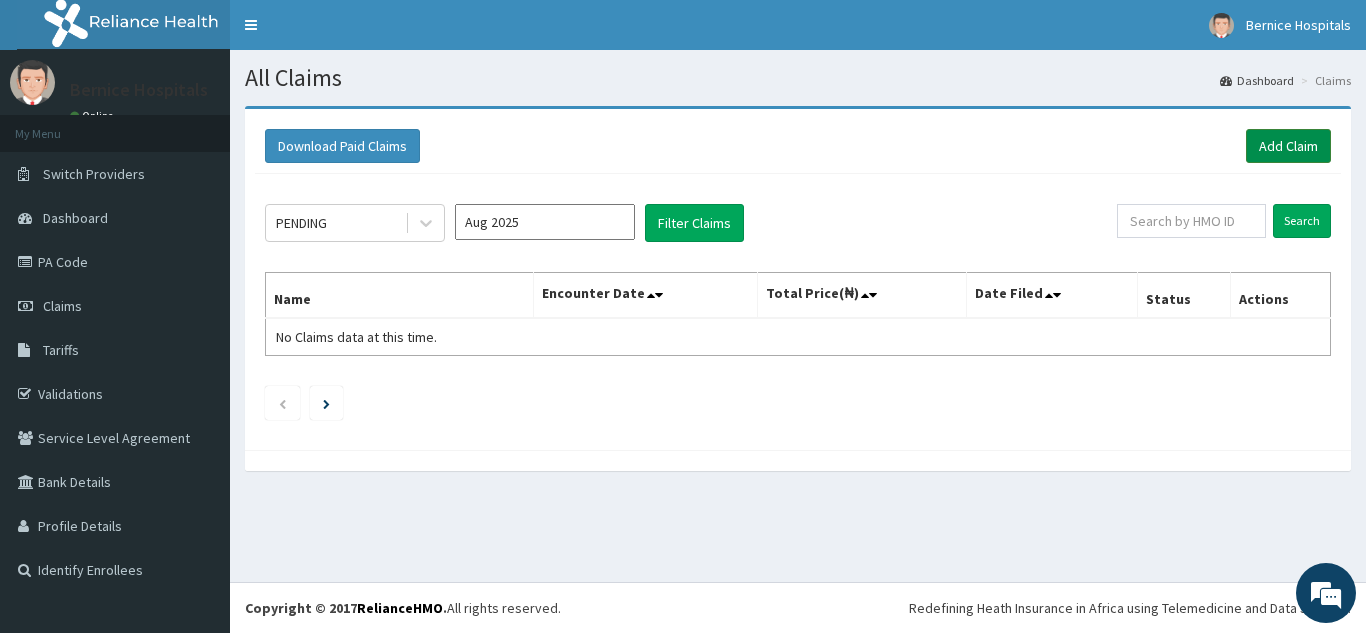 click on "Add Claim" at bounding box center (1288, 146) 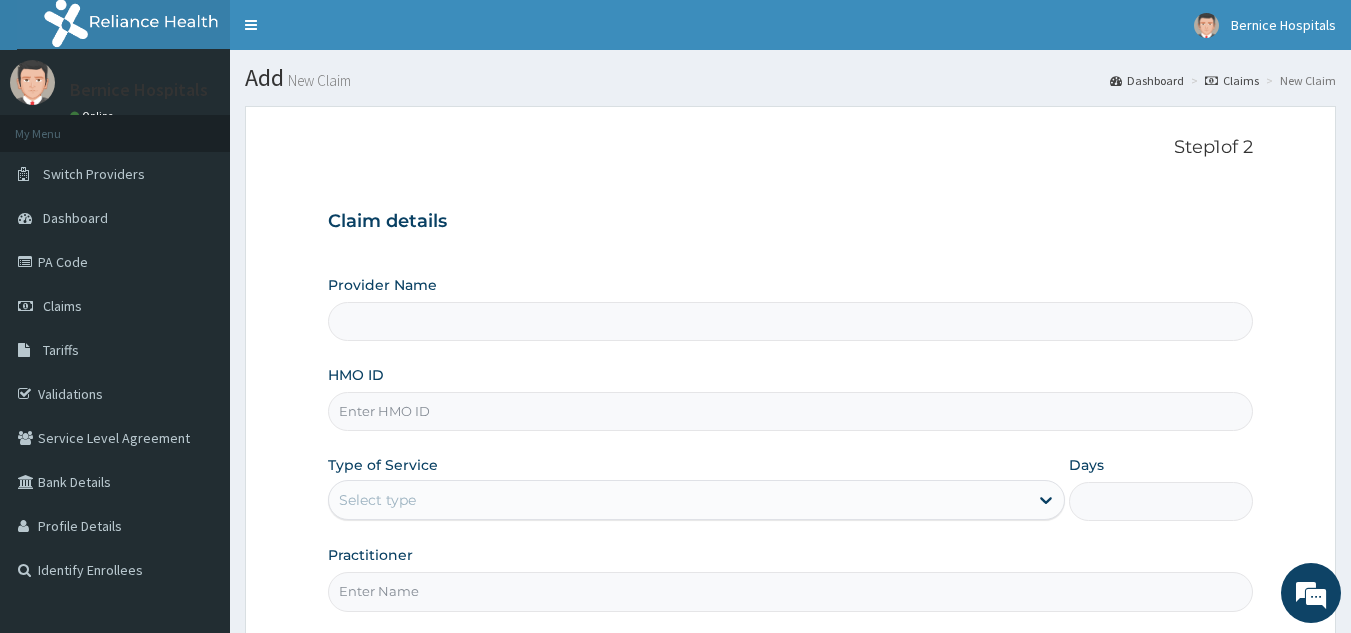 scroll, scrollTop: 0, scrollLeft: 0, axis: both 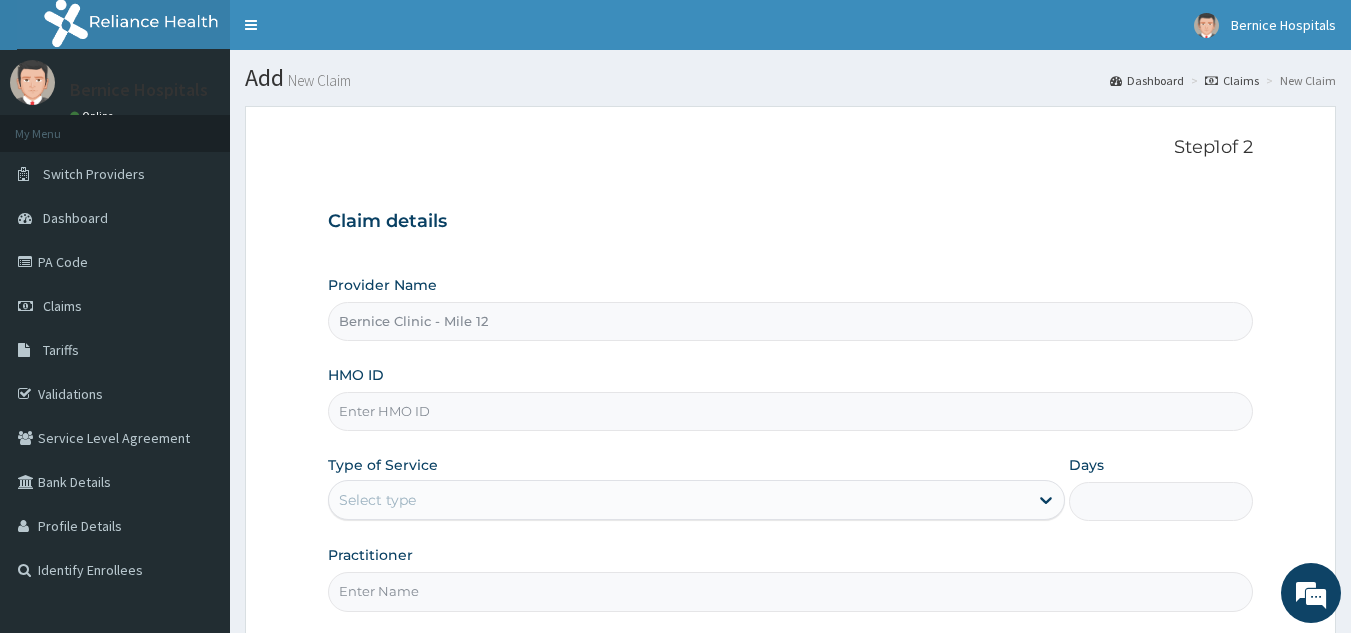 type on "Bernice Clinic - Mile 12" 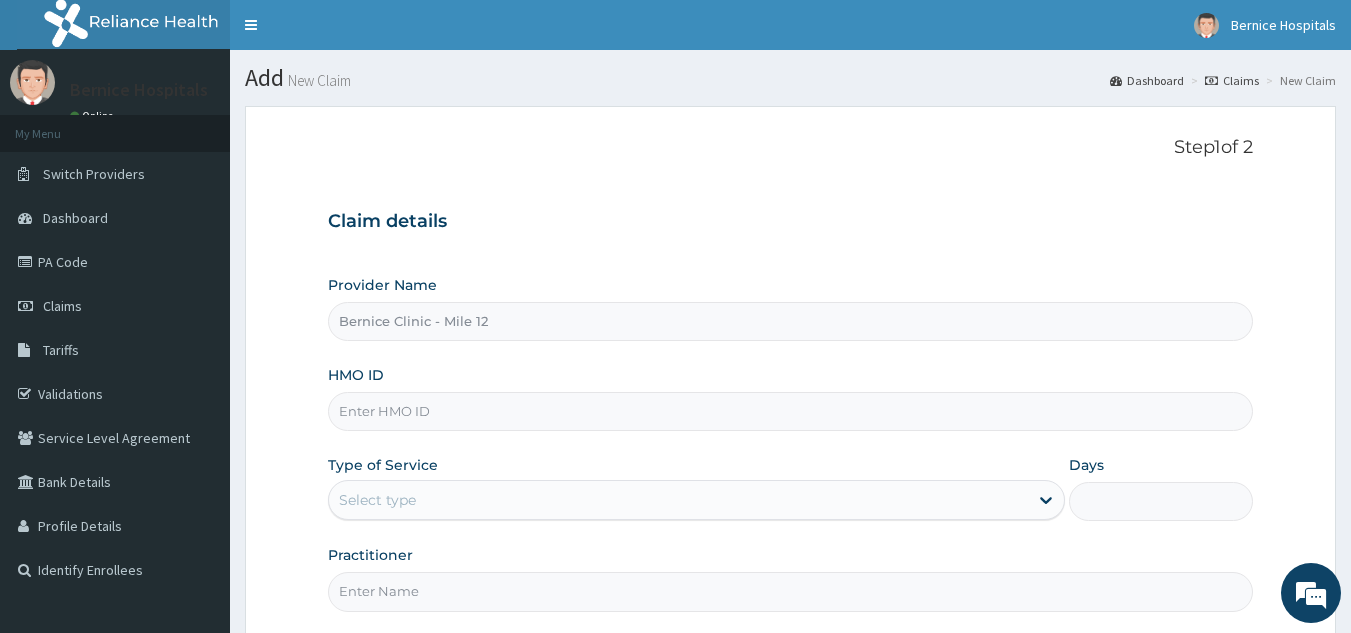 click on "HMO ID" at bounding box center [791, 411] 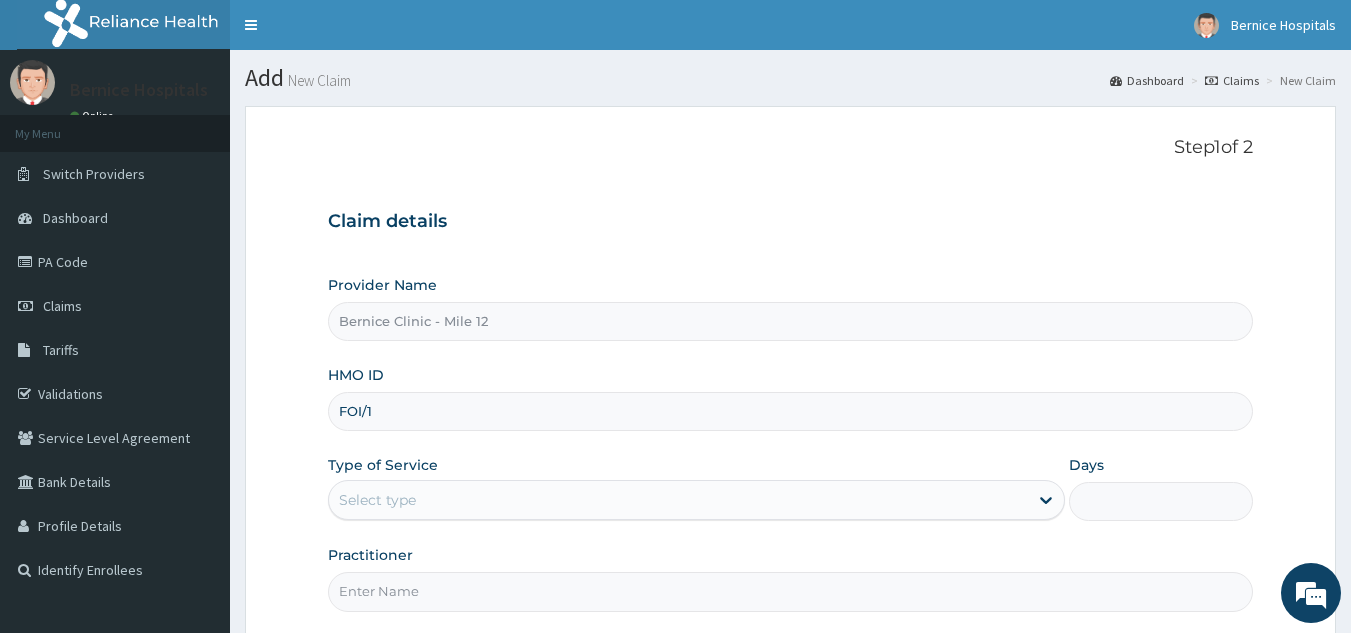 scroll, scrollTop: 0, scrollLeft: 0, axis: both 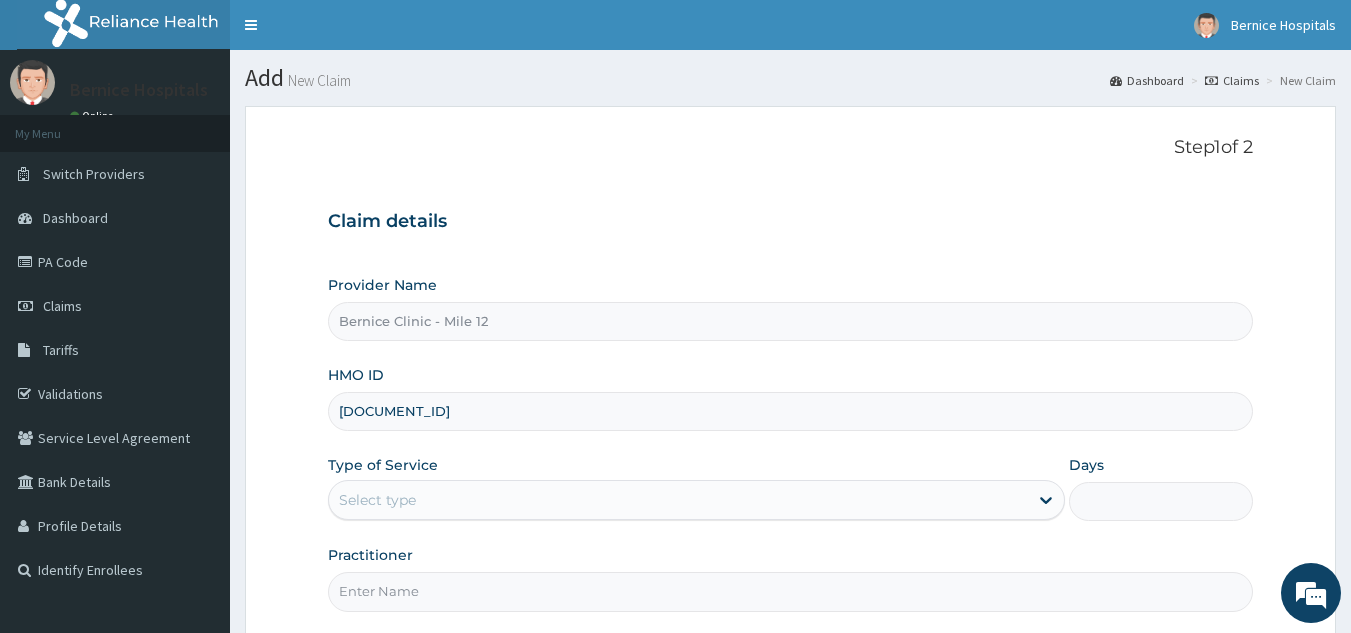 type on "FOI/10027/B" 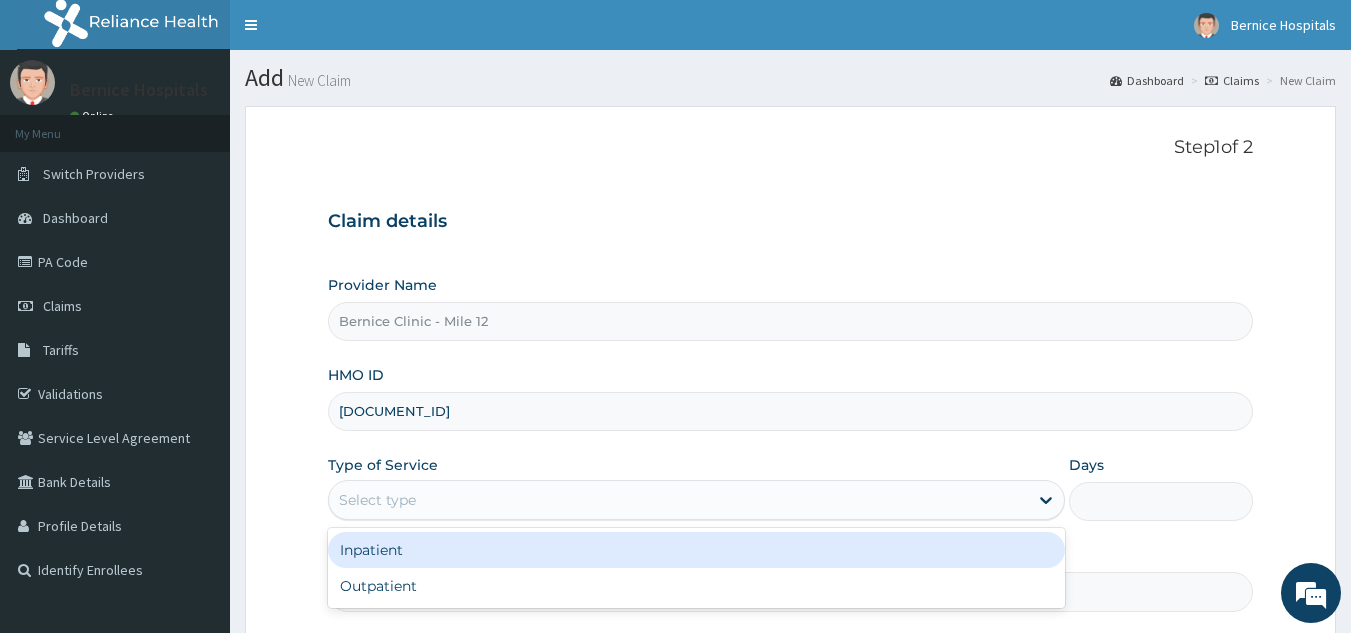 click on "Select type" at bounding box center (678, 500) 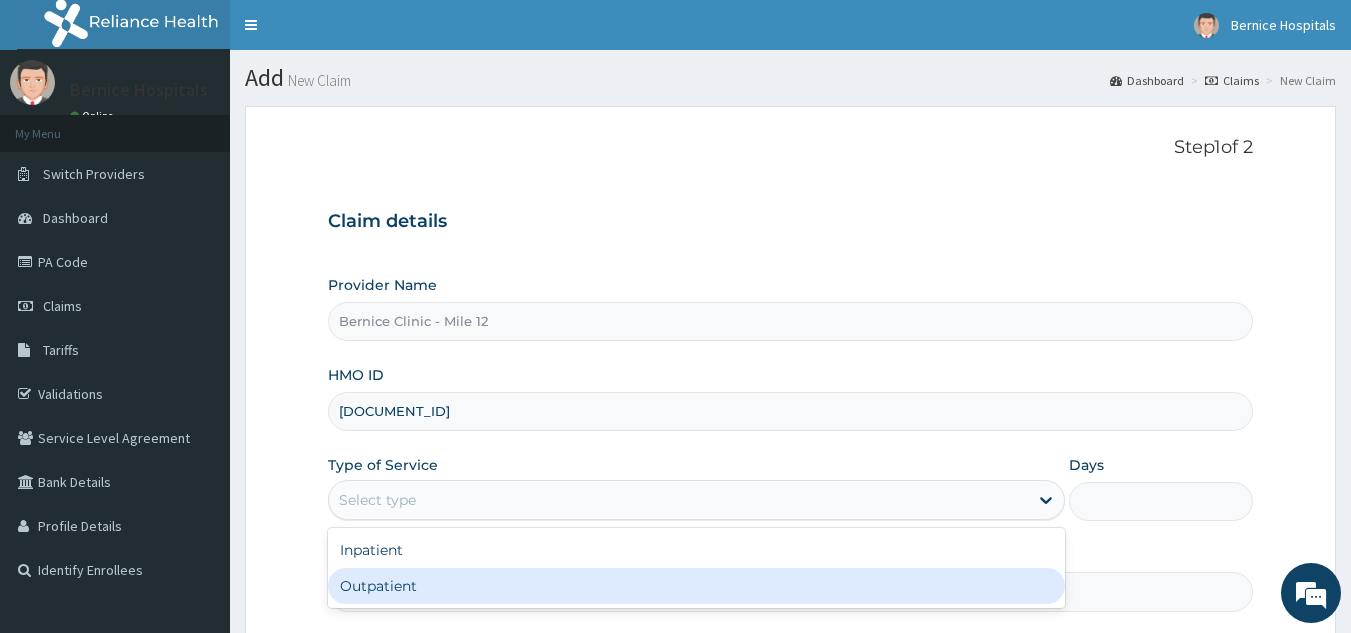 click on "Outpatient" at bounding box center [696, 586] 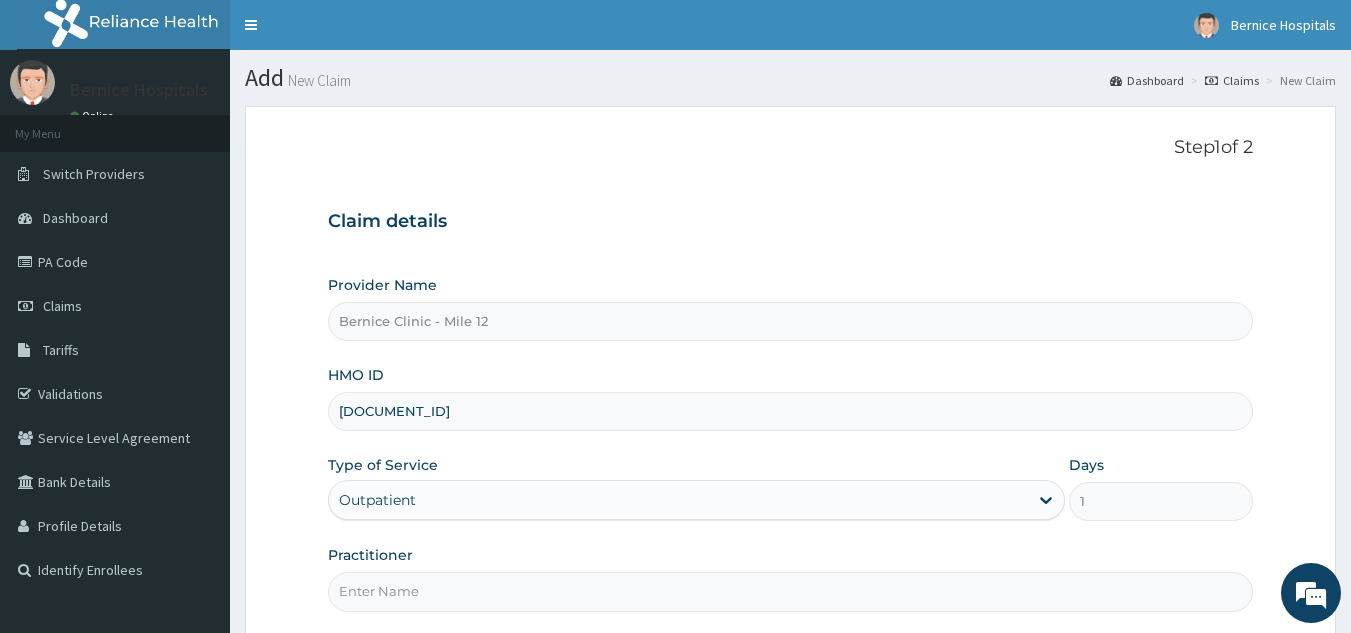 click on "Practitioner" at bounding box center (791, 591) 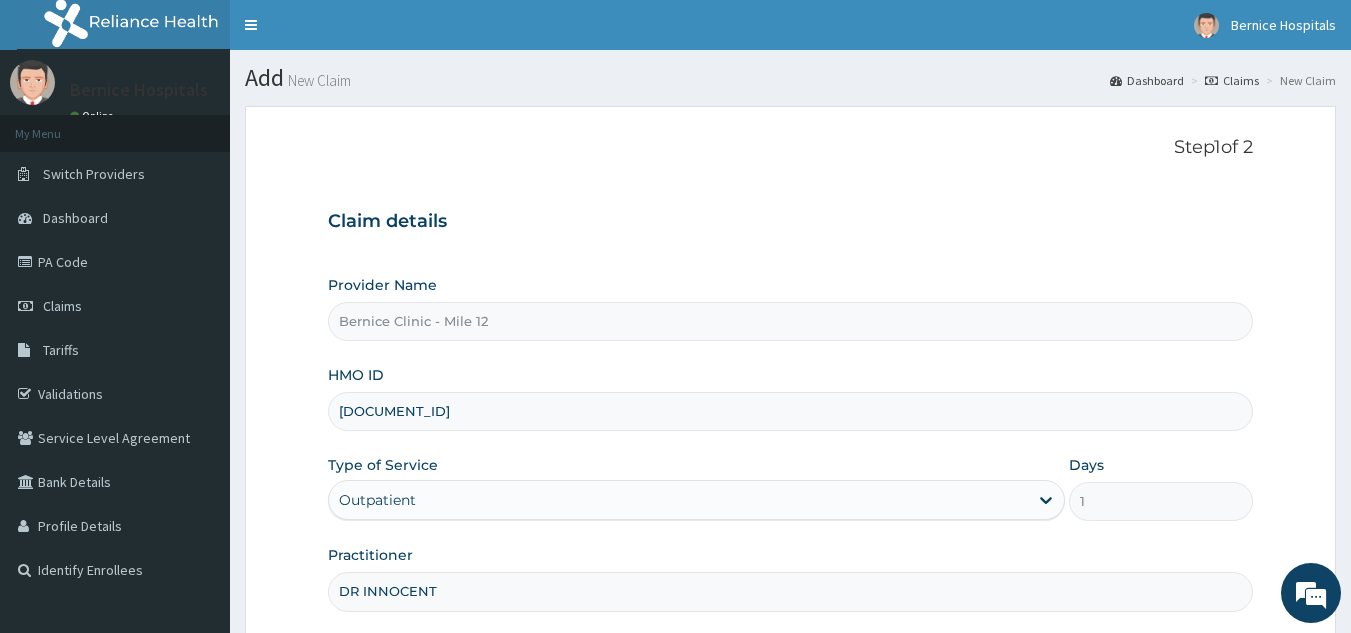 scroll, scrollTop: 189, scrollLeft: 0, axis: vertical 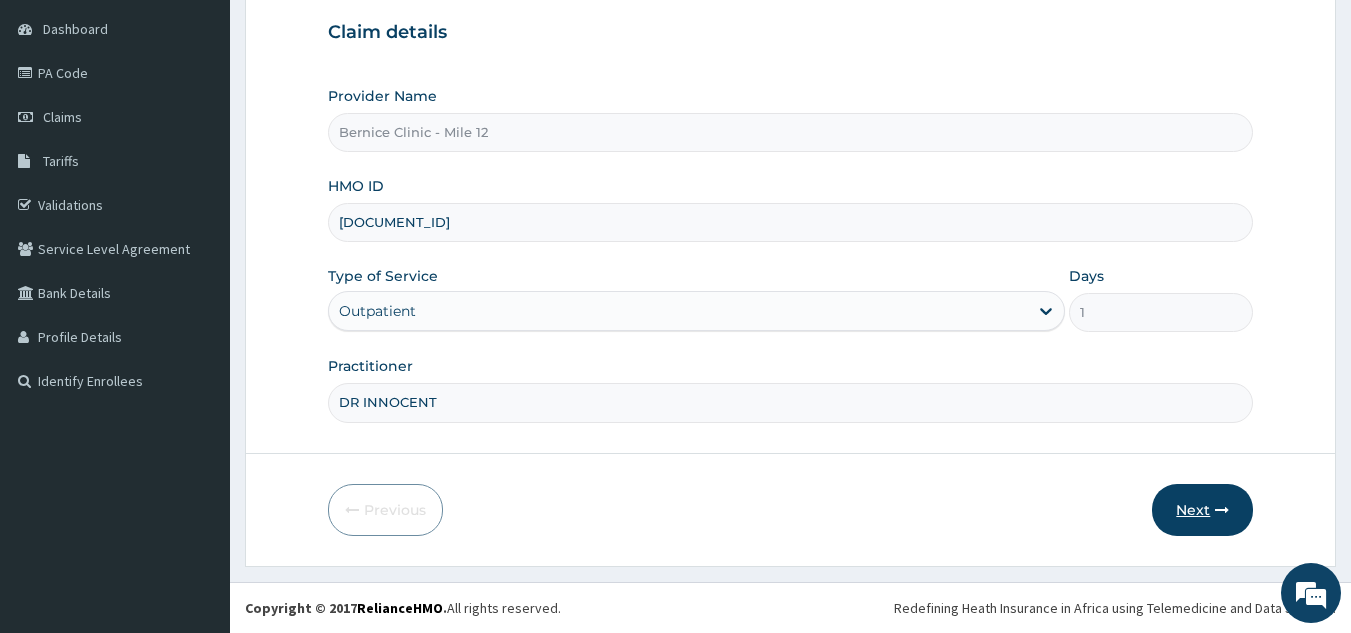 type on "DR INNOCENT" 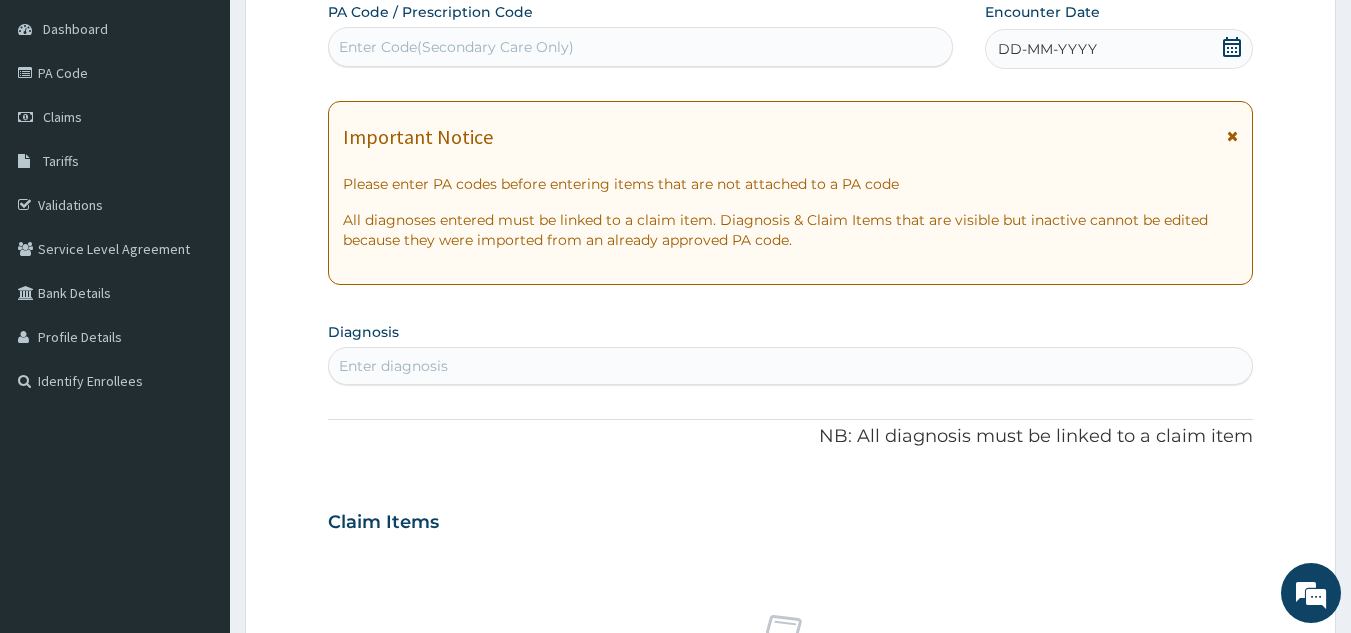 click on "Enter Code(Secondary Care Only)" at bounding box center (641, 47) 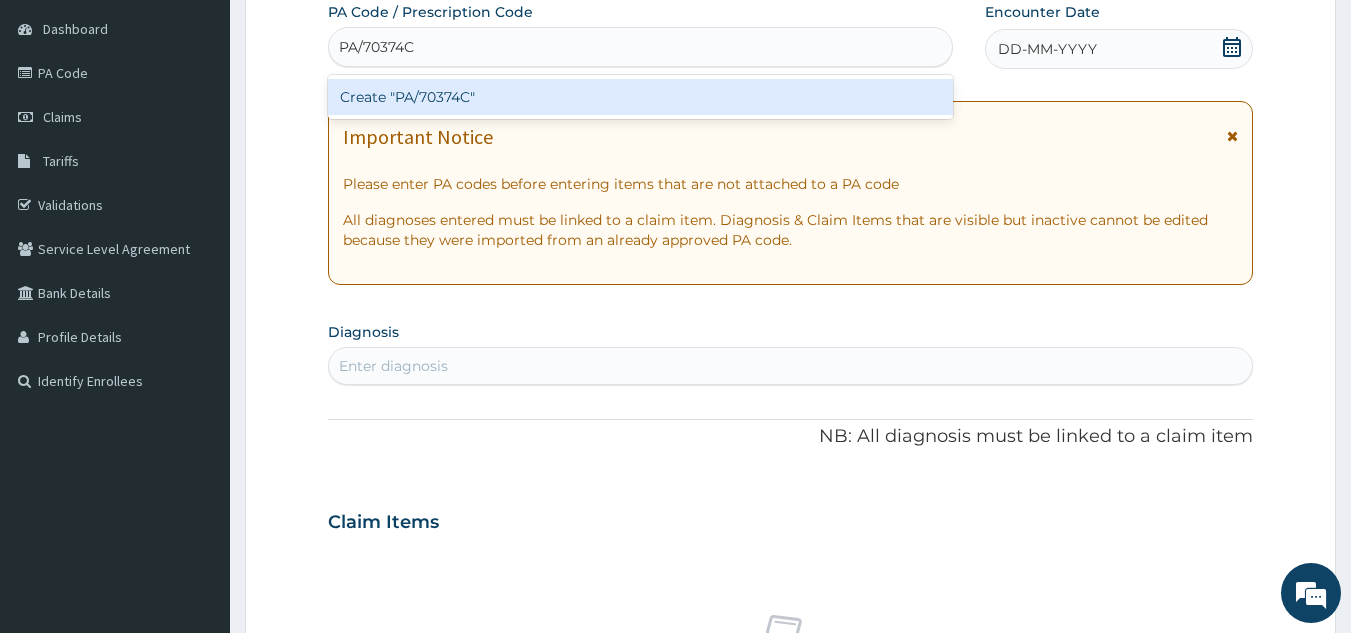 click on "Create "PA/70374C"" at bounding box center [641, 97] 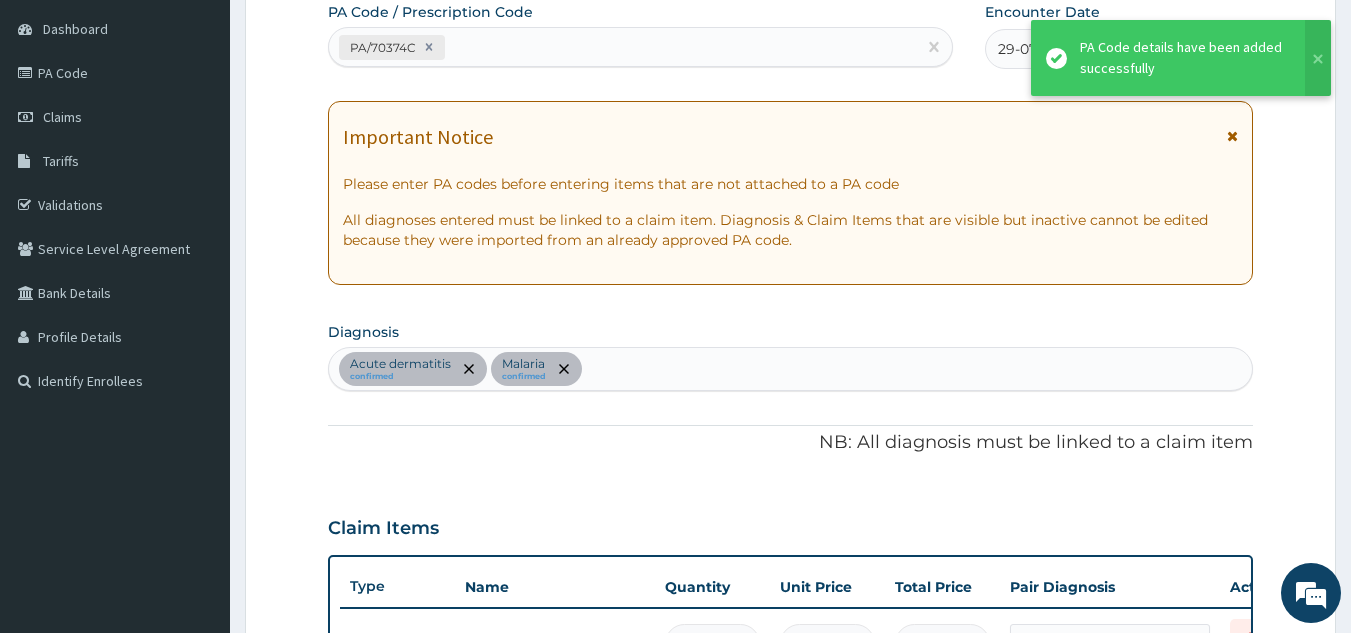 scroll, scrollTop: 1004, scrollLeft: 0, axis: vertical 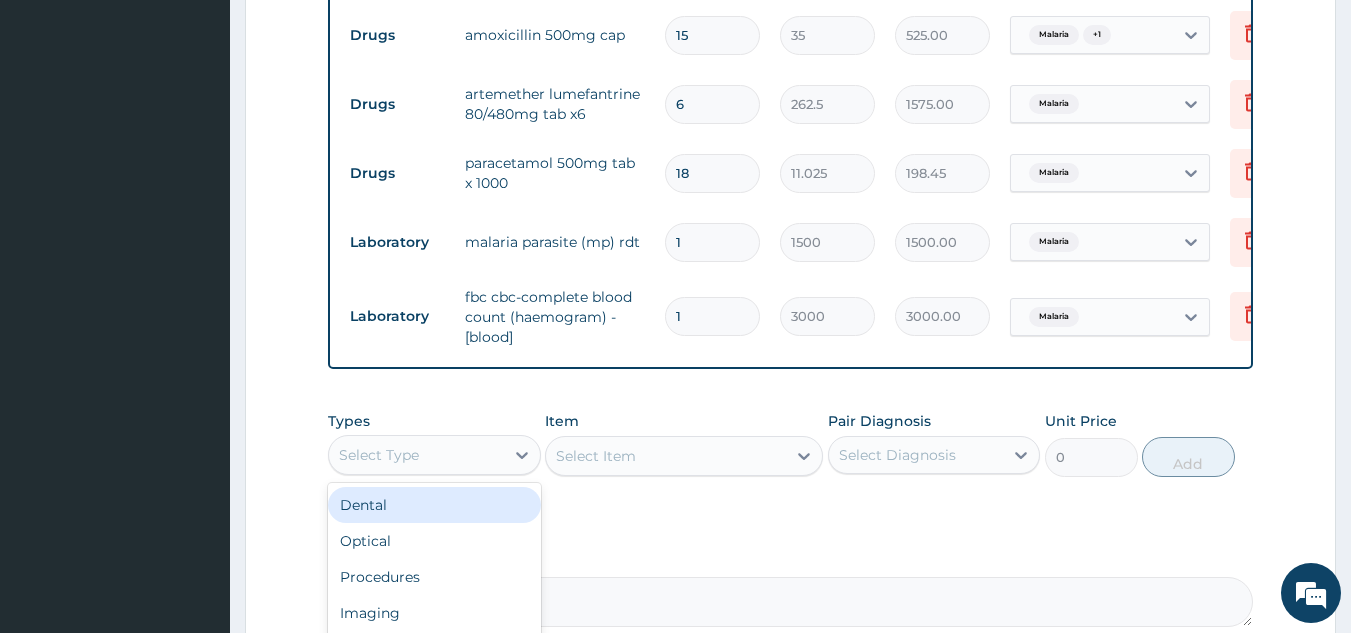 click on "Select Type" at bounding box center (416, 455) 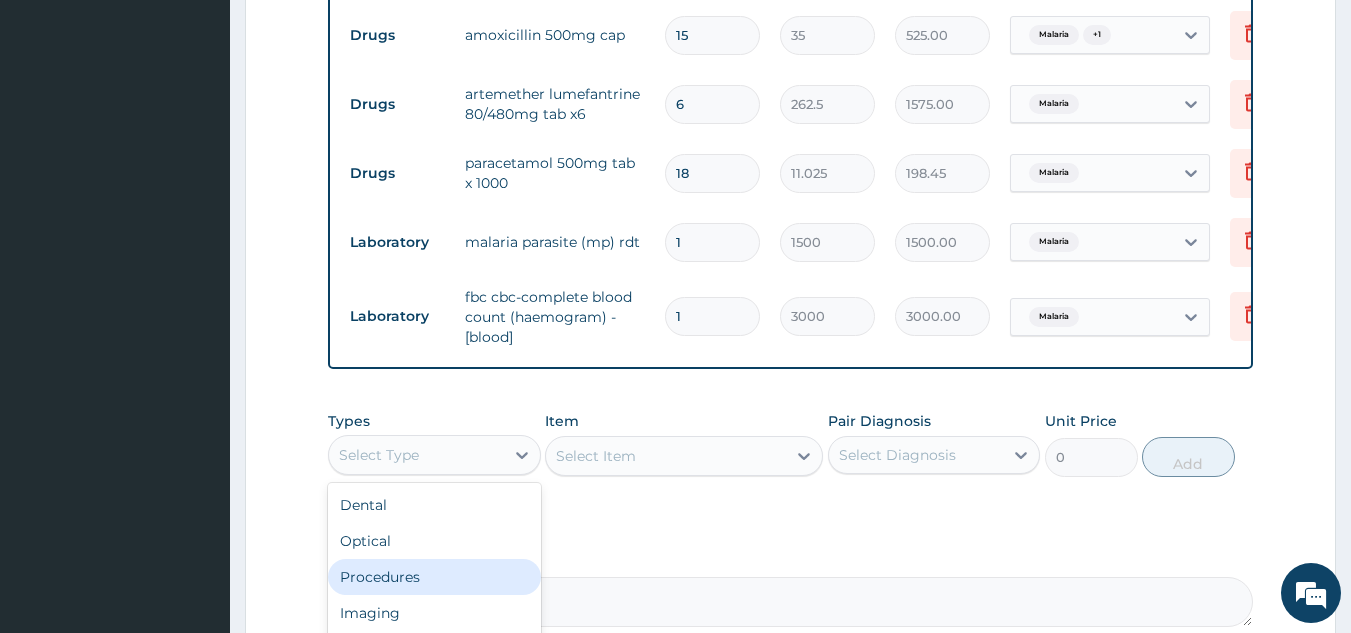 click on "Procedures" at bounding box center [434, 577] 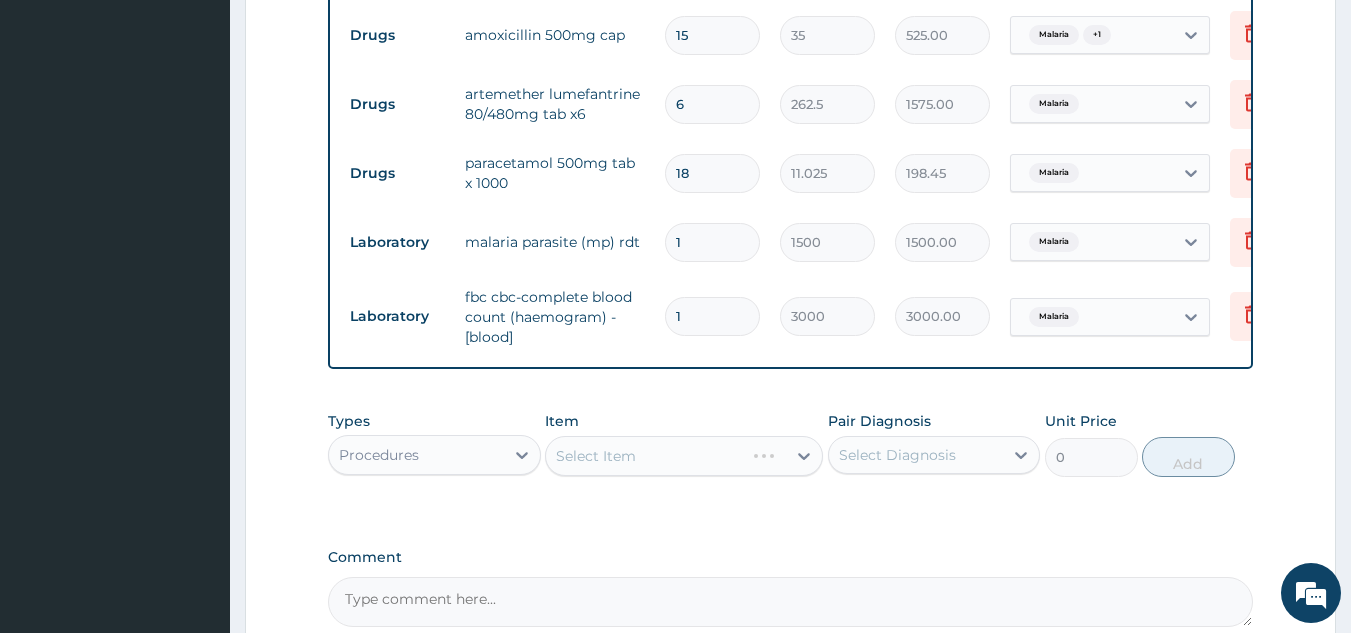 scroll, scrollTop: 0, scrollLeft: 14, axis: horizontal 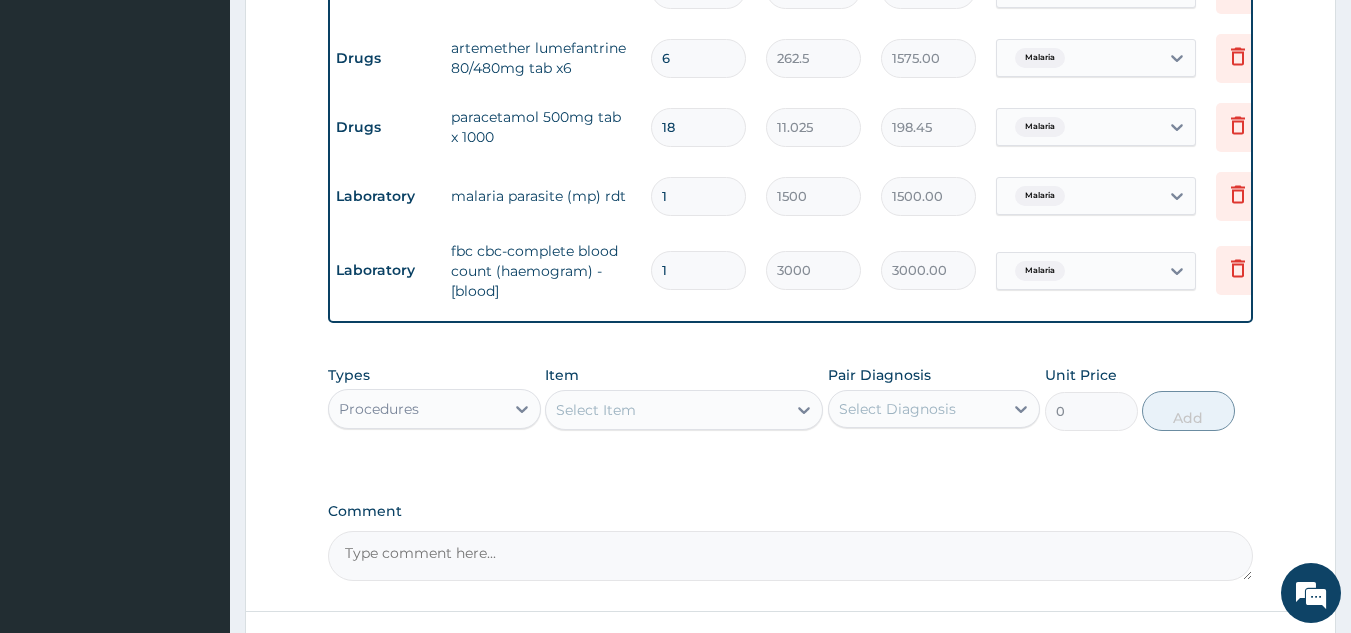 click on "Select Item" at bounding box center (684, 410) 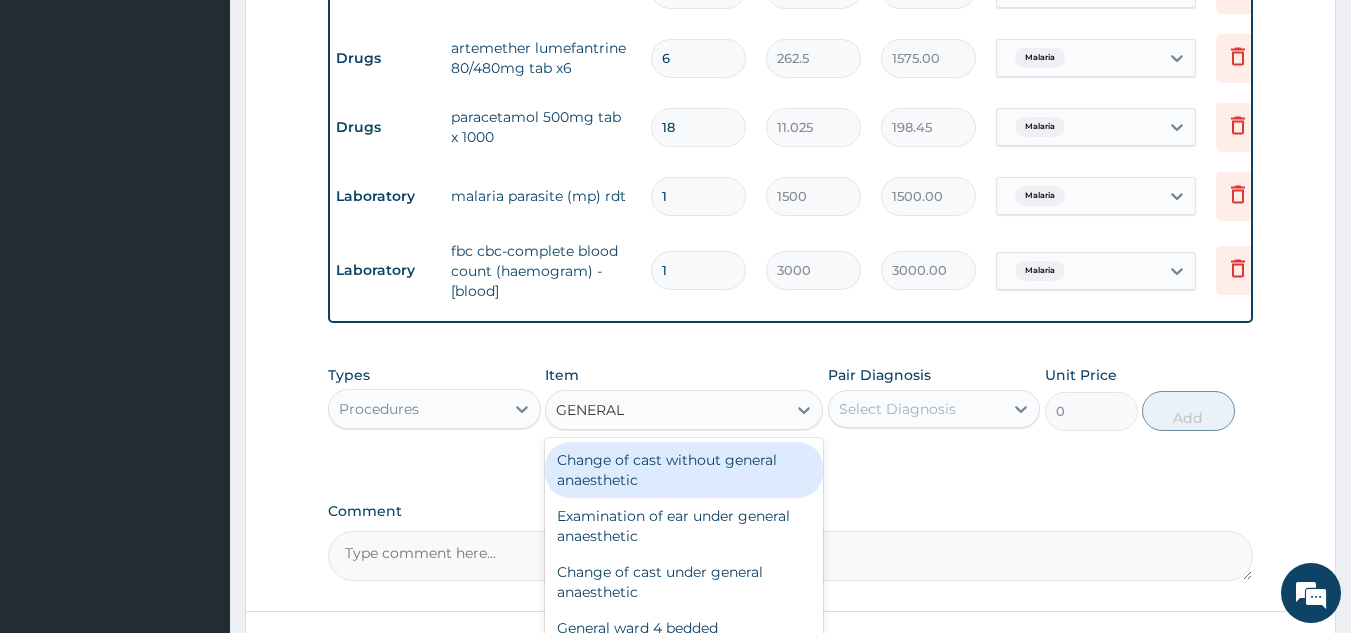 type on "GENERAL P" 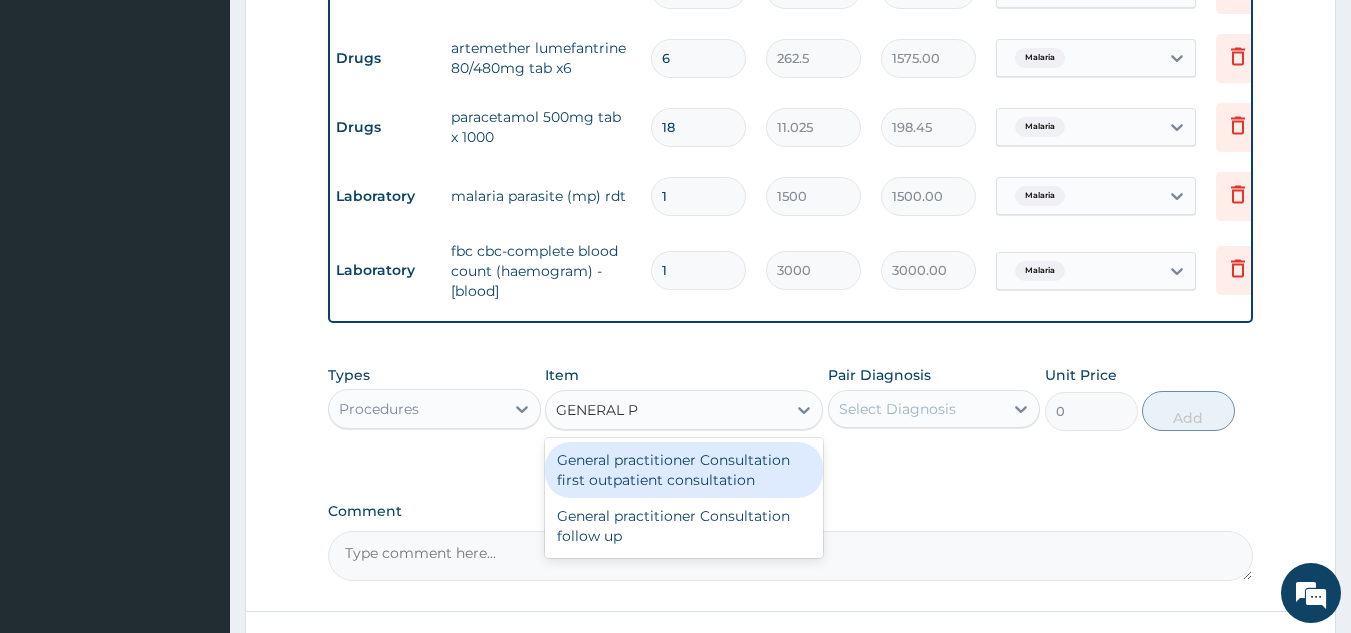 click on "General practitioner Consultation first outpatient consultation" at bounding box center [684, 470] 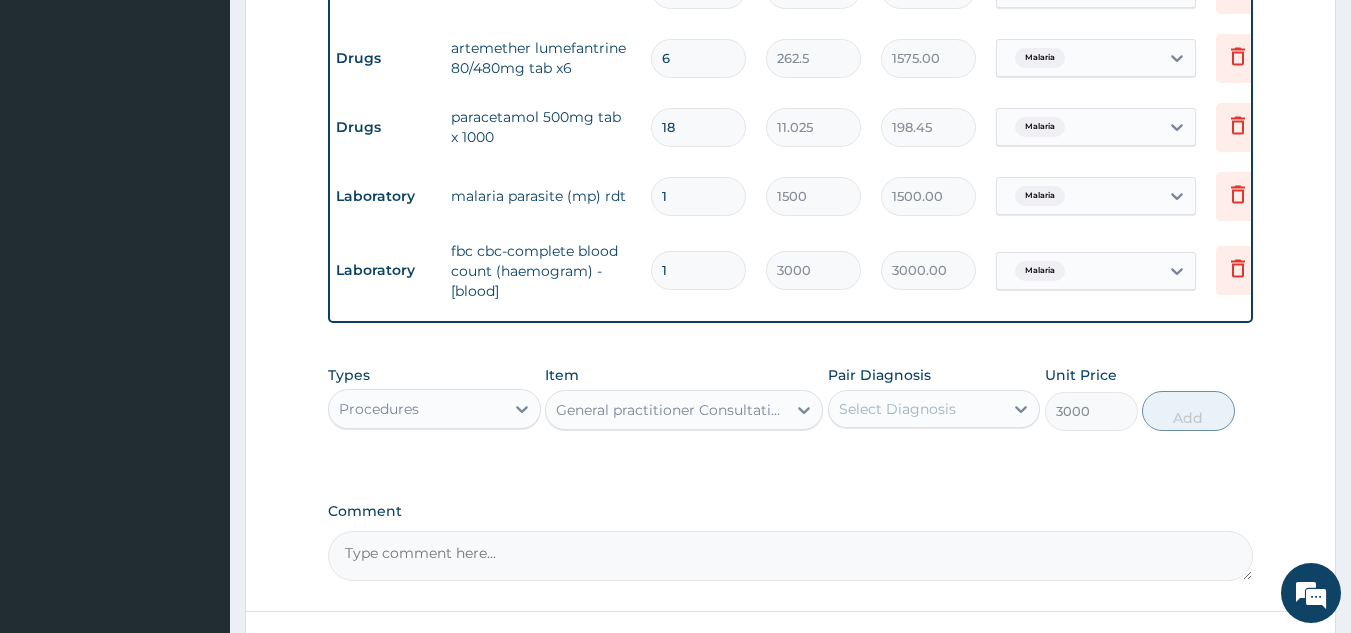 click on "Select Diagnosis" at bounding box center (897, 409) 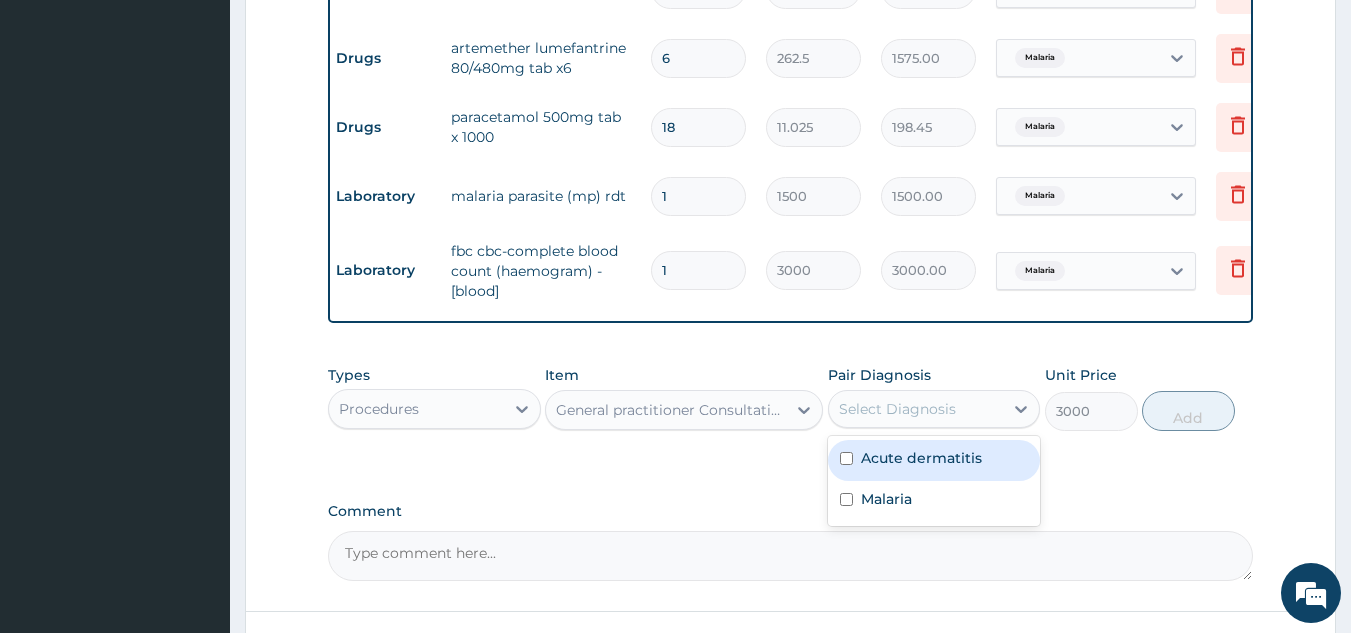 click on "Acute dermatitis" at bounding box center (921, 458) 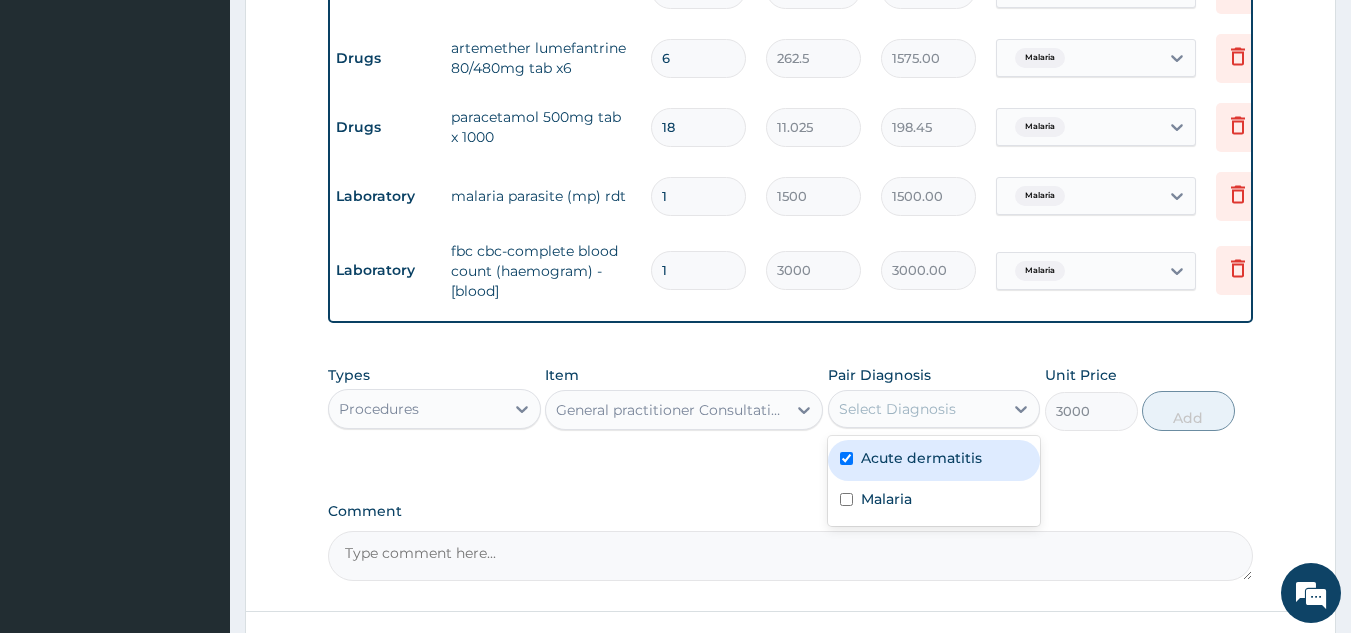 checkbox on "true" 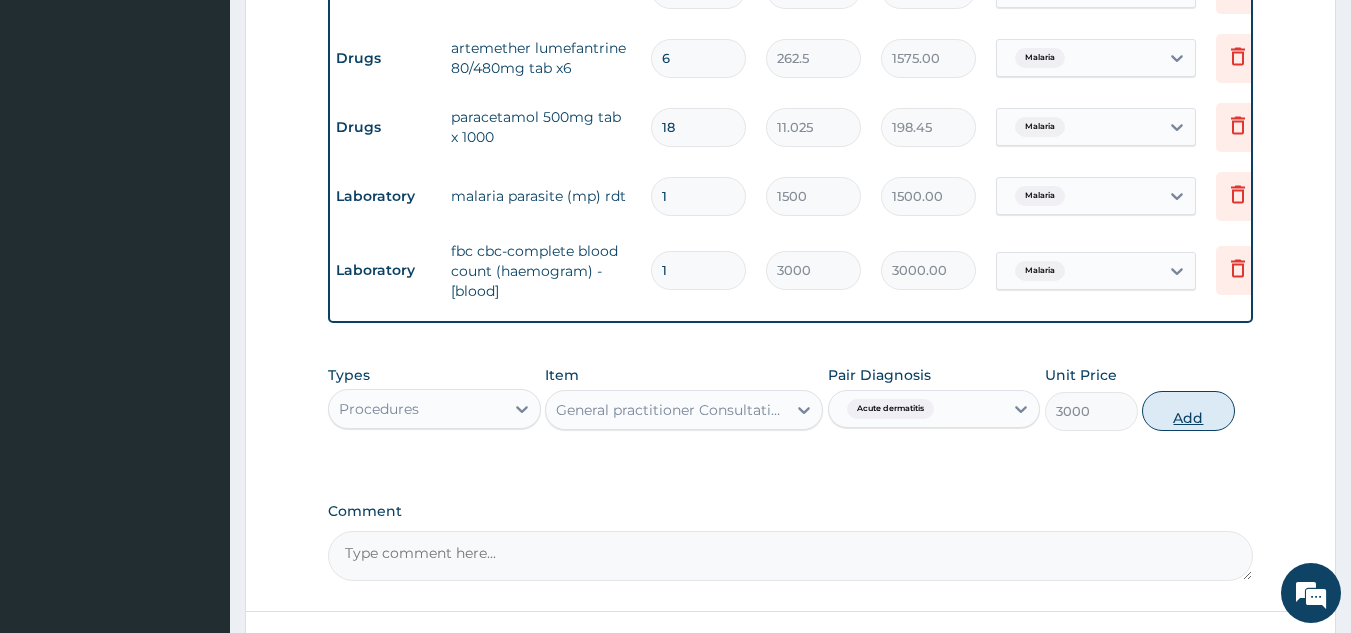 click on "Add" at bounding box center (1188, 411) 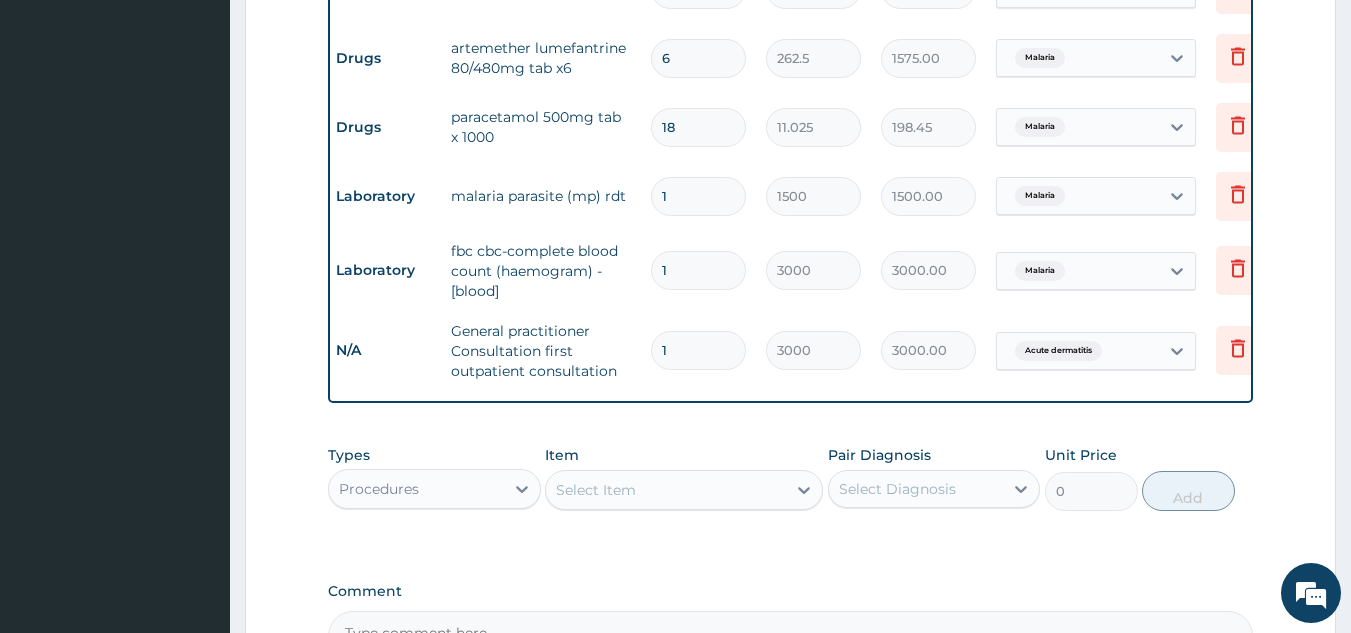 scroll, scrollTop: 1303, scrollLeft: 0, axis: vertical 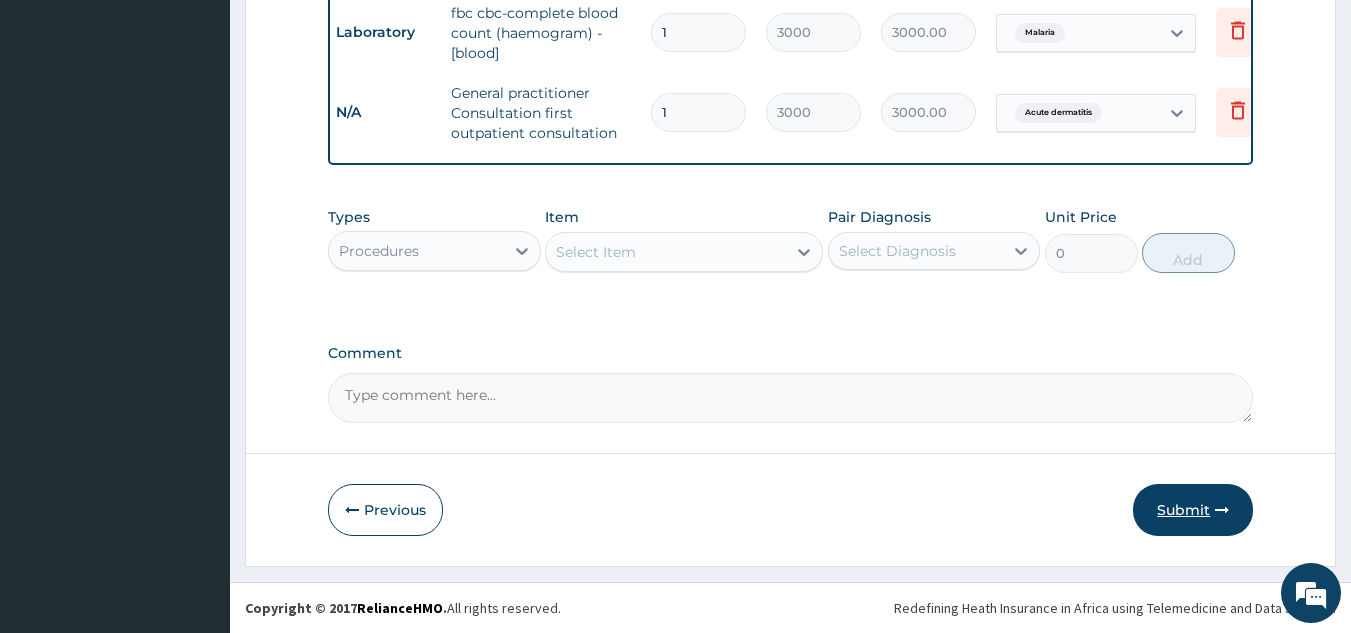 click on "Submit" at bounding box center [1193, 510] 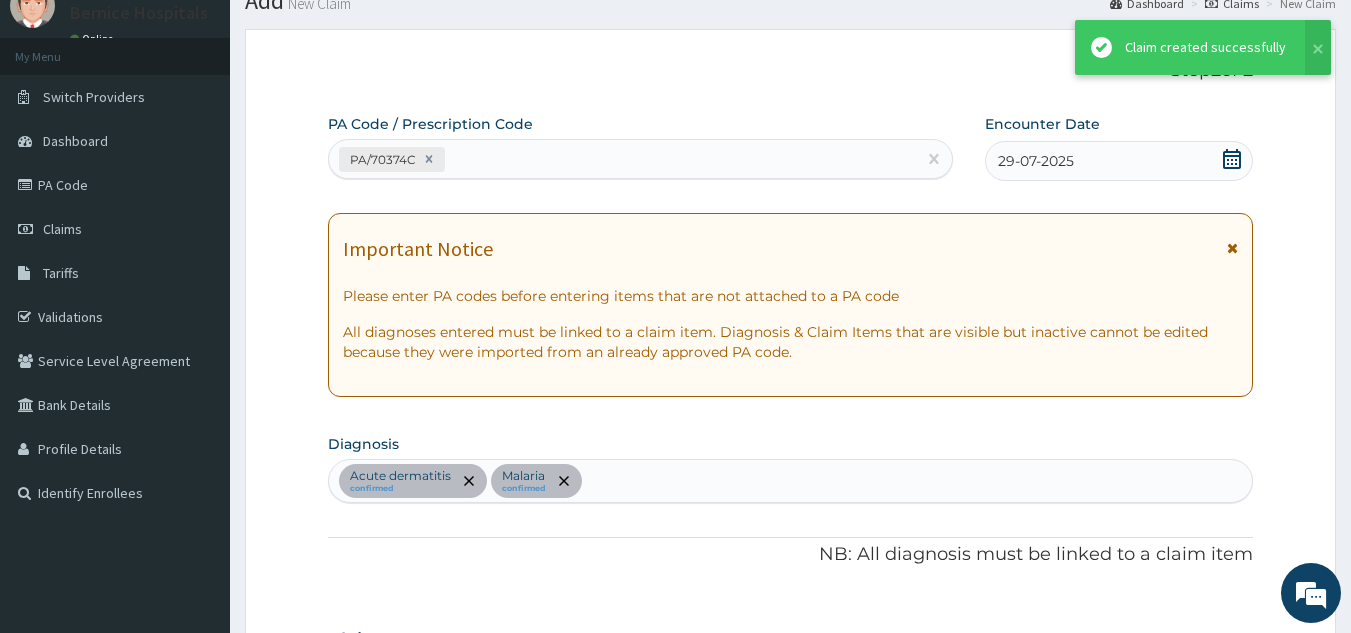 scroll, scrollTop: 1303, scrollLeft: 0, axis: vertical 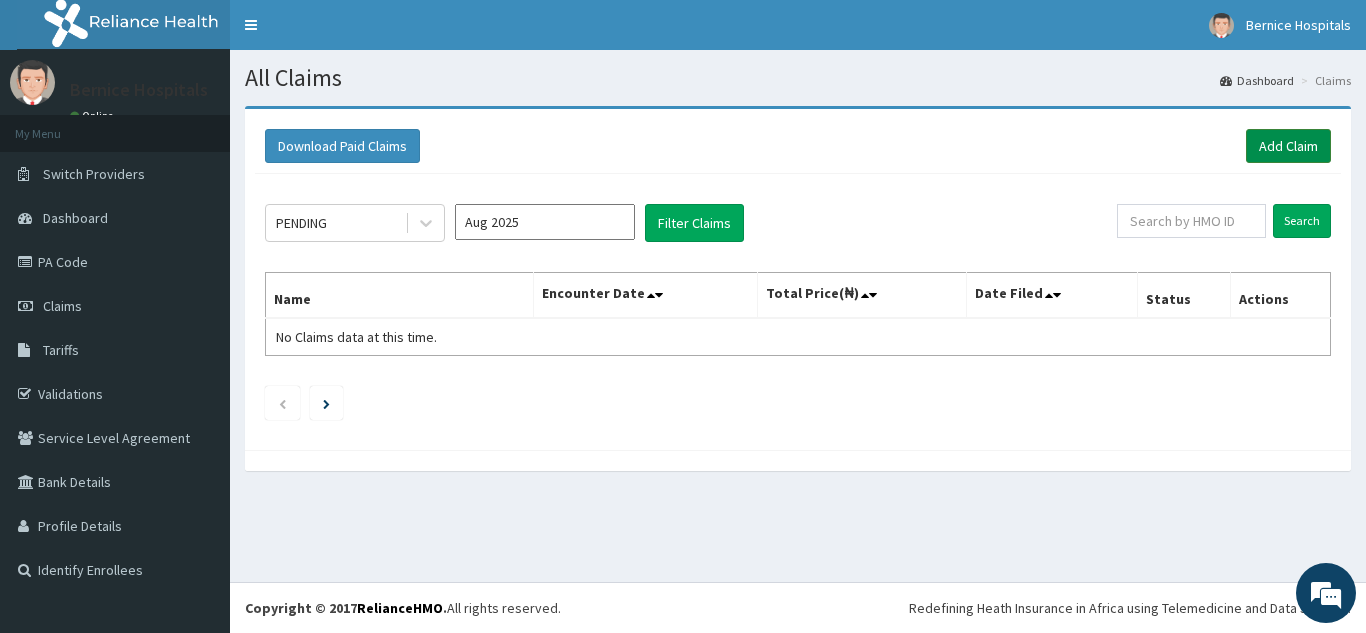 click on "Add Claim" at bounding box center (1288, 146) 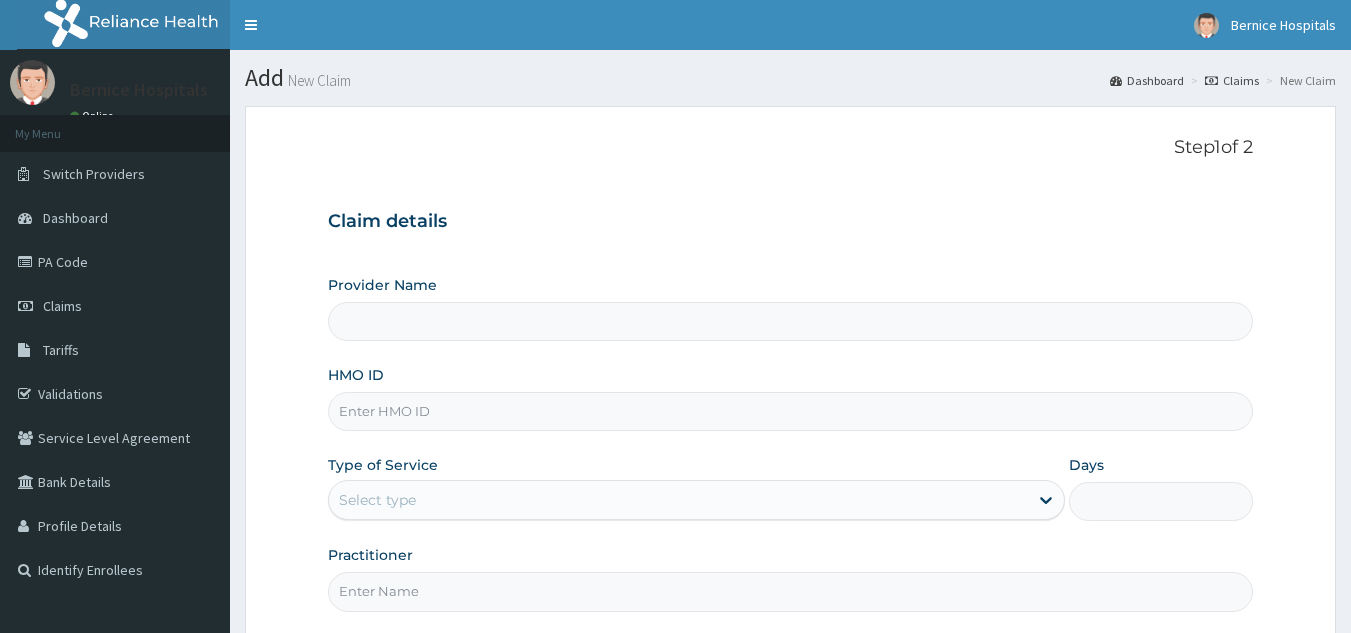scroll, scrollTop: 0, scrollLeft: 0, axis: both 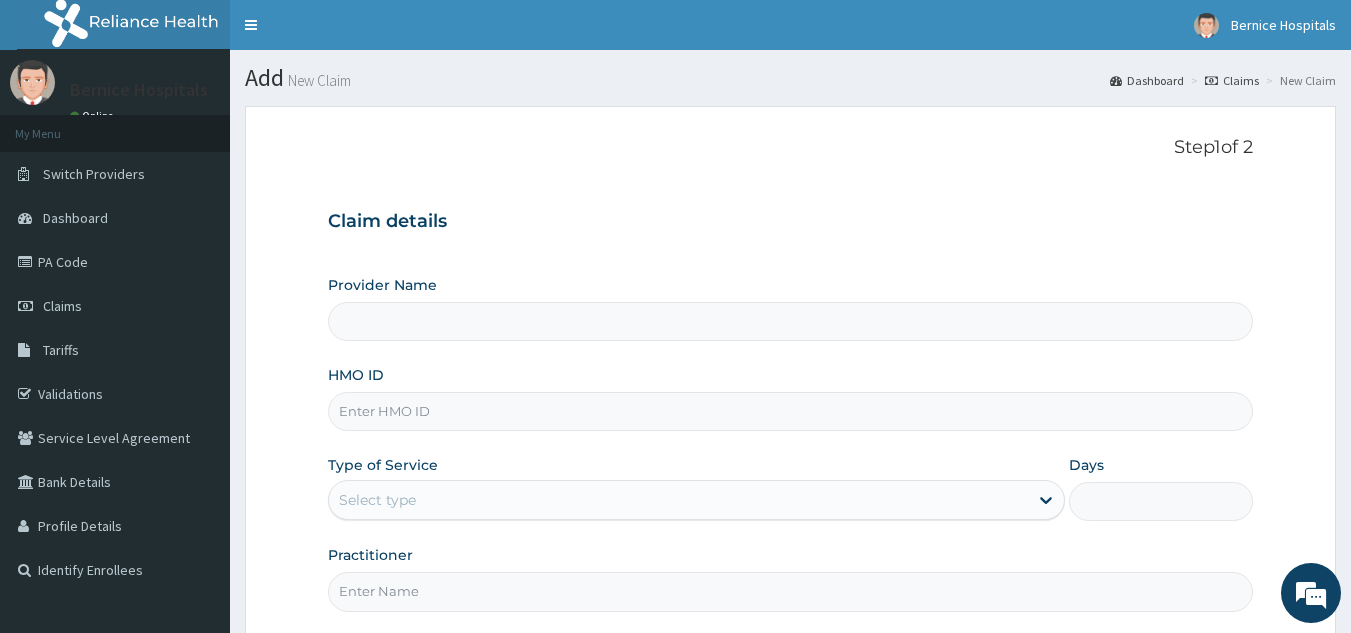 type on "Bernice Clinic - Mile 12" 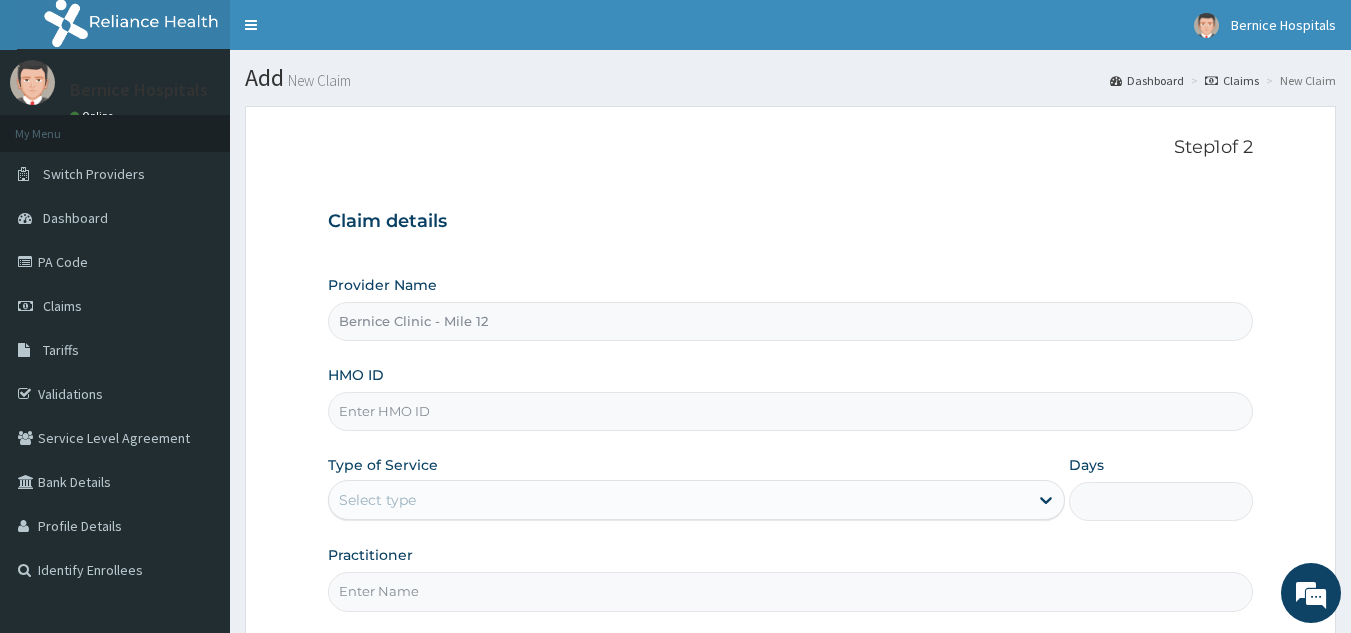 scroll, scrollTop: 0, scrollLeft: 0, axis: both 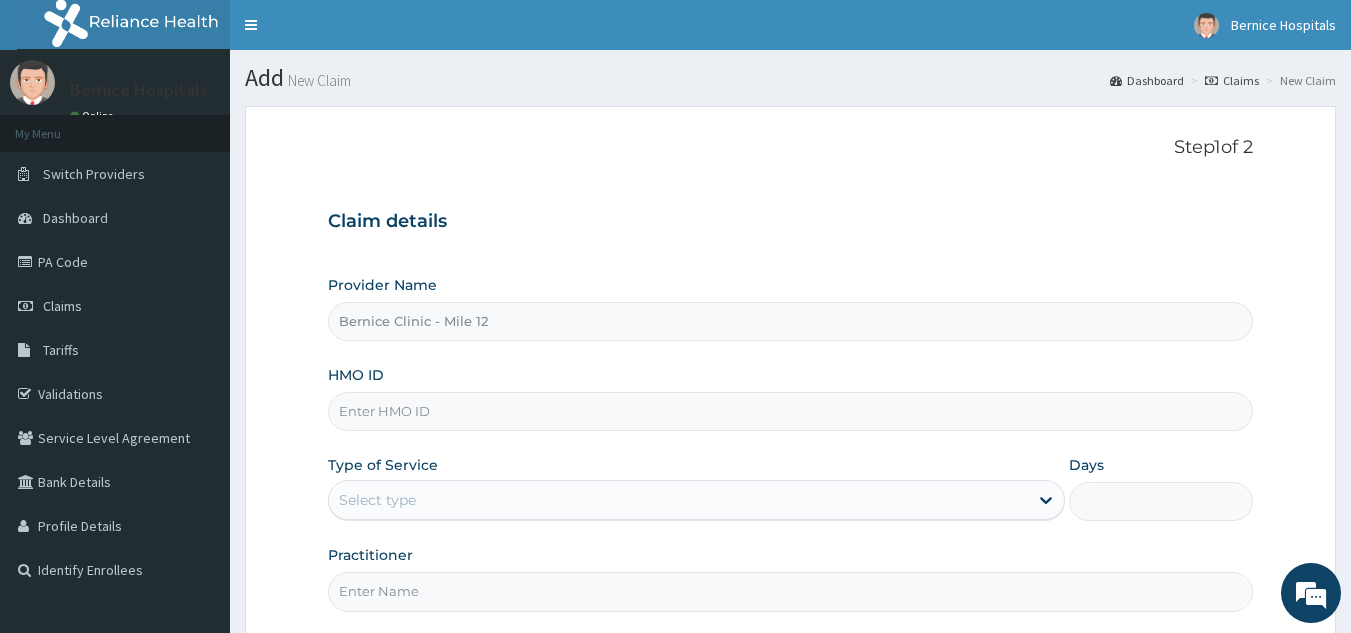 click on "HMO ID" at bounding box center (791, 411) 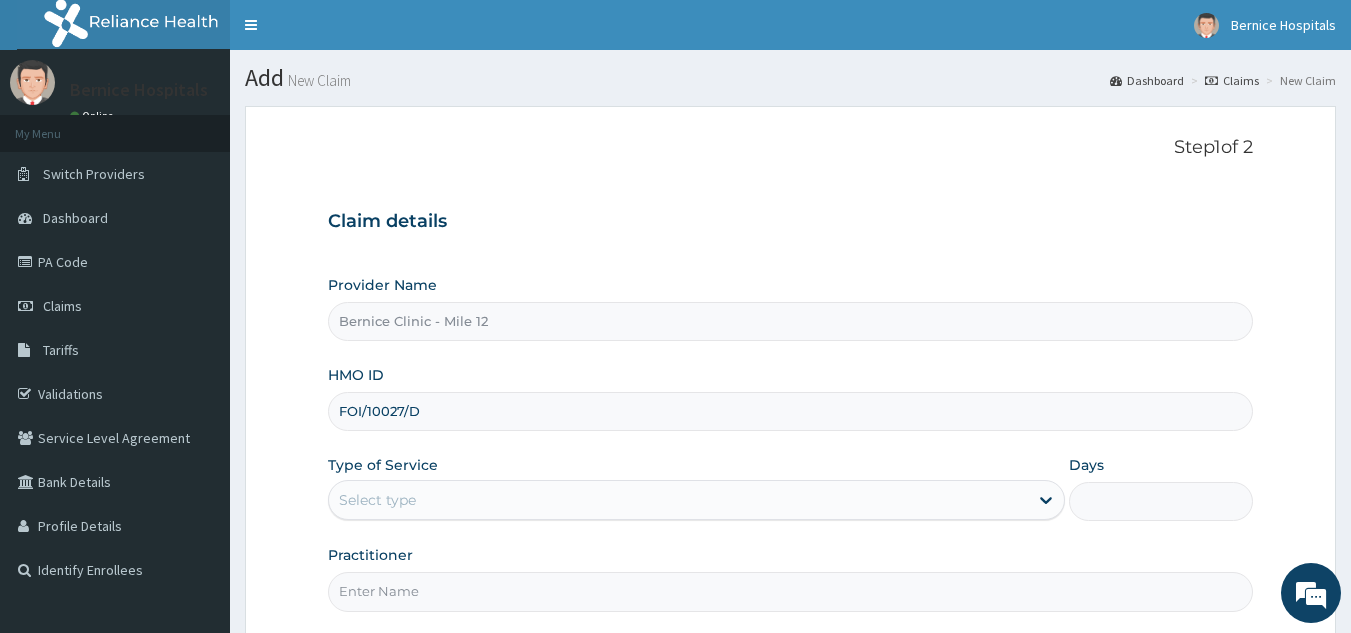 type on "FOI/10027/D" 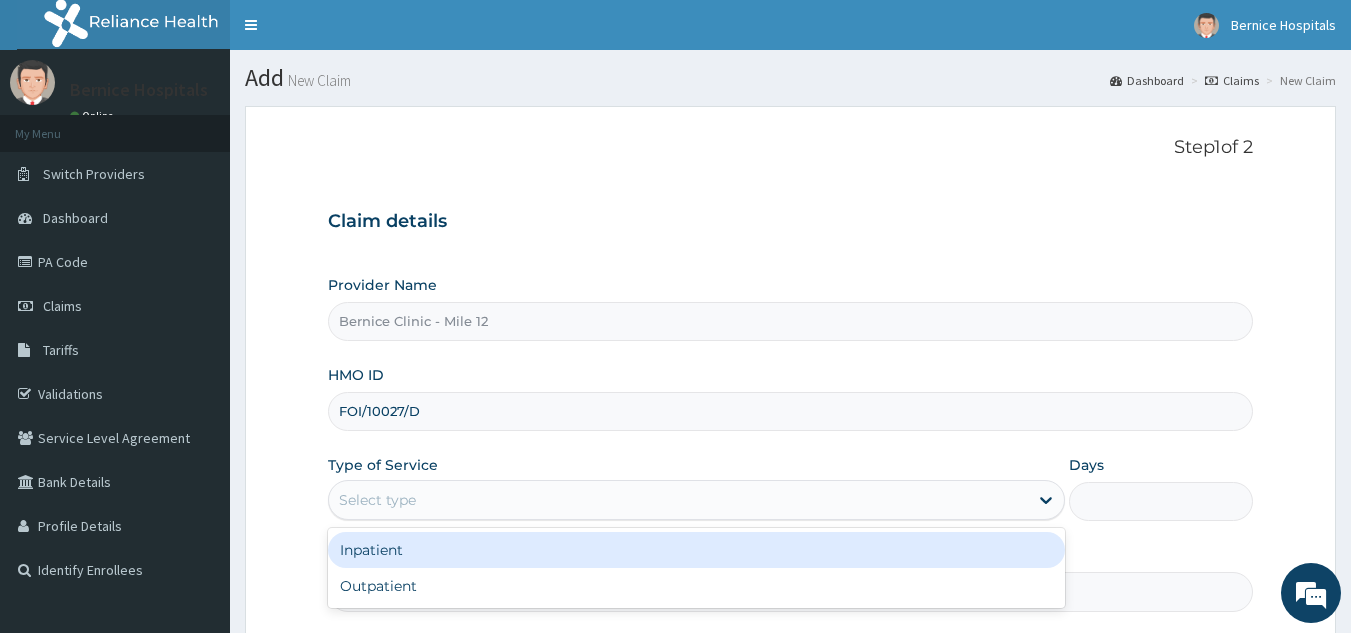 click on "Select type" at bounding box center [678, 500] 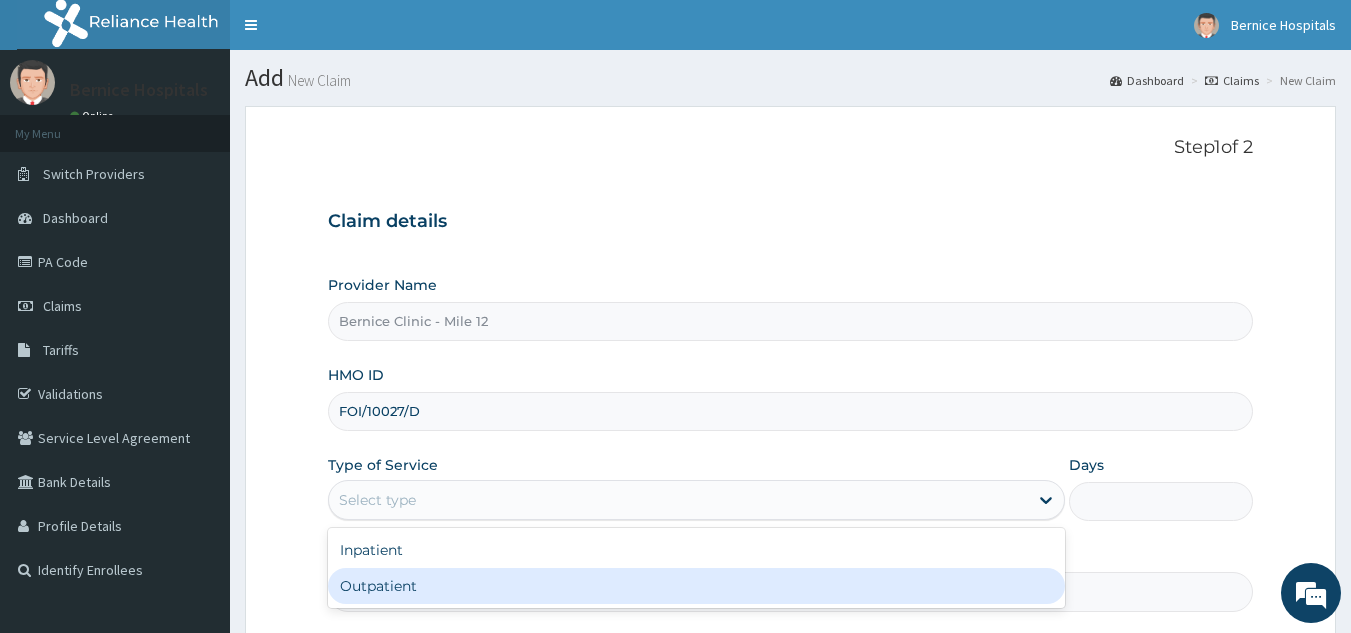 click on "Outpatient" at bounding box center (696, 586) 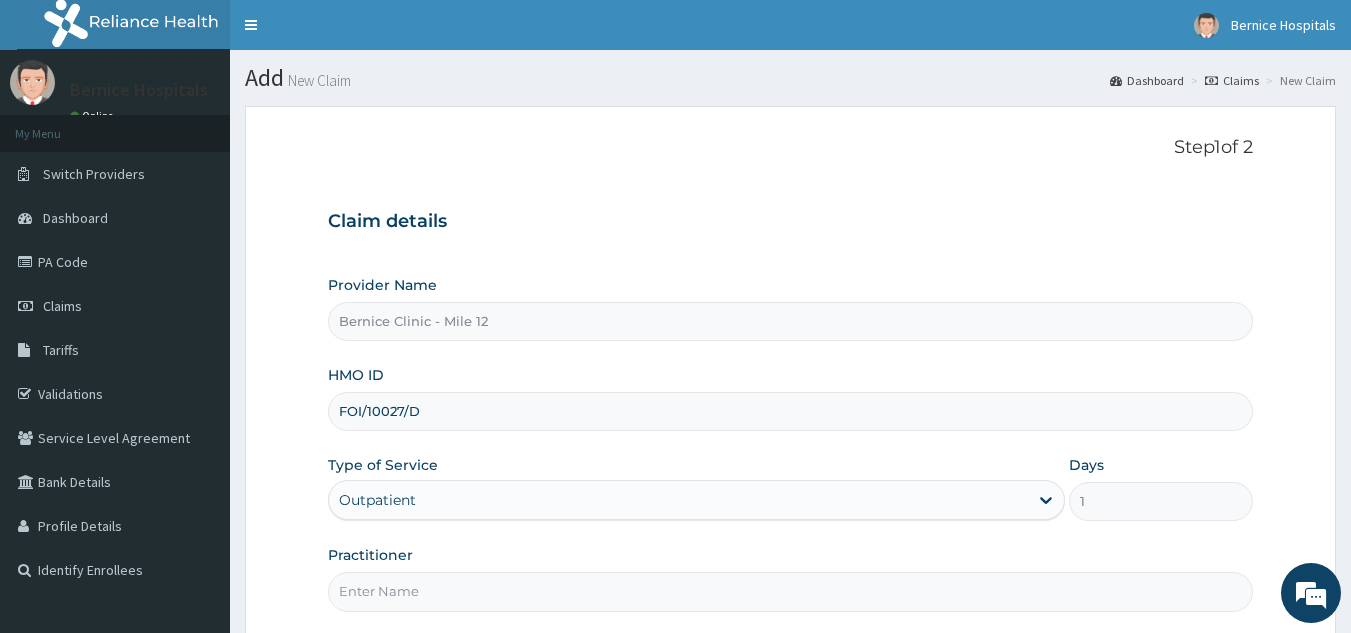 click on "Practitioner" at bounding box center (791, 591) 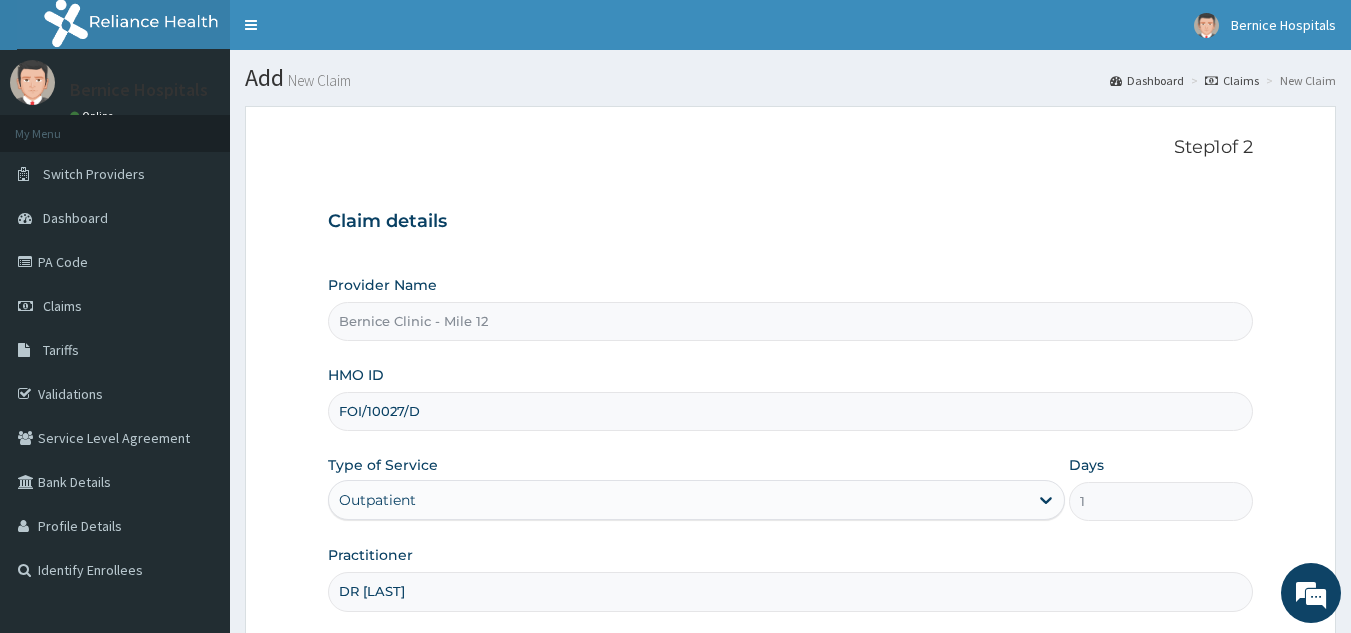 scroll, scrollTop: 189, scrollLeft: 0, axis: vertical 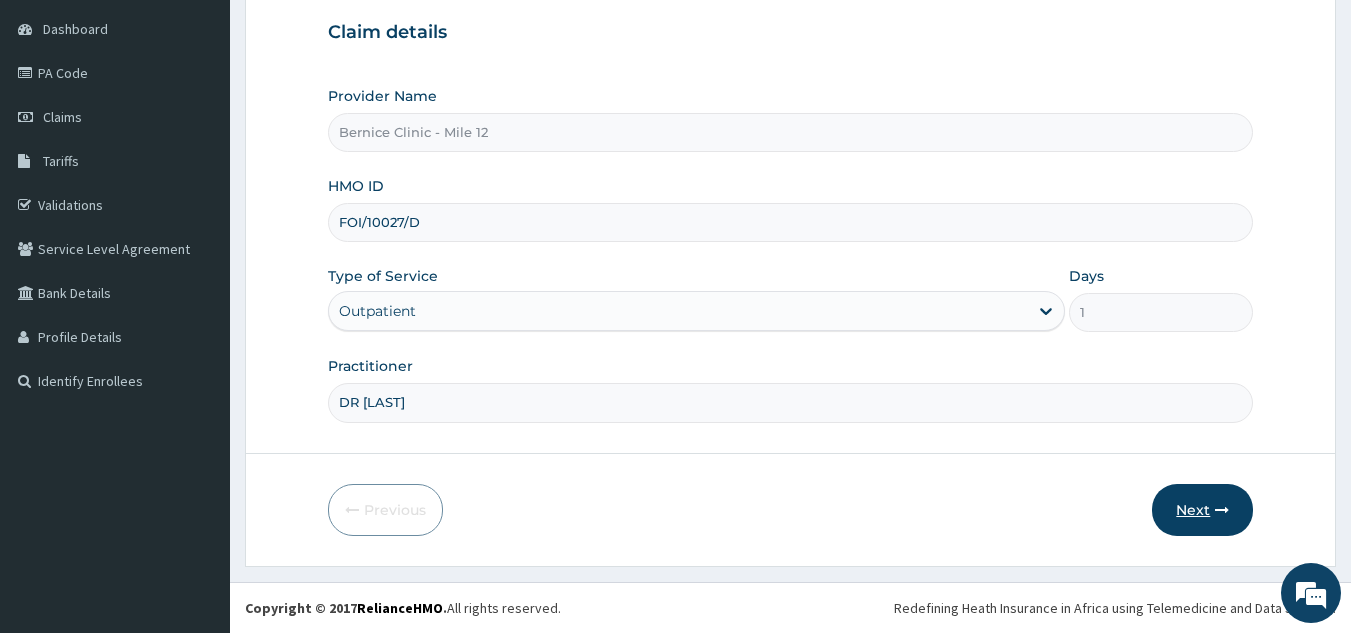 type on "DR [LAST]" 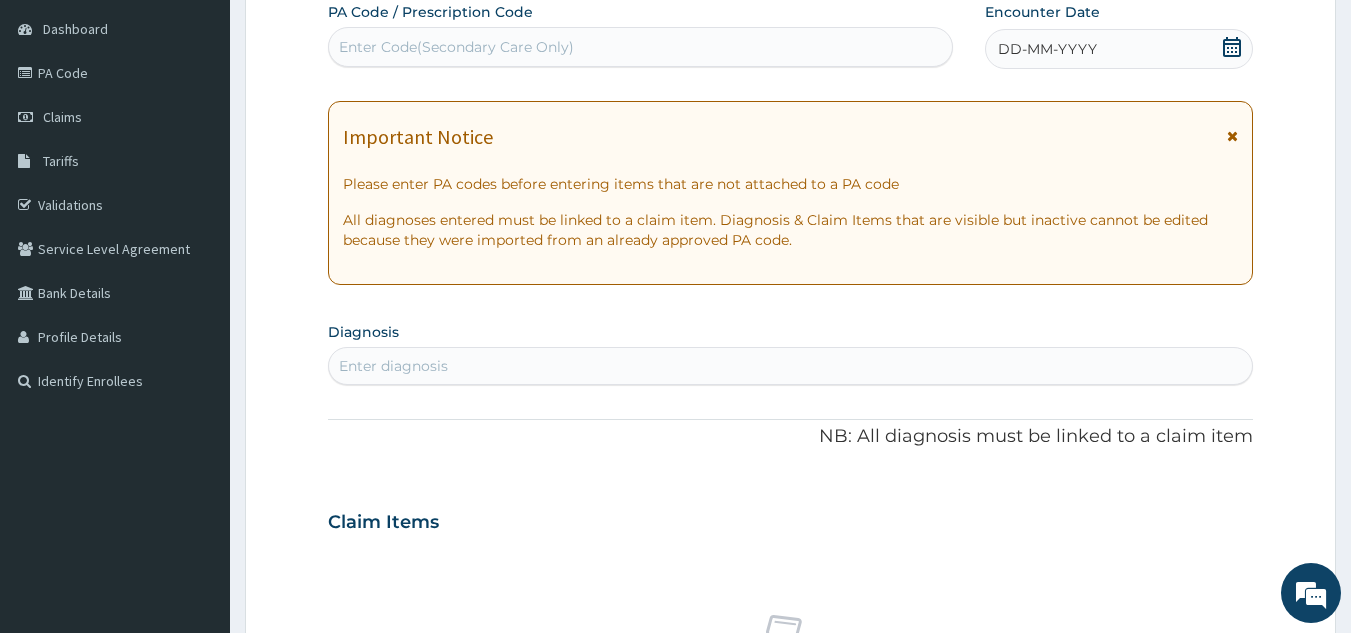 click on "Enter Code(Secondary Care Only)" at bounding box center [456, 47] 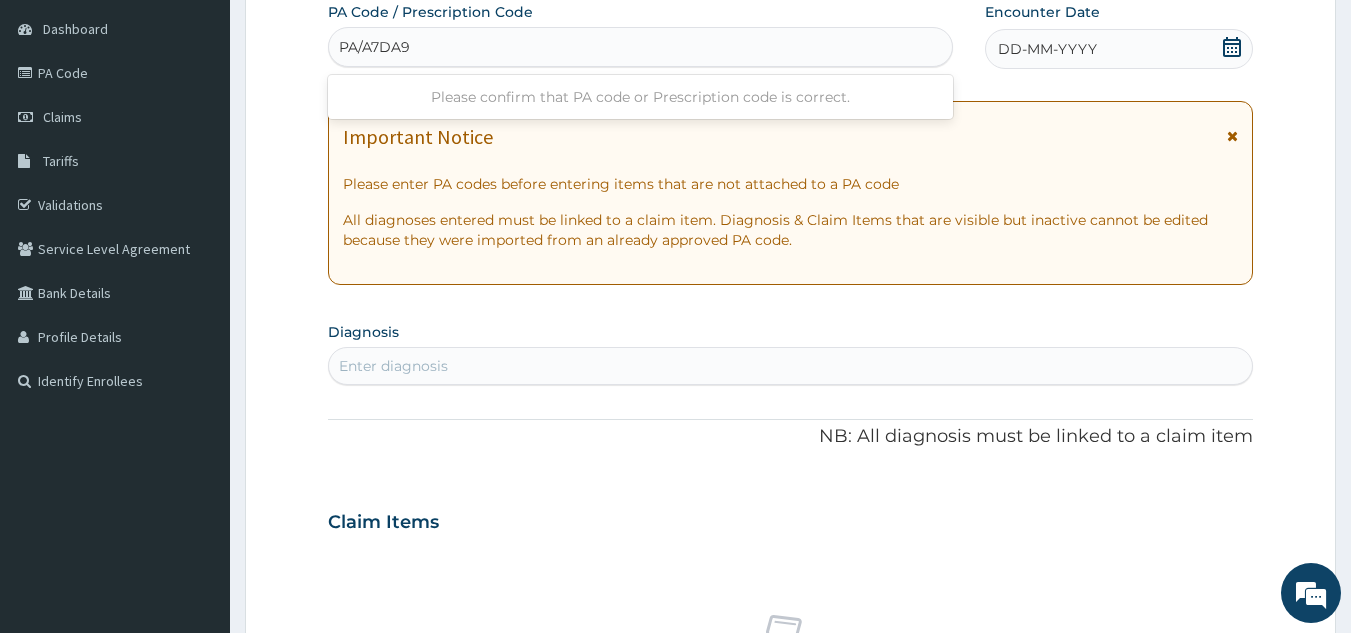 type on "PA/A7DA9E" 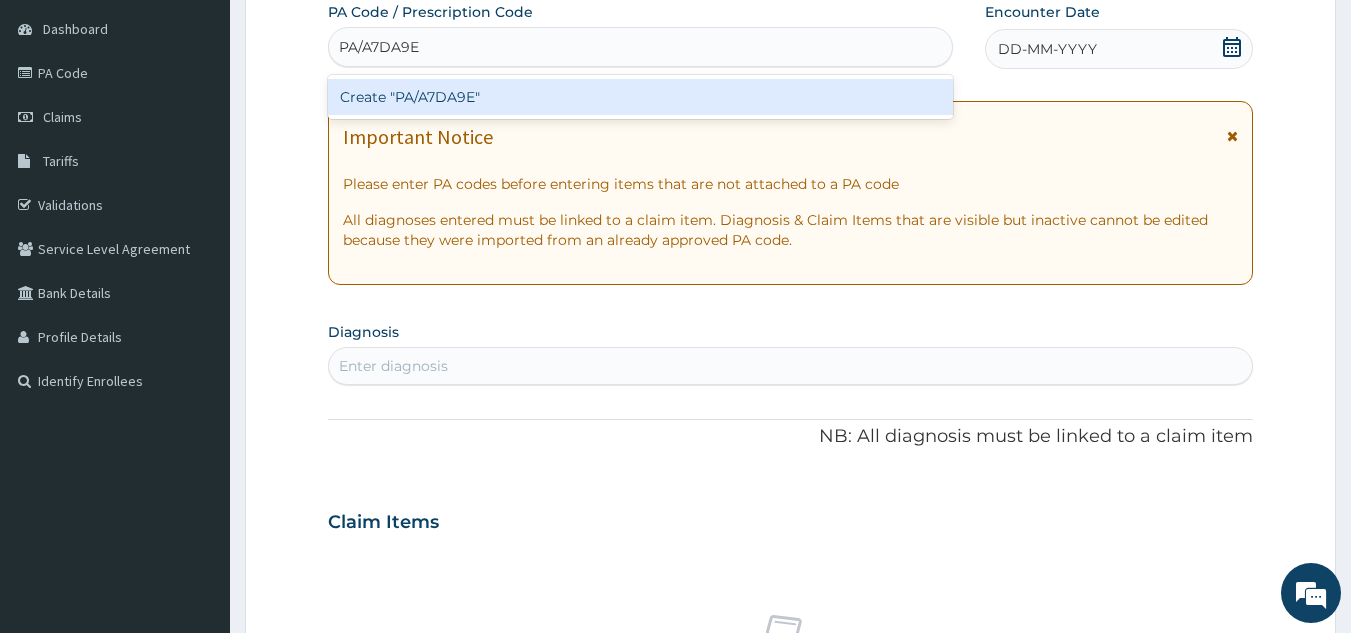 click on "Create "PA/A7DA9E"" at bounding box center [641, 97] 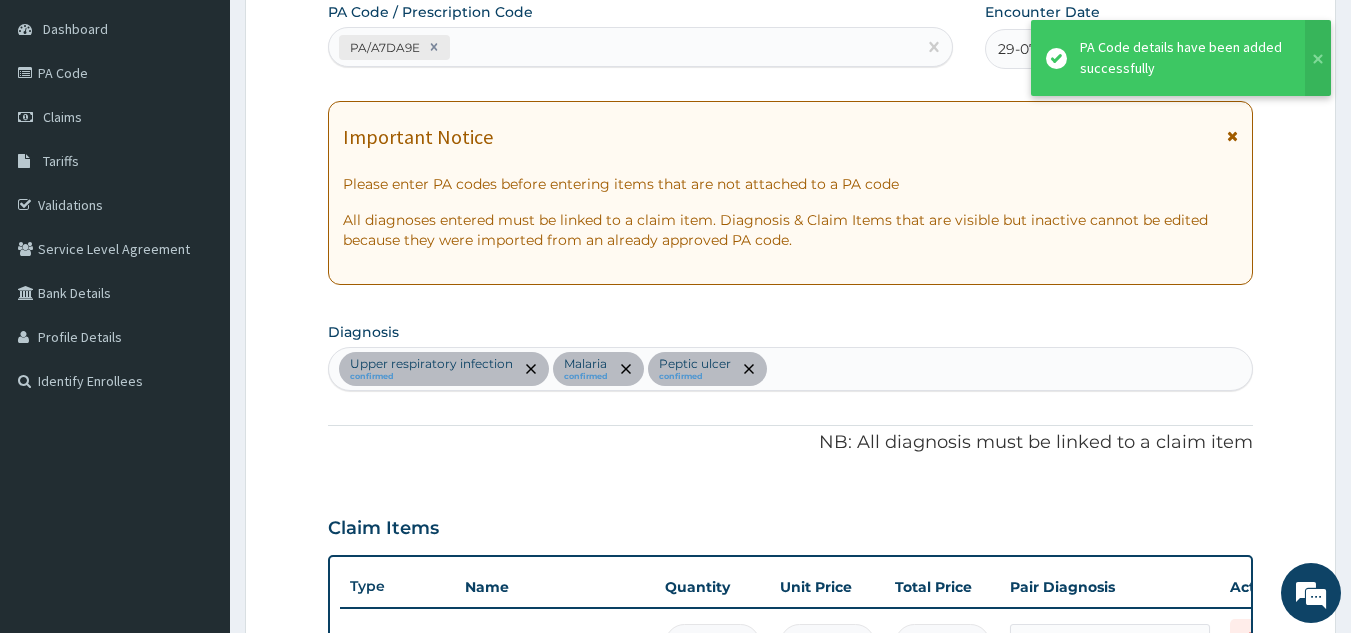 scroll, scrollTop: 1010, scrollLeft: 0, axis: vertical 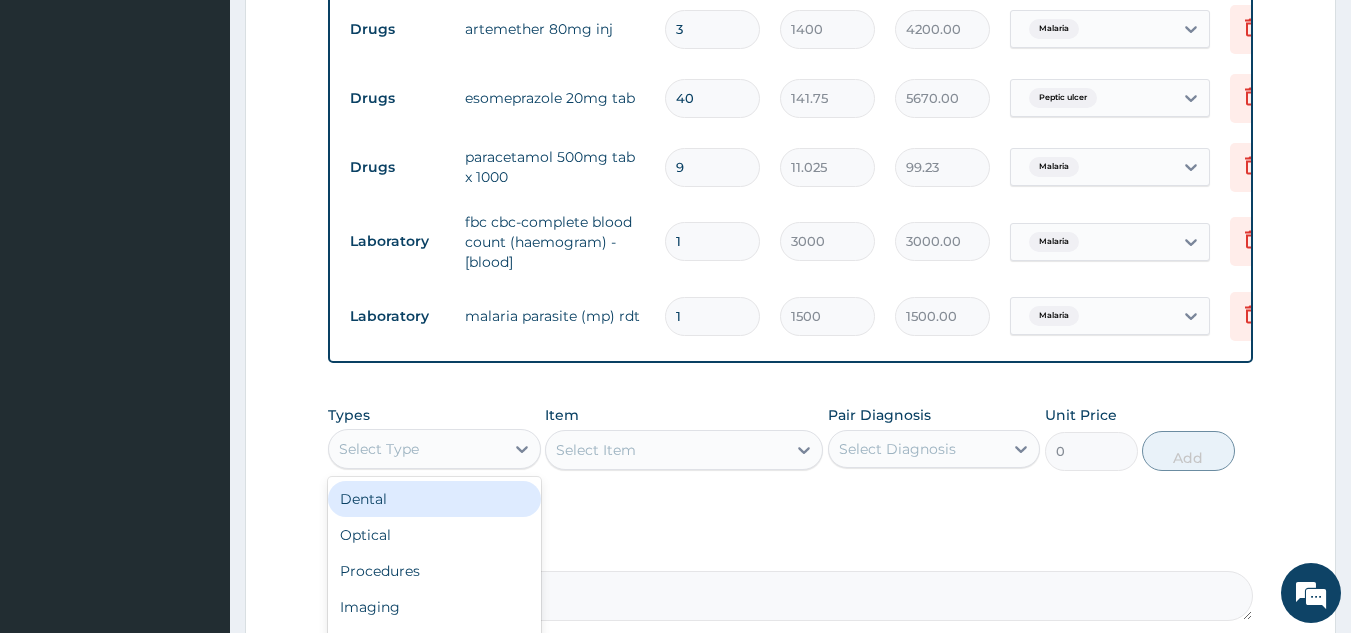 click on "Select Type" at bounding box center (379, 449) 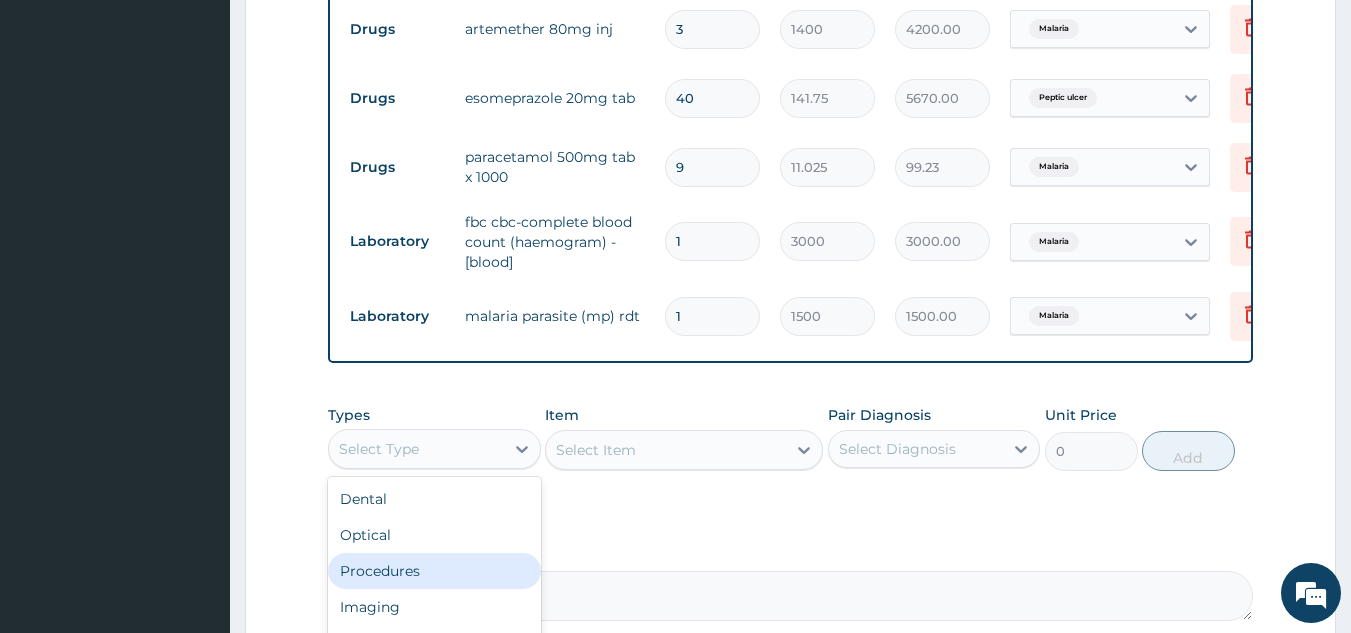 click on "Procedures" at bounding box center (434, 571) 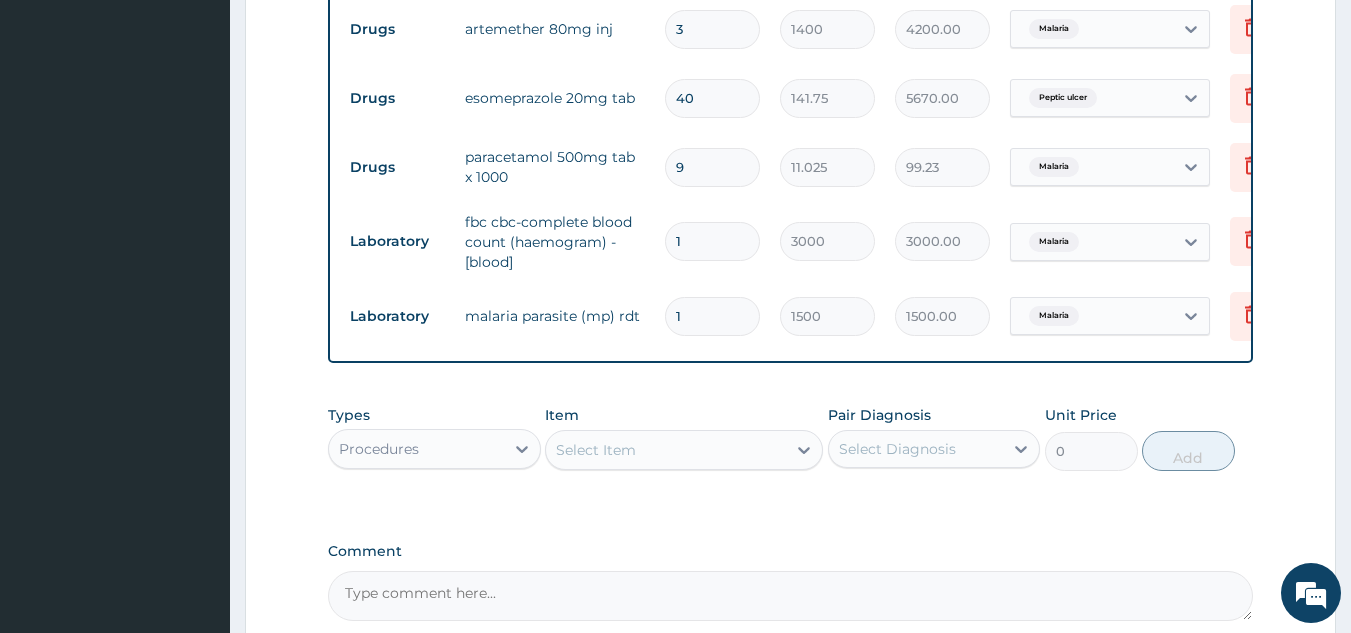 click on "Select Item" at bounding box center (596, 450) 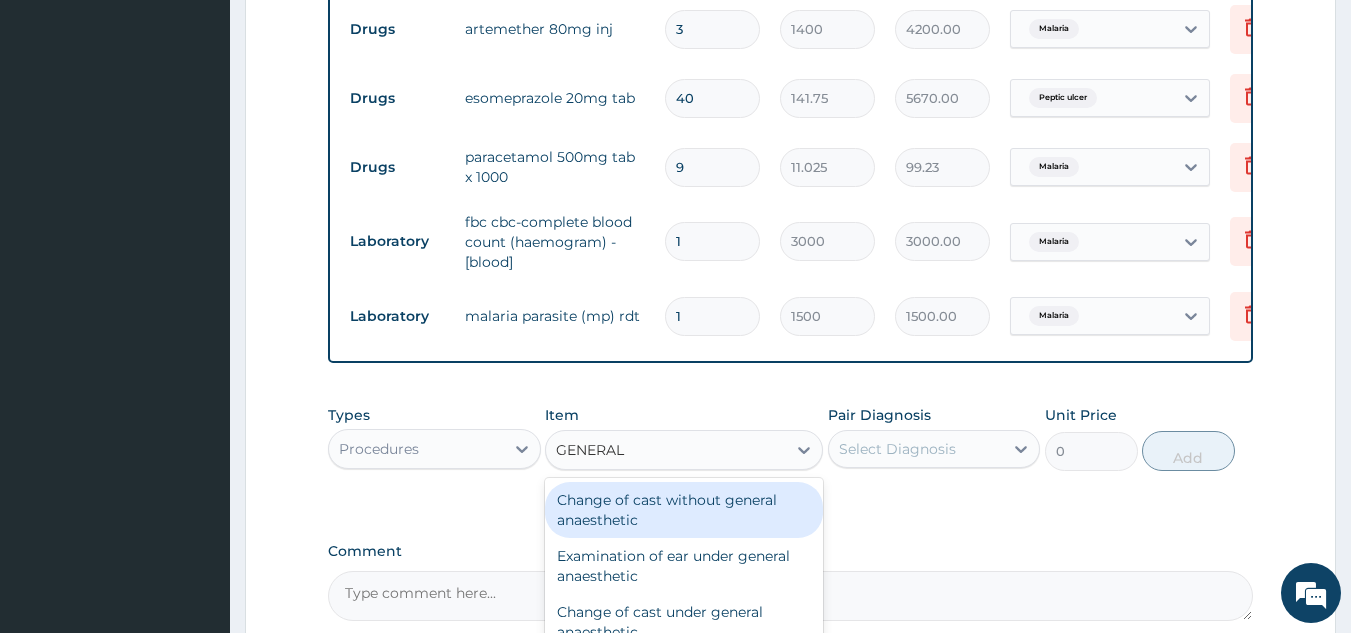 type on "GENERAL P" 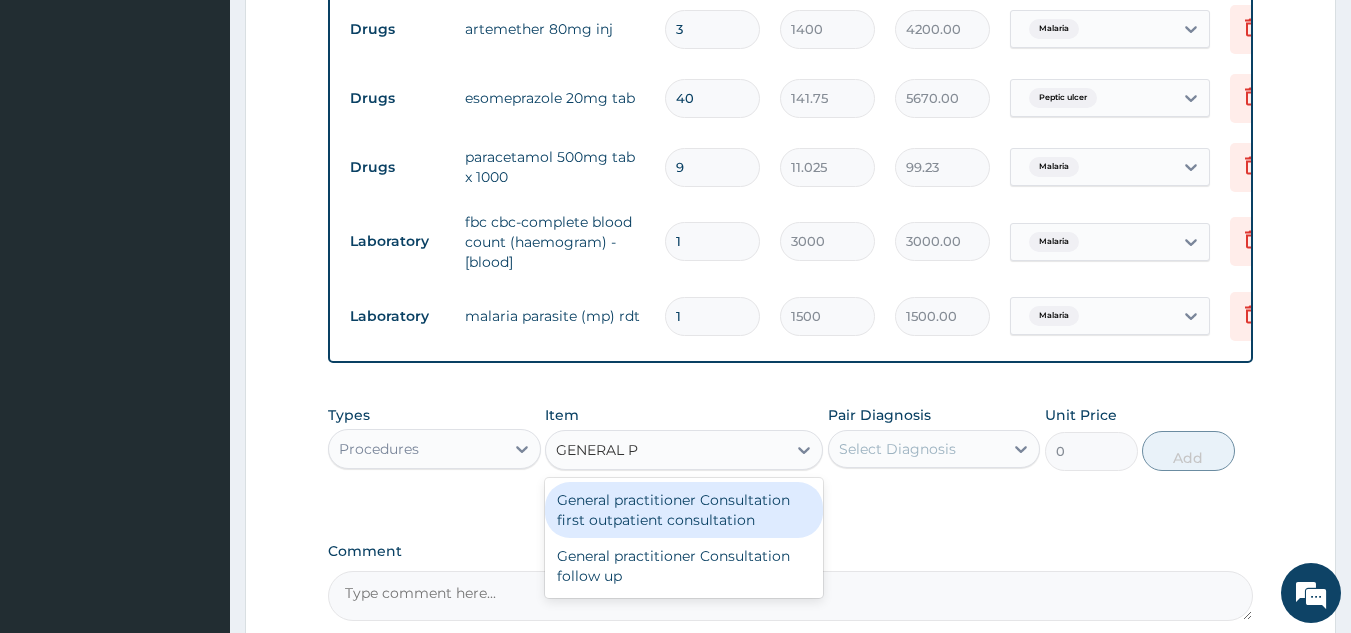 click on "General practitioner Consultation first outpatient consultation" at bounding box center [684, 510] 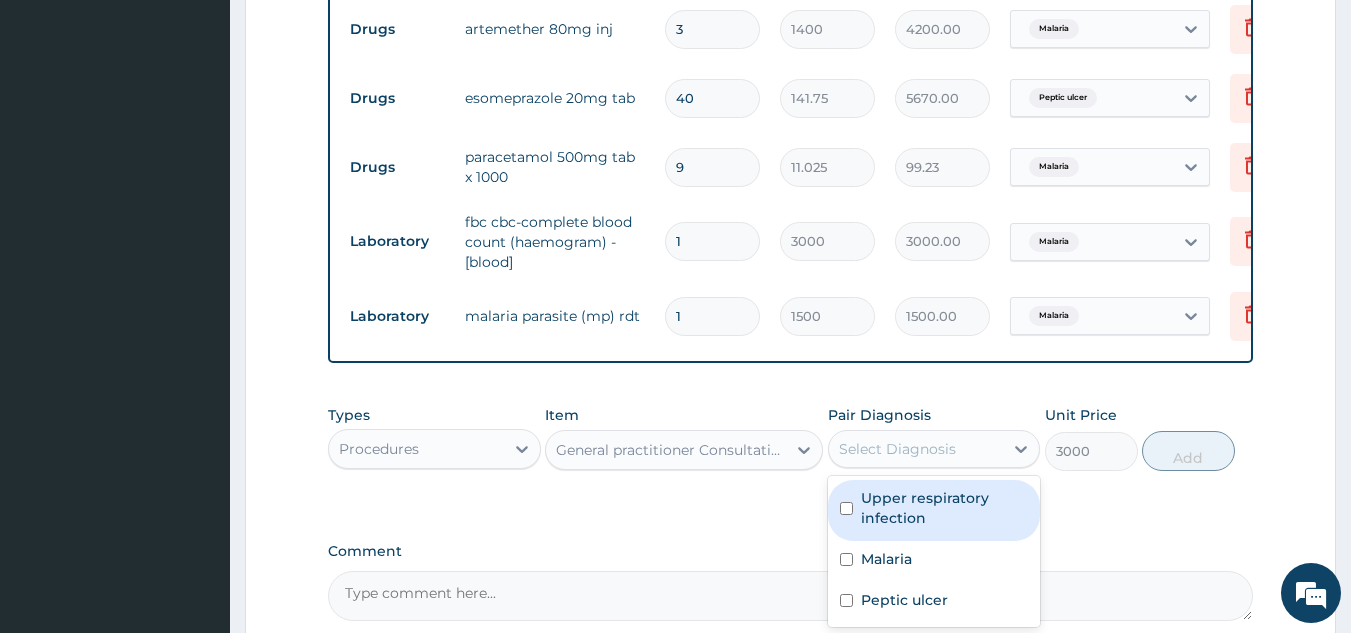 click on "Select Diagnosis" at bounding box center (897, 449) 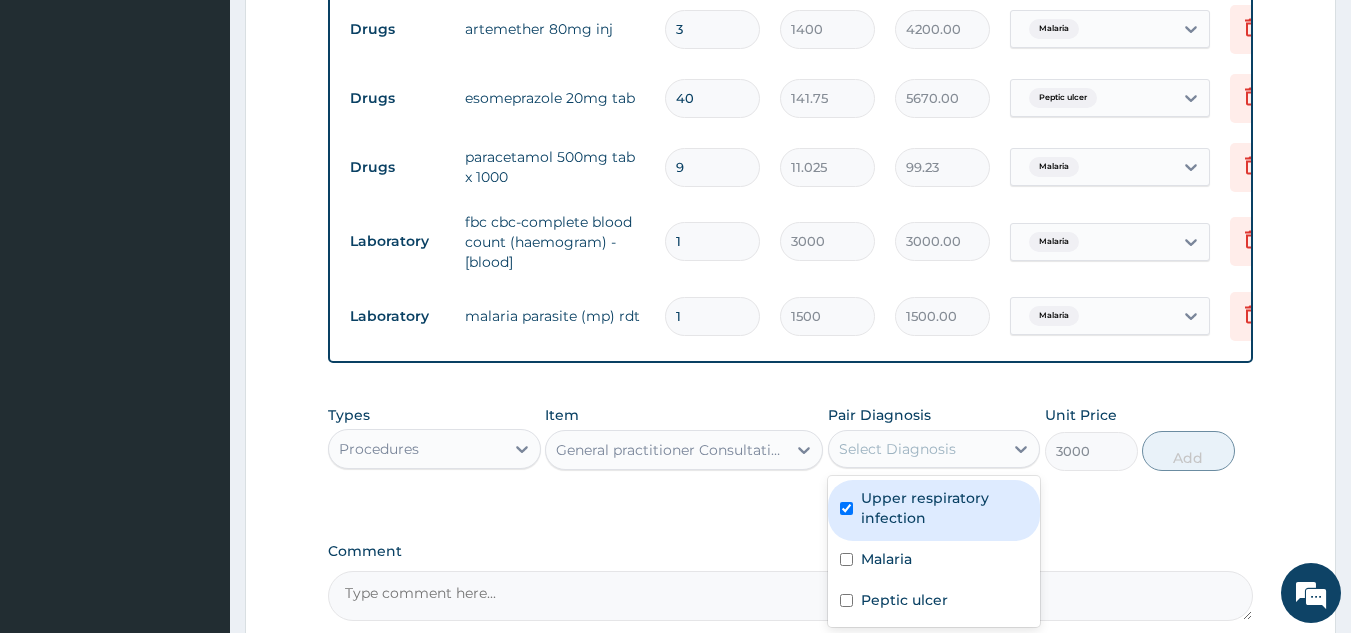 checkbox on "true" 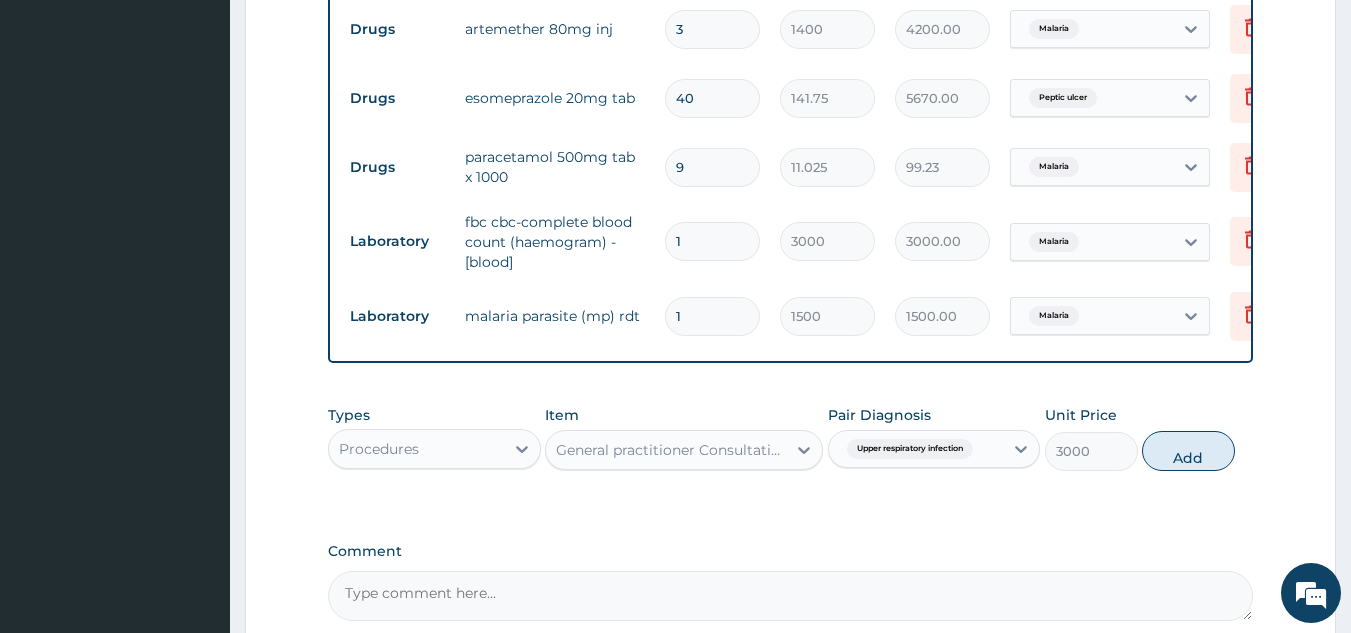 click on "Types Procedures Item General practitioner Consultation first outpatient consultation Pair Diagnosis Upper respiratory infection Unit Price 3000 Add" at bounding box center [791, 438] 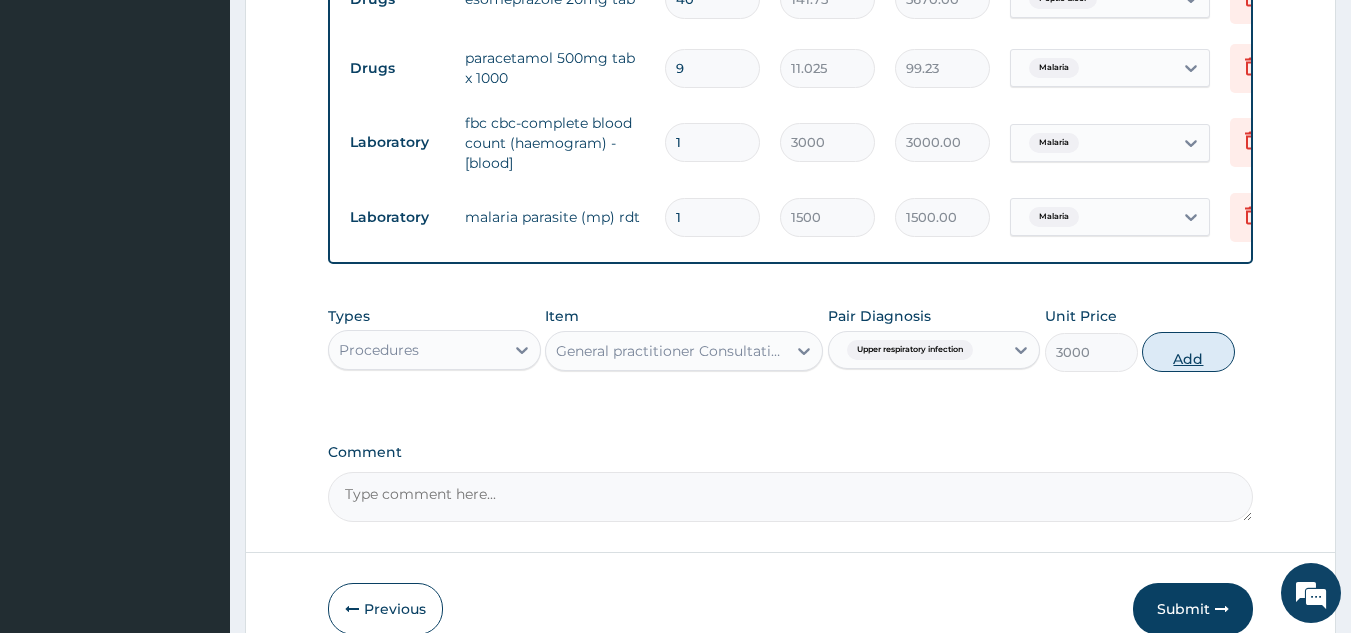 scroll, scrollTop: 1110, scrollLeft: 0, axis: vertical 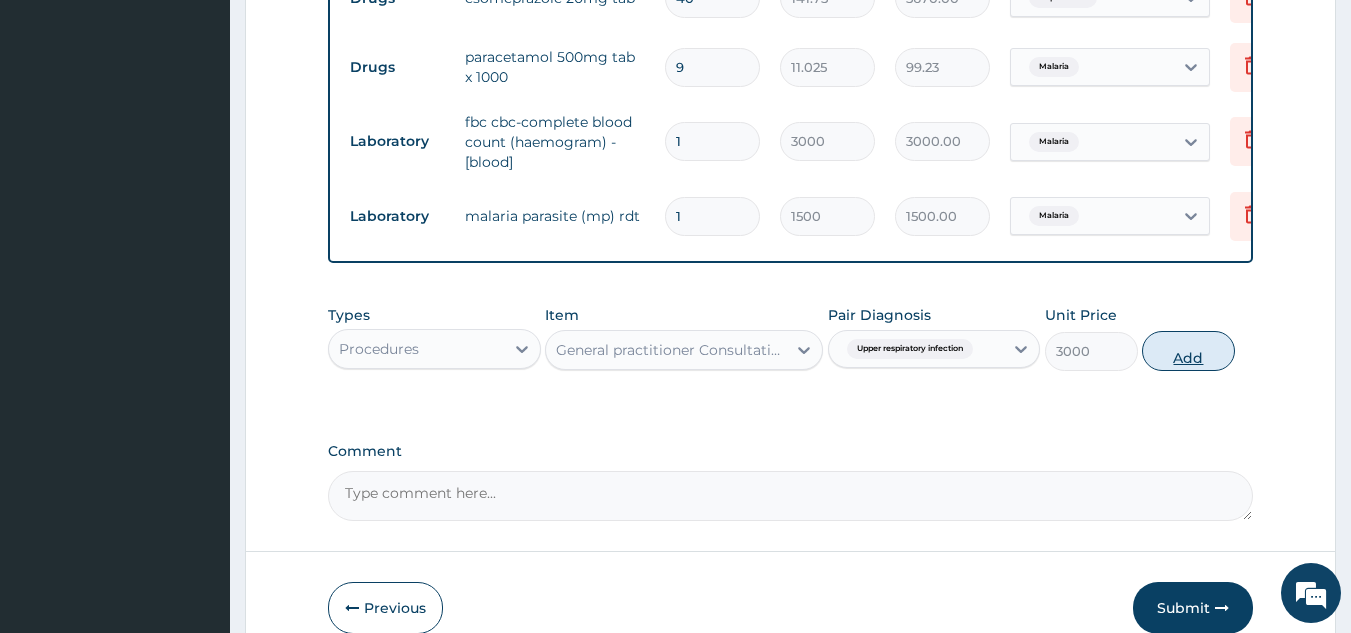 click on "Add" at bounding box center [1188, 351] 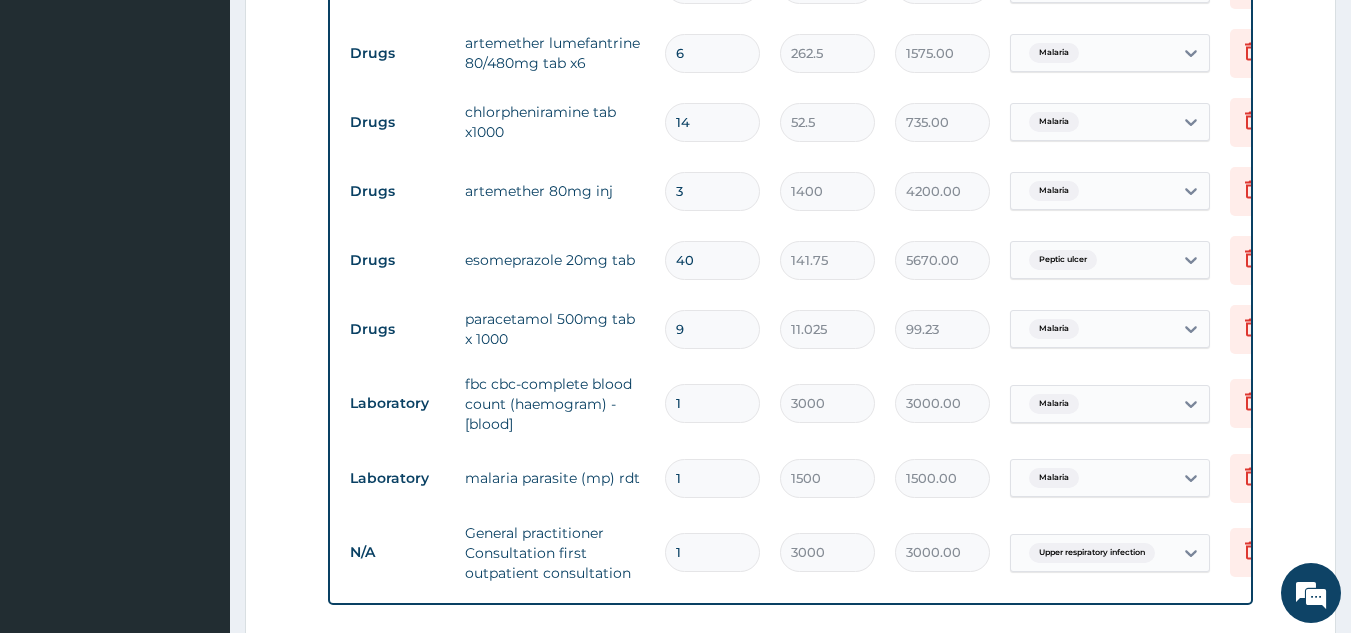 scroll, scrollTop: 850, scrollLeft: 0, axis: vertical 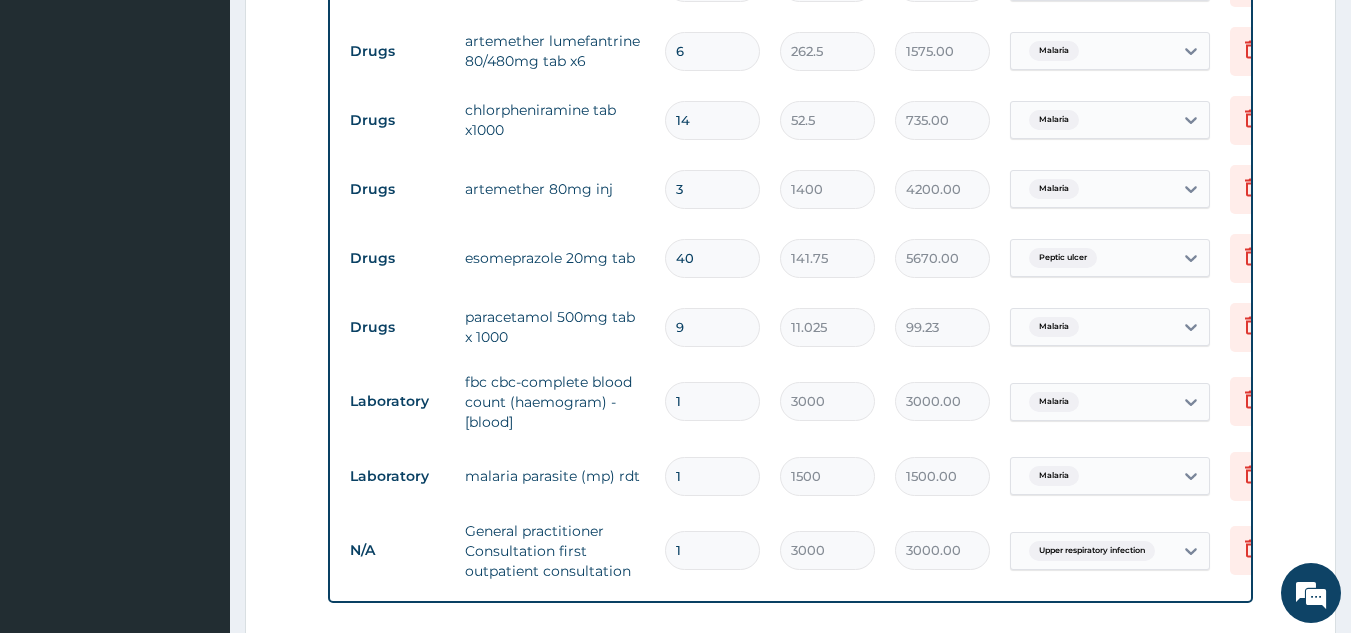 click on "9" at bounding box center [712, 327] 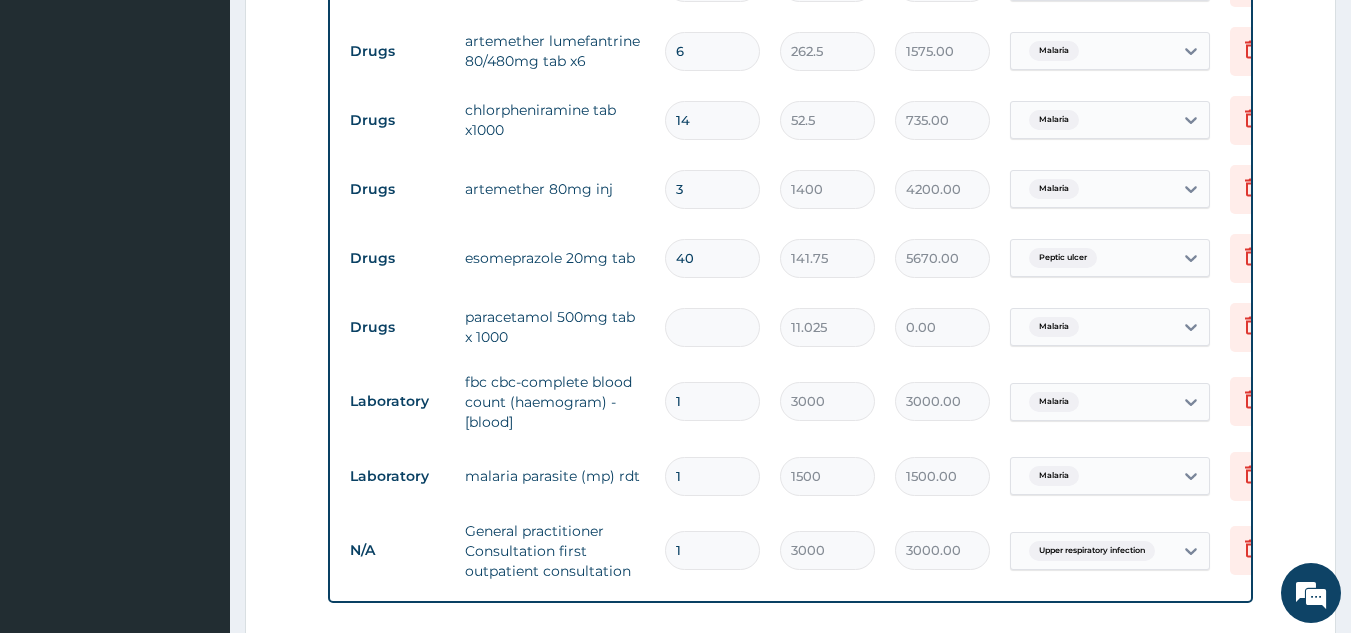 type on "1" 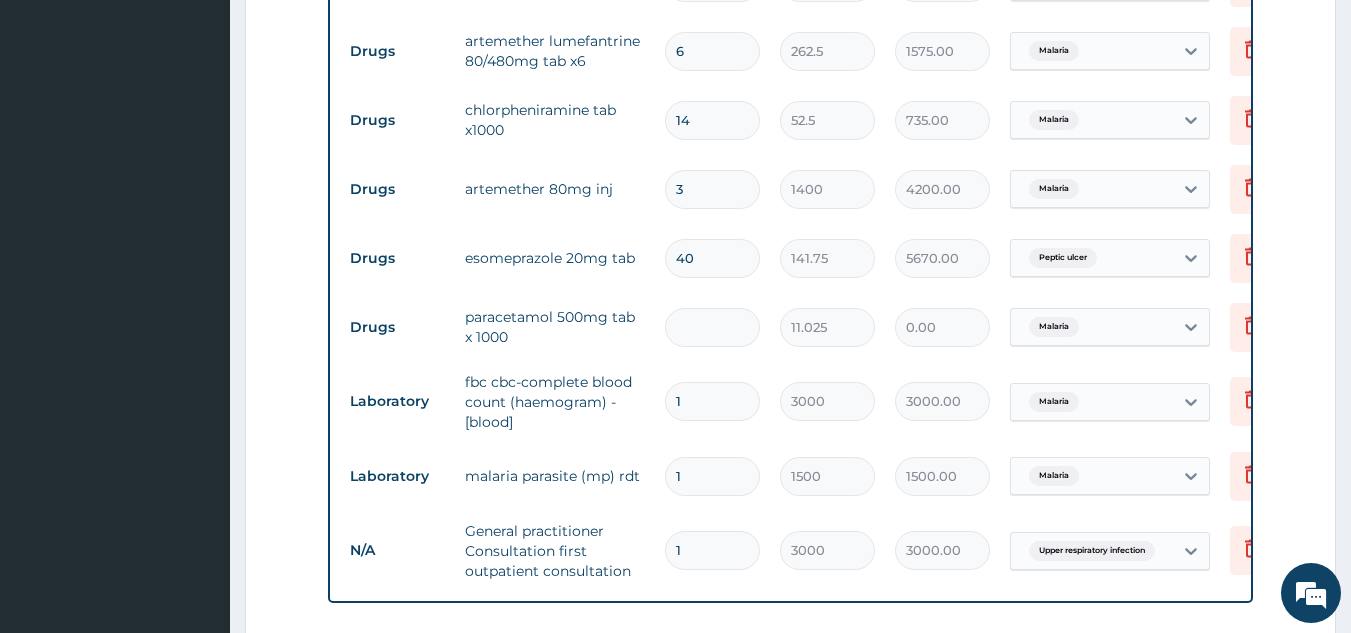 type on "11.03" 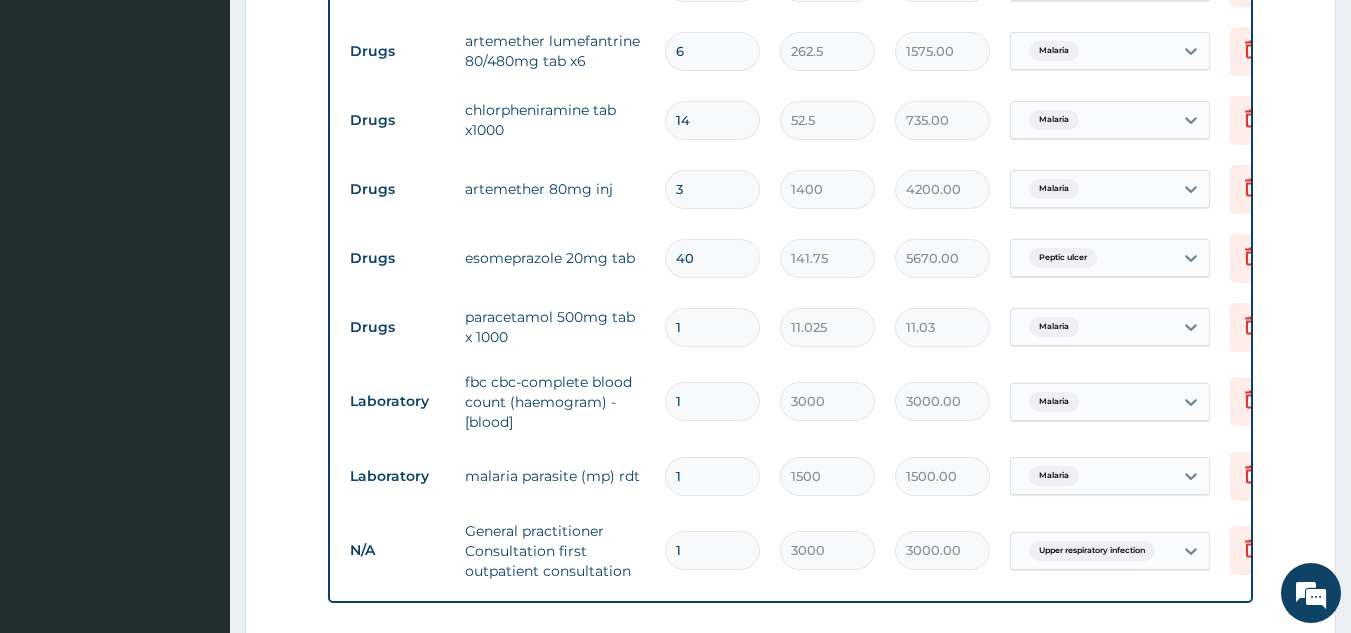 type on "18" 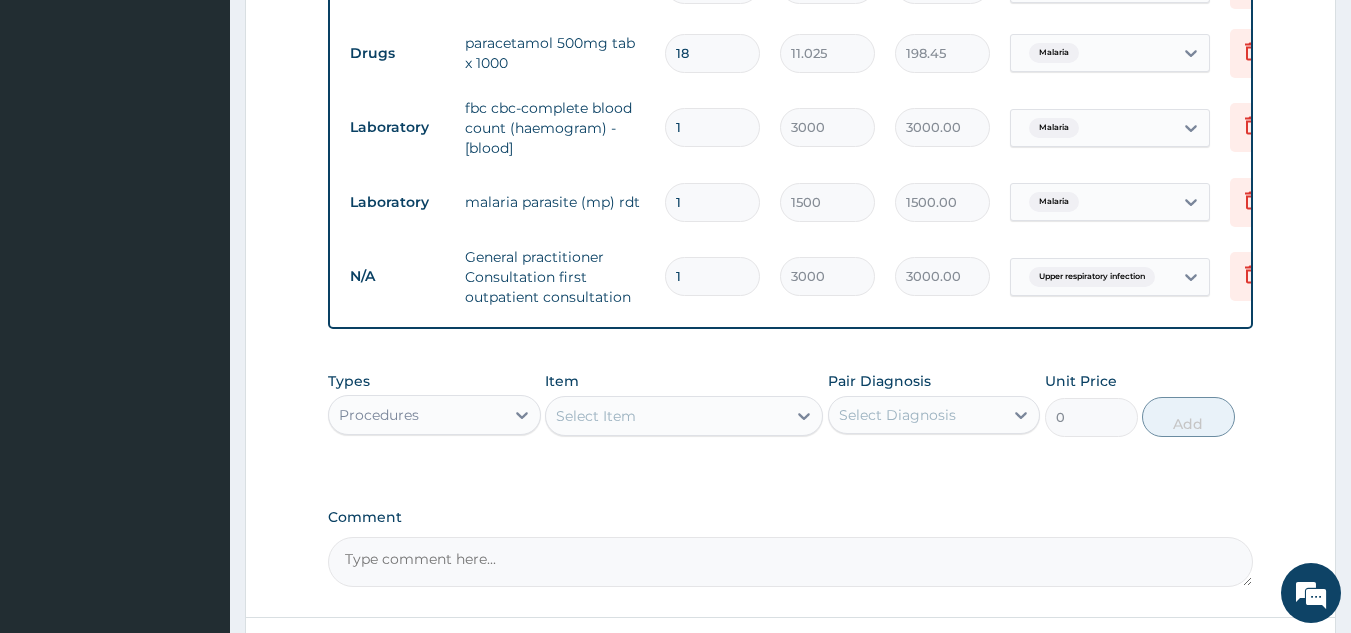 scroll, scrollTop: 1303, scrollLeft: 0, axis: vertical 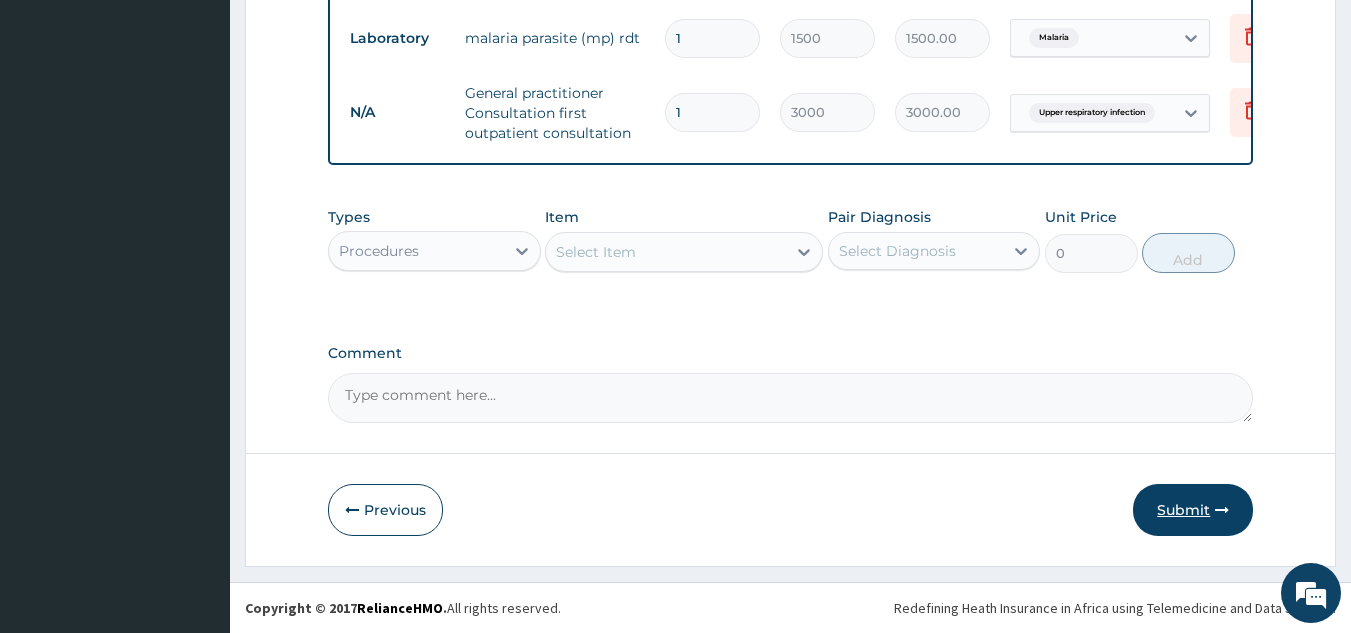 type on "18" 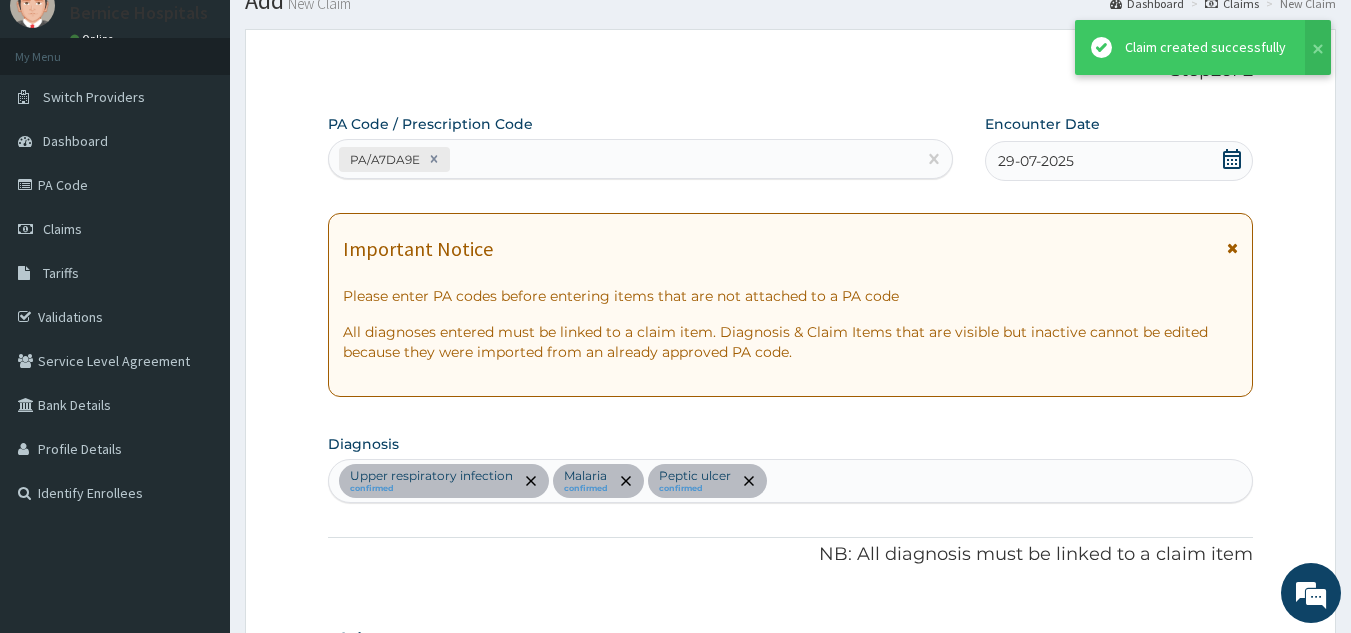 scroll, scrollTop: 1303, scrollLeft: 0, axis: vertical 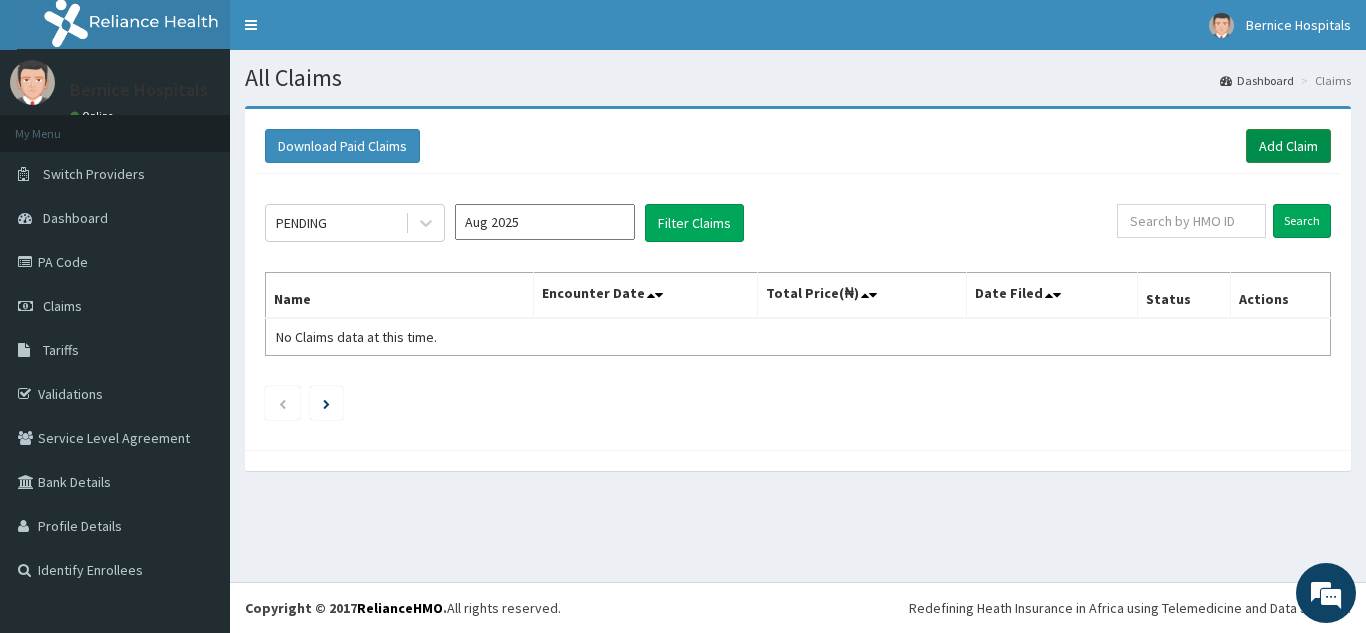 click on "Add Claim" at bounding box center [1288, 146] 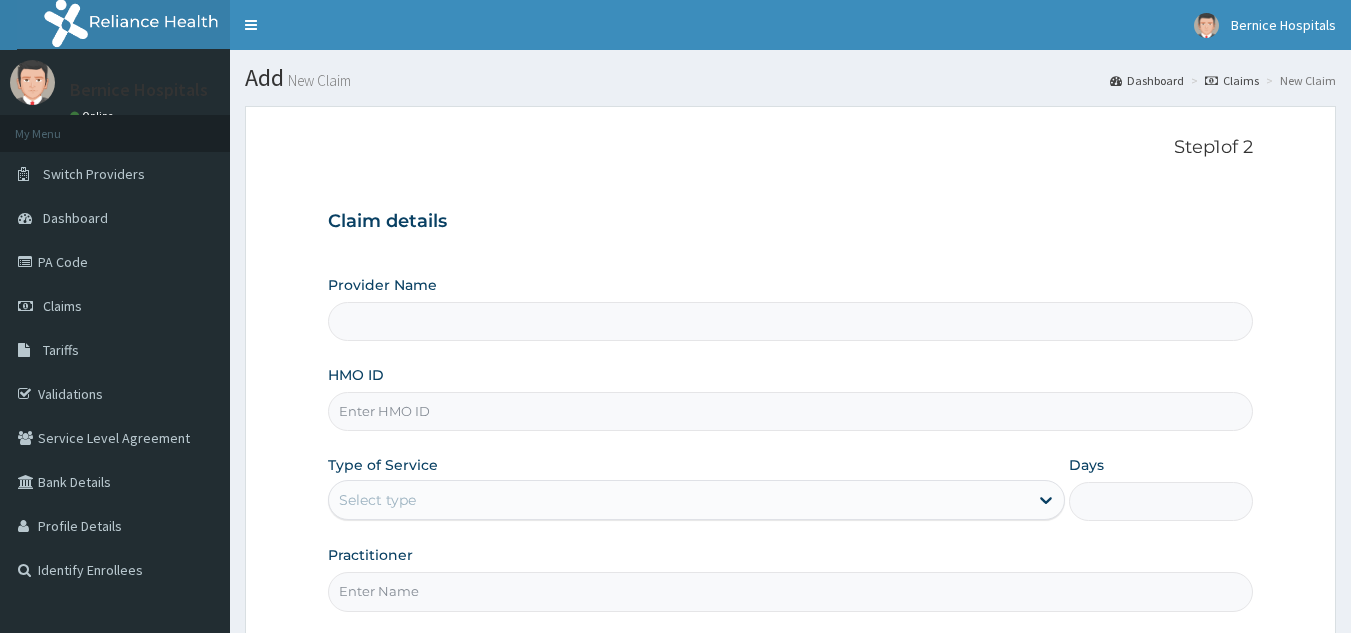 scroll, scrollTop: 0, scrollLeft: 0, axis: both 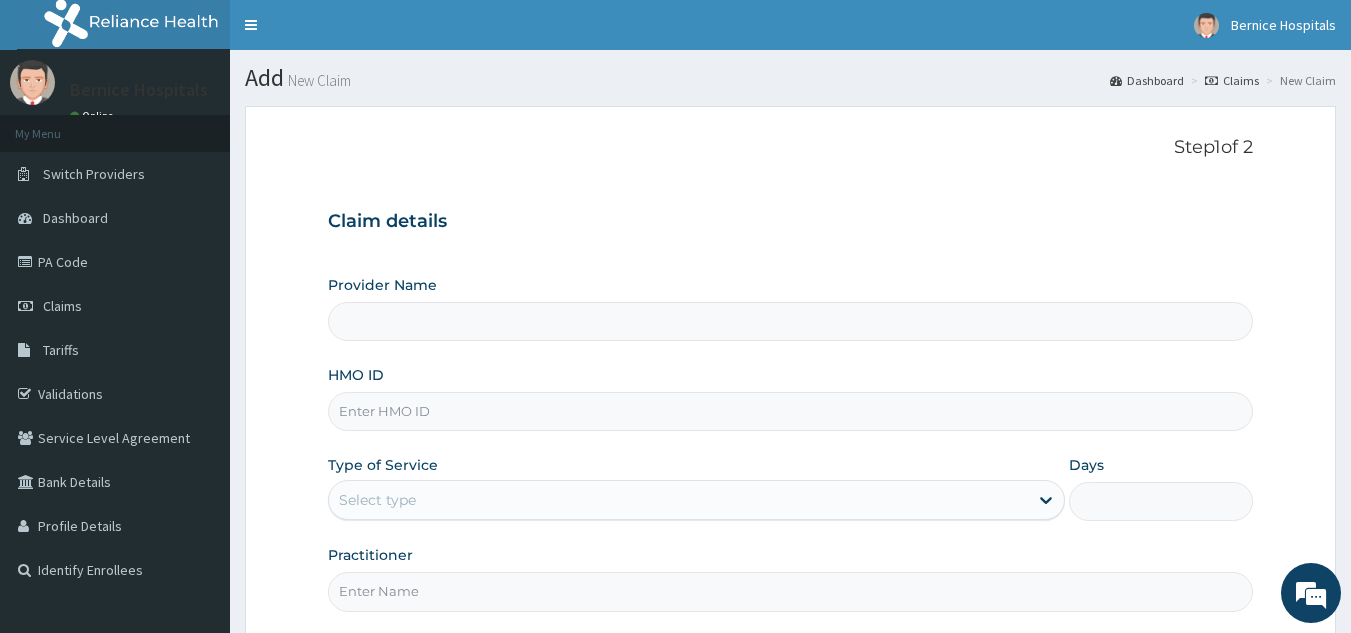 type on "Bernice Clinic - Mile 12" 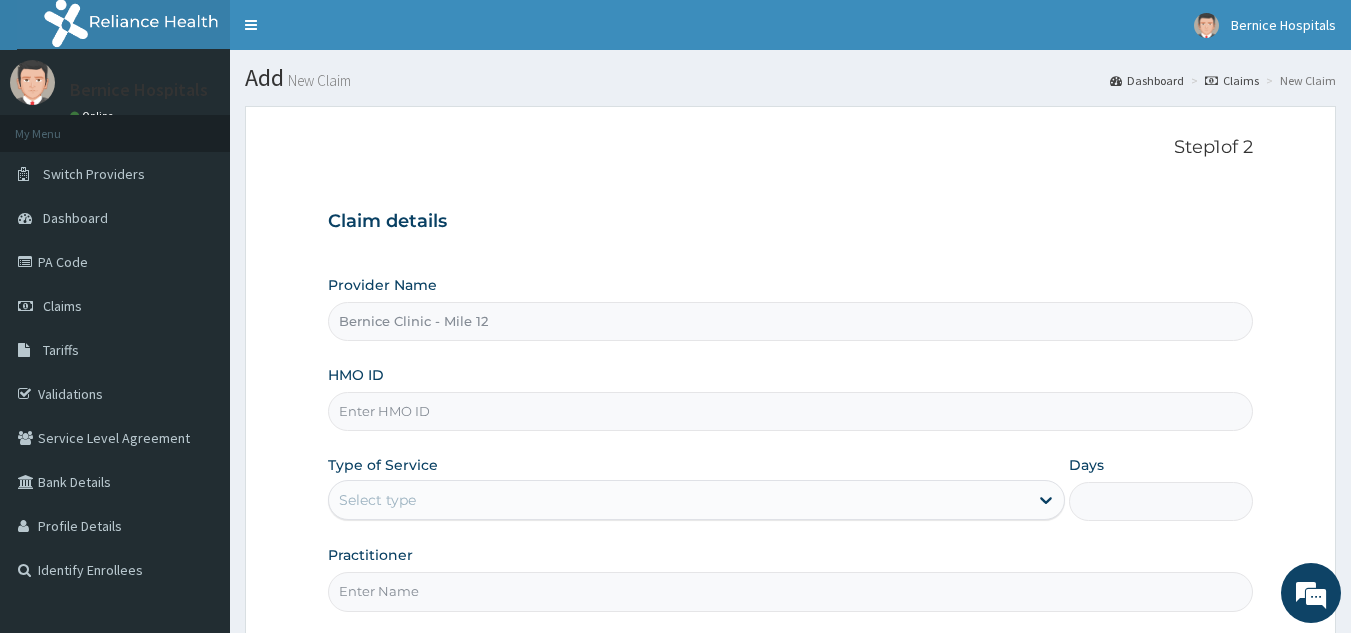 scroll, scrollTop: 0, scrollLeft: 0, axis: both 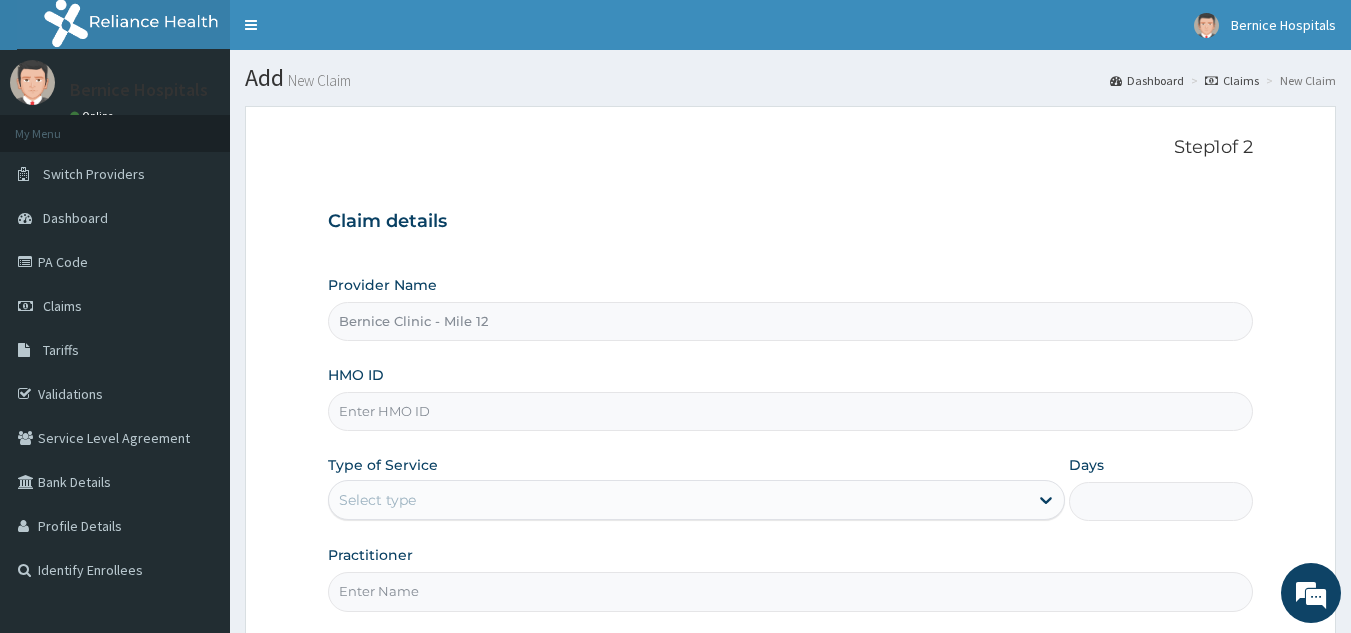 click on "HMO ID" at bounding box center (791, 411) 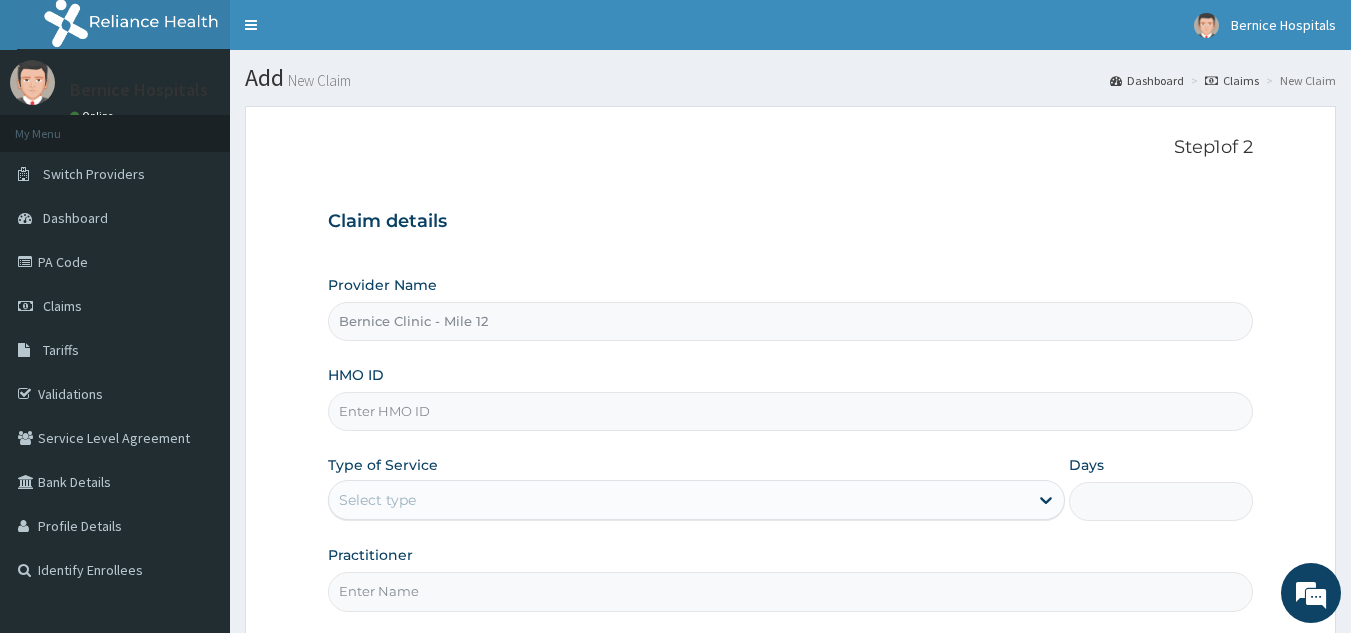 type on "\" 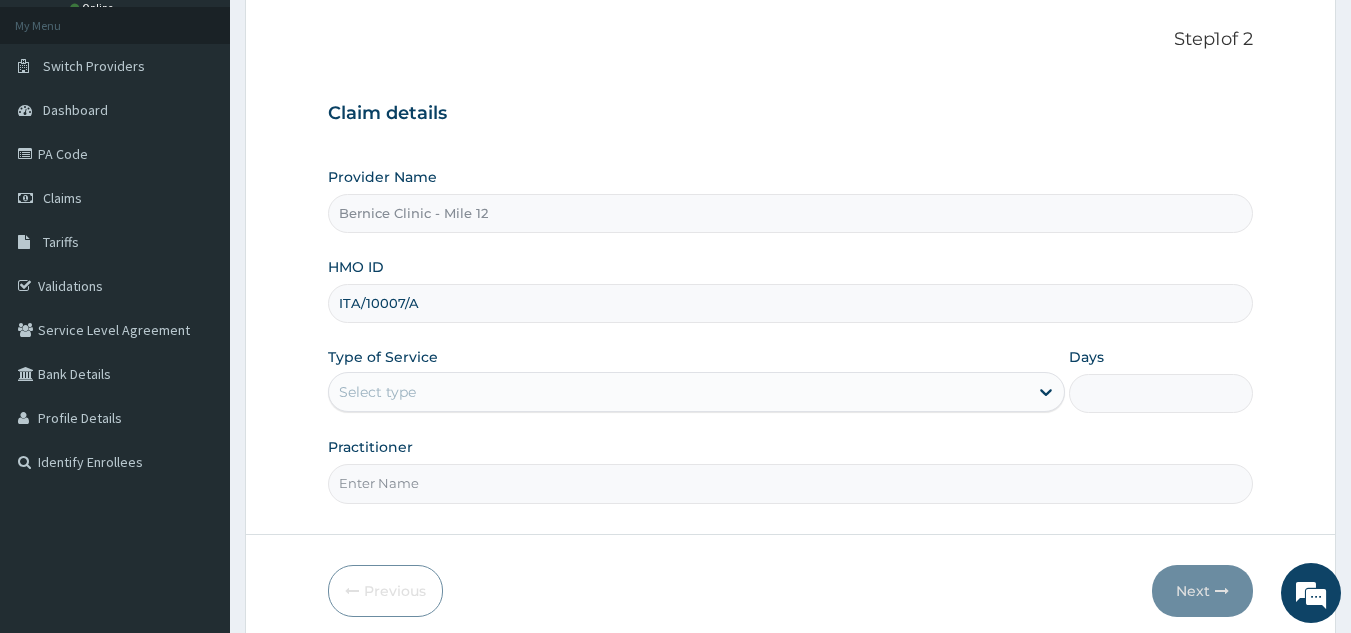 scroll, scrollTop: 111, scrollLeft: 0, axis: vertical 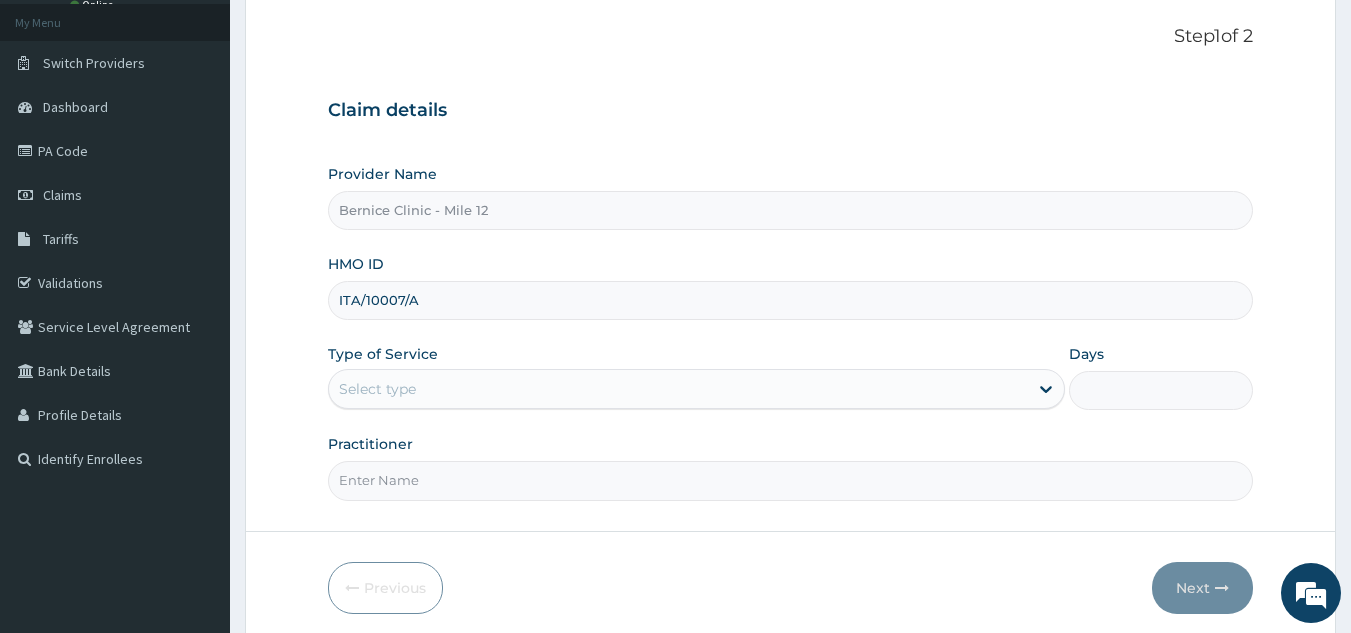 type on "ITA/10007/A" 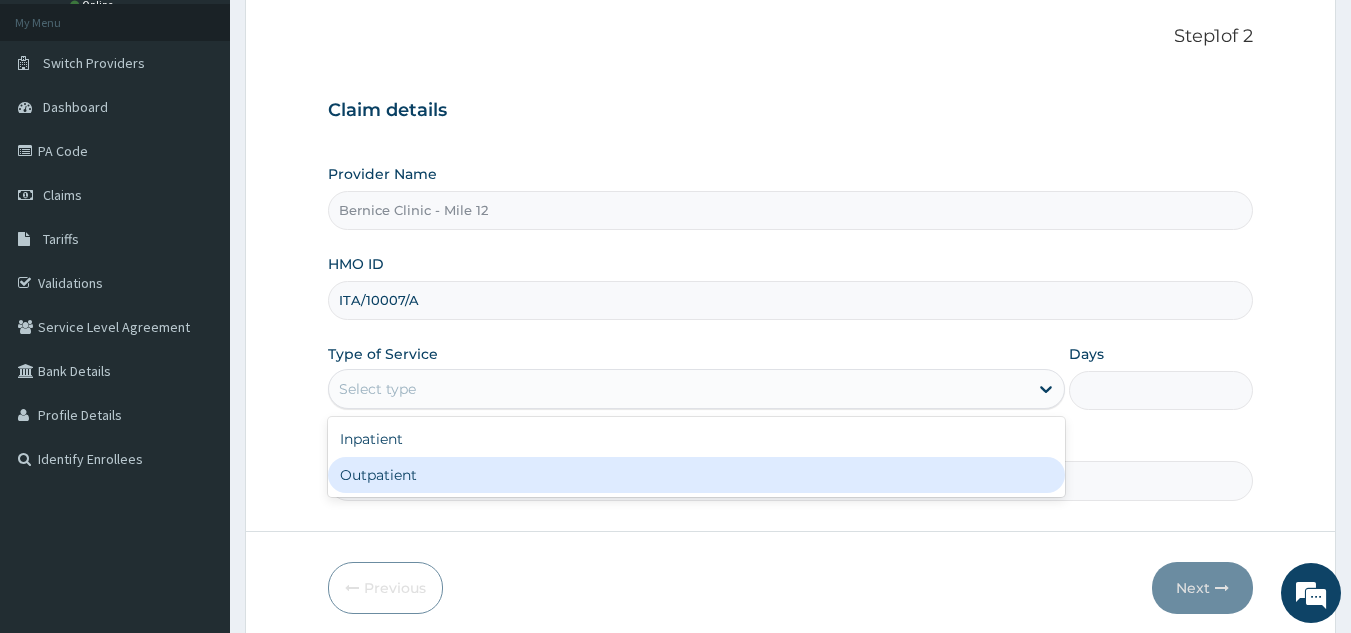 drag, startPoint x: 471, startPoint y: 400, endPoint x: 404, endPoint y: 467, distance: 94.75231 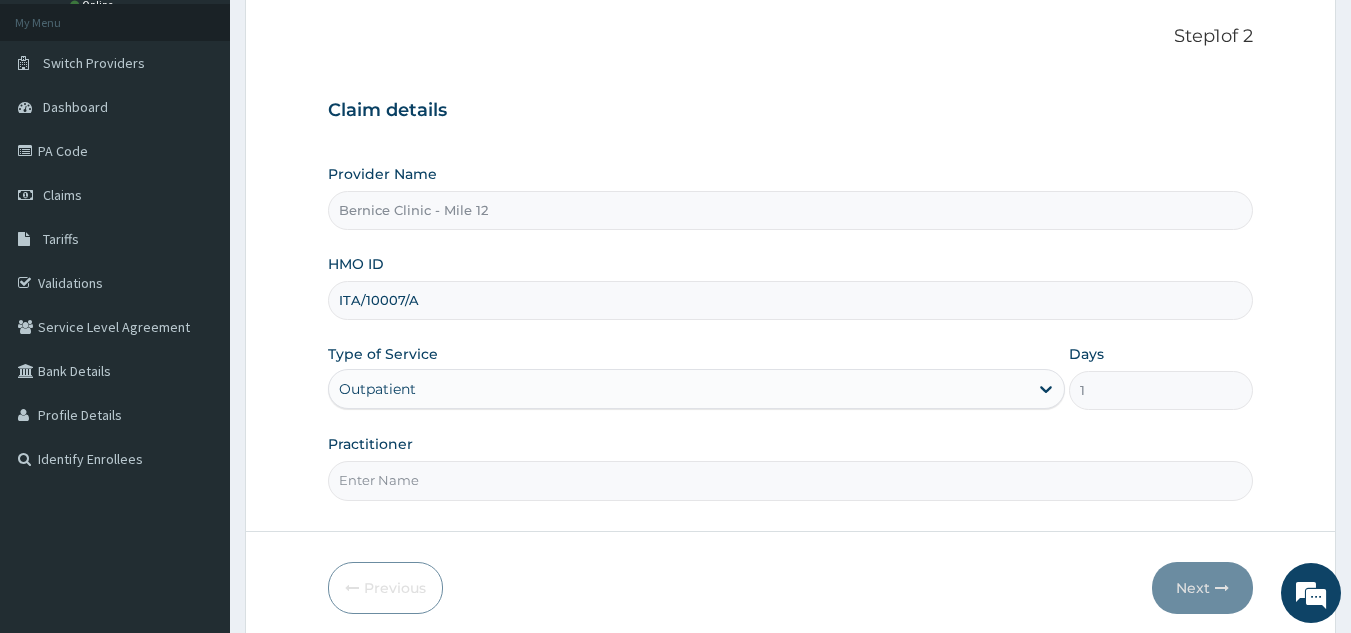 click on "Practitioner" at bounding box center (791, 480) 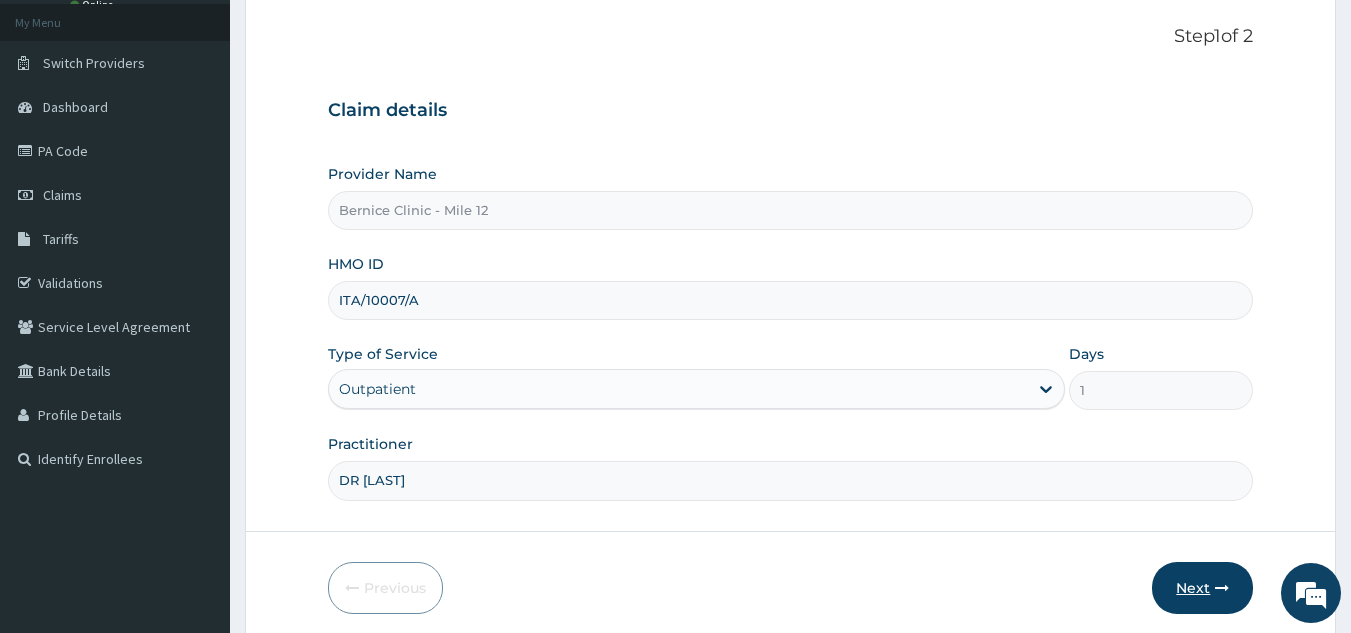 type on "DR [LAST]" 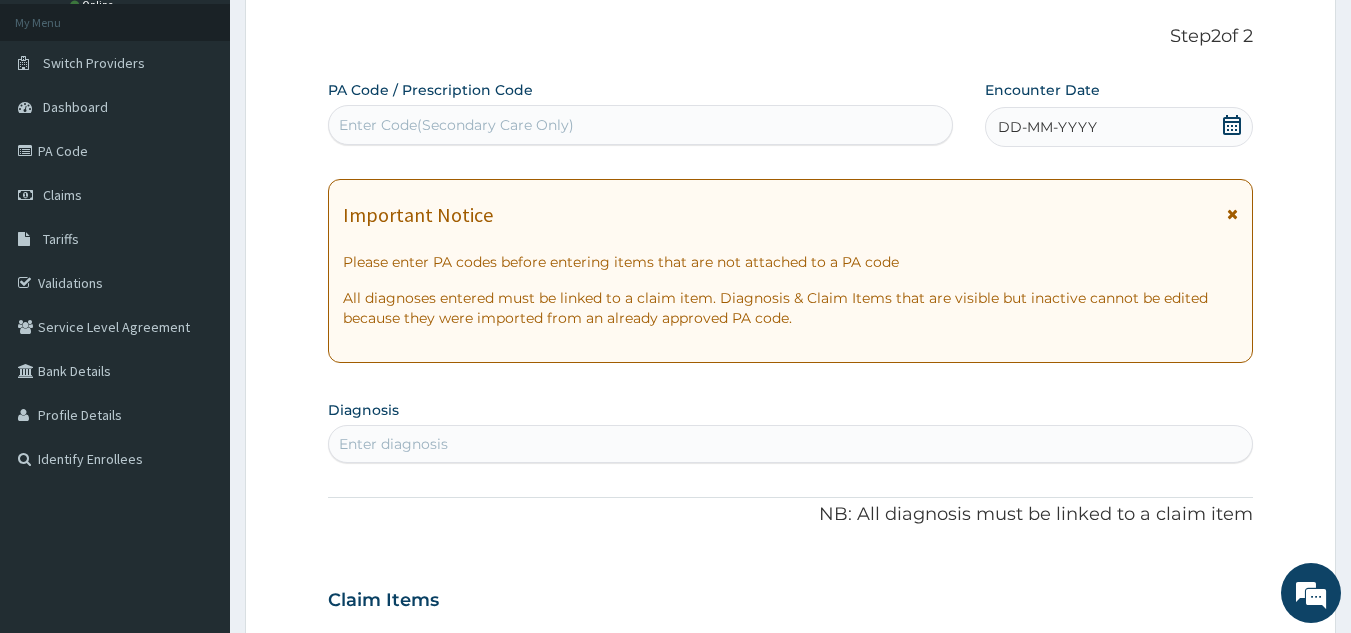 click on "Enter Code(Secondary Care Only)" at bounding box center [456, 125] 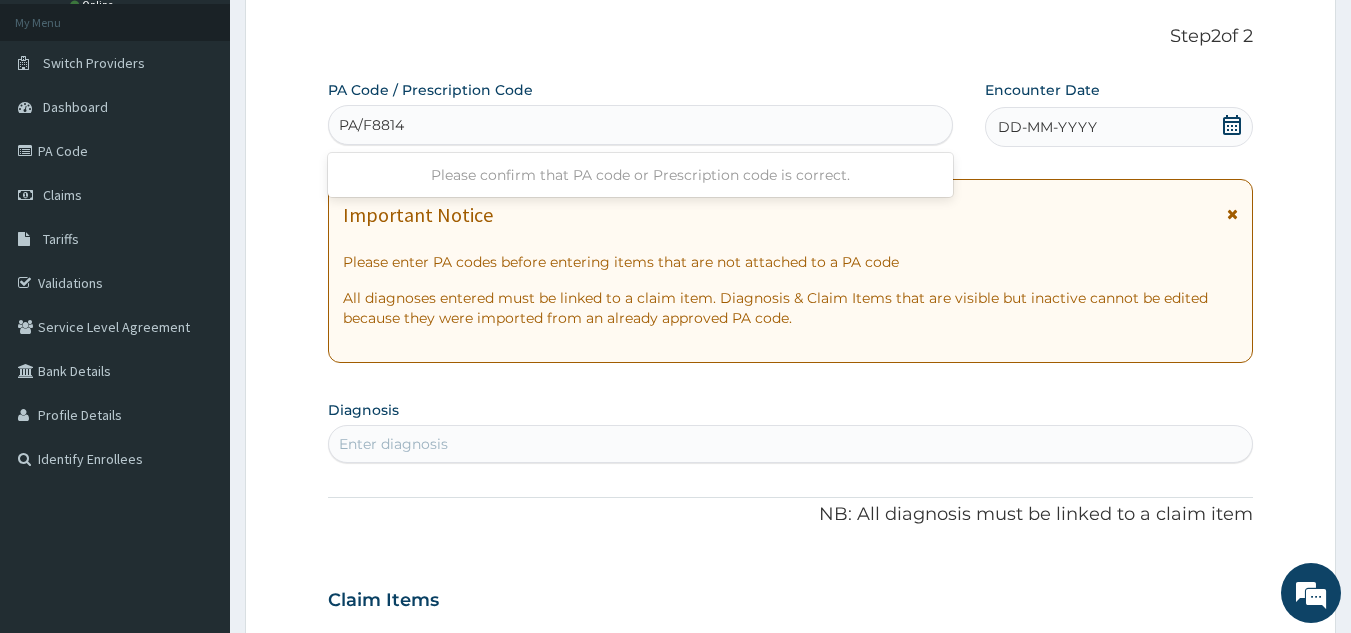 type on "PA/F88143" 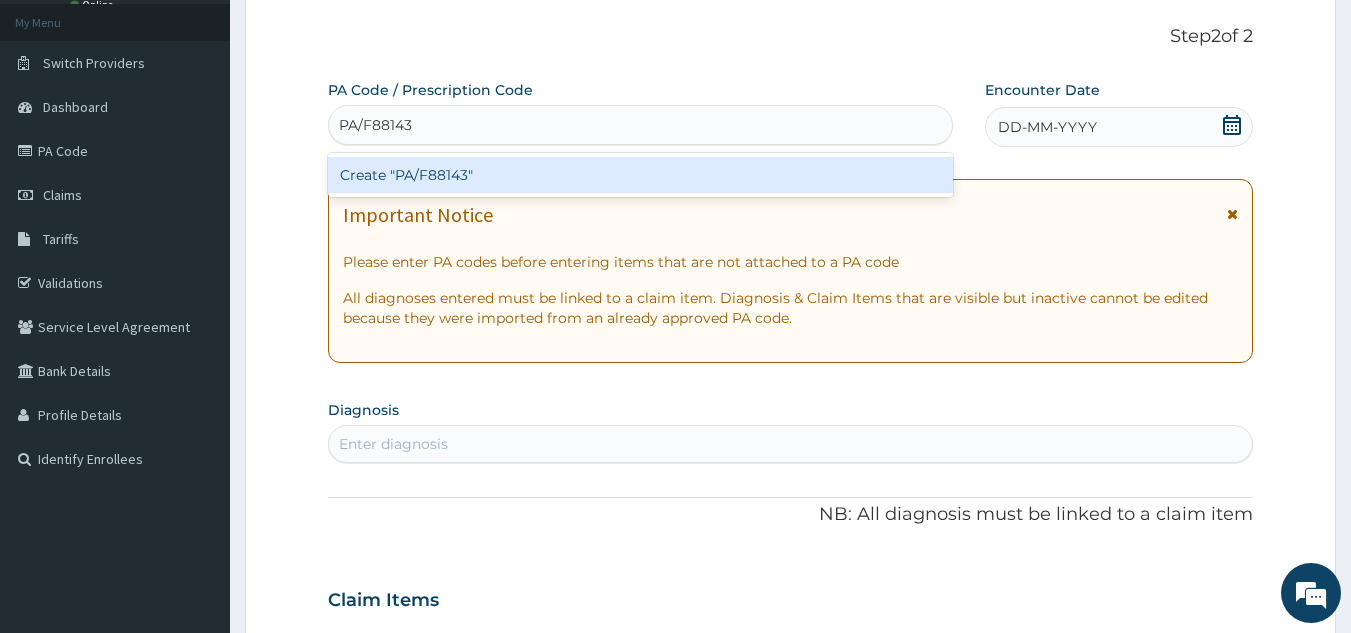 click on "Create "PA/F88143"" at bounding box center [641, 175] 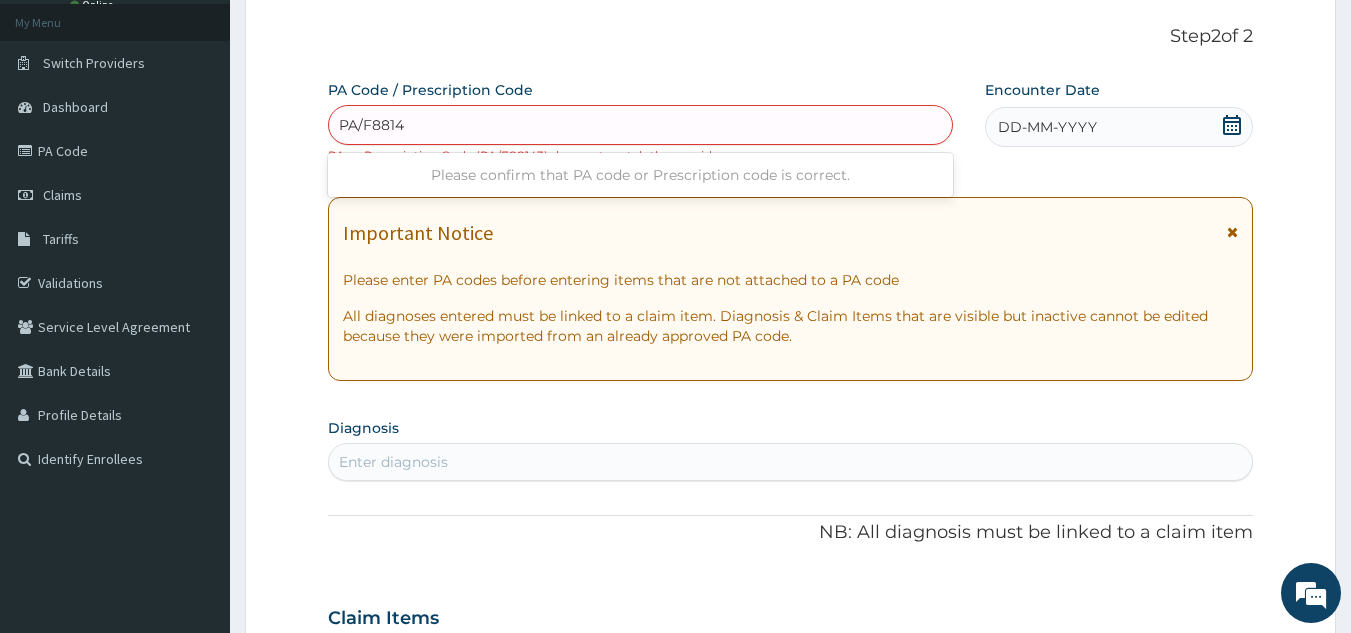 type on "PA/F88143" 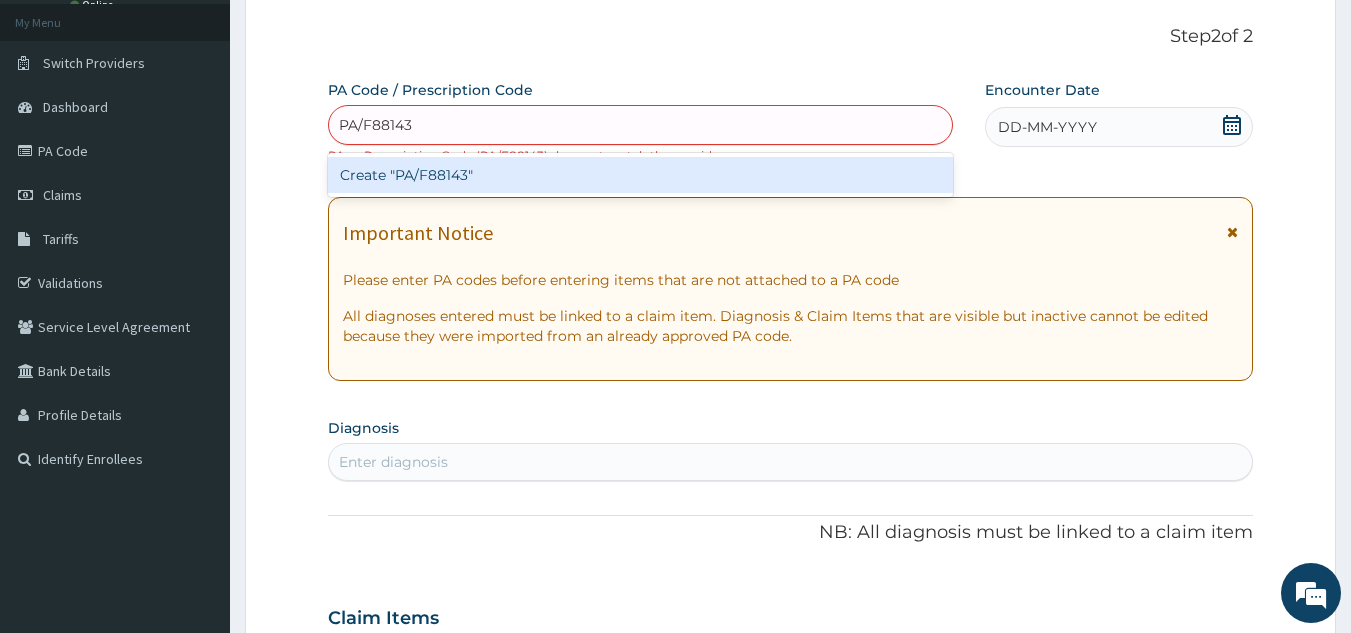 click on "Create "PA/F88143"" at bounding box center (641, 175) 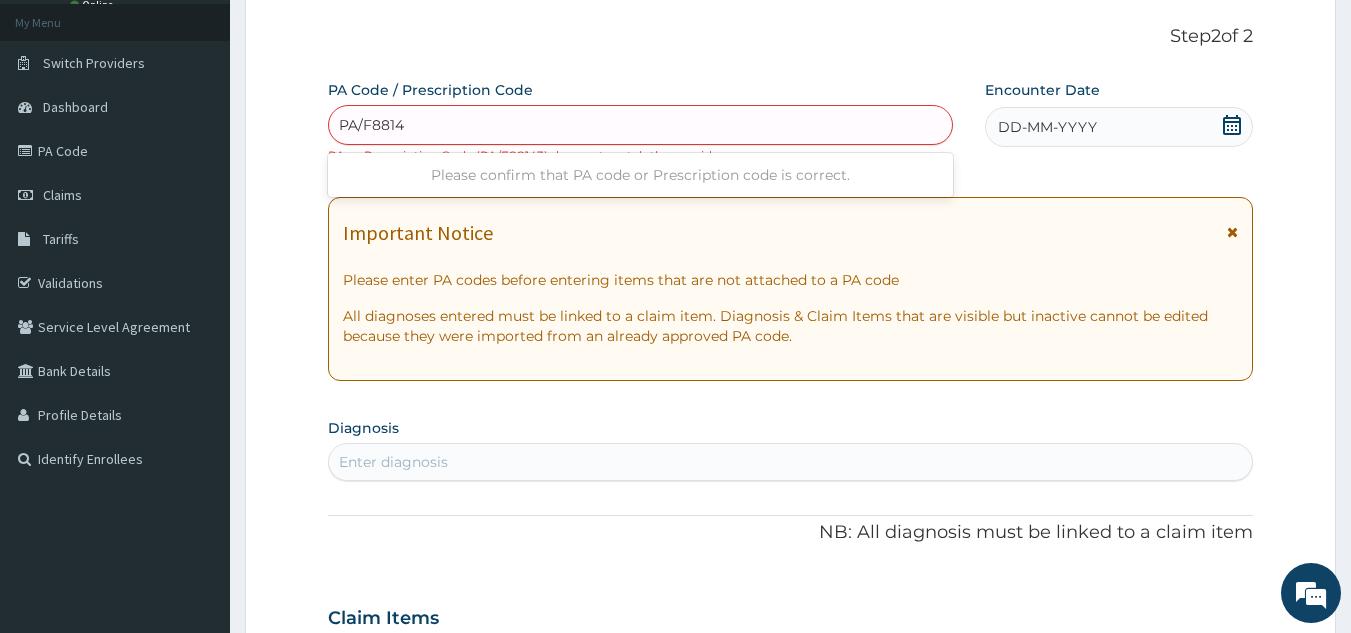 type on "PA/F88143" 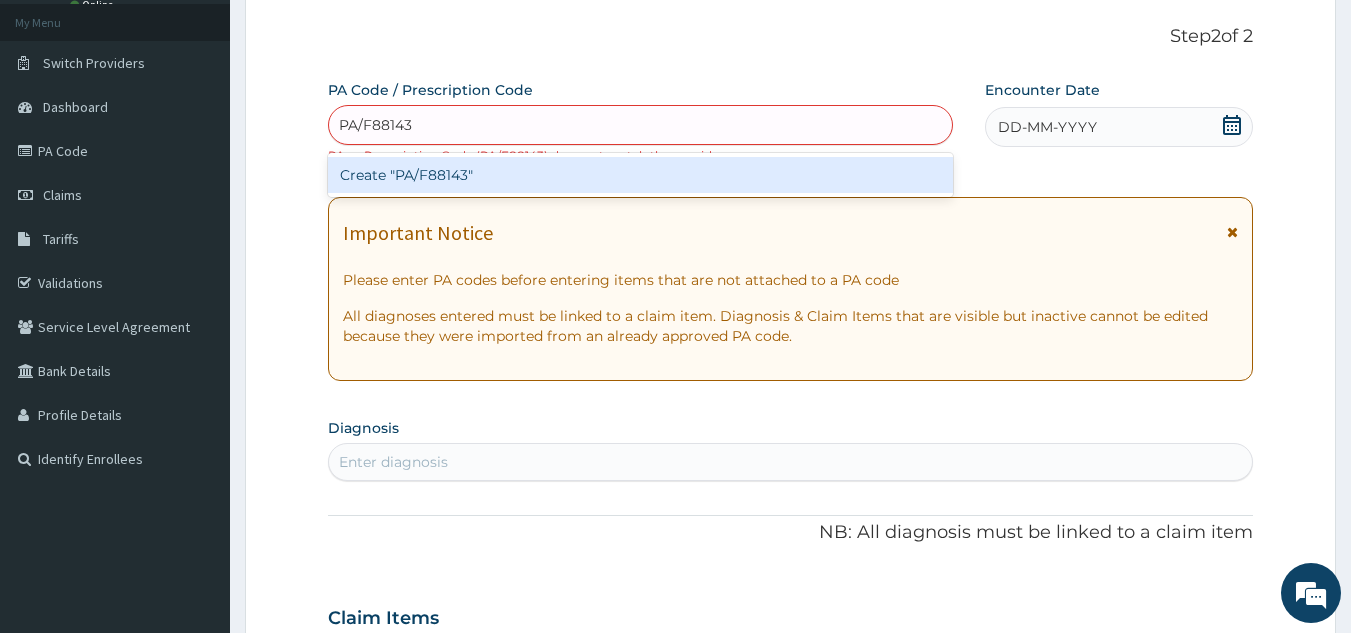 click on "Create "PA/F88143"" at bounding box center (641, 175) 